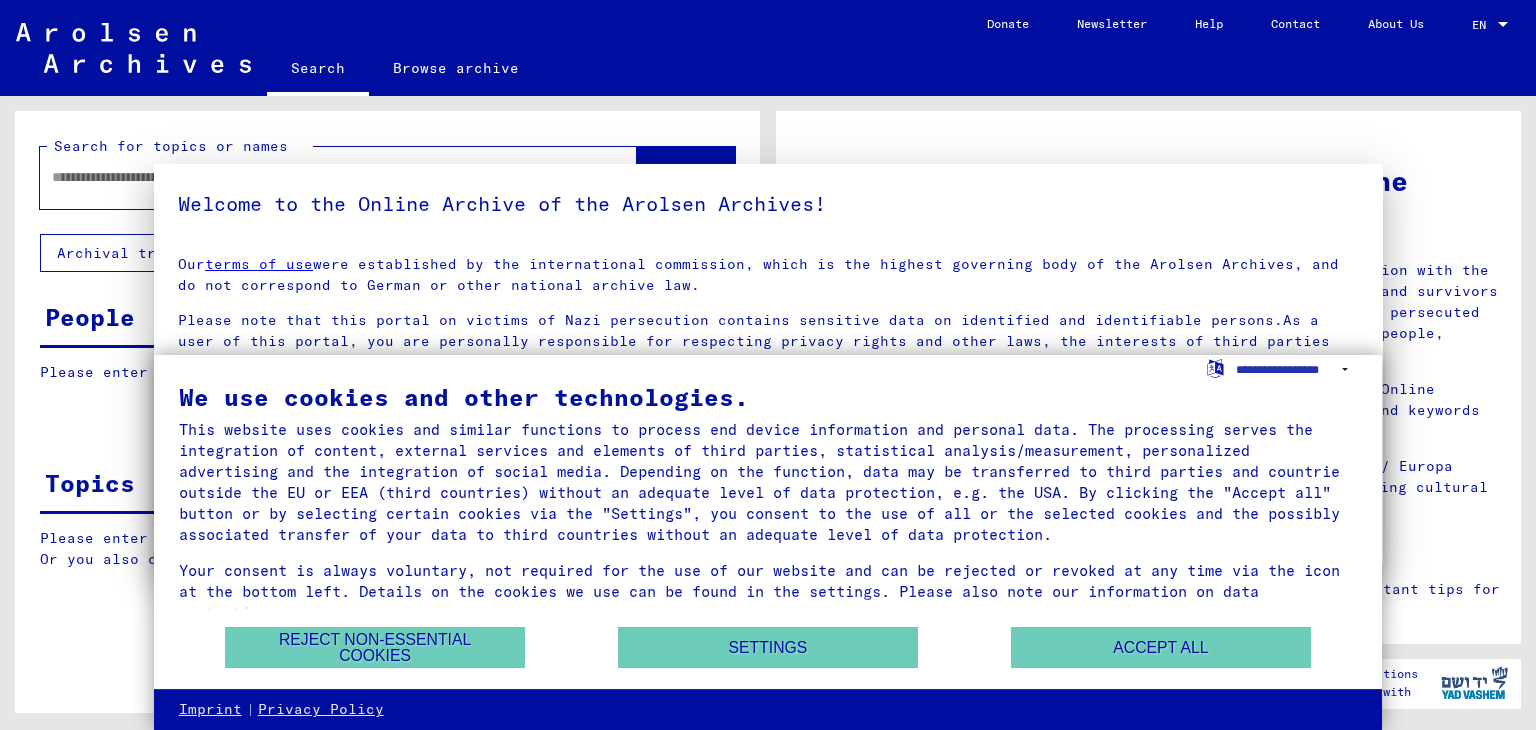 type on "*******" 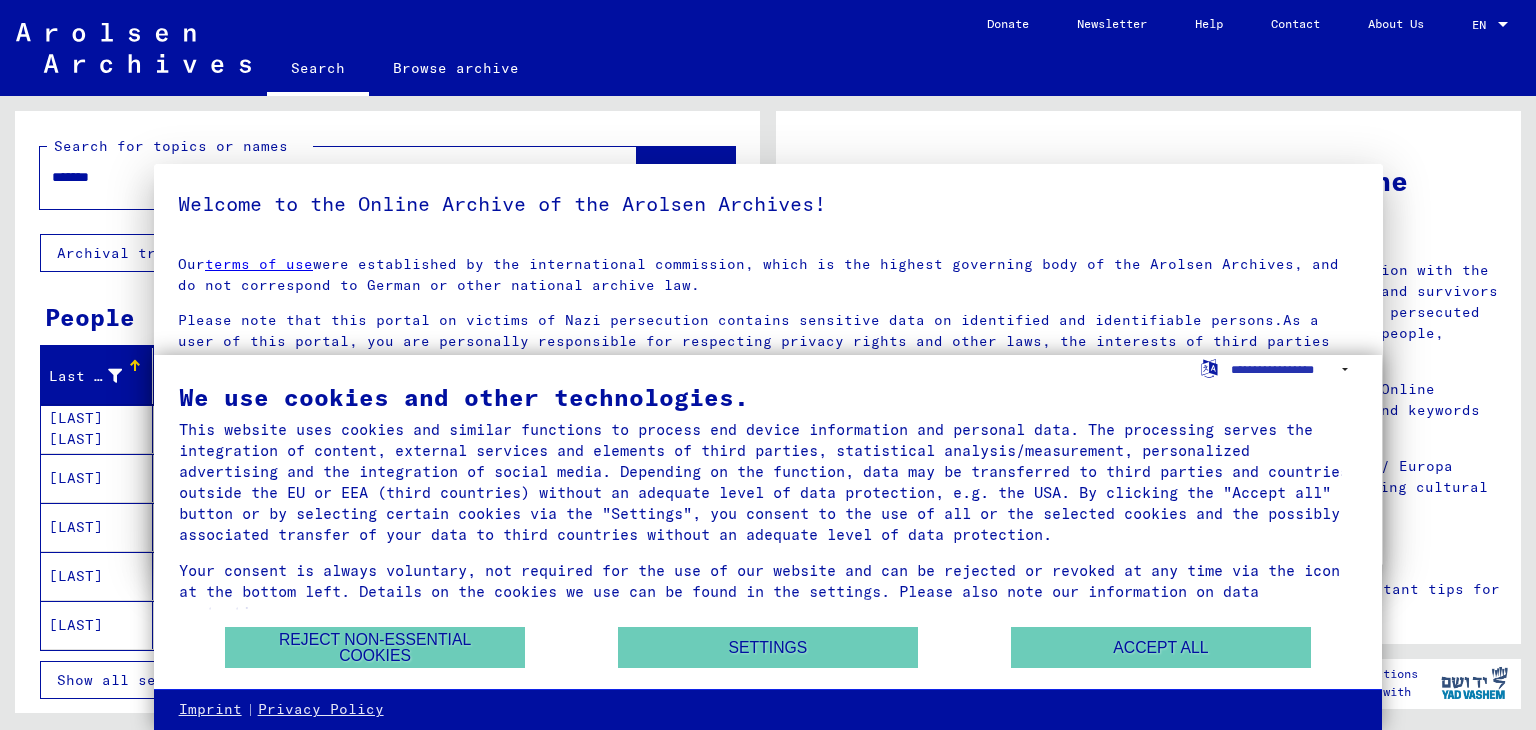 scroll, scrollTop: 0, scrollLeft: 0, axis: both 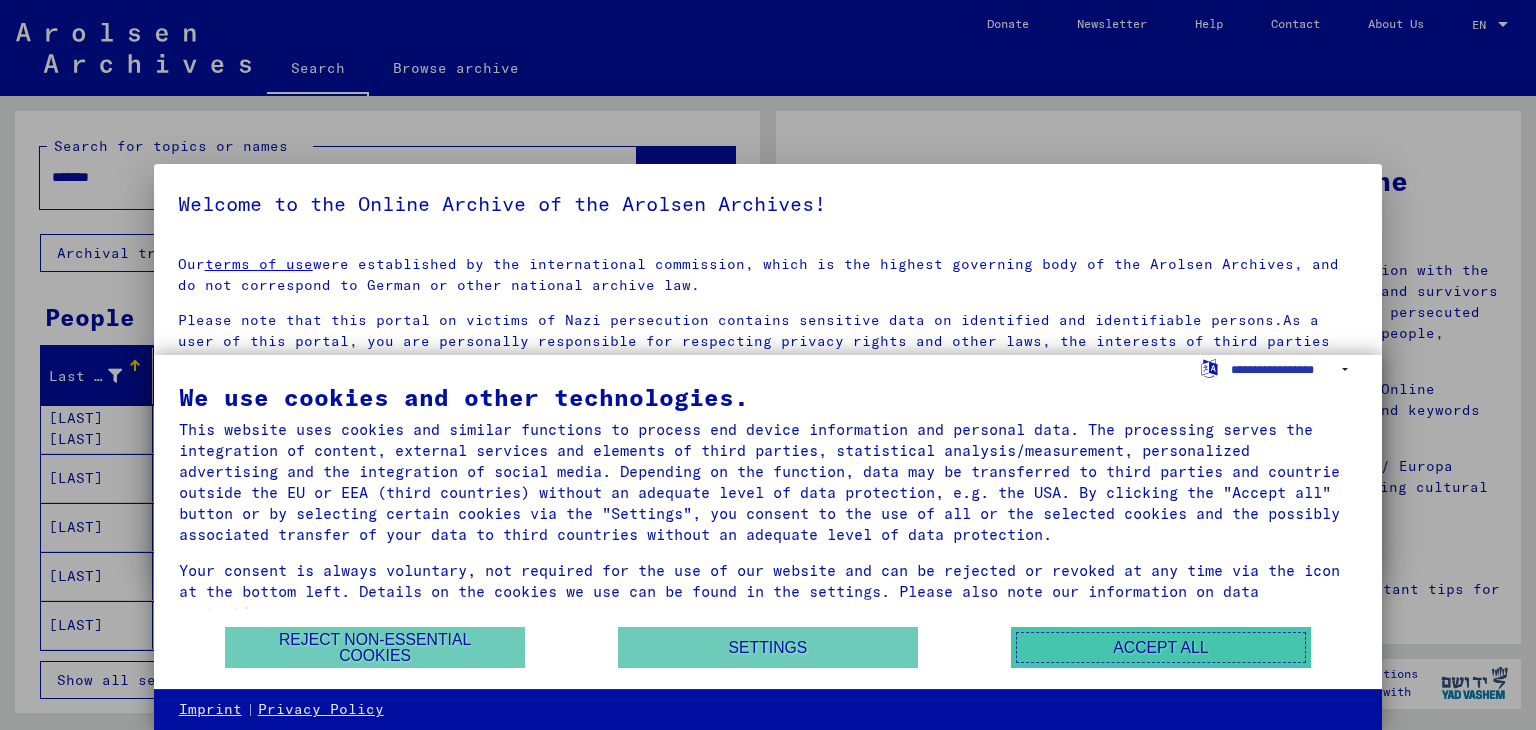 click on "Accept all" at bounding box center (1161, 647) 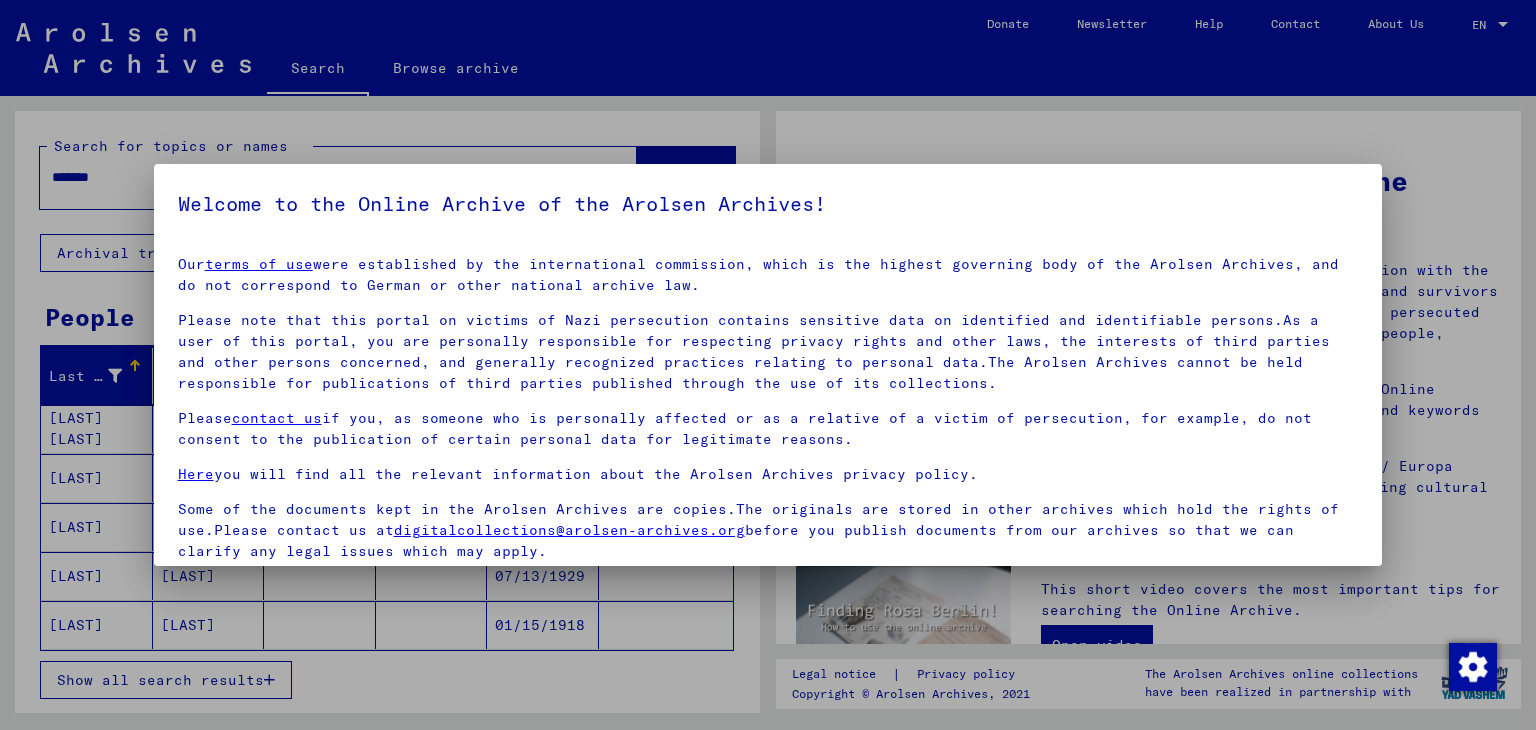 click at bounding box center (768, 365) 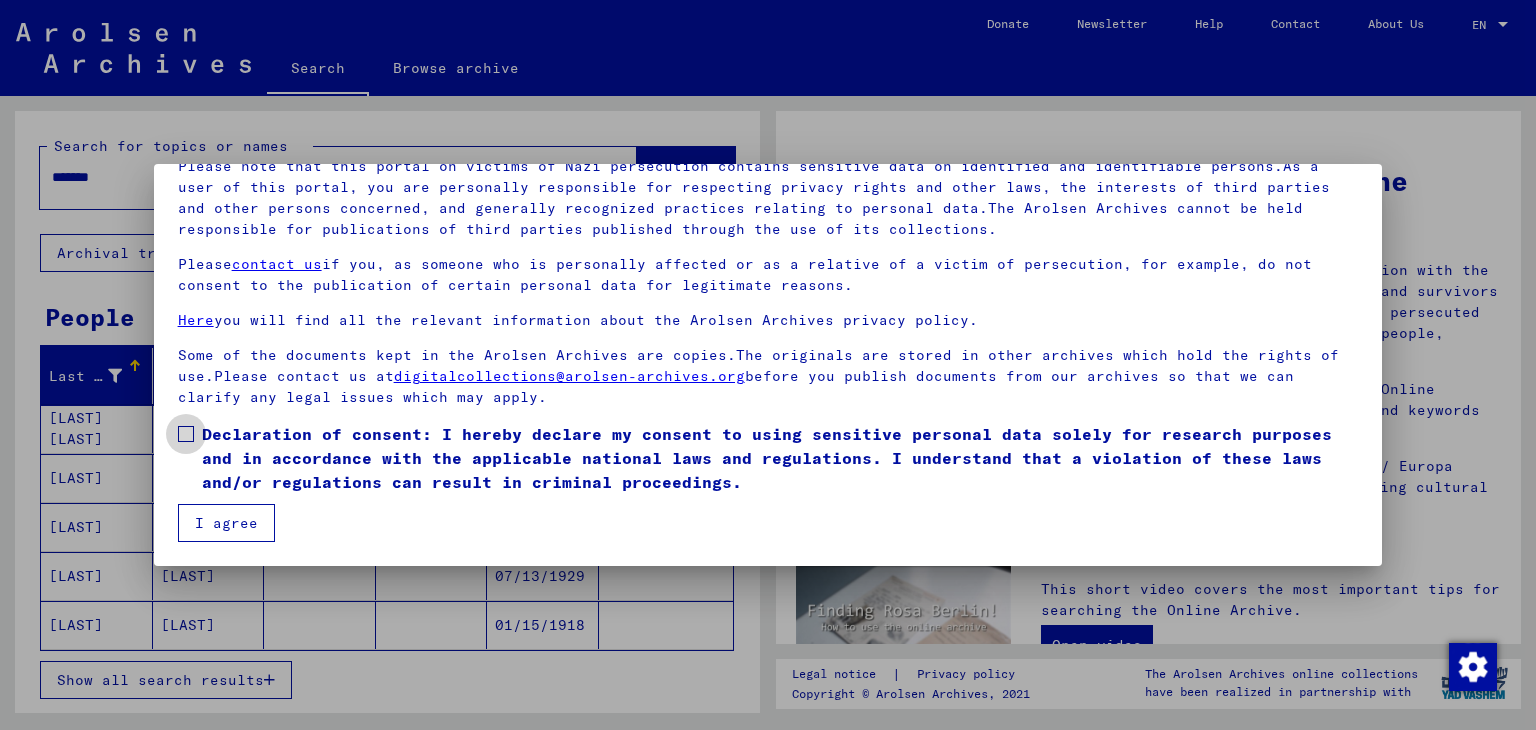 click at bounding box center (186, 434) 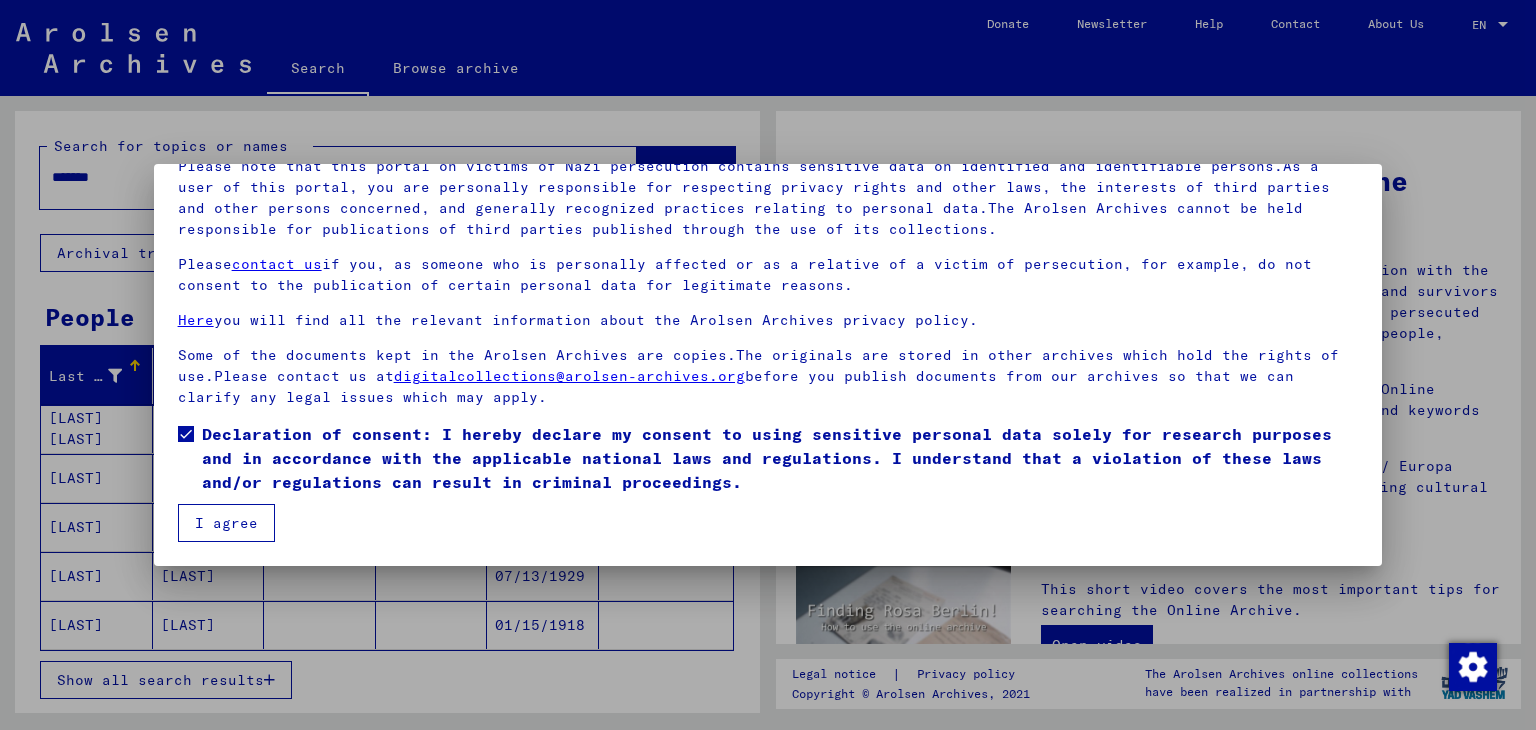 click on "I agree" at bounding box center [226, 523] 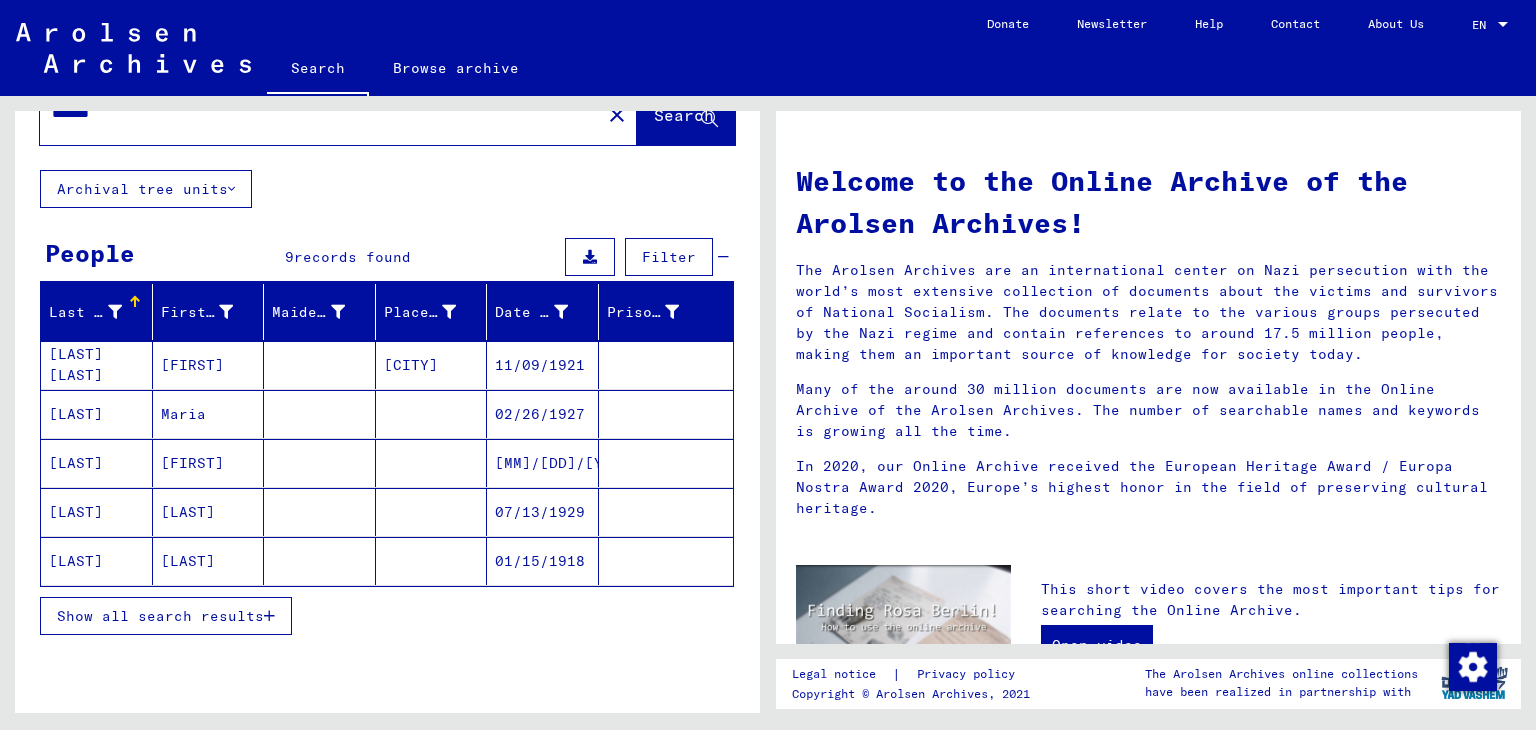 scroll, scrollTop: 64, scrollLeft: 0, axis: vertical 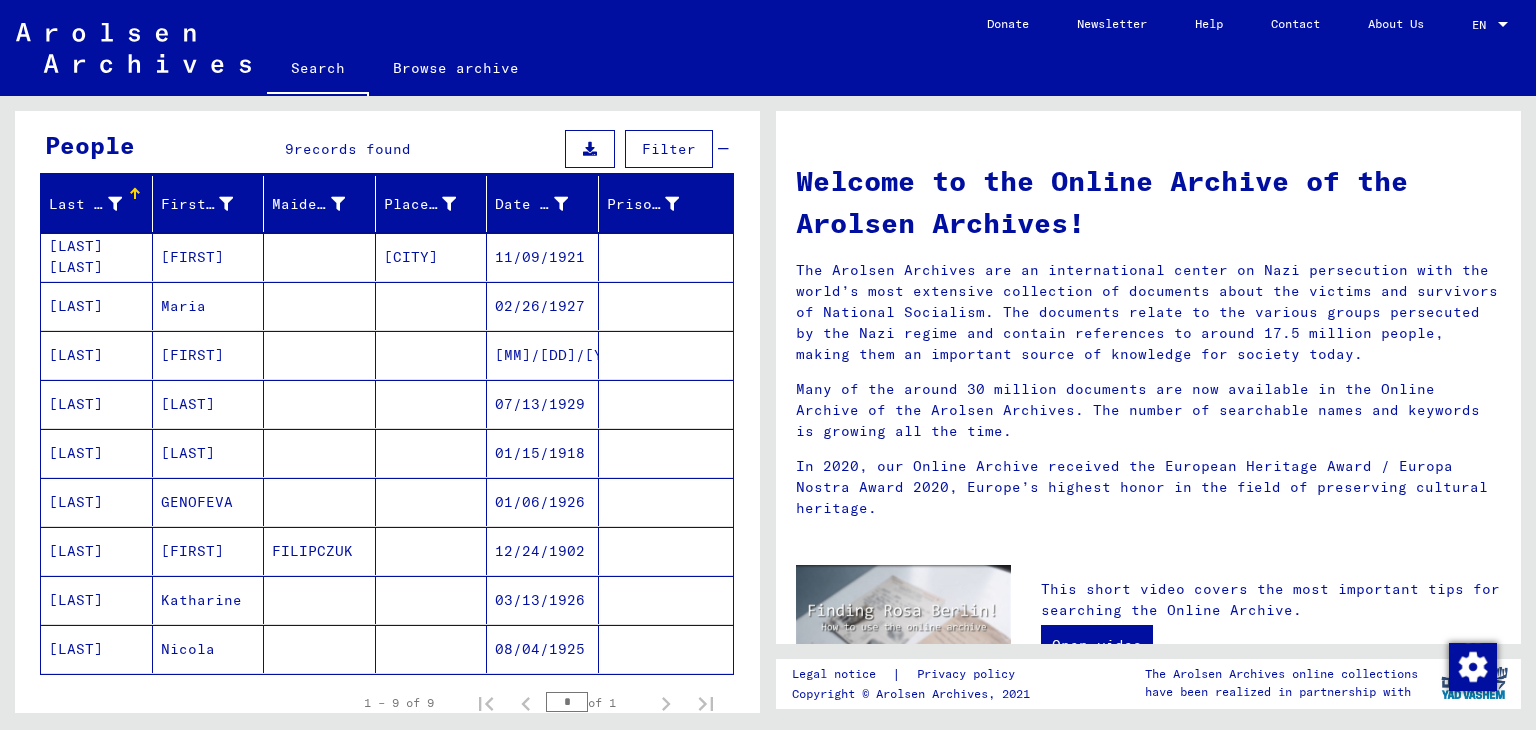 click on "[LAST]" at bounding box center (97, 404) 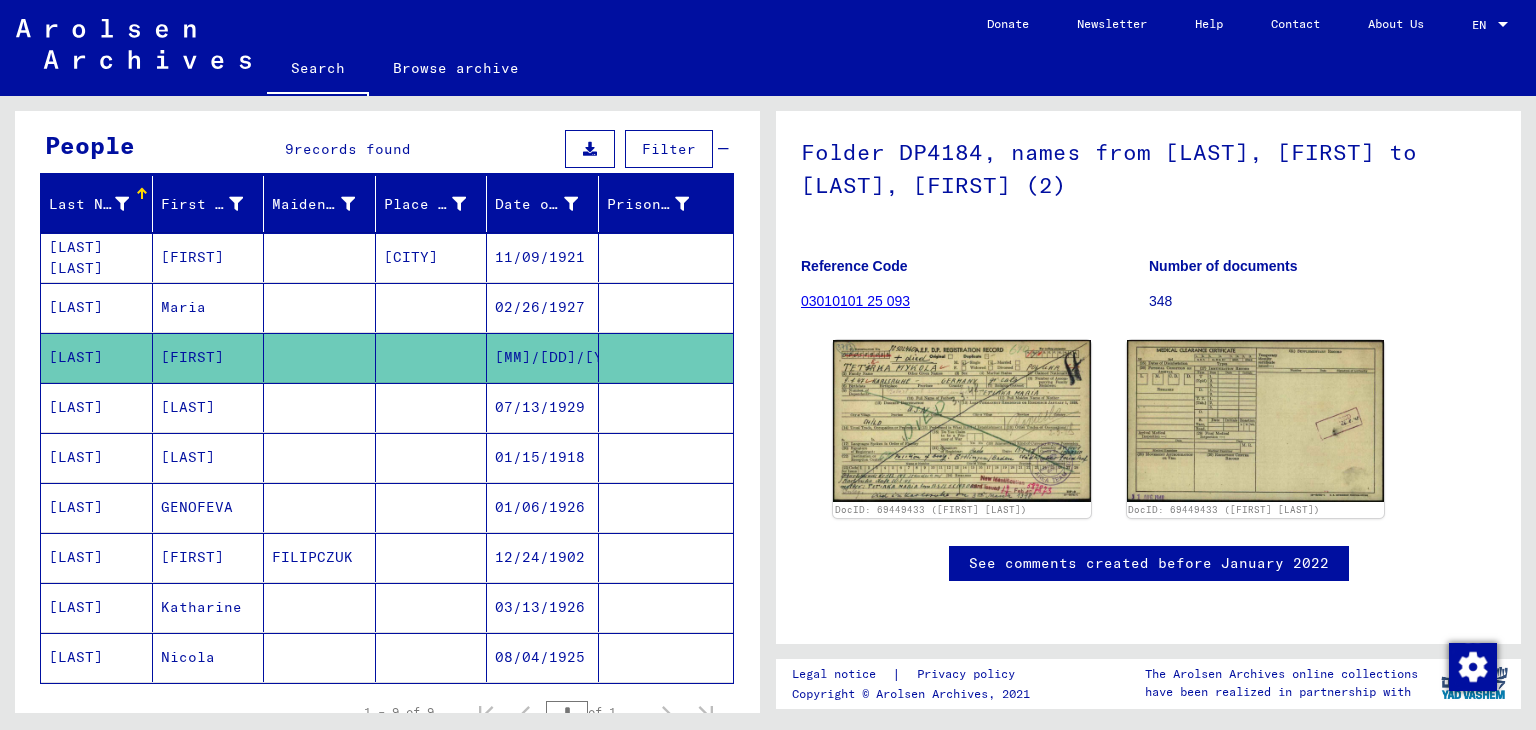 scroll, scrollTop: 122, scrollLeft: 0, axis: vertical 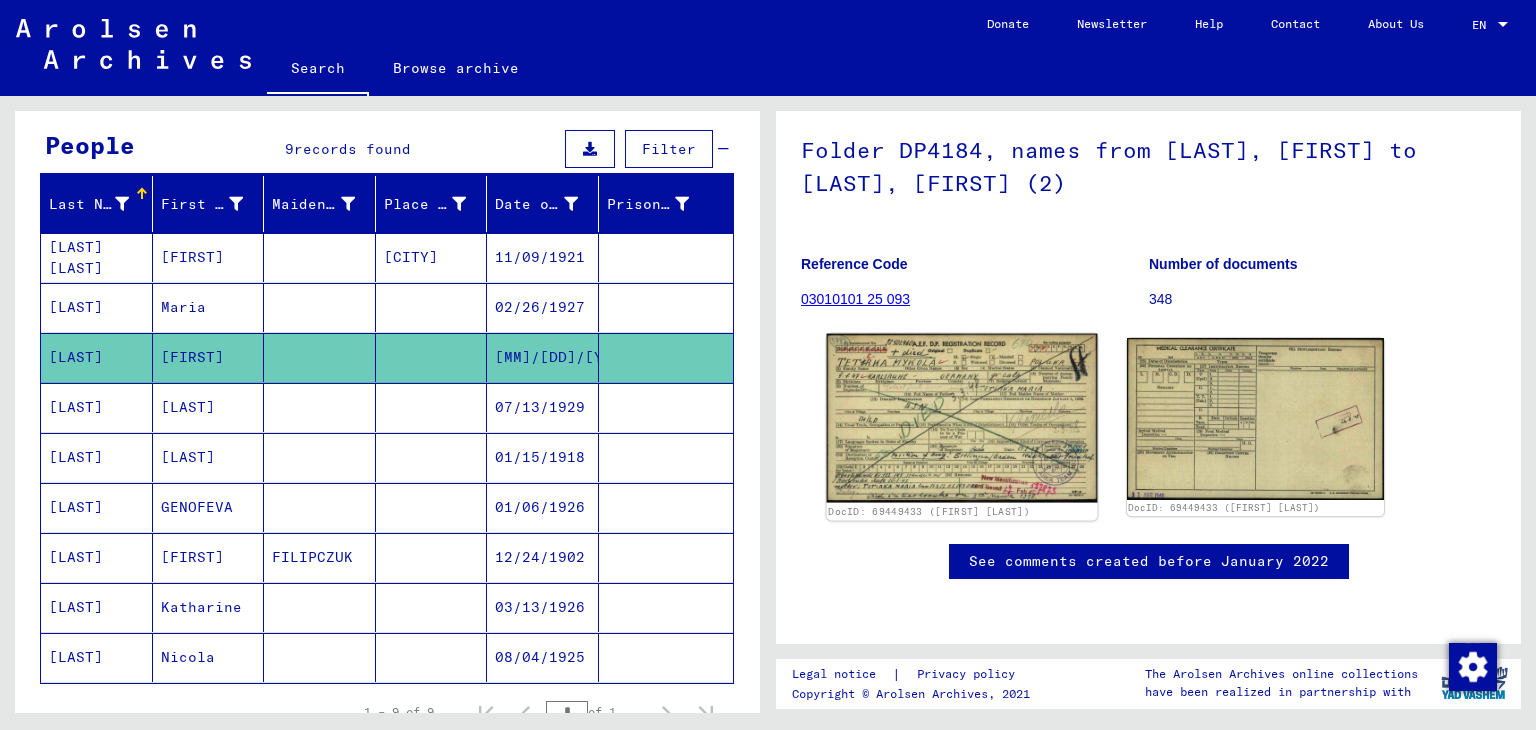 click 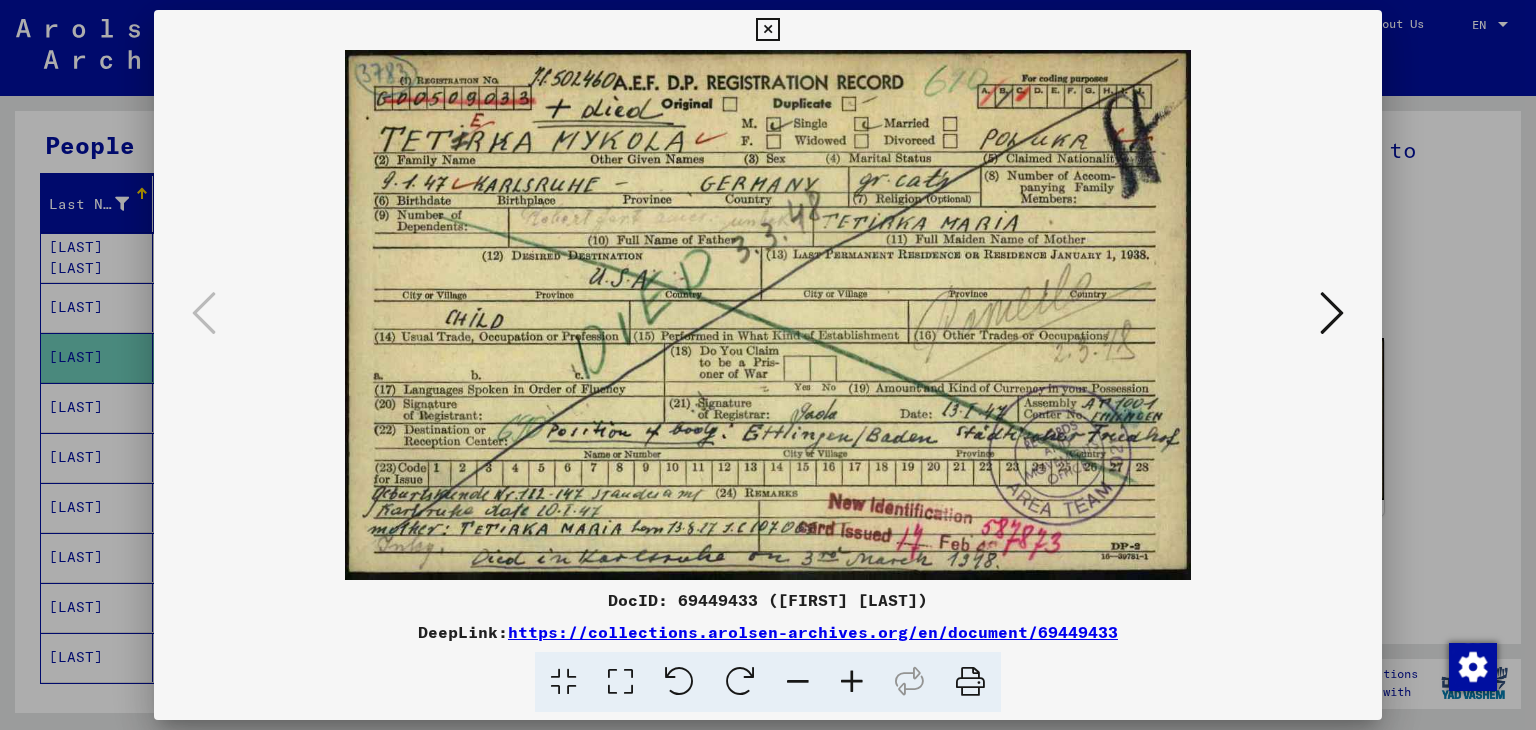 type 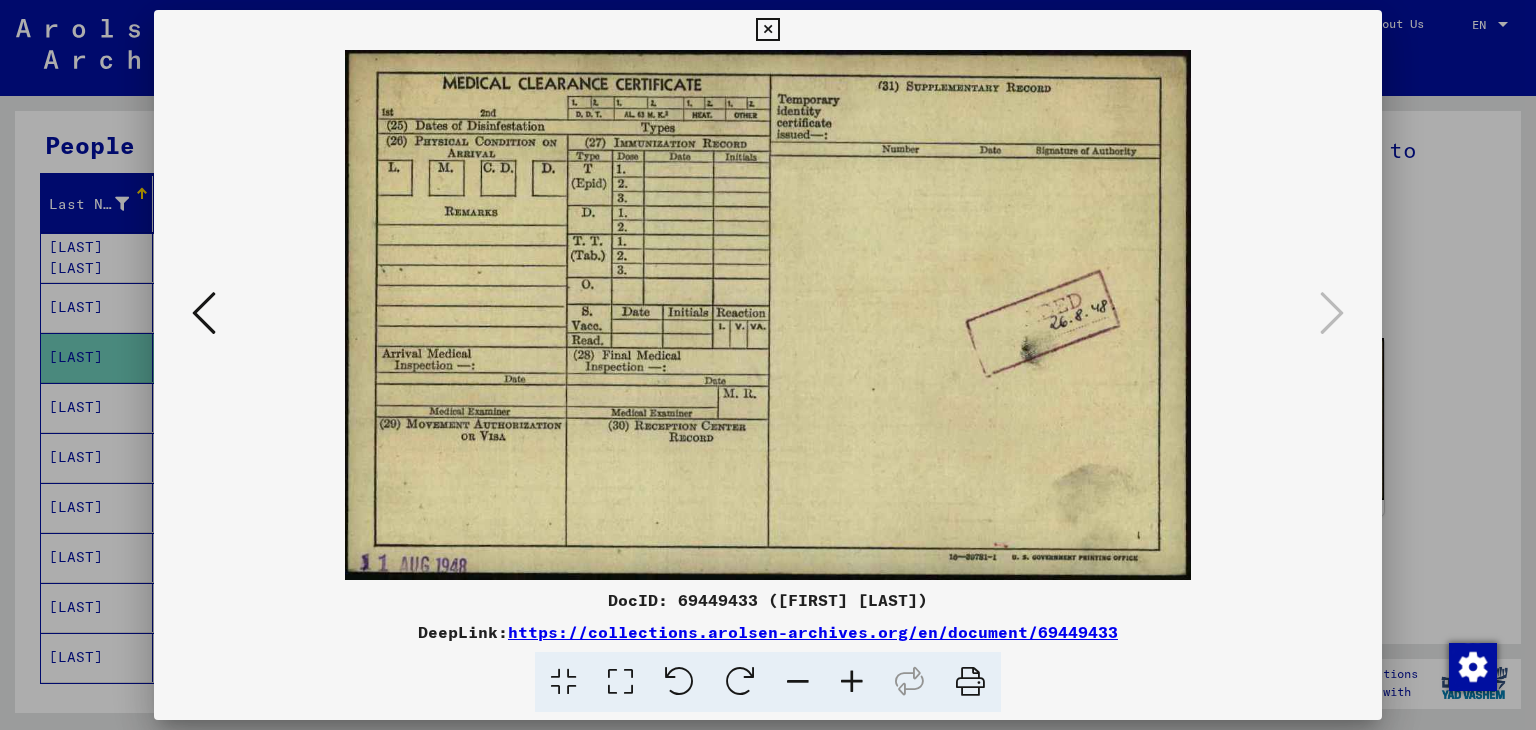 click at bounding box center (204, 313) 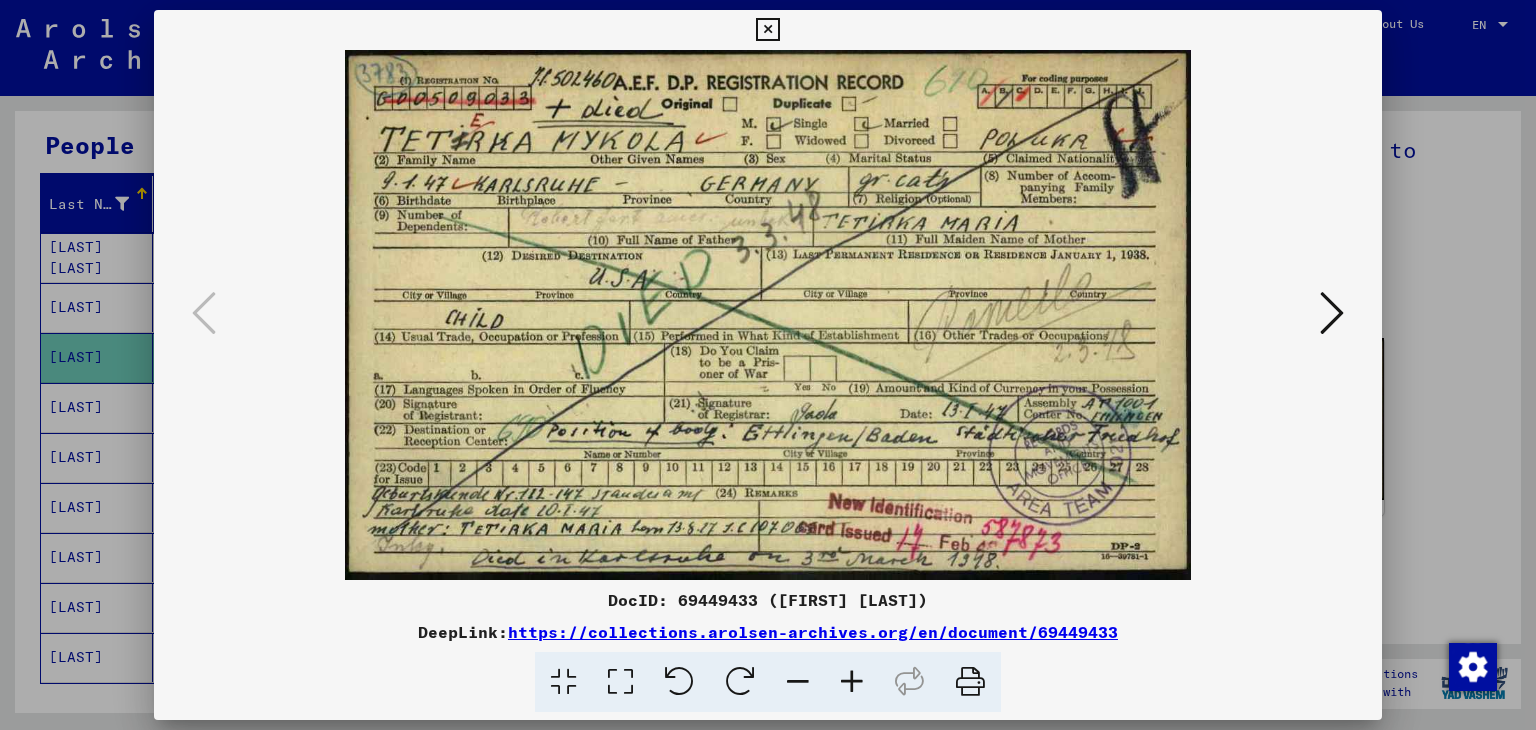 click at bounding box center [768, 315] 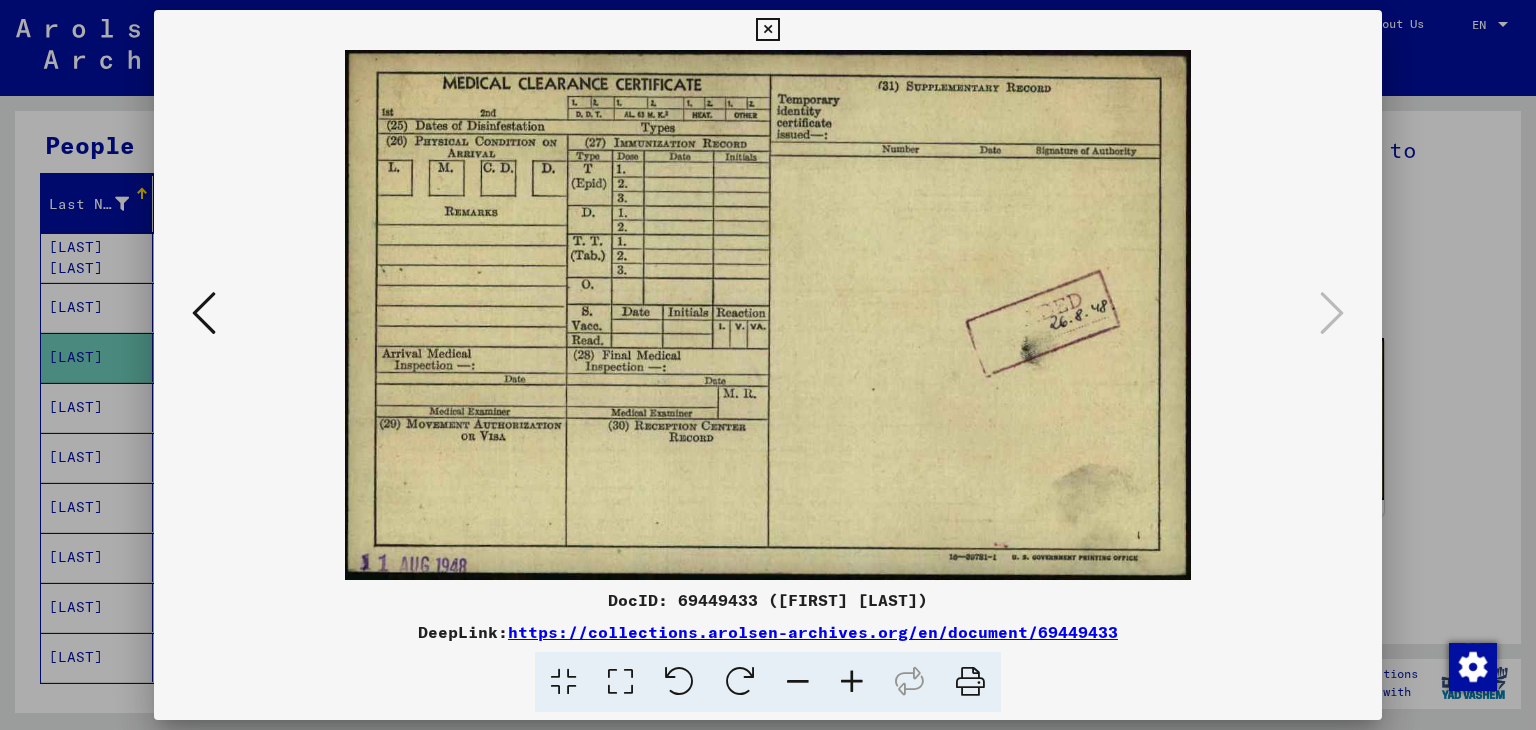 click at bounding box center (767, 30) 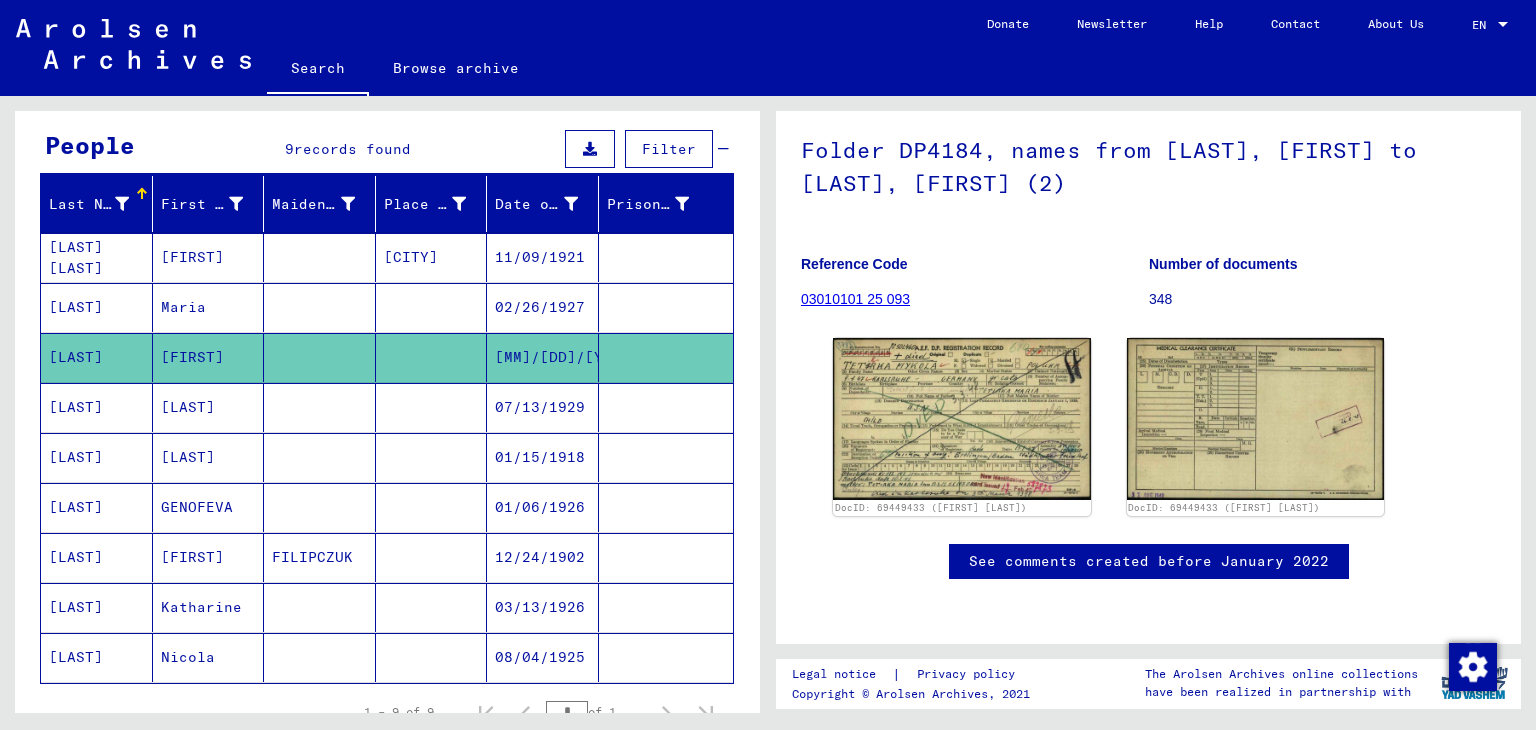 click on "[LAST]" at bounding box center [97, 357] 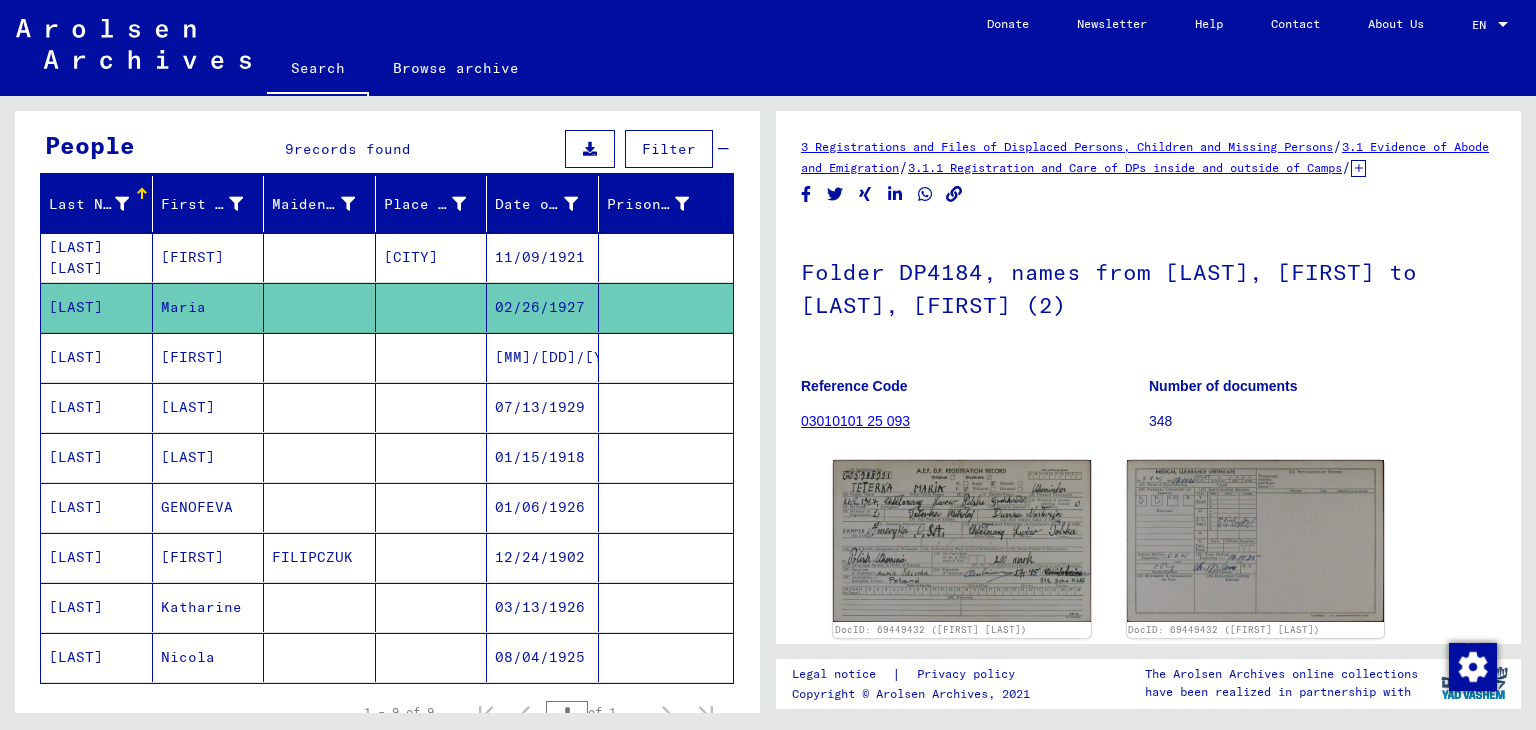 scroll, scrollTop: 0, scrollLeft: 0, axis: both 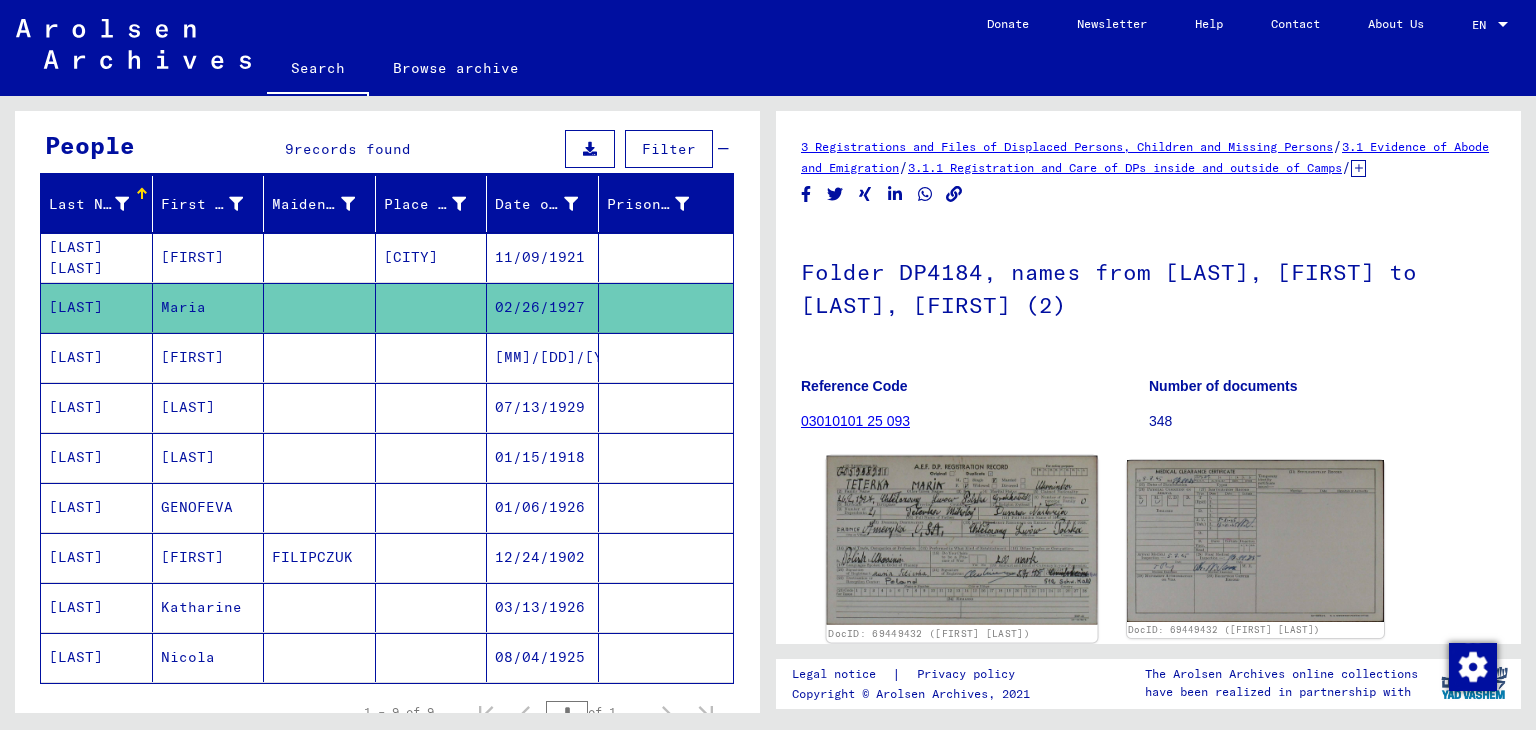 click 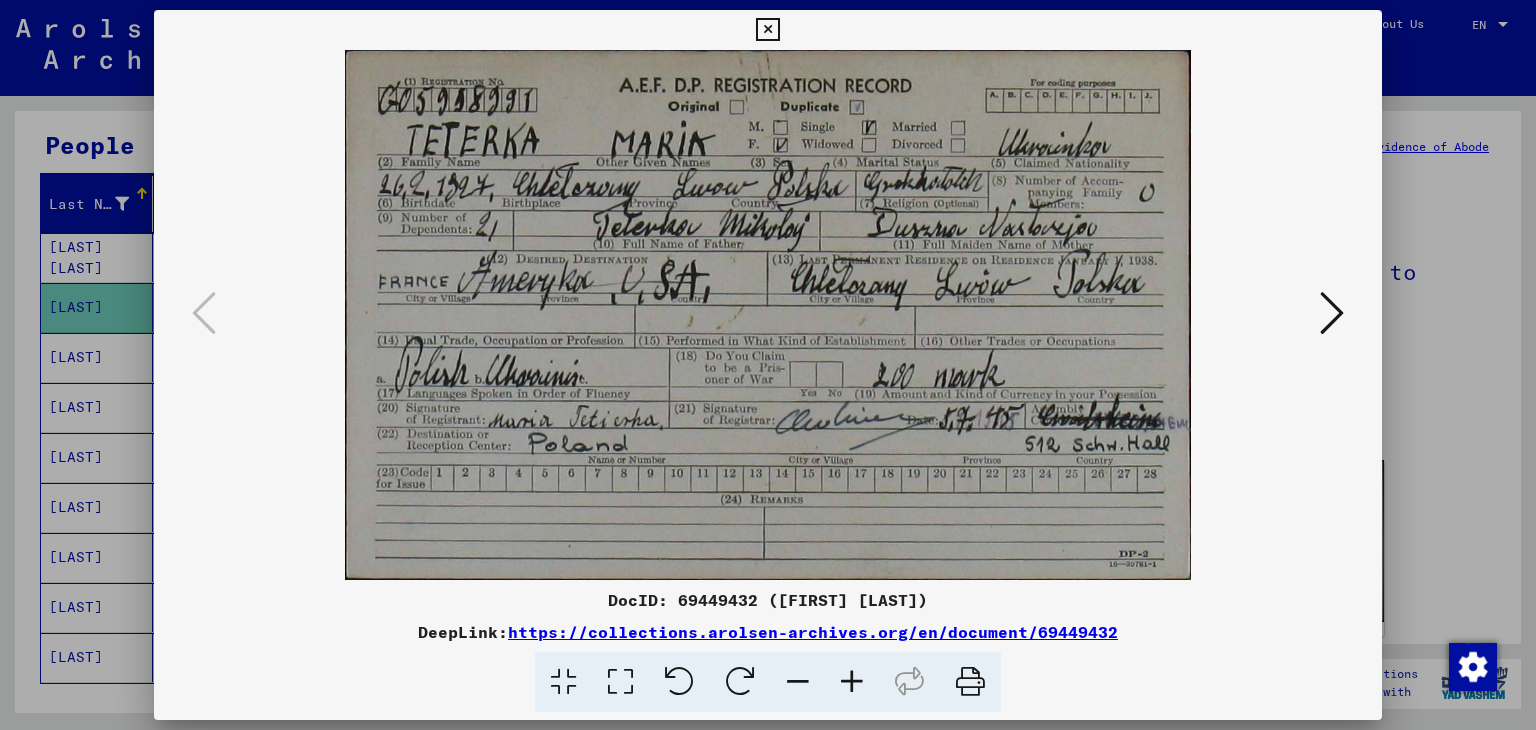 click at bounding box center (1332, 313) 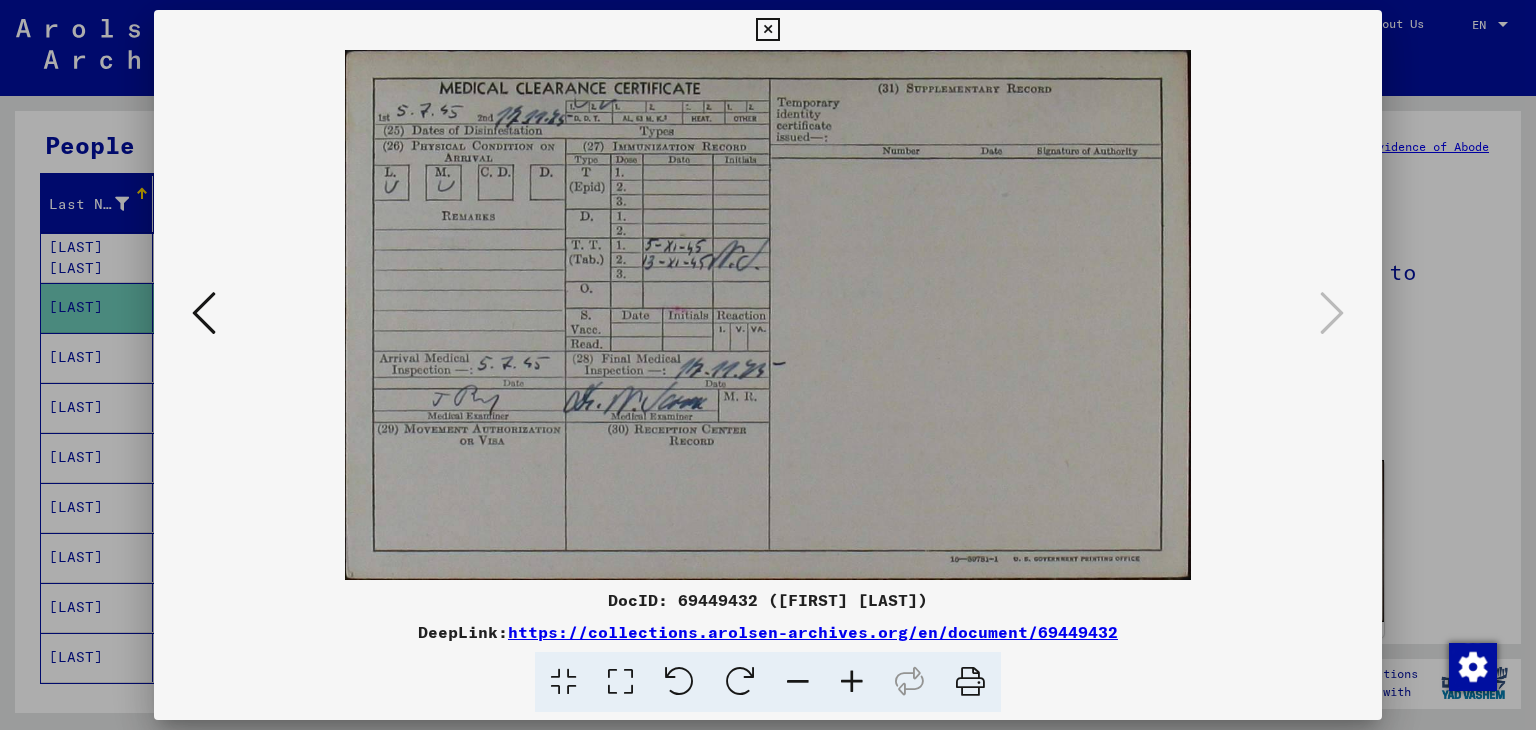 click at bounding box center (204, 313) 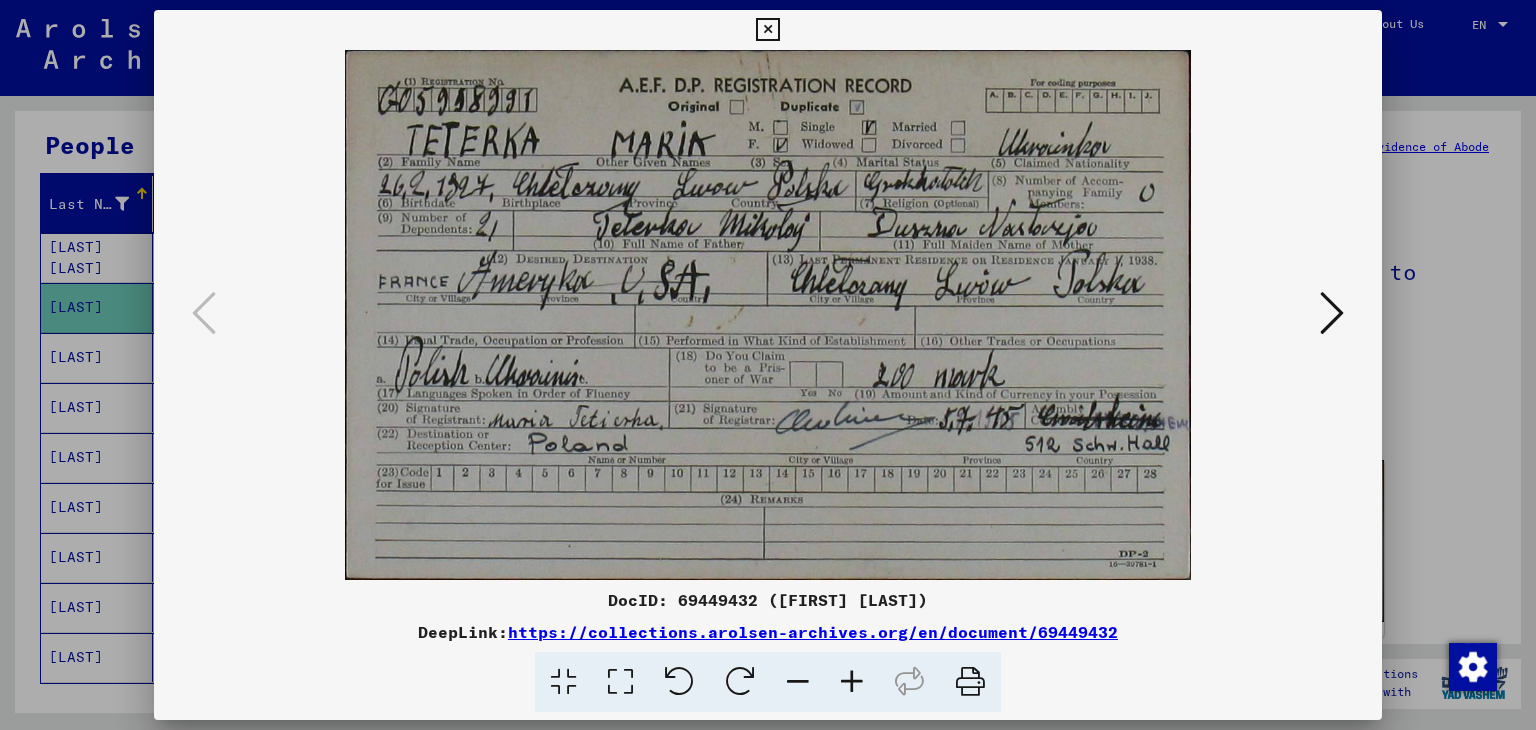 click at bounding box center (768, 365) 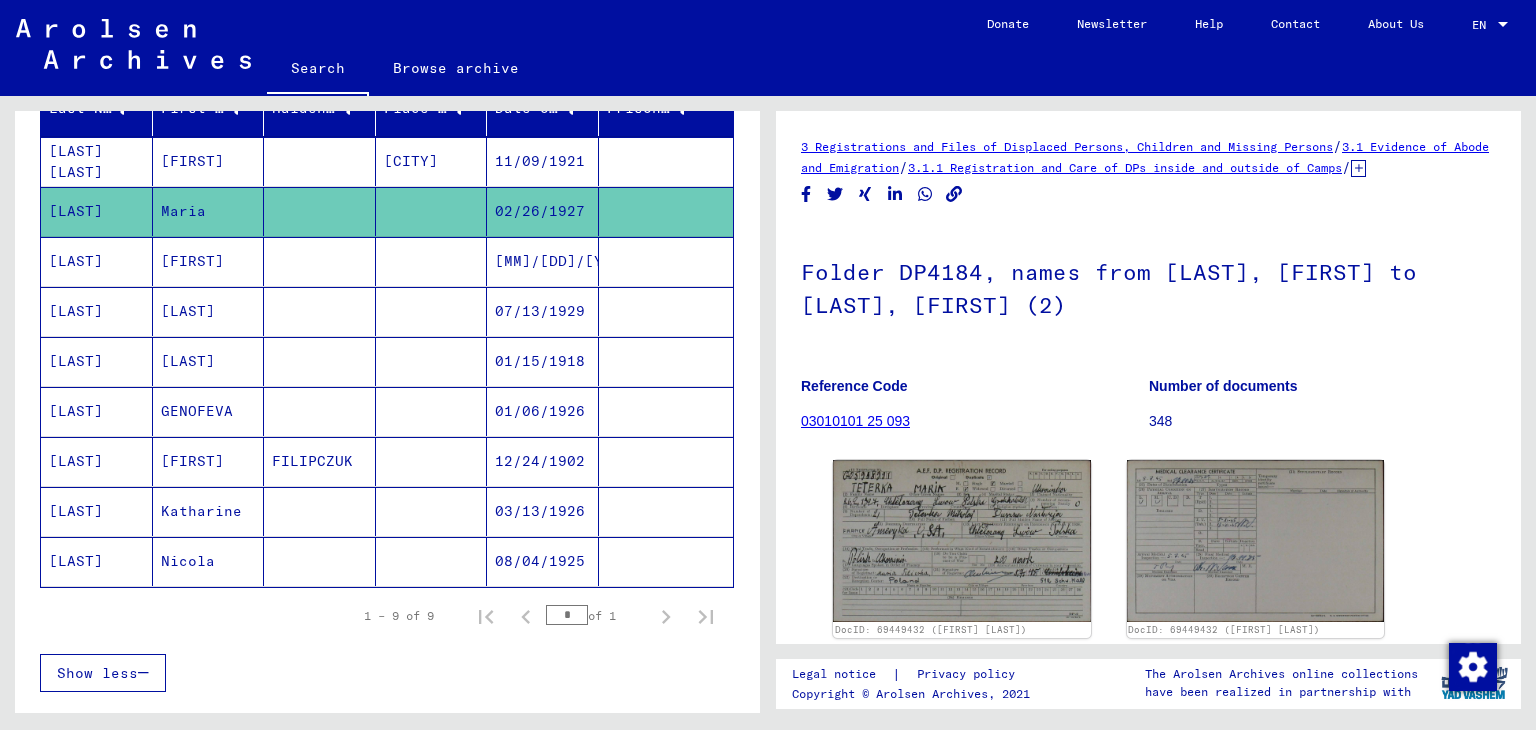 scroll, scrollTop: 268, scrollLeft: 0, axis: vertical 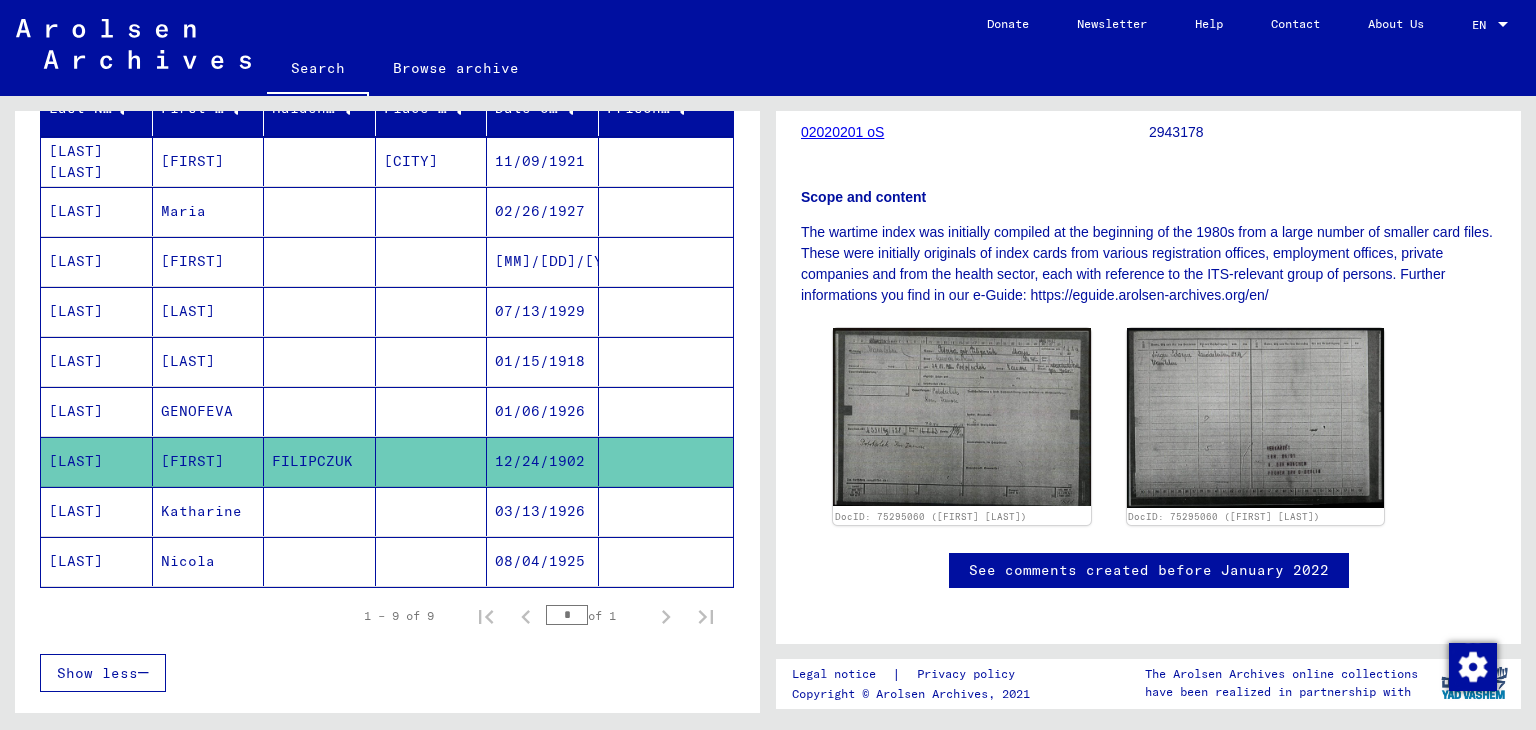 click 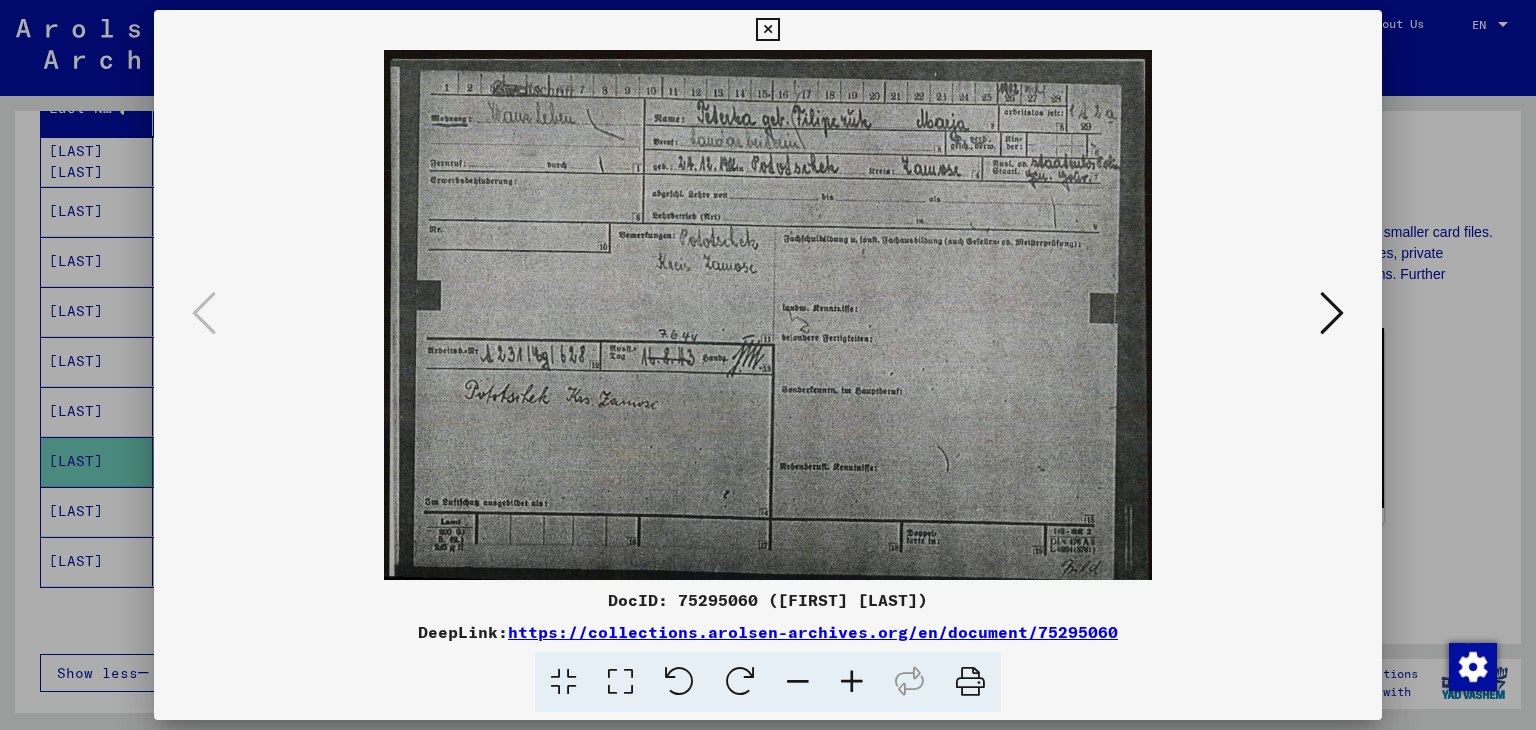 click at bounding box center (768, 315) 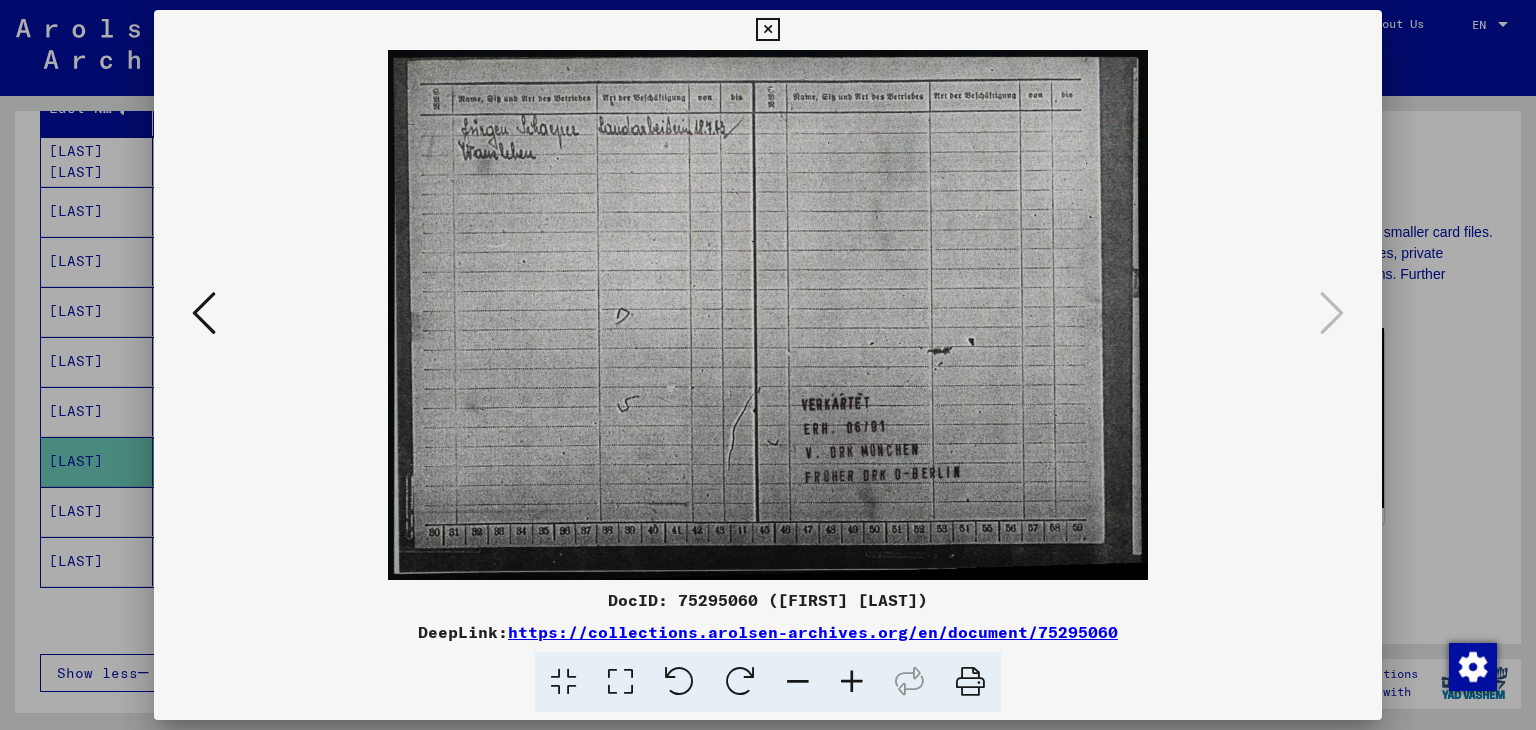 click at bounding box center [768, 365] 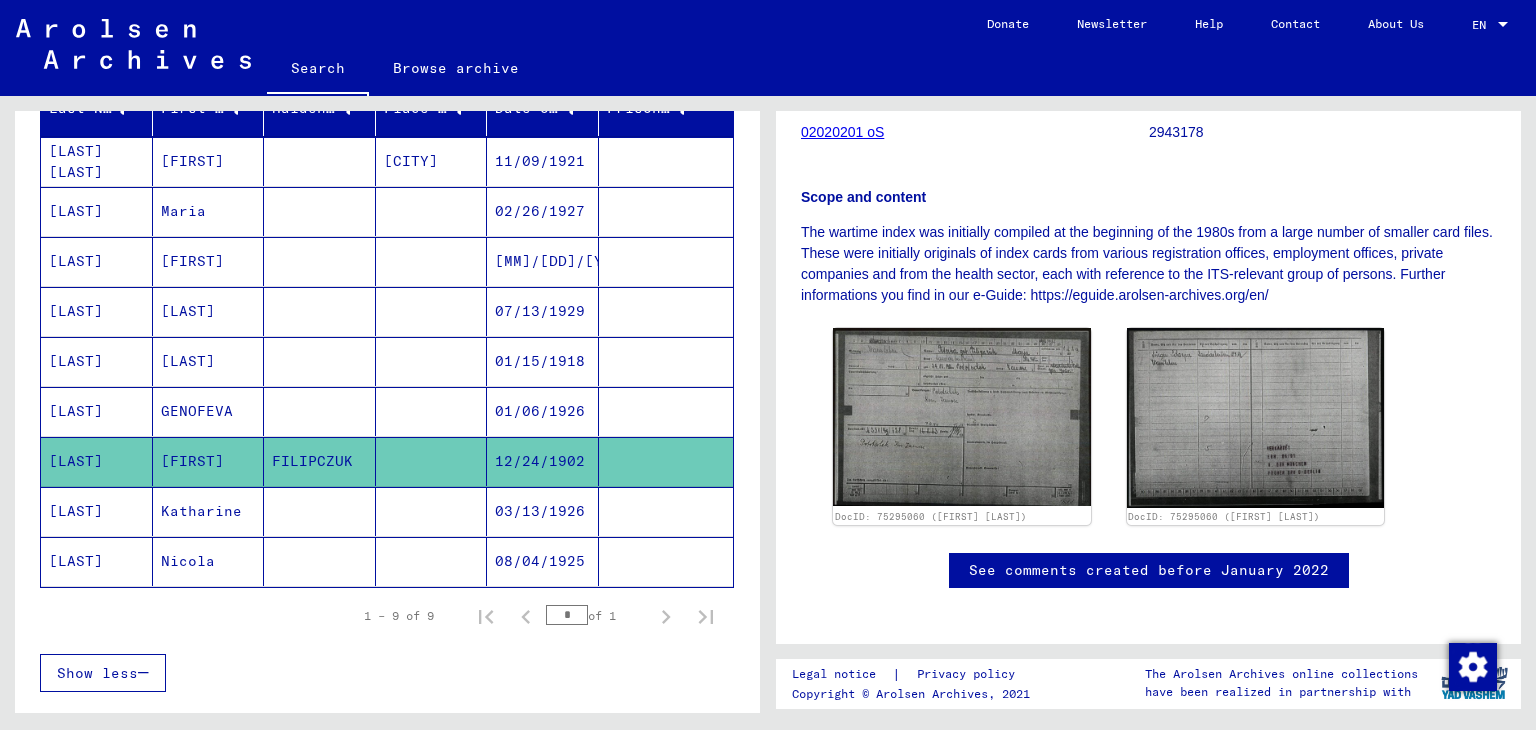 scroll, scrollTop: 346, scrollLeft: 0, axis: vertical 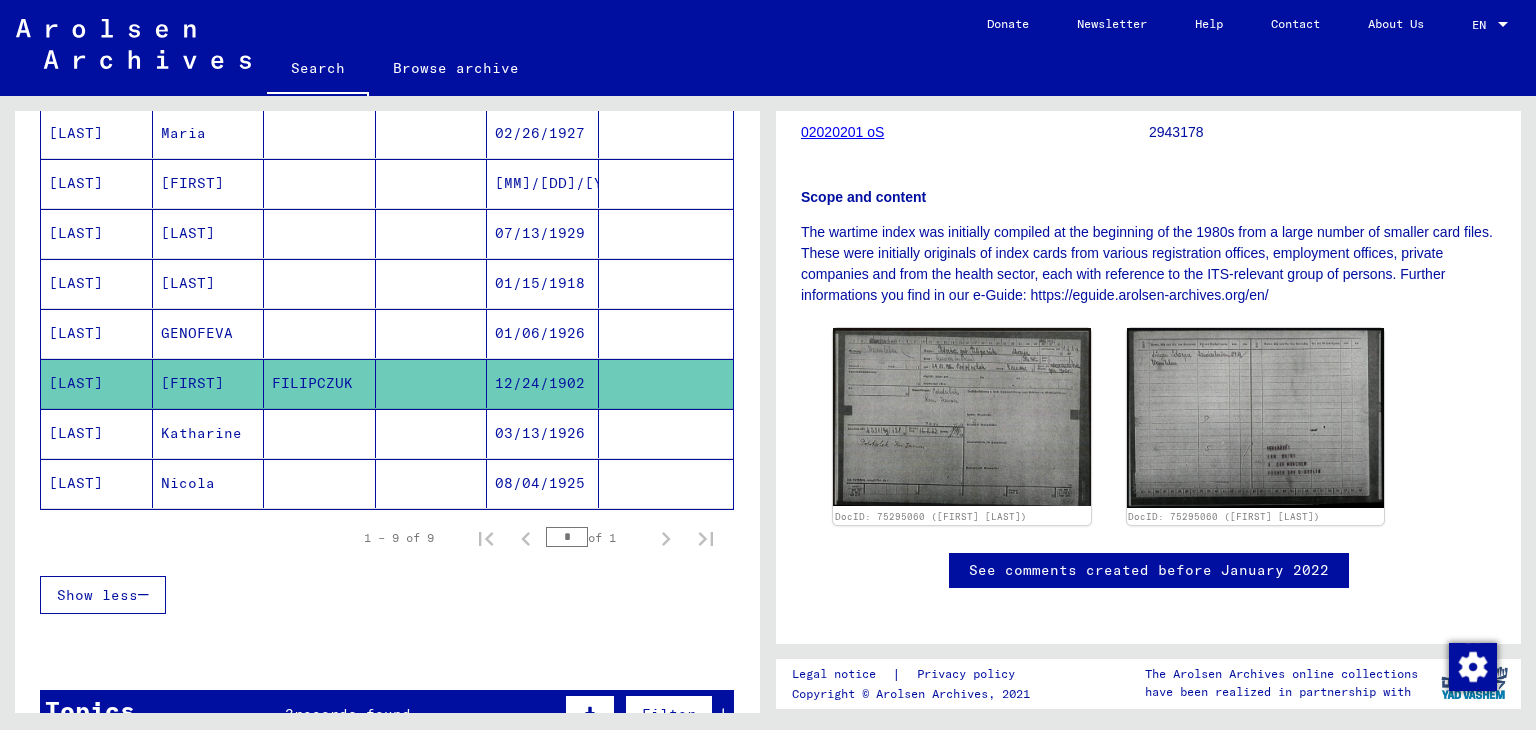 click on "Katharine" at bounding box center (209, 483) 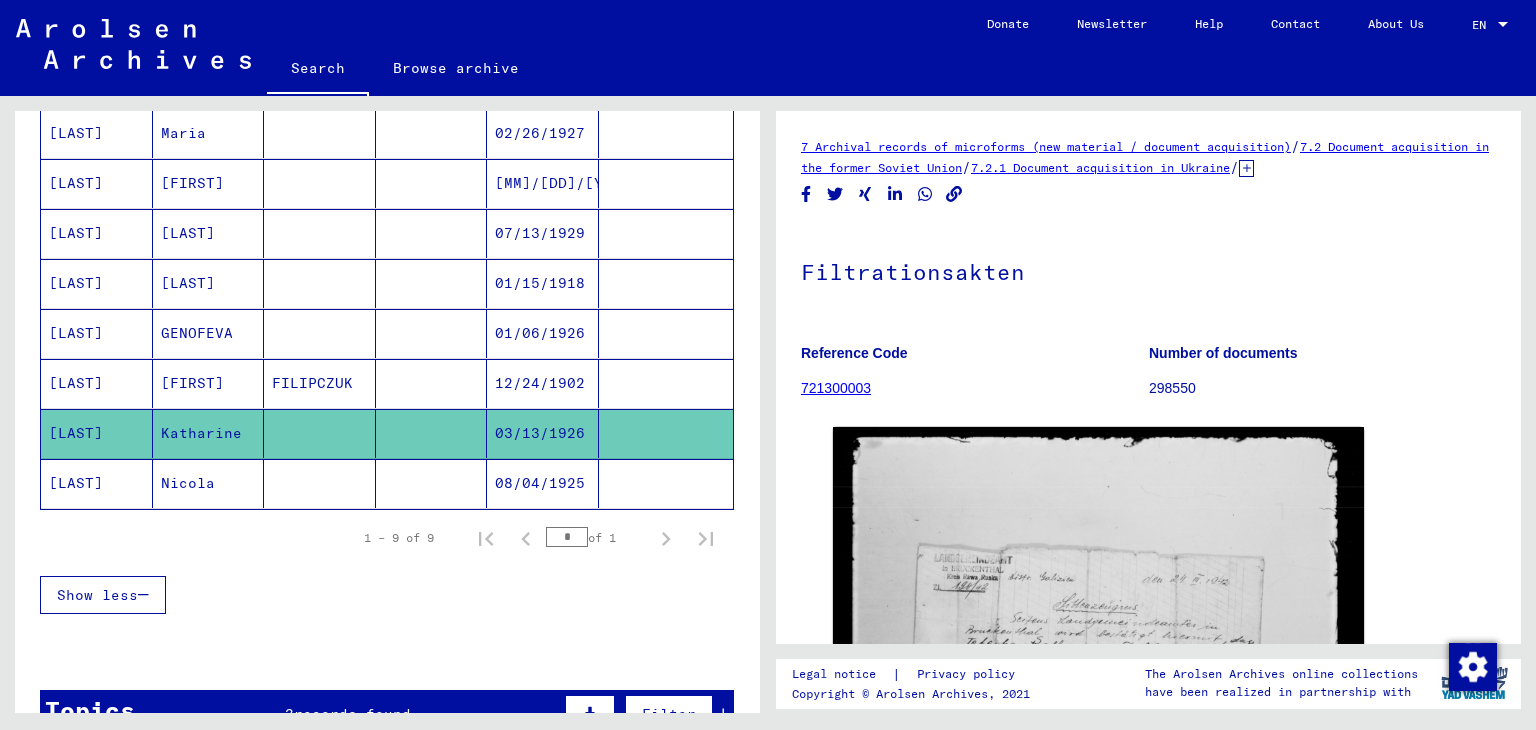 scroll, scrollTop: 0, scrollLeft: 0, axis: both 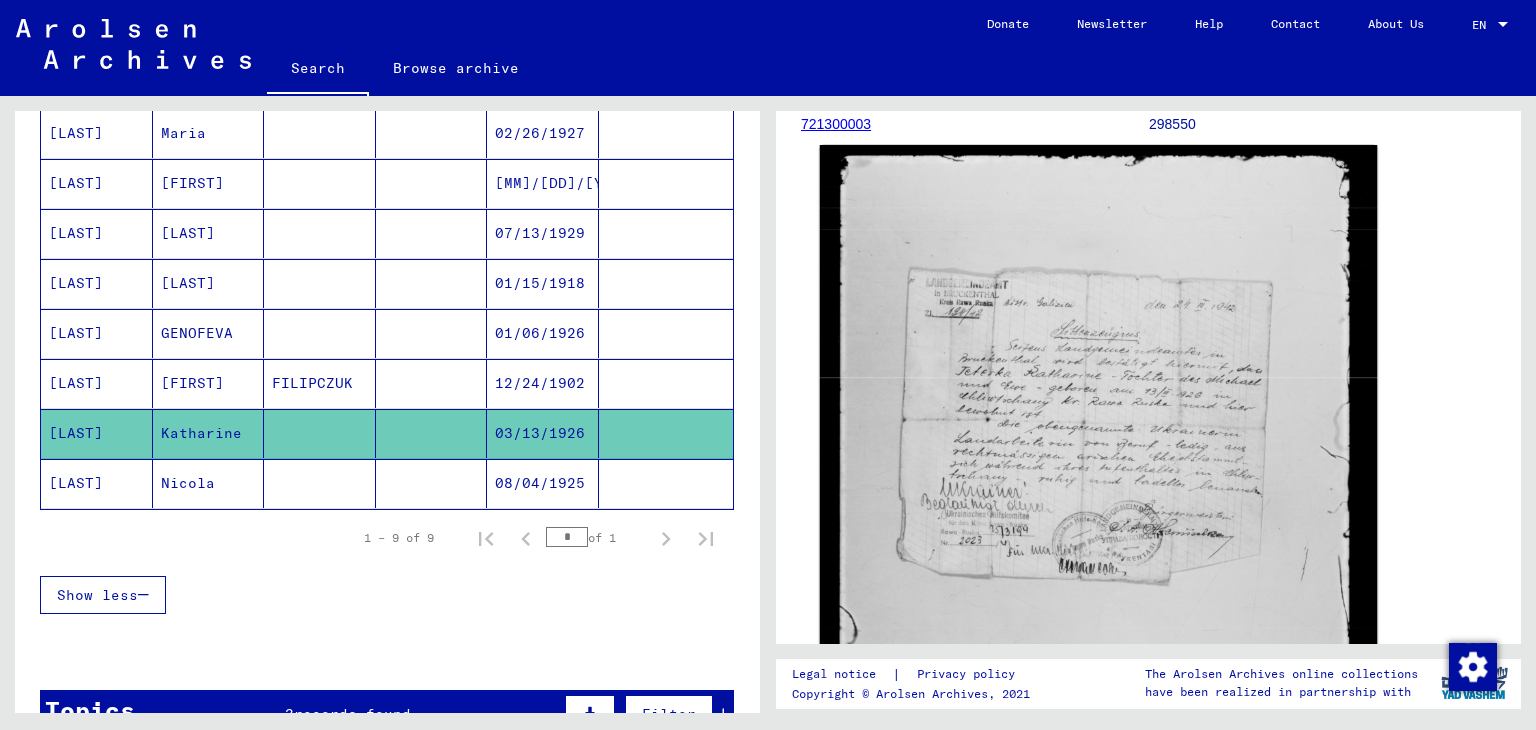 click 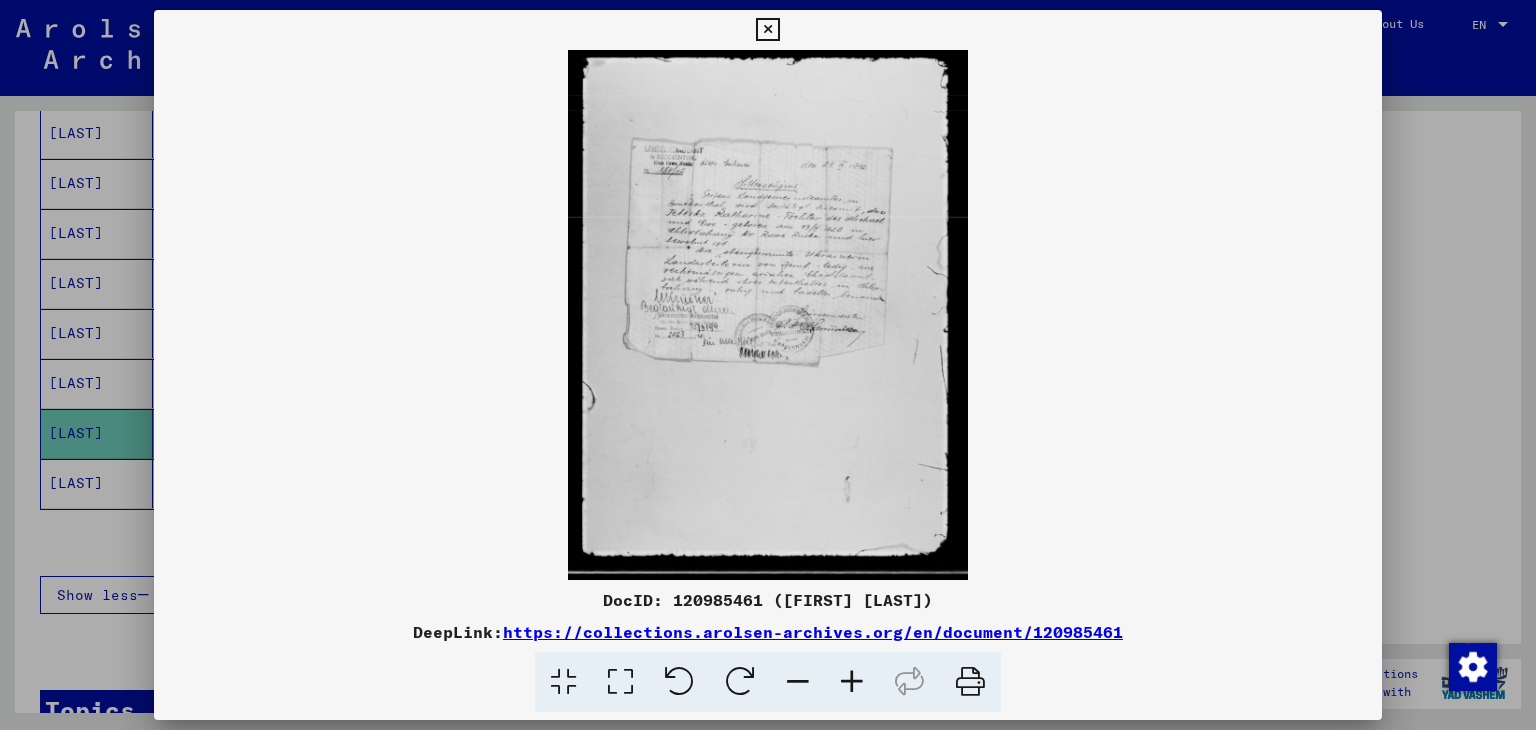 click at bounding box center [620, 682] 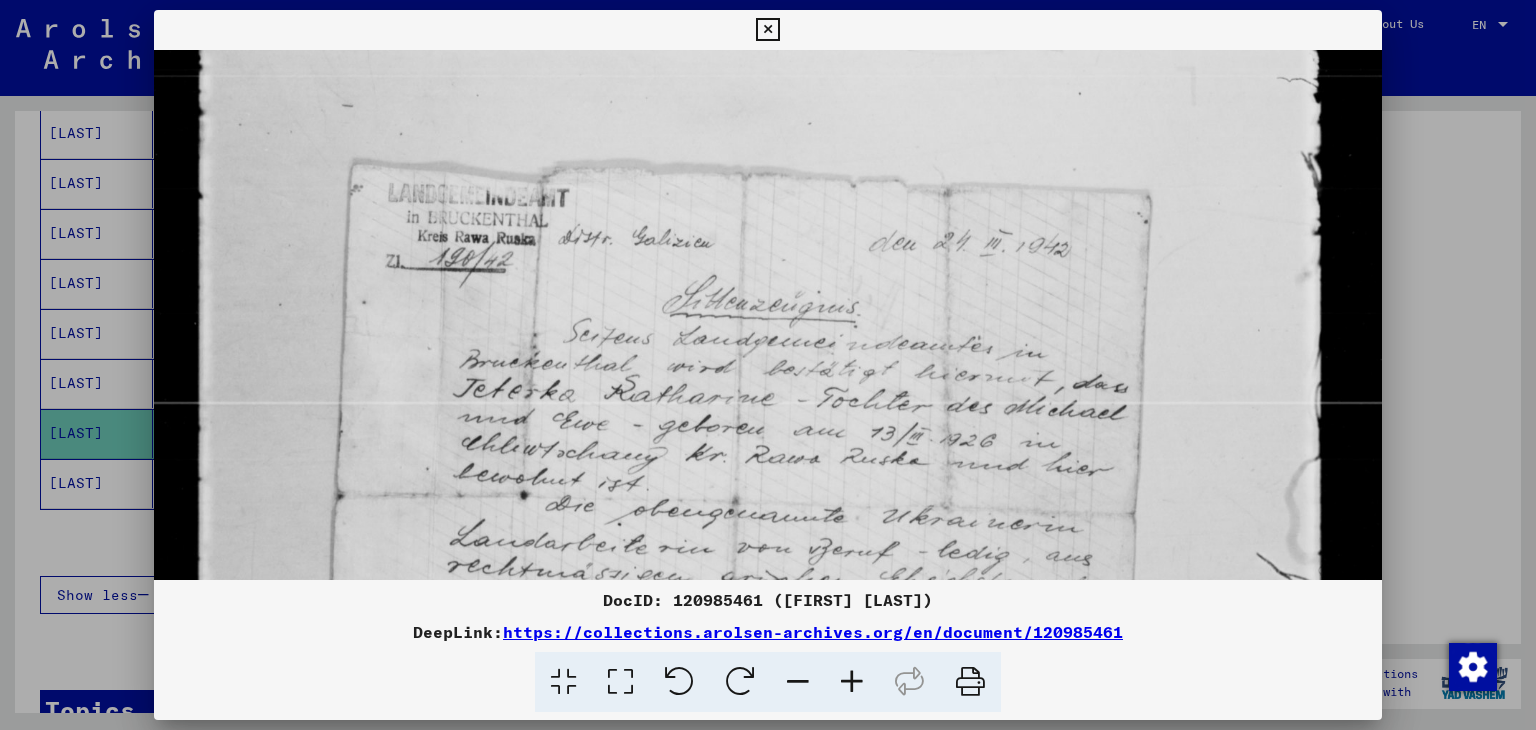 drag, startPoint x: 639, startPoint y: 381, endPoint x: 662, endPoint y: 220, distance: 162.63457 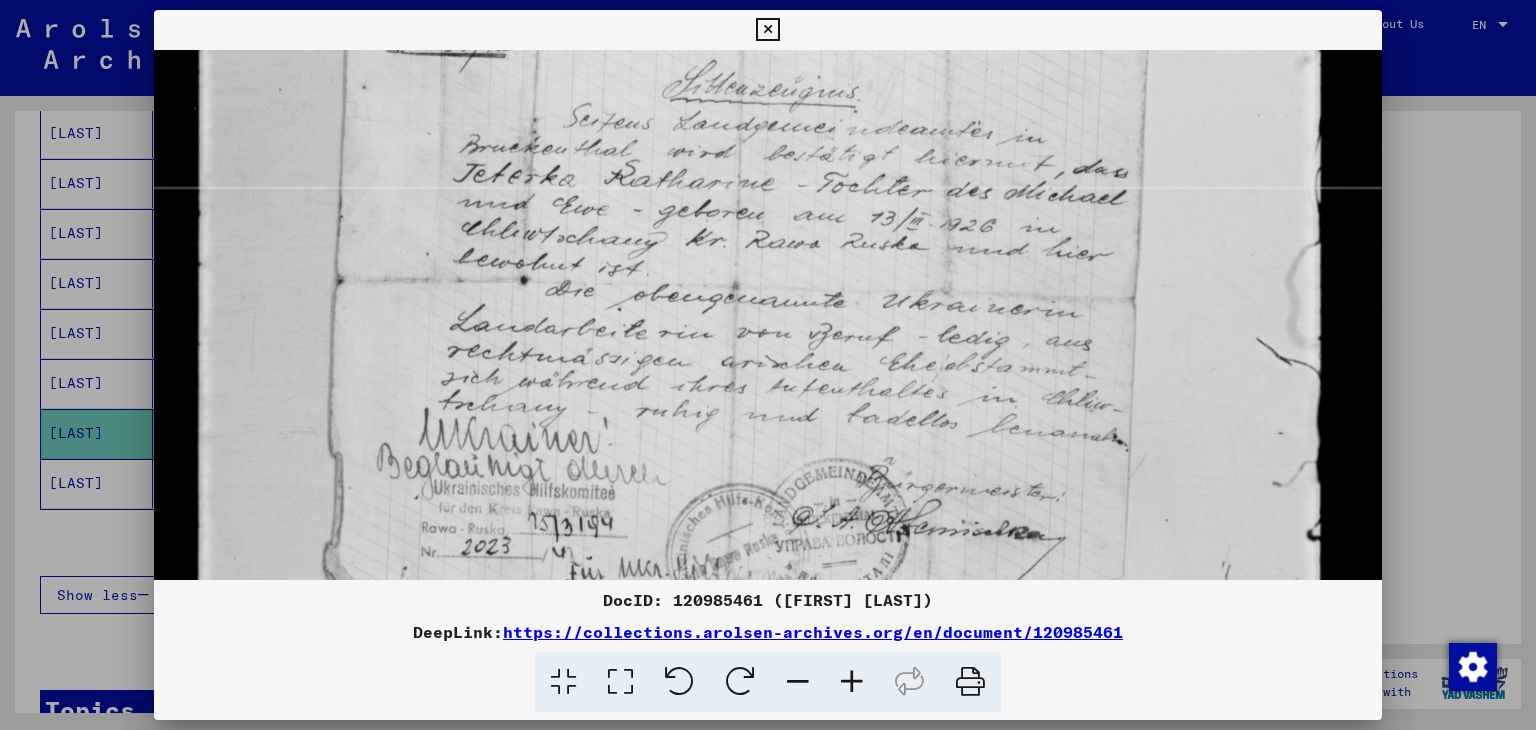 scroll, scrollTop: 459, scrollLeft: 0, axis: vertical 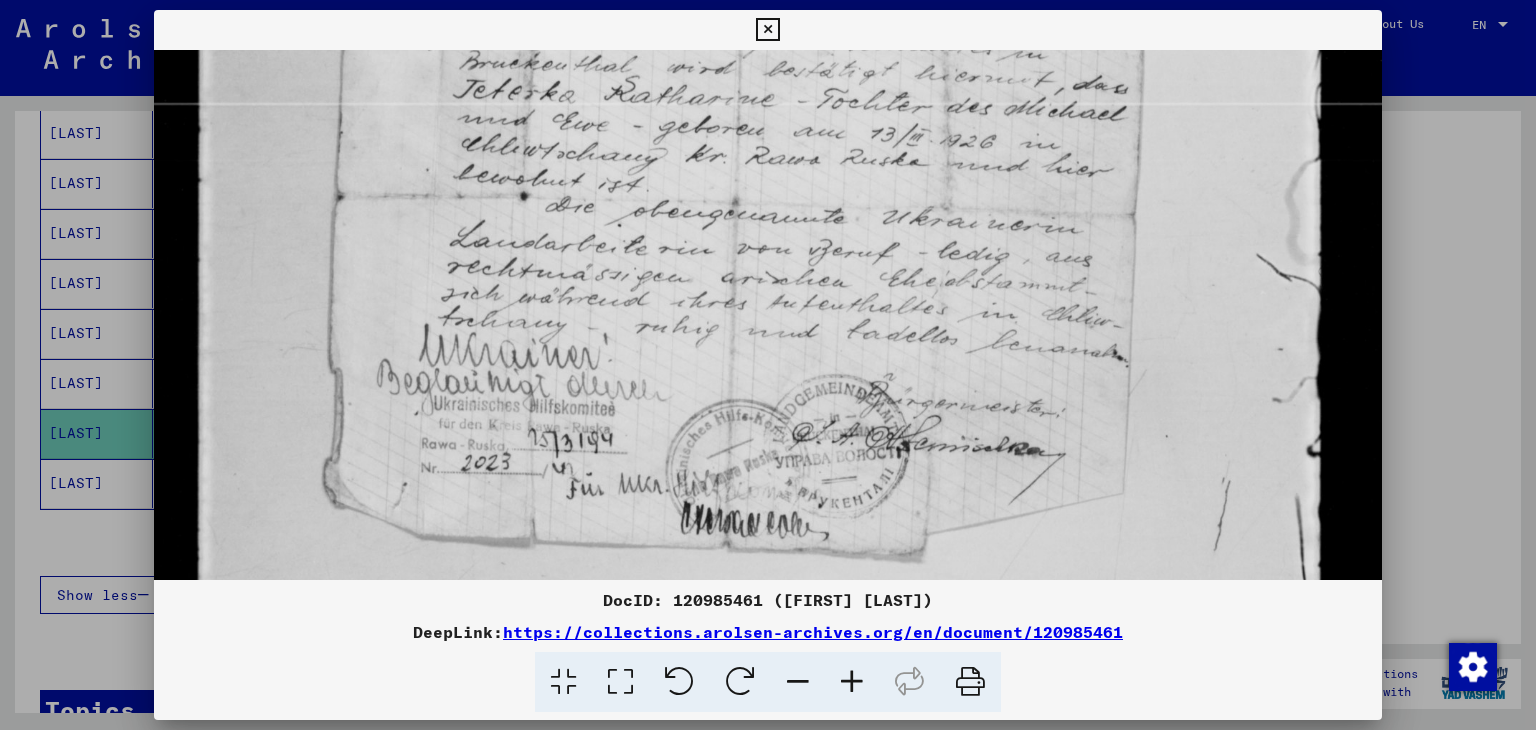 drag, startPoint x: 662, startPoint y: 220, endPoint x: 682, endPoint y: -74, distance: 294.67947 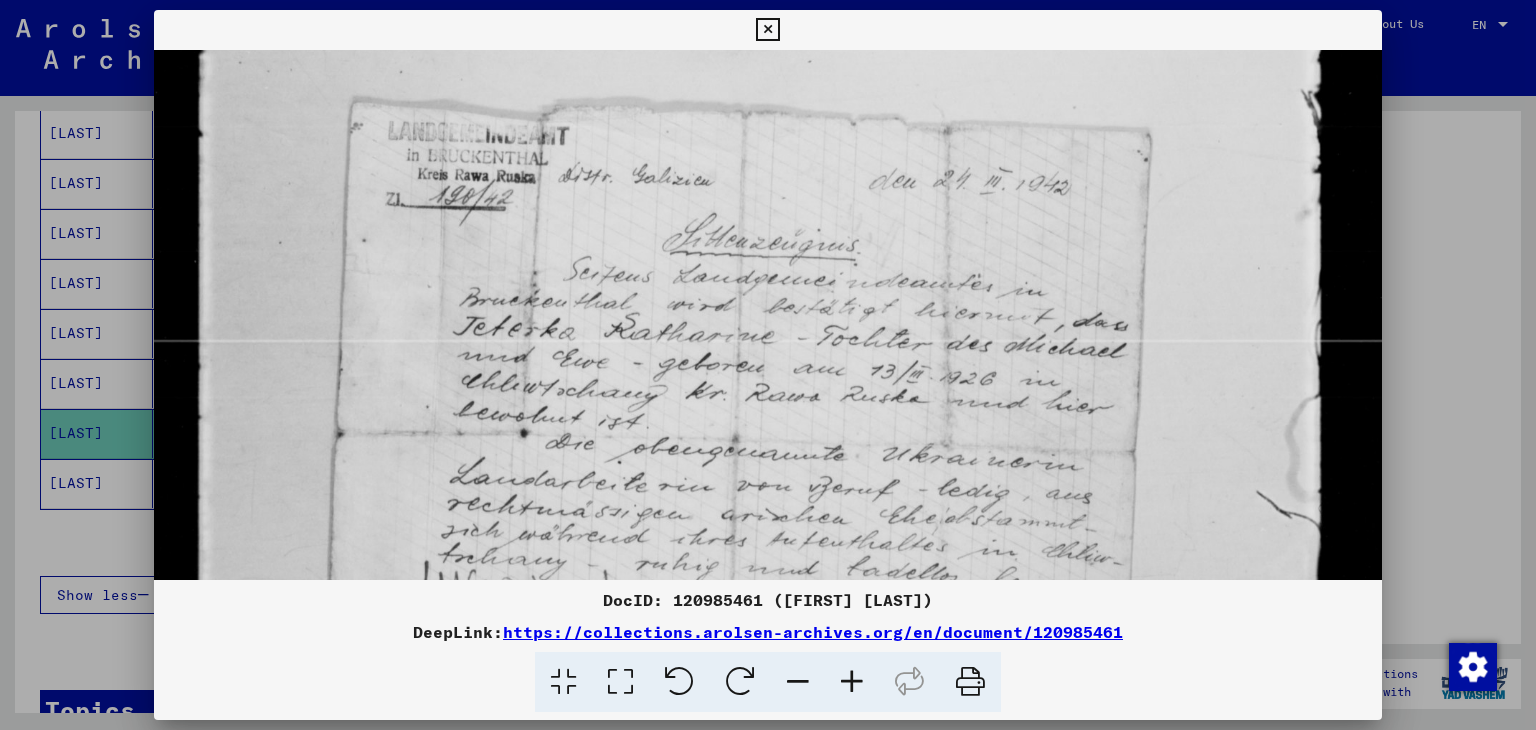 scroll, scrollTop: 224, scrollLeft: 0, axis: vertical 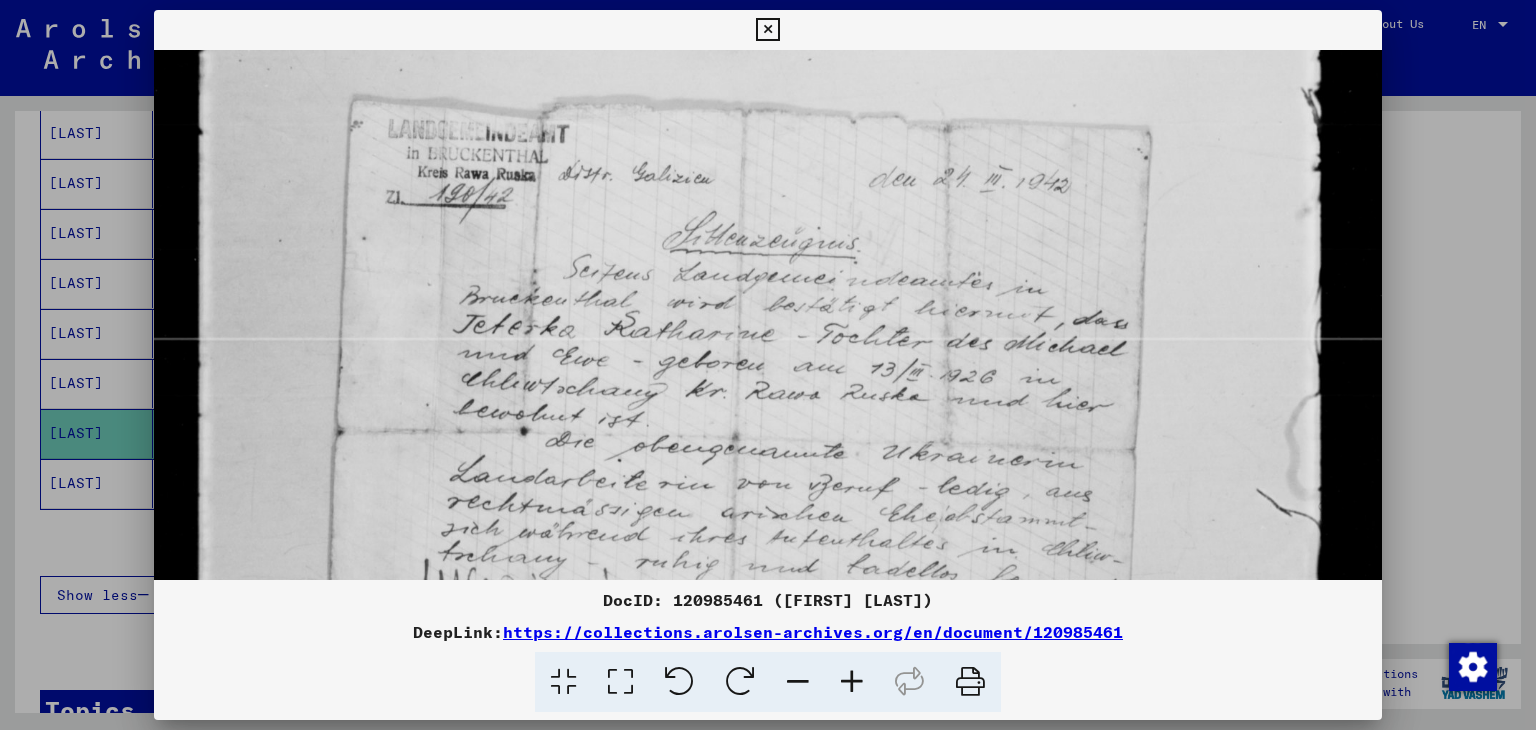 drag, startPoint x: 860, startPoint y: 219, endPoint x: 829, endPoint y: 456, distance: 239.01883 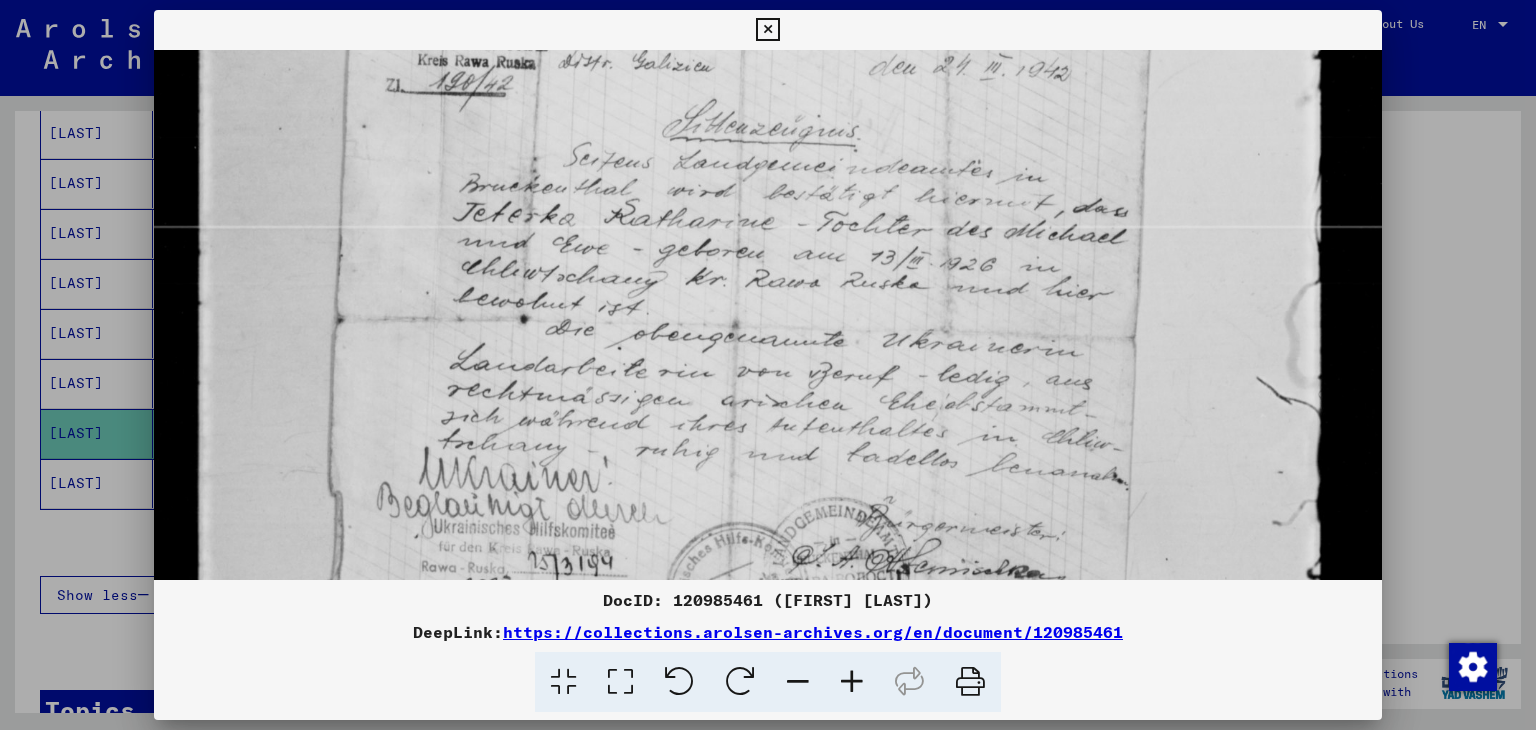 scroll, scrollTop: 340, scrollLeft: 0, axis: vertical 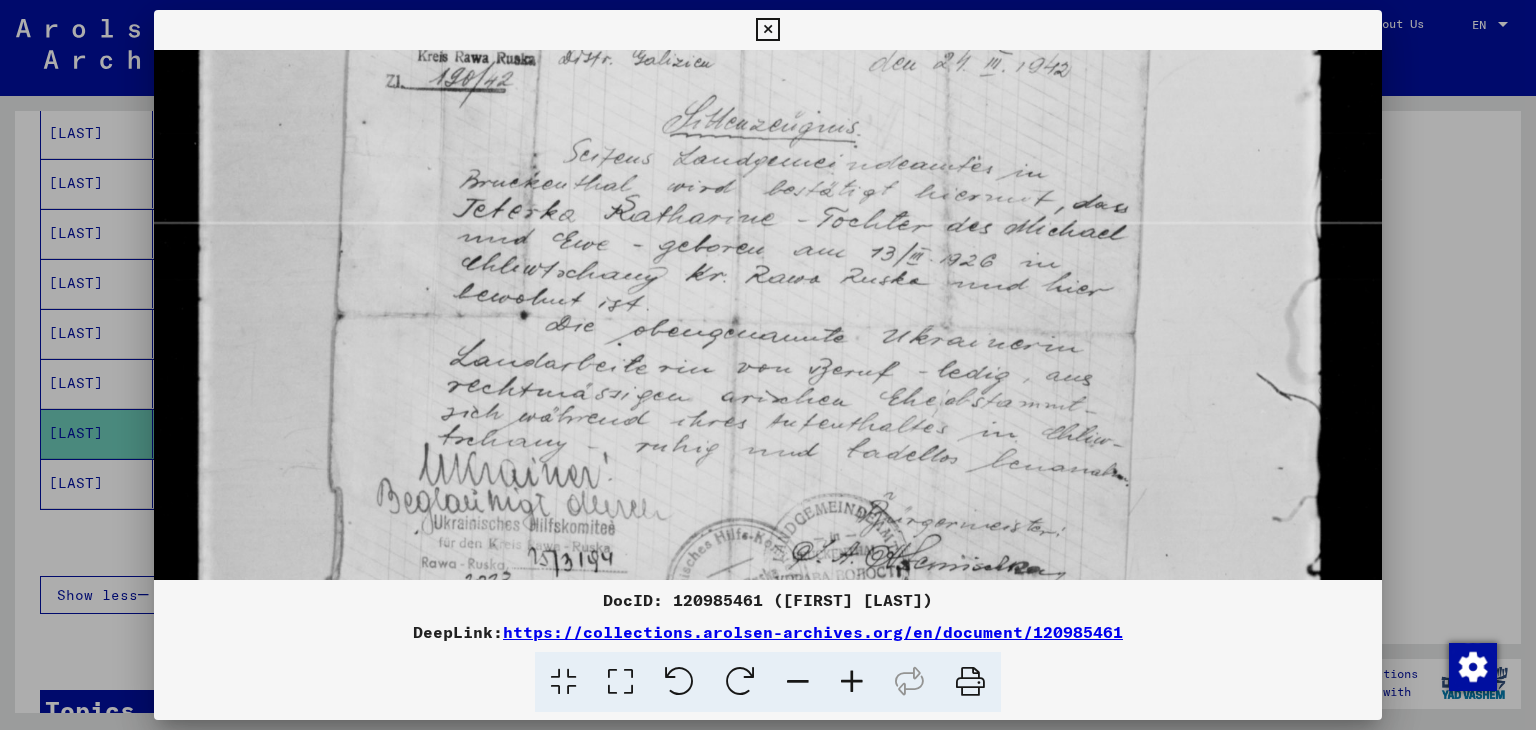 drag, startPoint x: 829, startPoint y: 453, endPoint x: 847, endPoint y: 337, distance: 117.388245 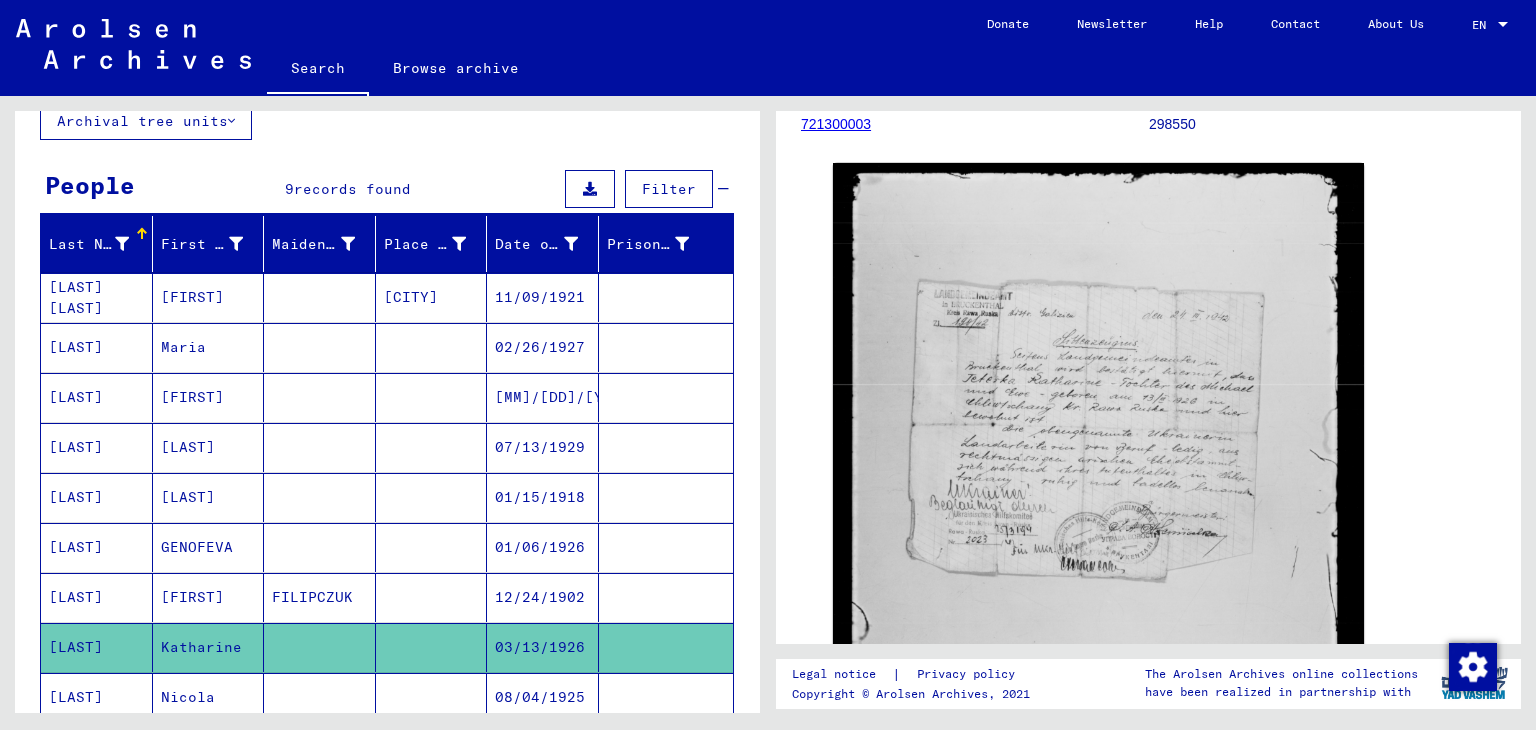 scroll, scrollTop: 134, scrollLeft: 0, axis: vertical 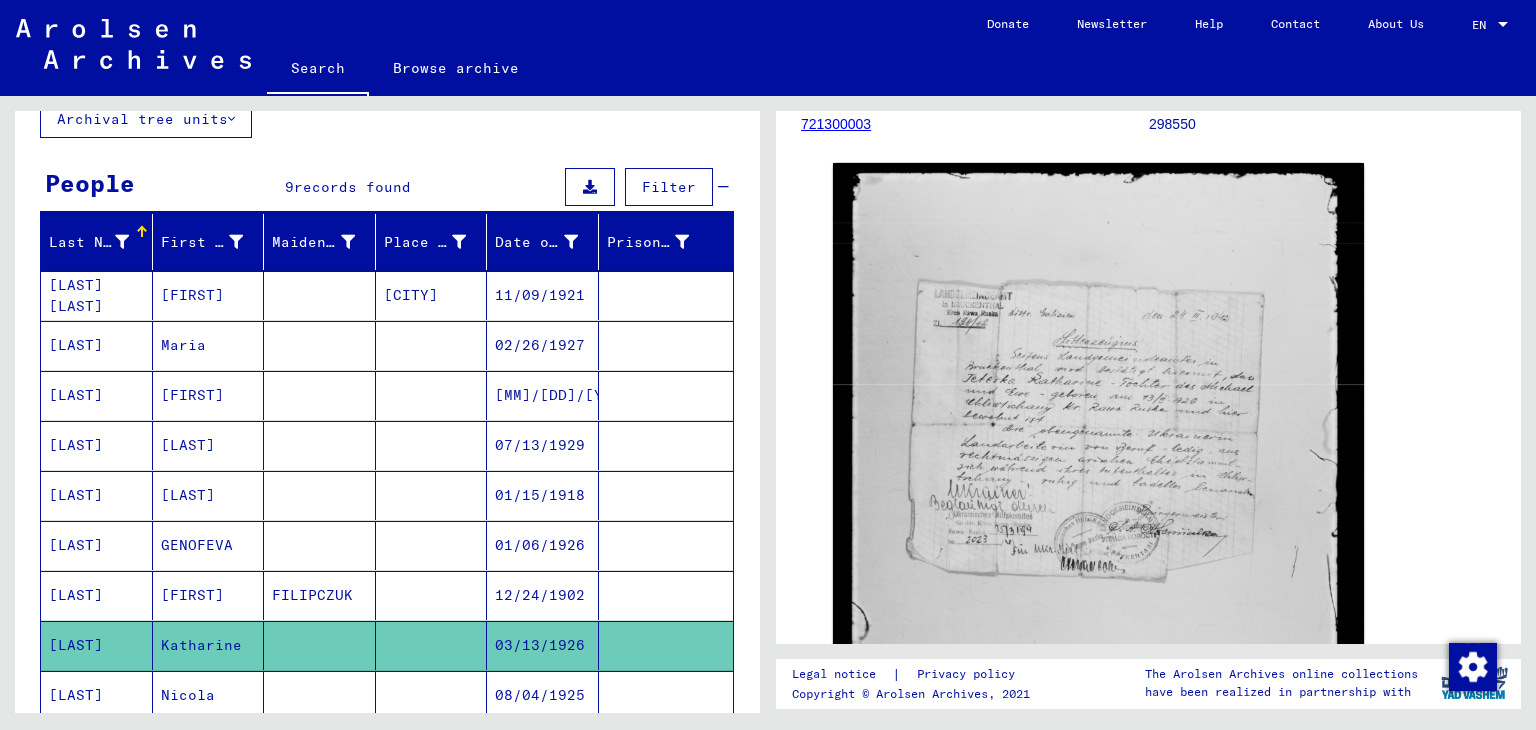 click on "[LAST]" at bounding box center [209, 545] 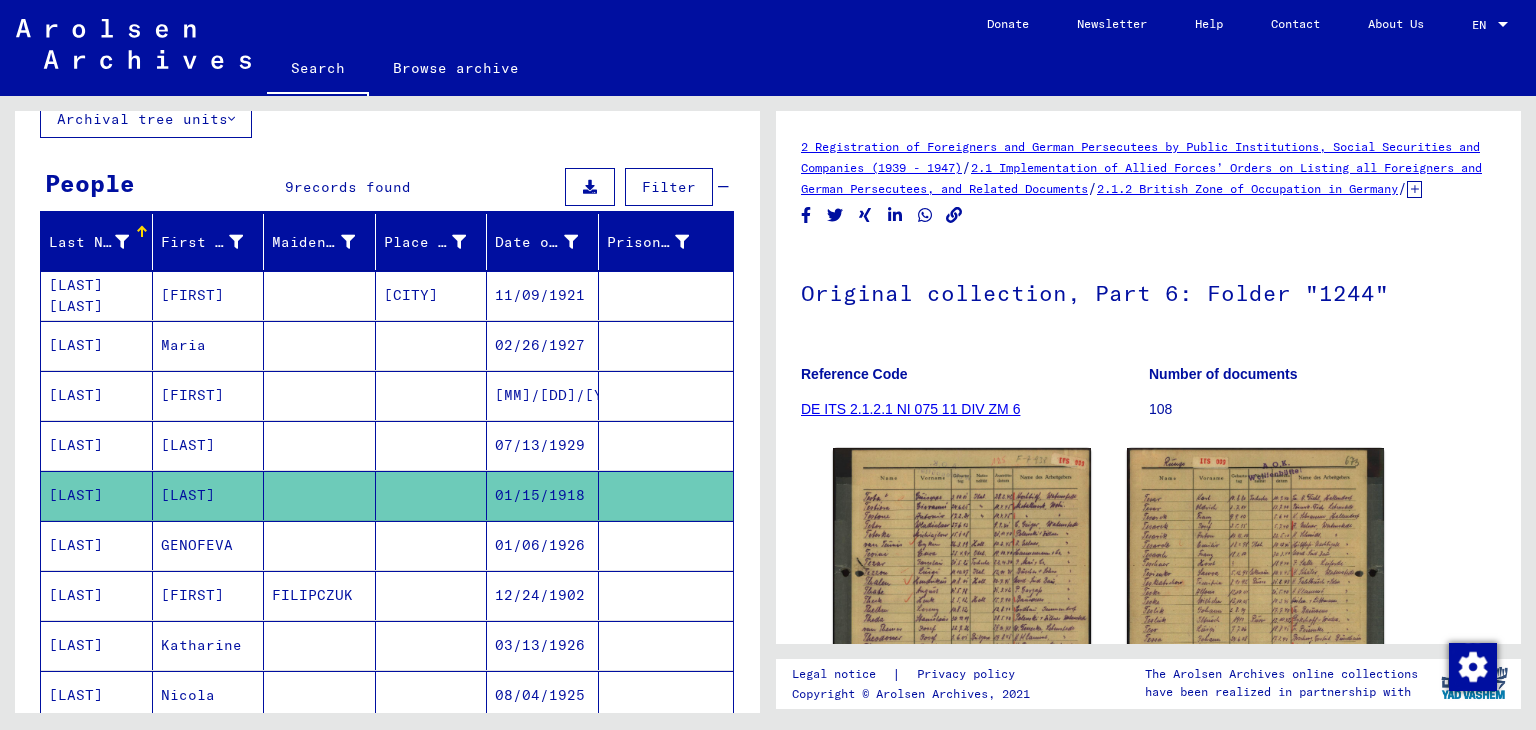 scroll, scrollTop: 0, scrollLeft: 0, axis: both 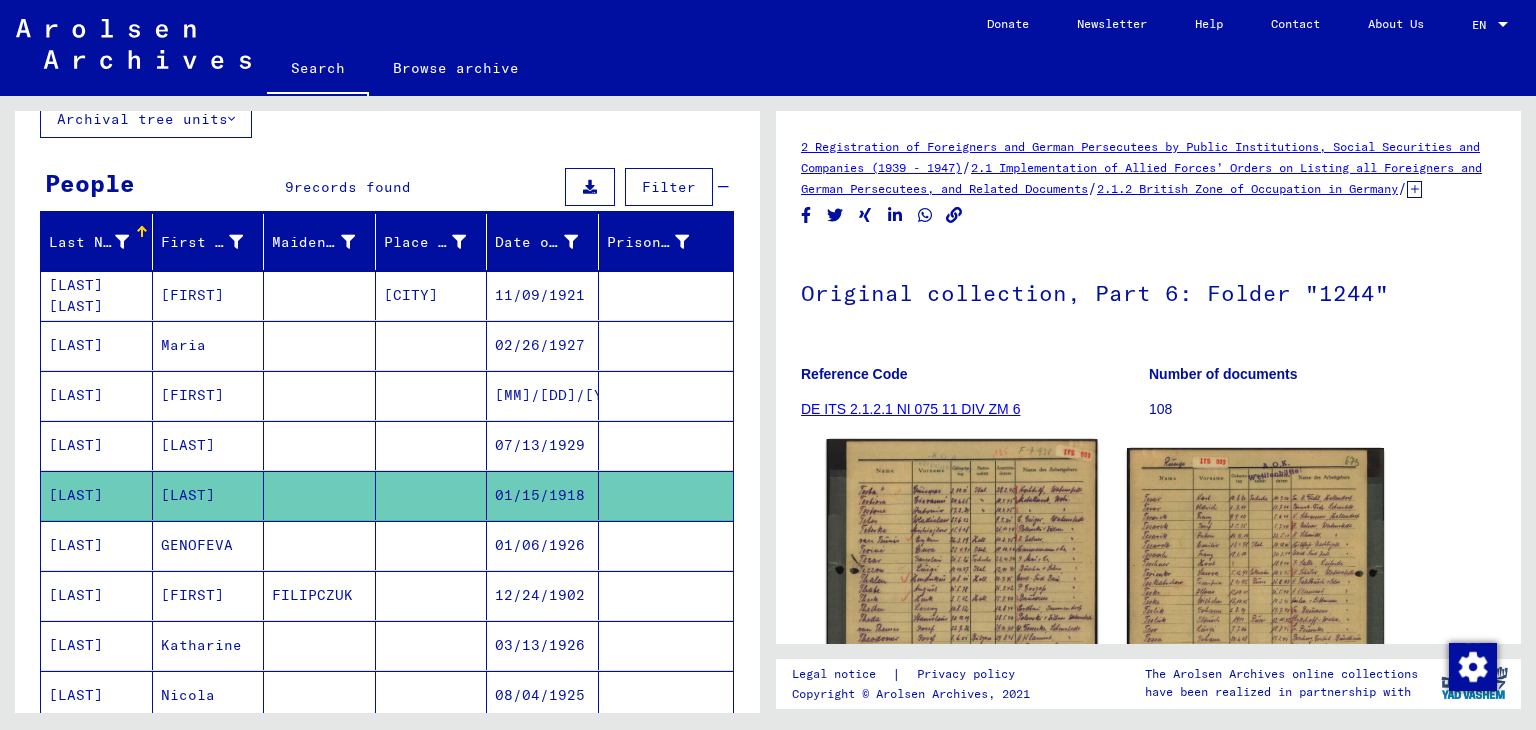 click 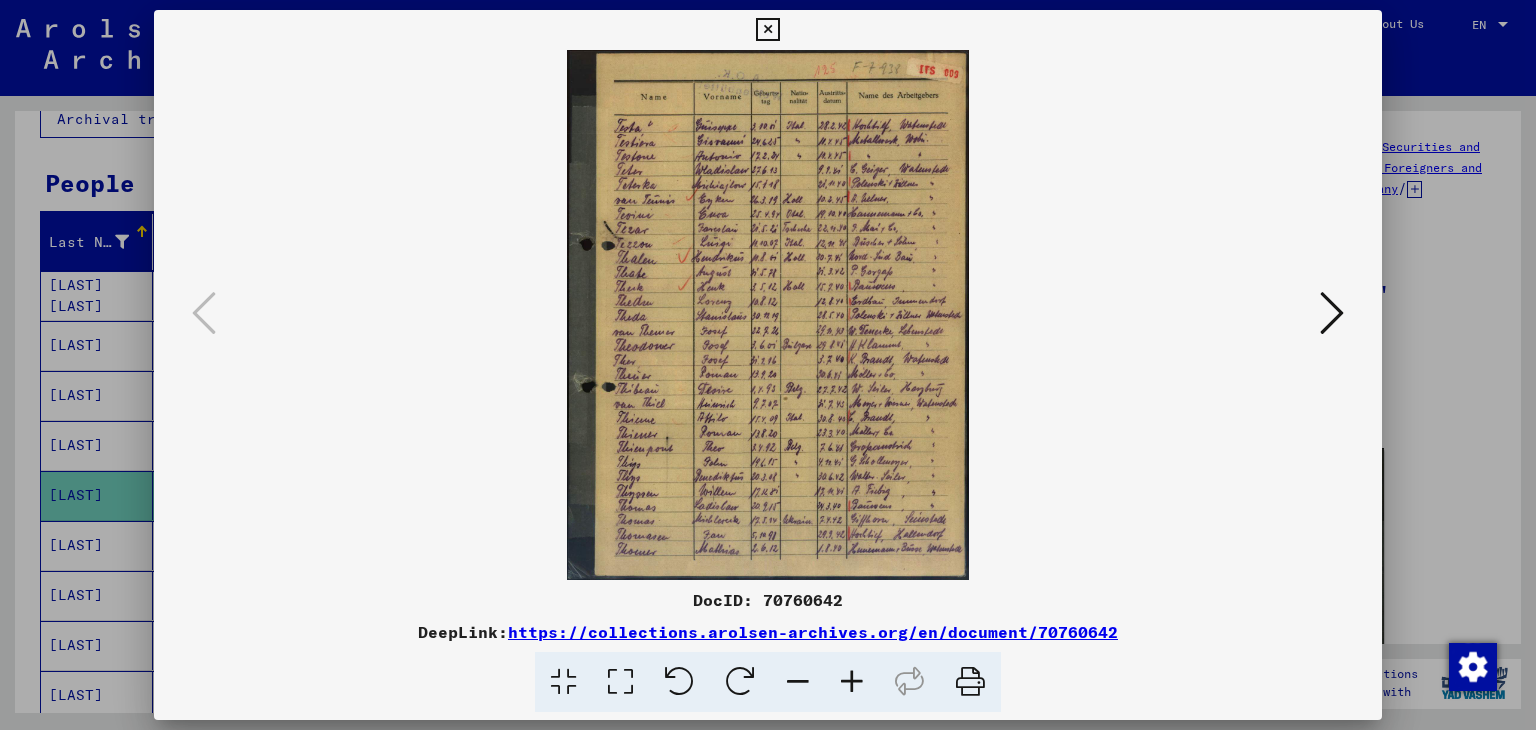 click at bounding box center (620, 682) 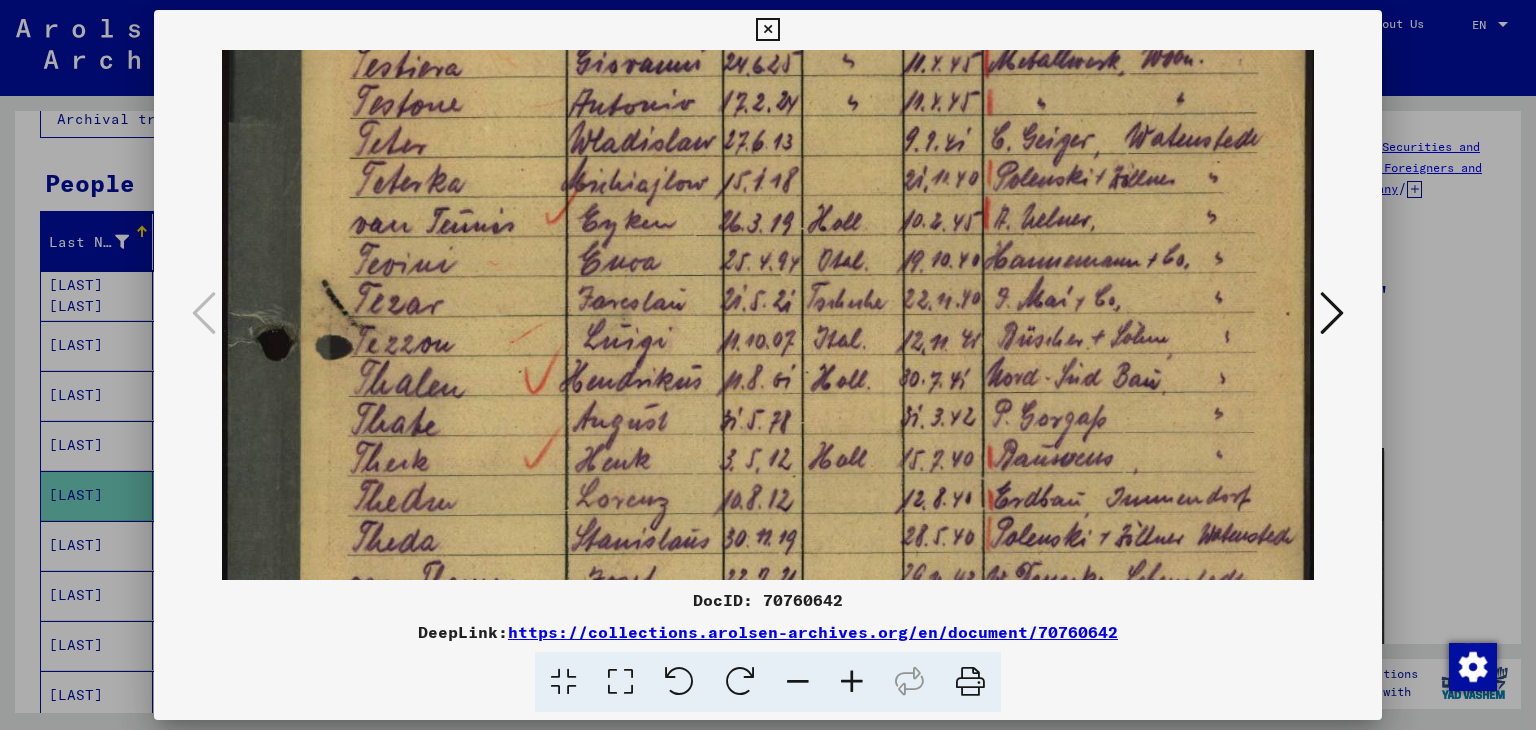 scroll, scrollTop: 235, scrollLeft: 0, axis: vertical 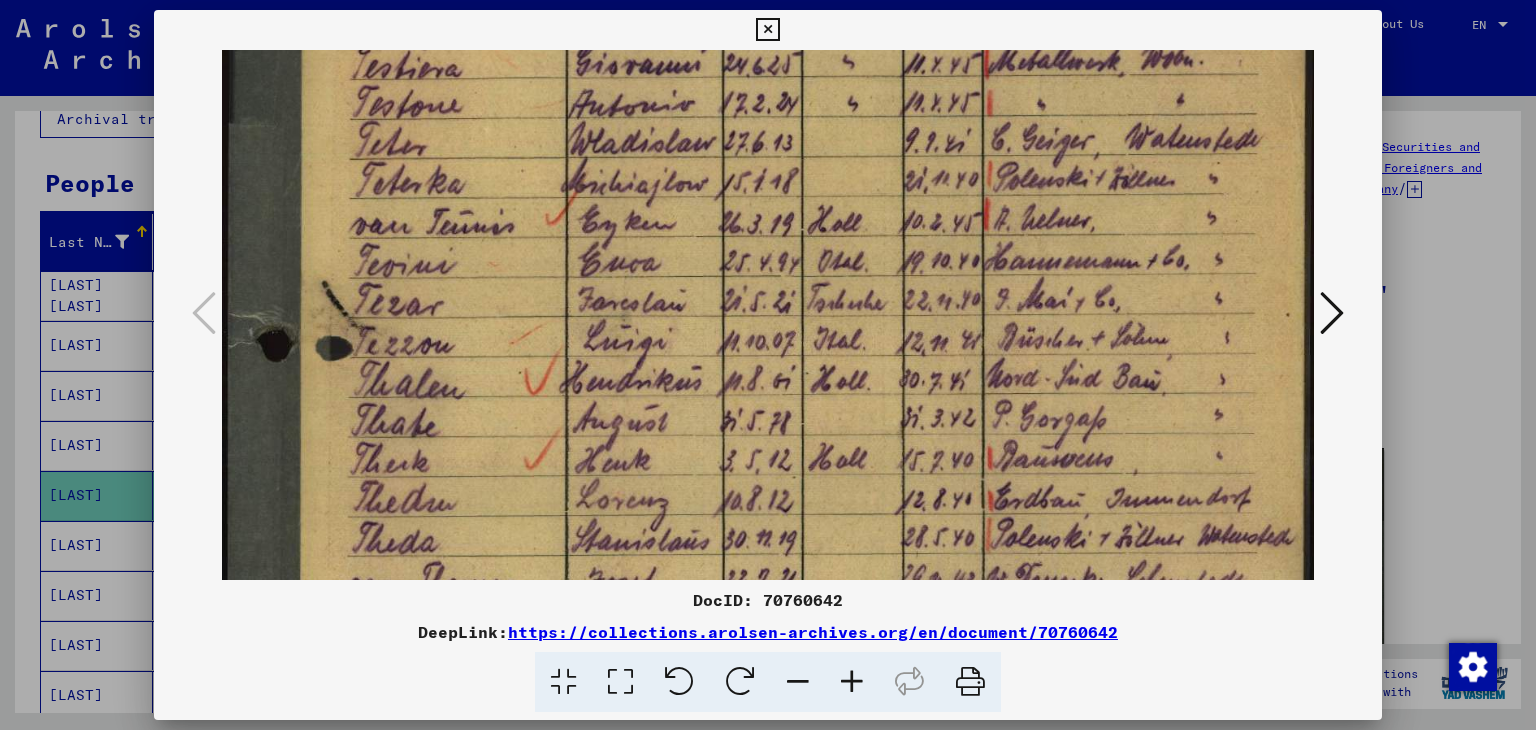 drag, startPoint x: 584, startPoint y: 425, endPoint x: 611, endPoint y: 190, distance: 236.54597 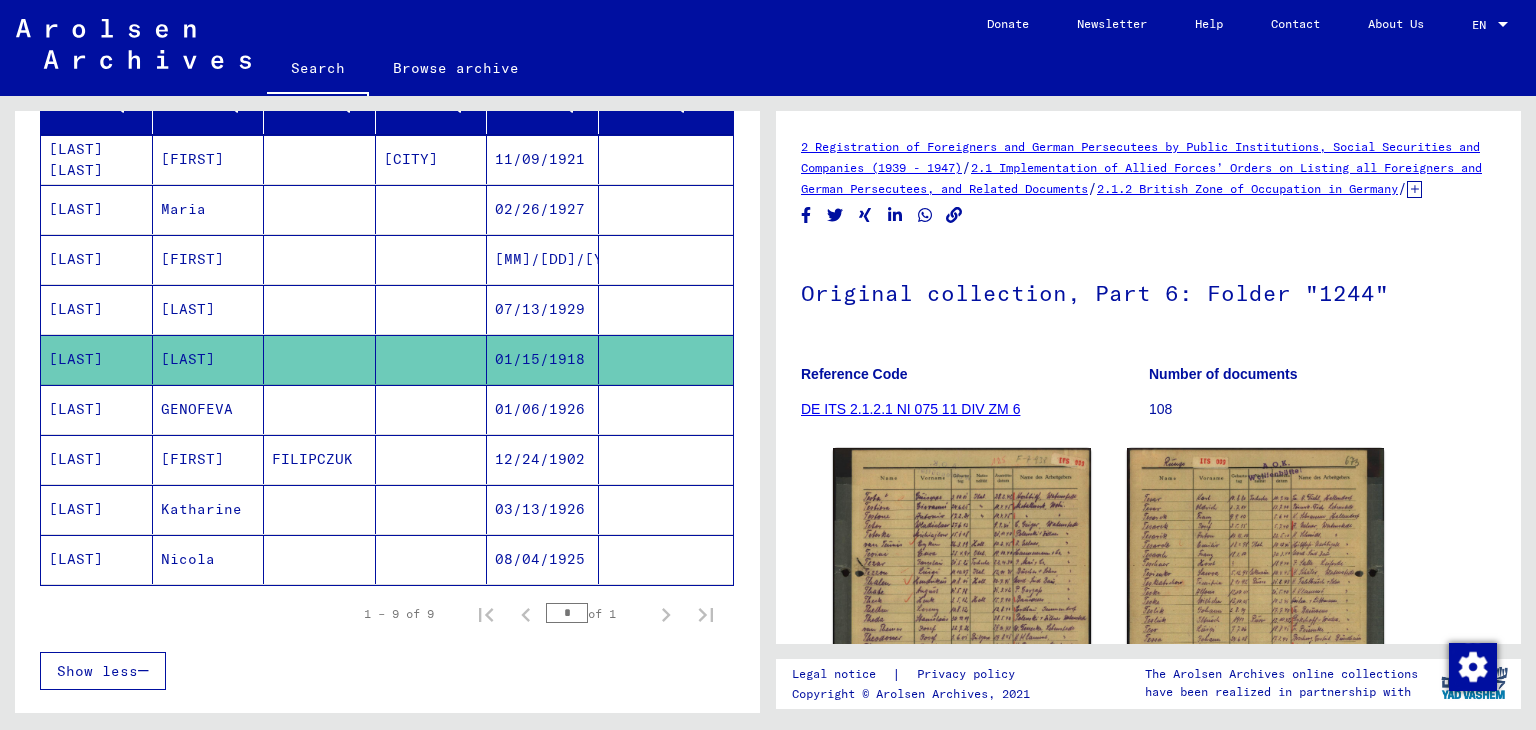 scroll, scrollTop: 272, scrollLeft: 0, axis: vertical 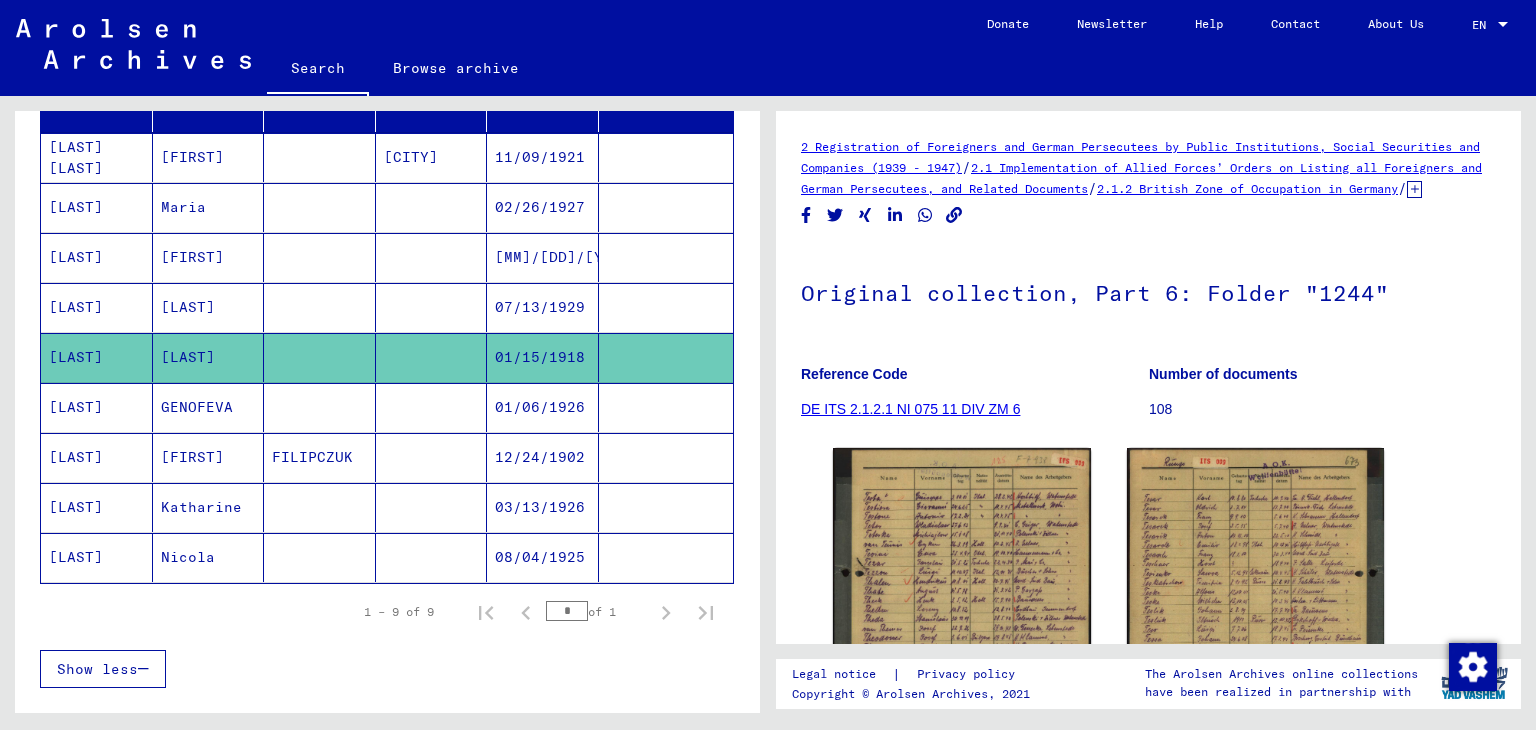 click on "[LAST]" 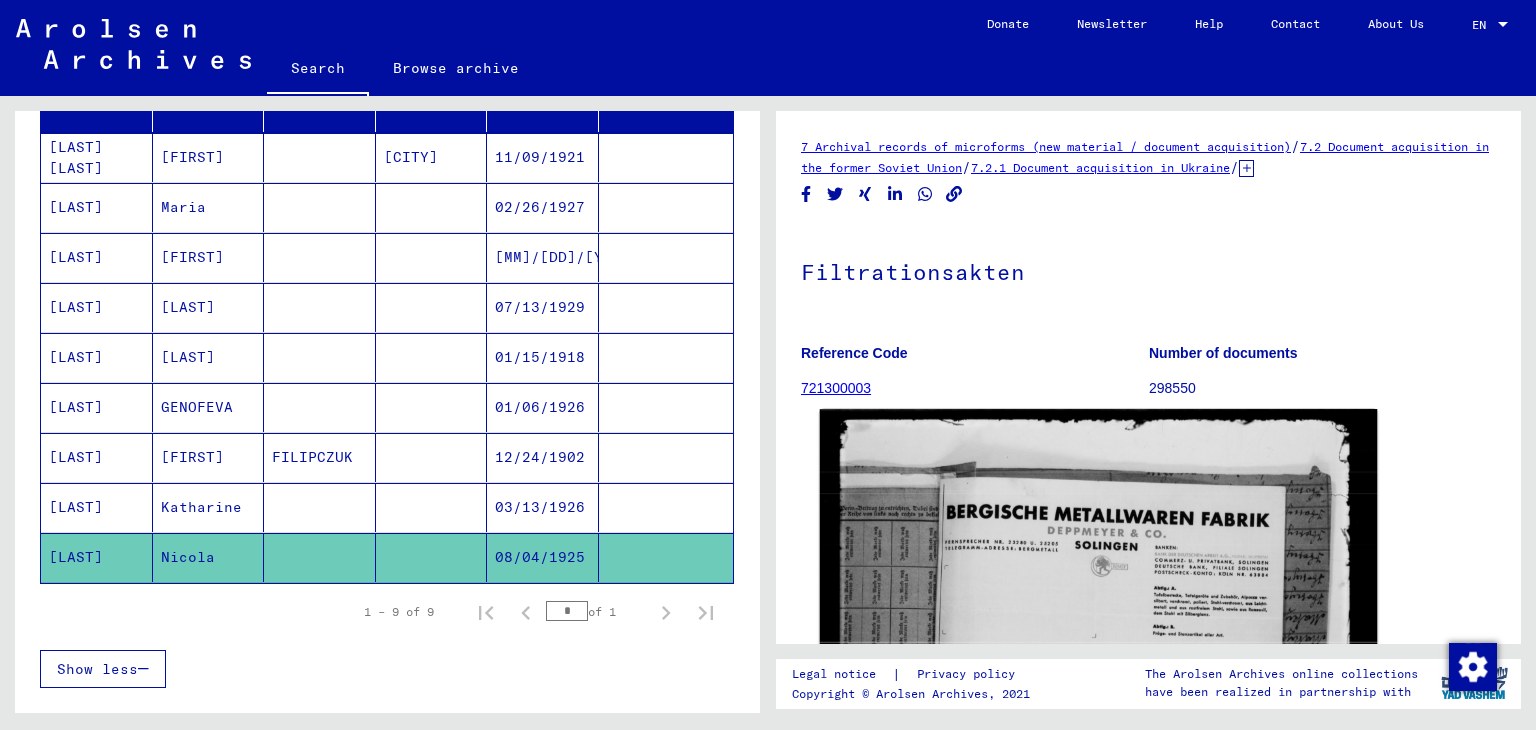 scroll, scrollTop: 0, scrollLeft: 0, axis: both 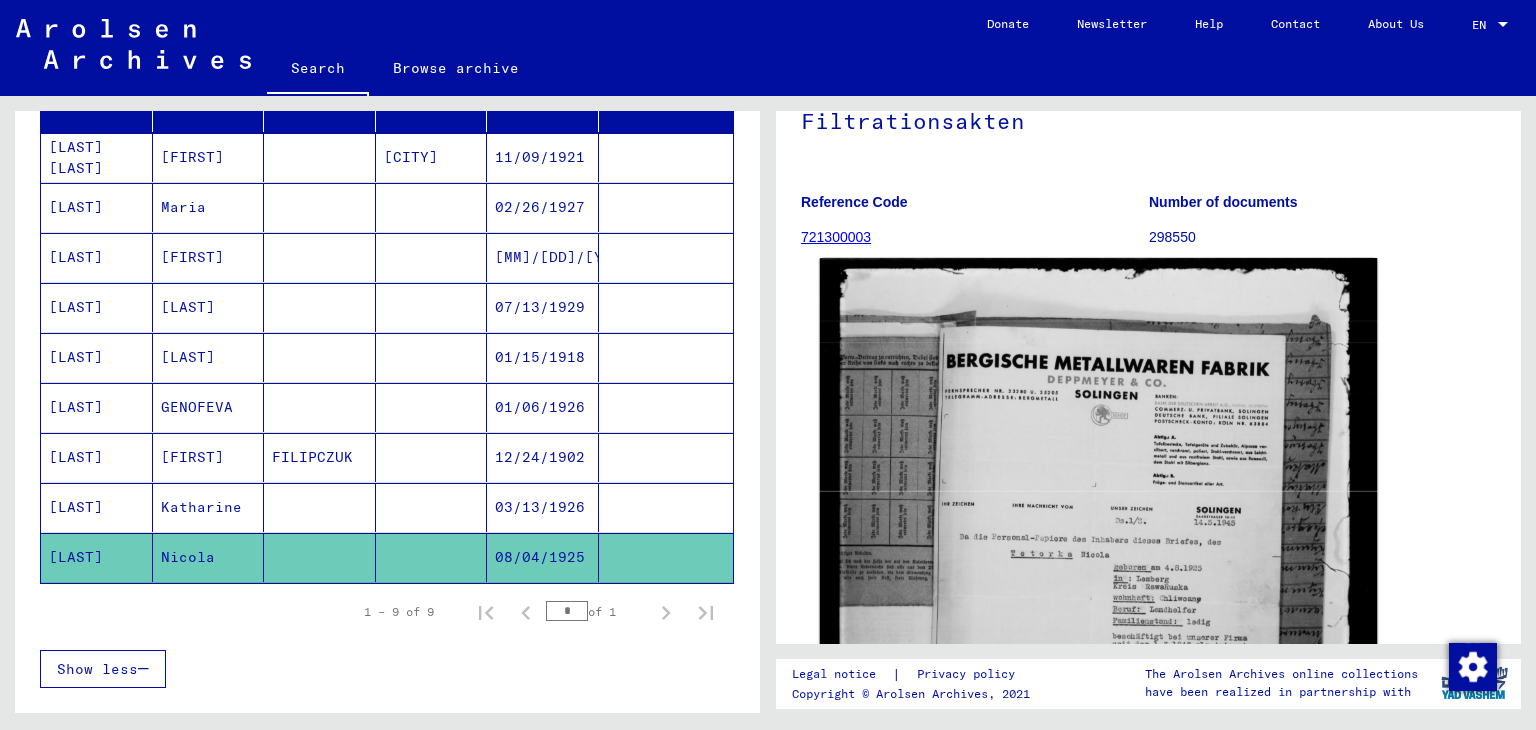 click 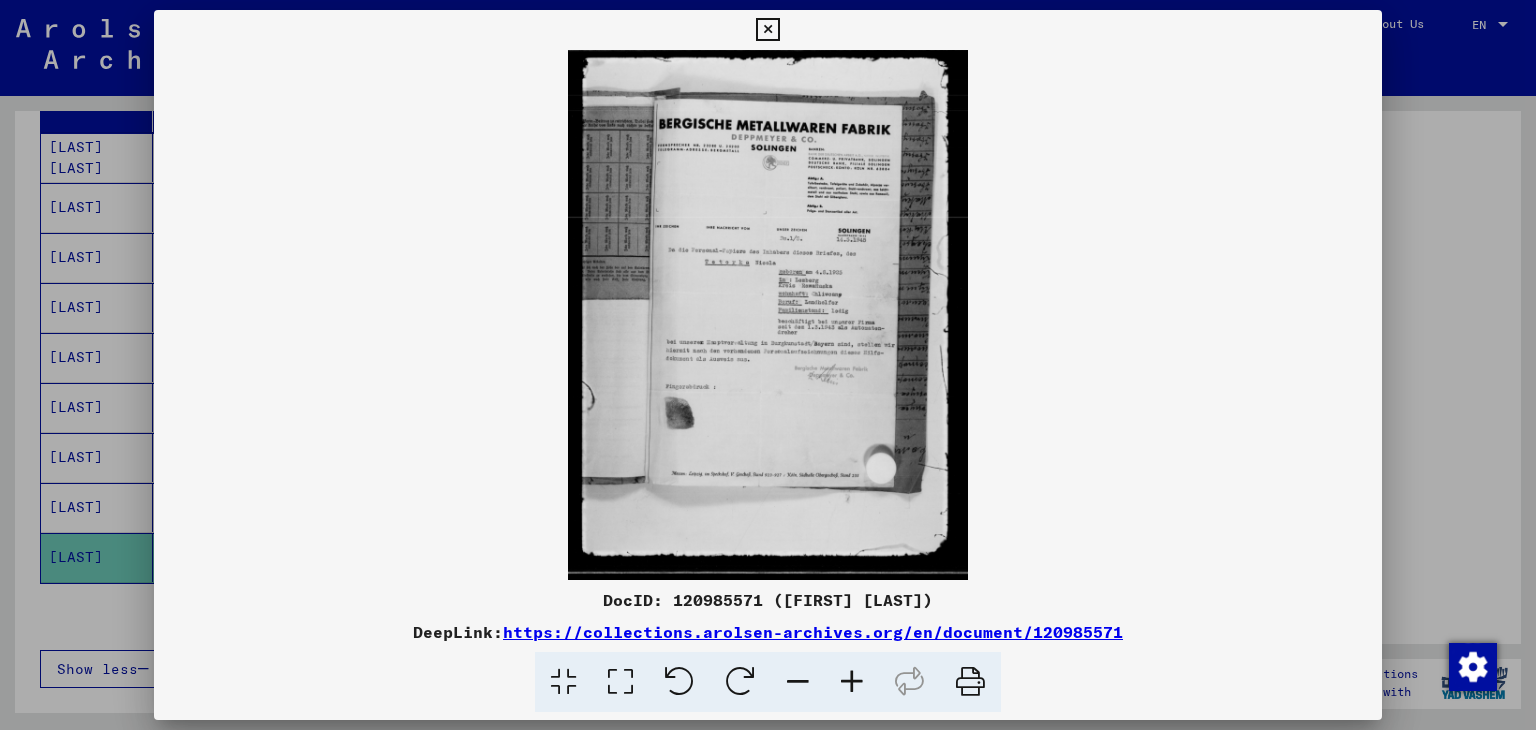 click at bounding box center (620, 682) 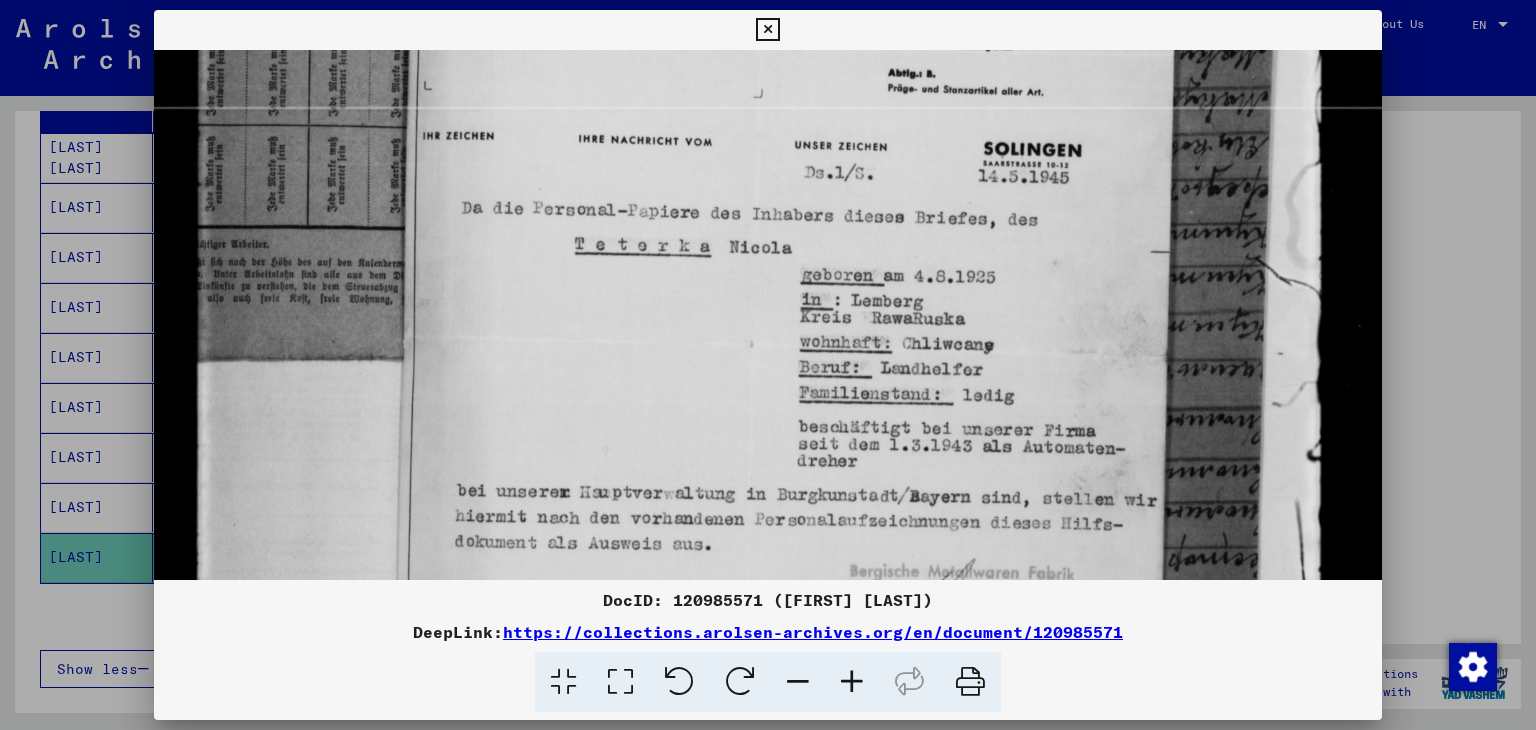 scroll, scrollTop: 456, scrollLeft: 0, axis: vertical 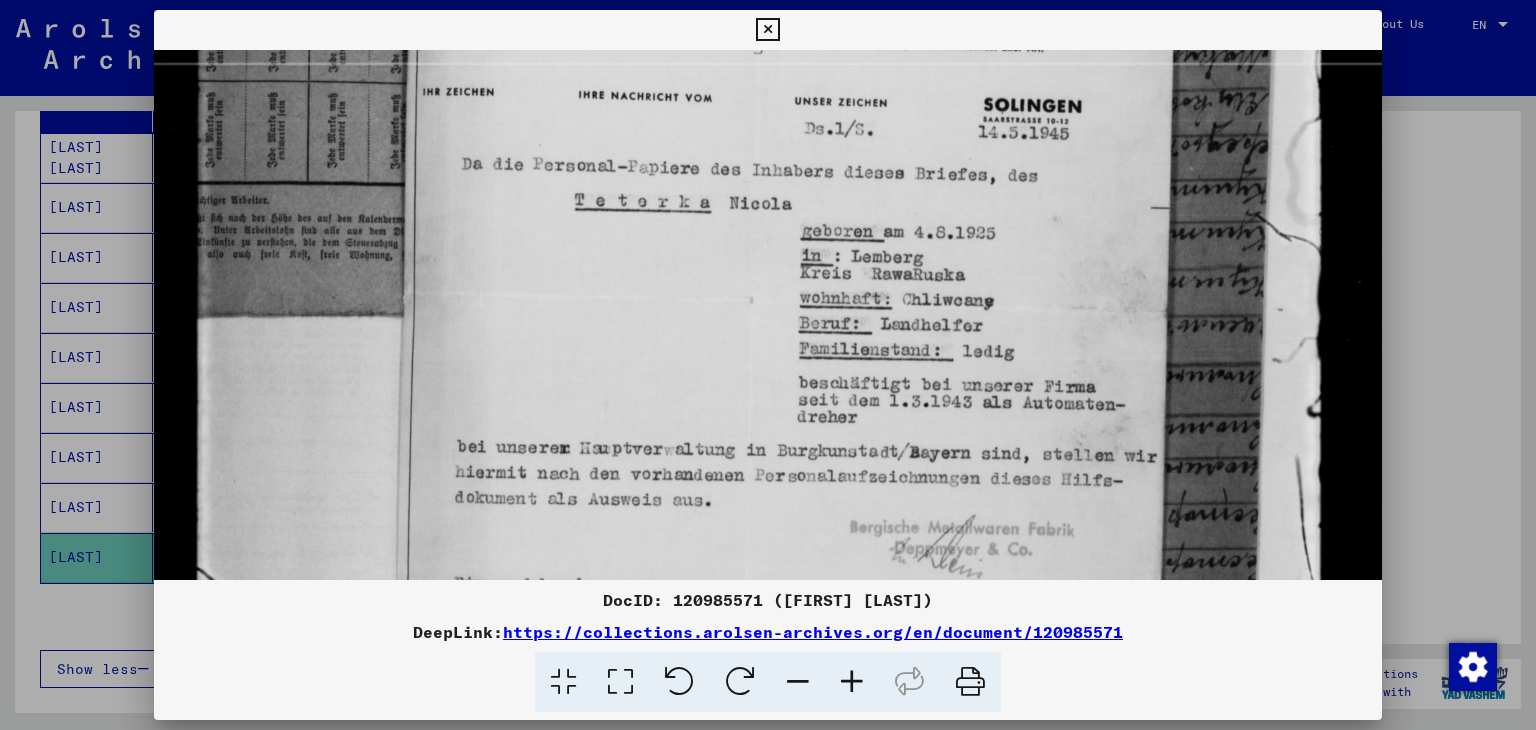 drag, startPoint x: 678, startPoint y: 305, endPoint x: 680, endPoint y: 252, distance: 53.037724 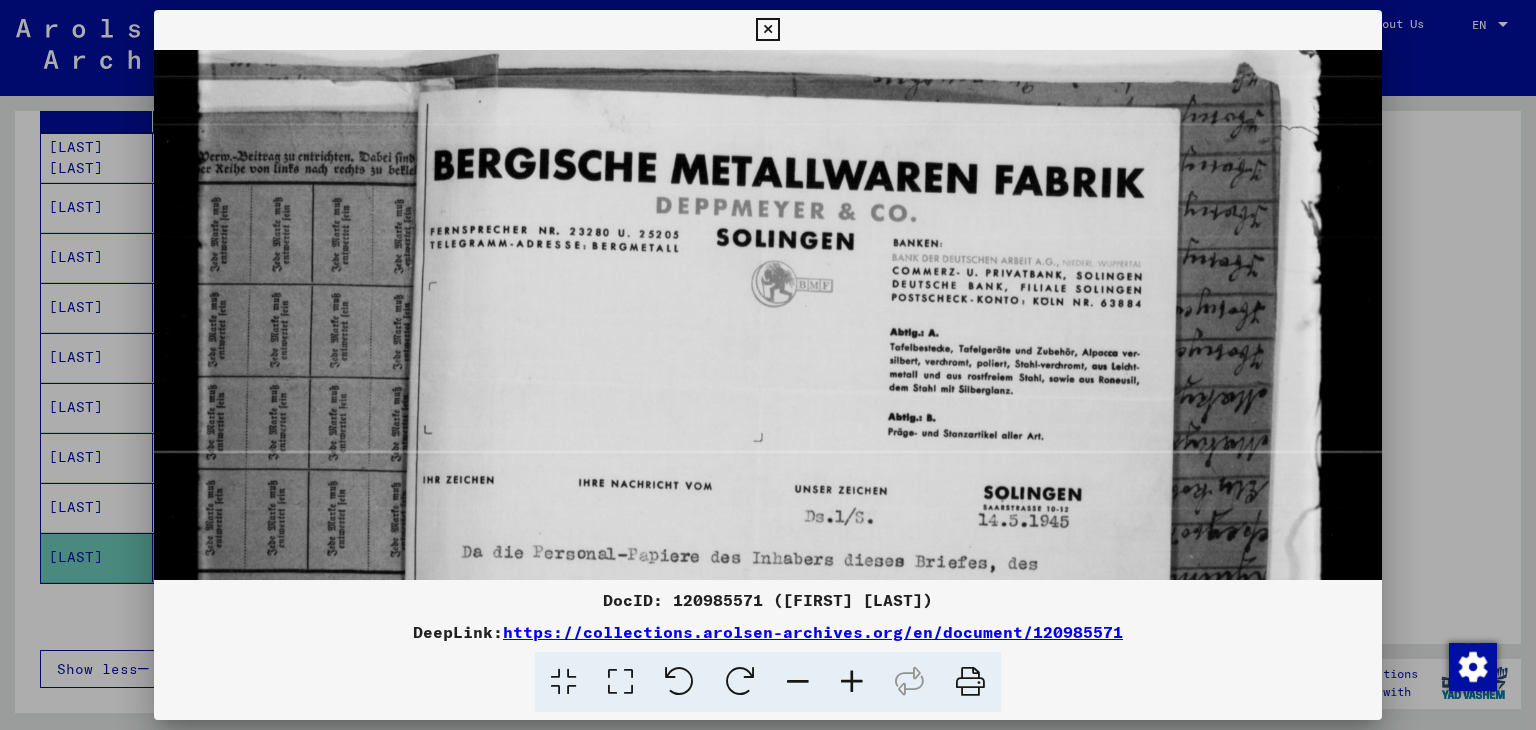 scroll, scrollTop: 115, scrollLeft: 0, axis: vertical 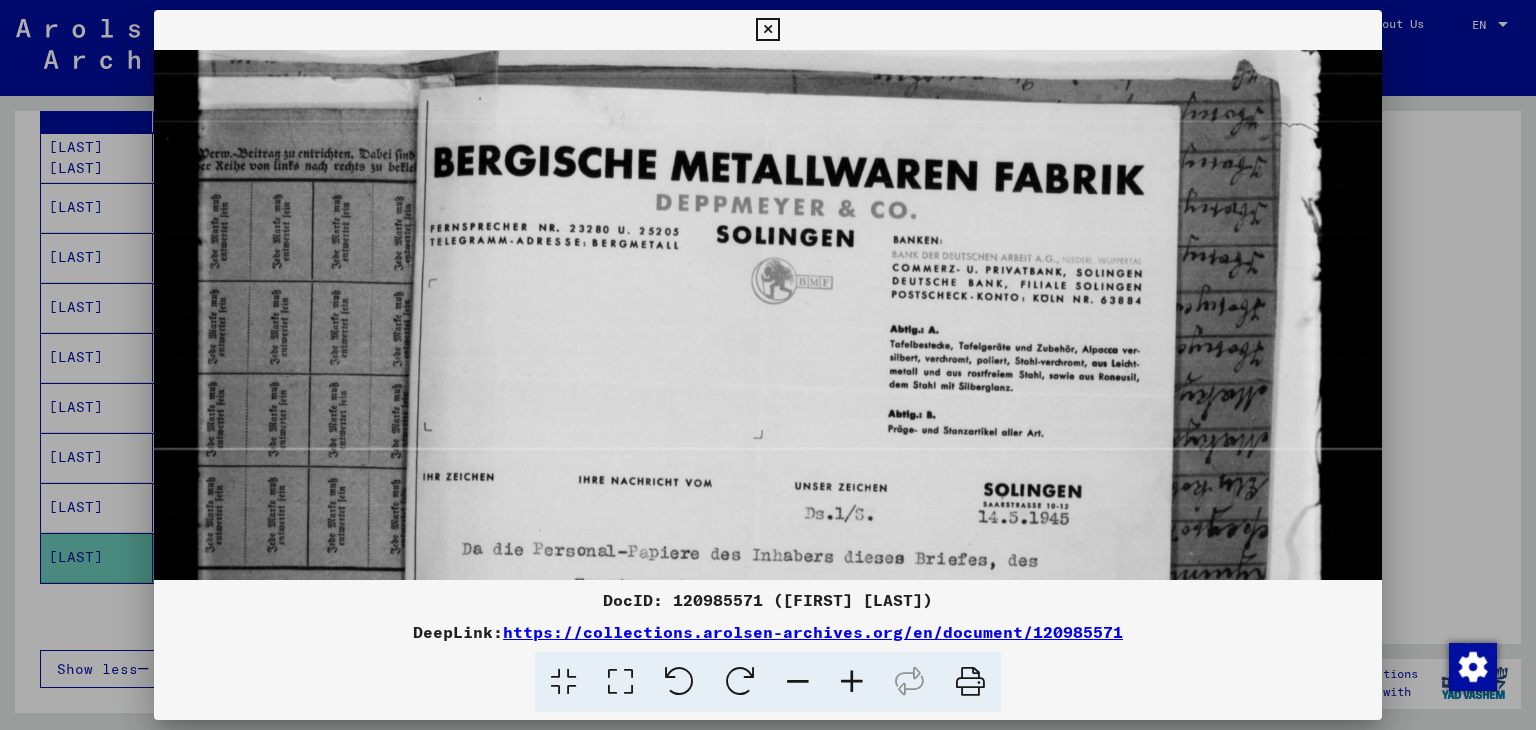 drag, startPoint x: 680, startPoint y: 246, endPoint x: 702, endPoint y: 660, distance: 414.58414 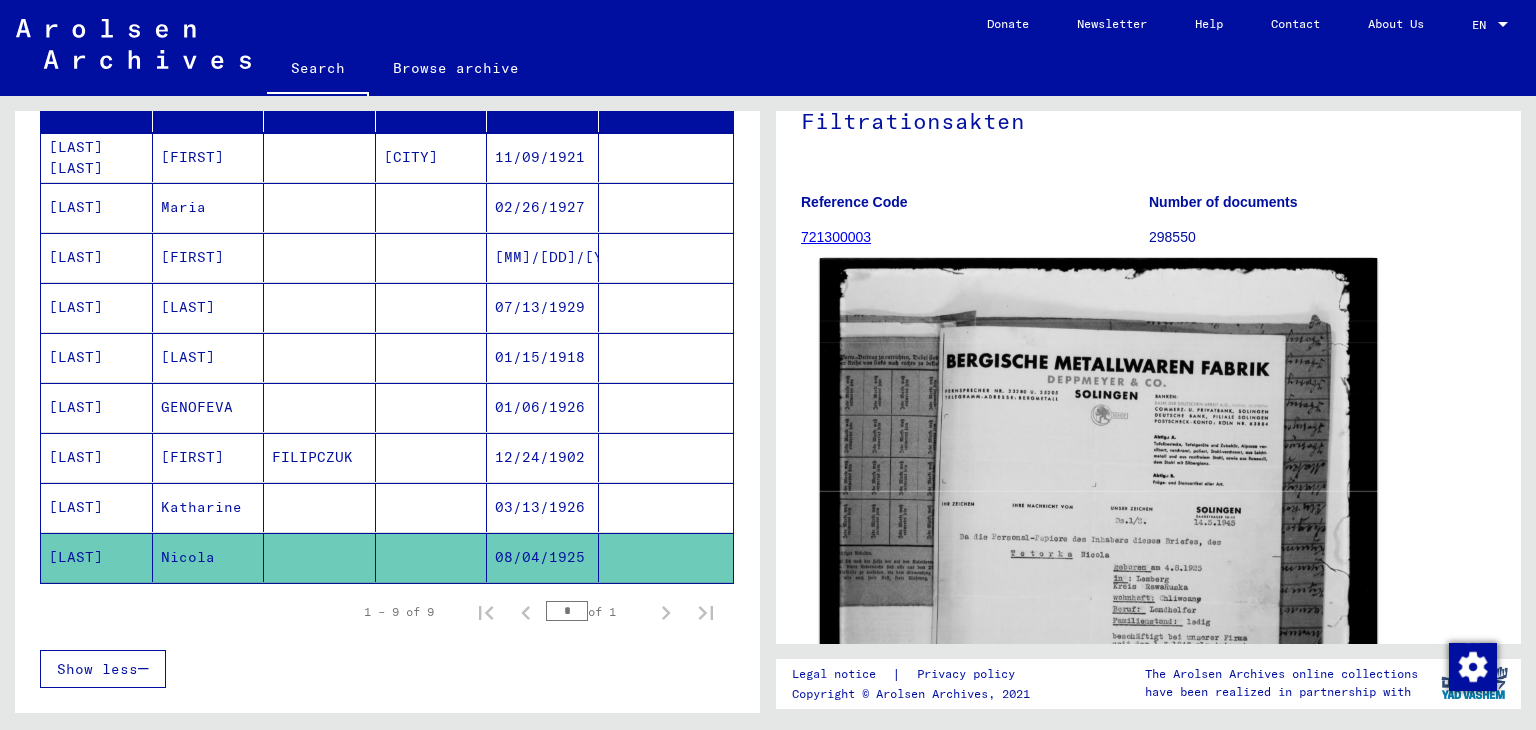 click 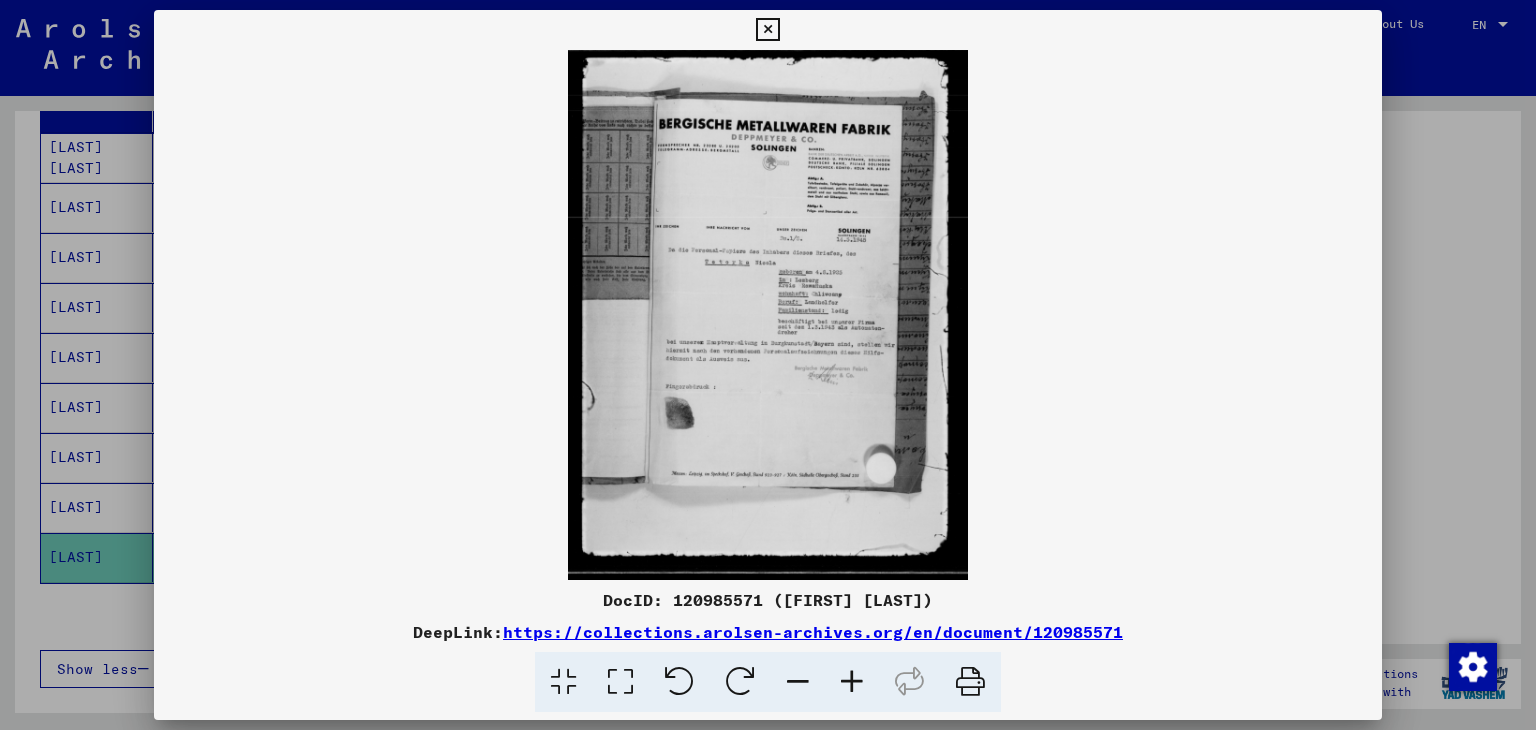 click at bounding box center [620, 682] 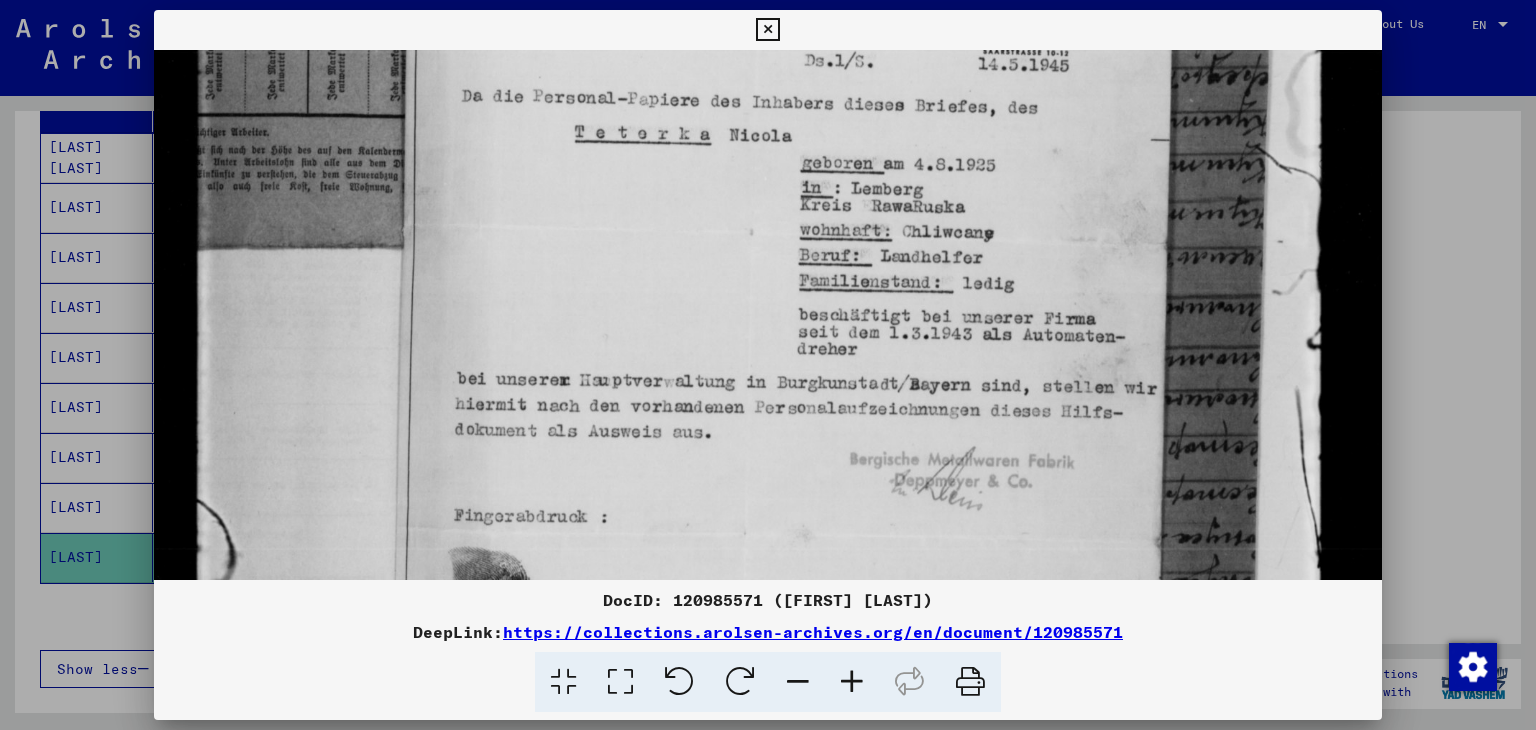 scroll, scrollTop: 572, scrollLeft: 0, axis: vertical 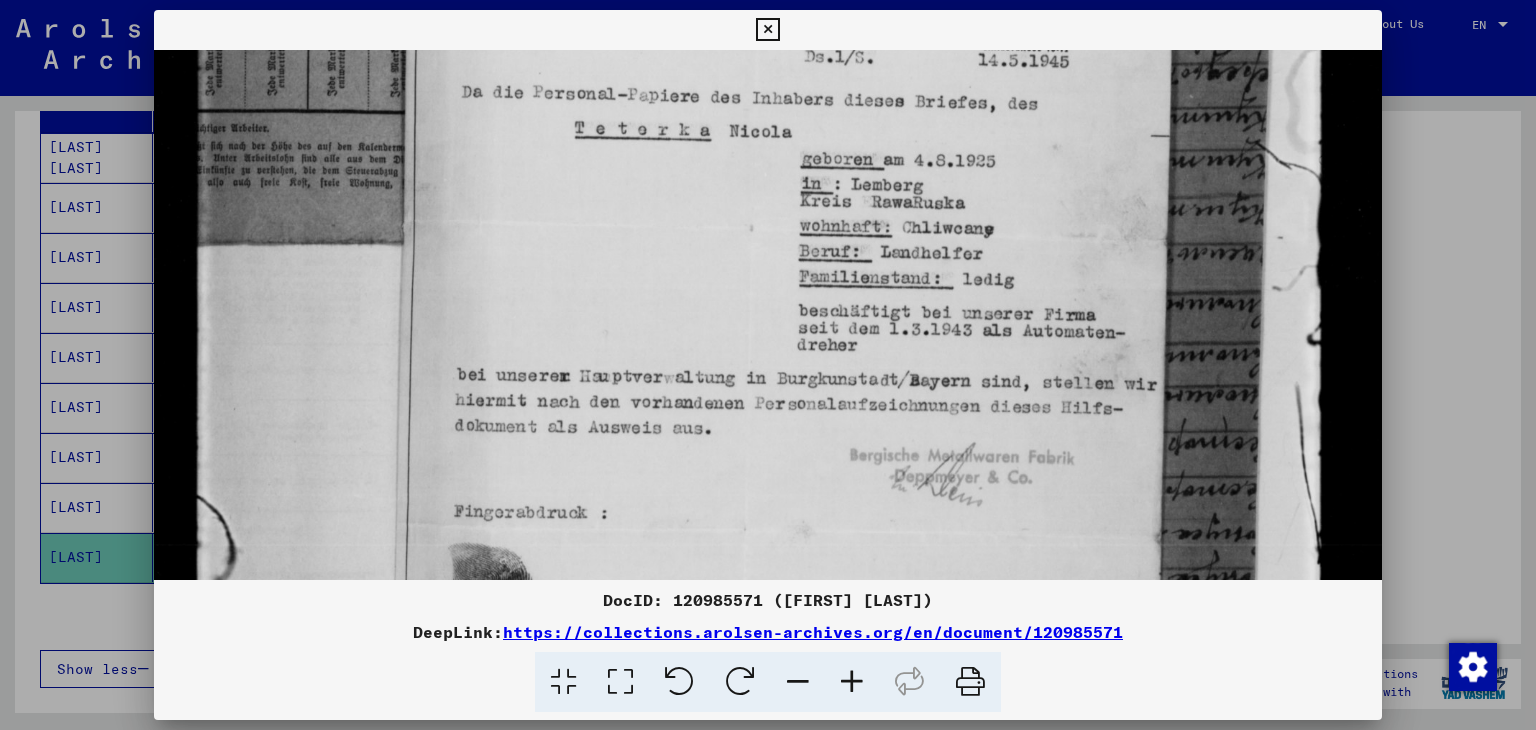 drag, startPoint x: 644, startPoint y: 500, endPoint x: 676, endPoint y: -63, distance: 563.9087 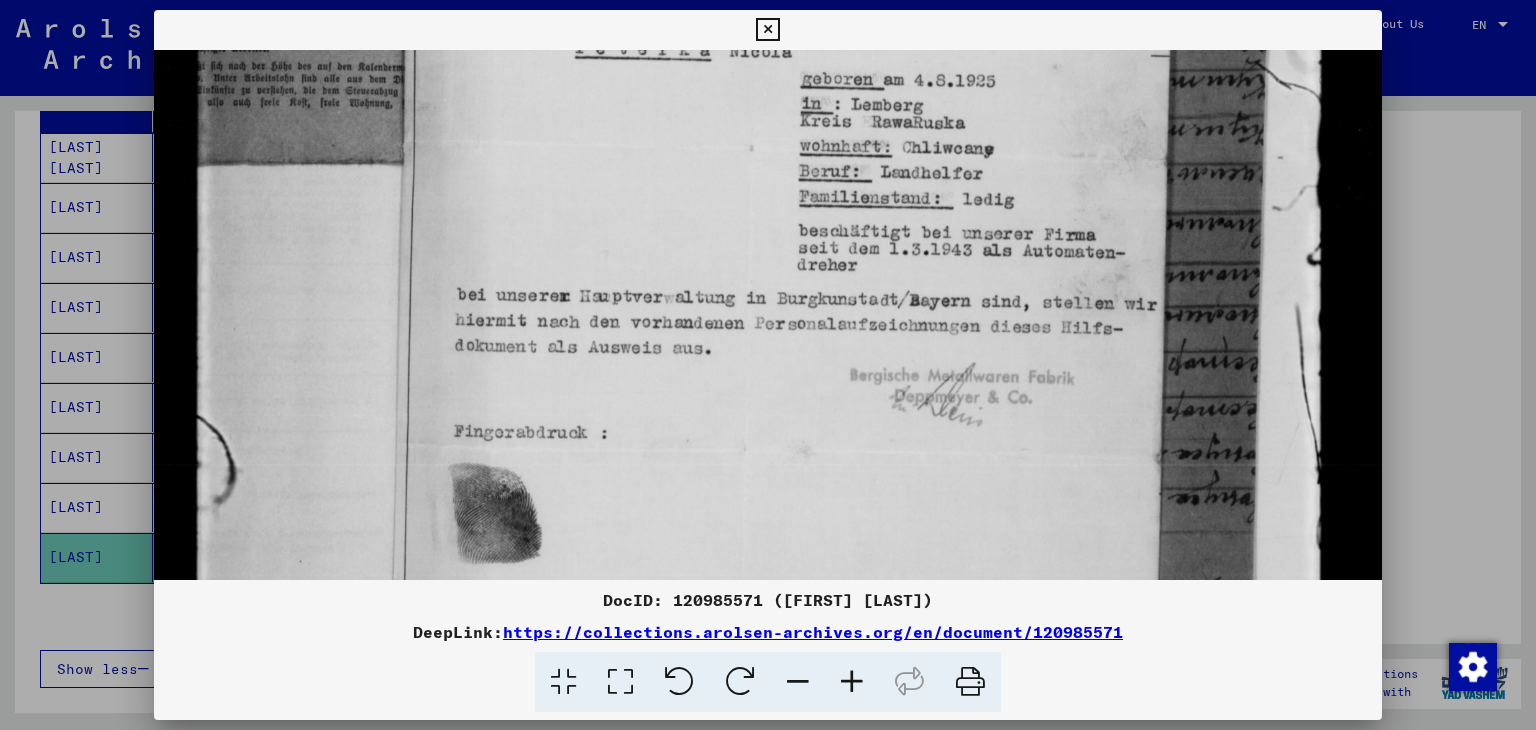 scroll, scrollTop: 651, scrollLeft: 0, axis: vertical 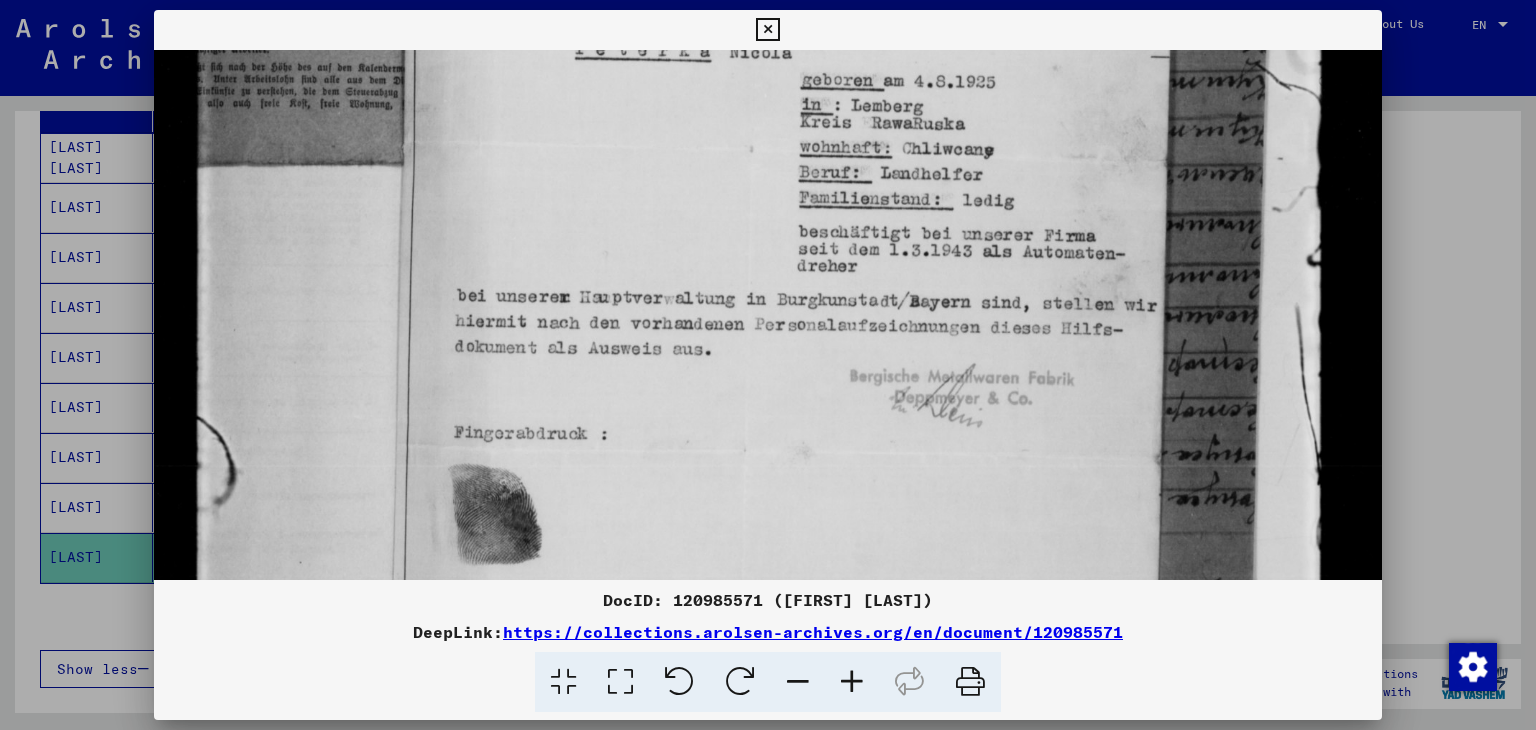 drag, startPoint x: 639, startPoint y: 446, endPoint x: 653, endPoint y: 369, distance: 78.26238 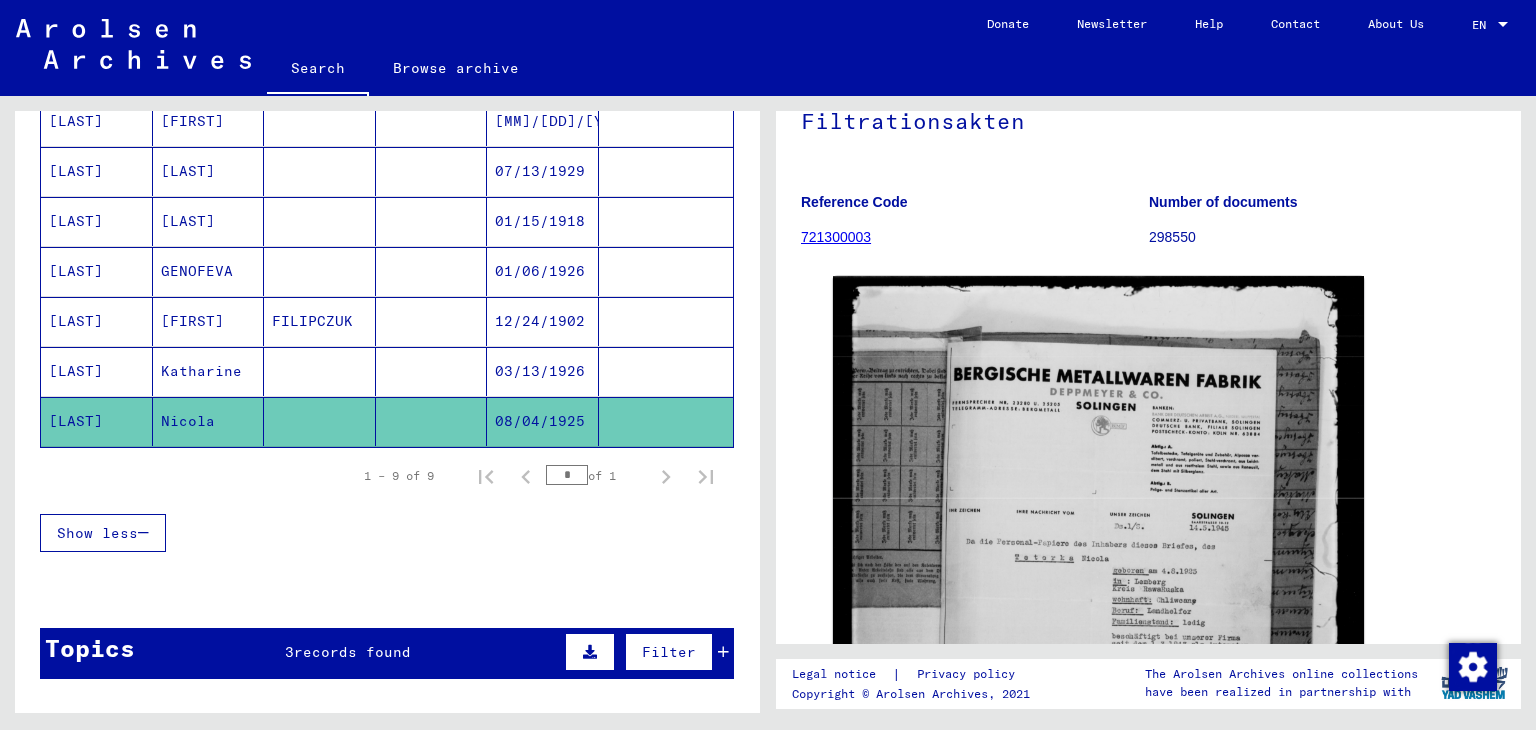 scroll, scrollTop: 412, scrollLeft: 0, axis: vertical 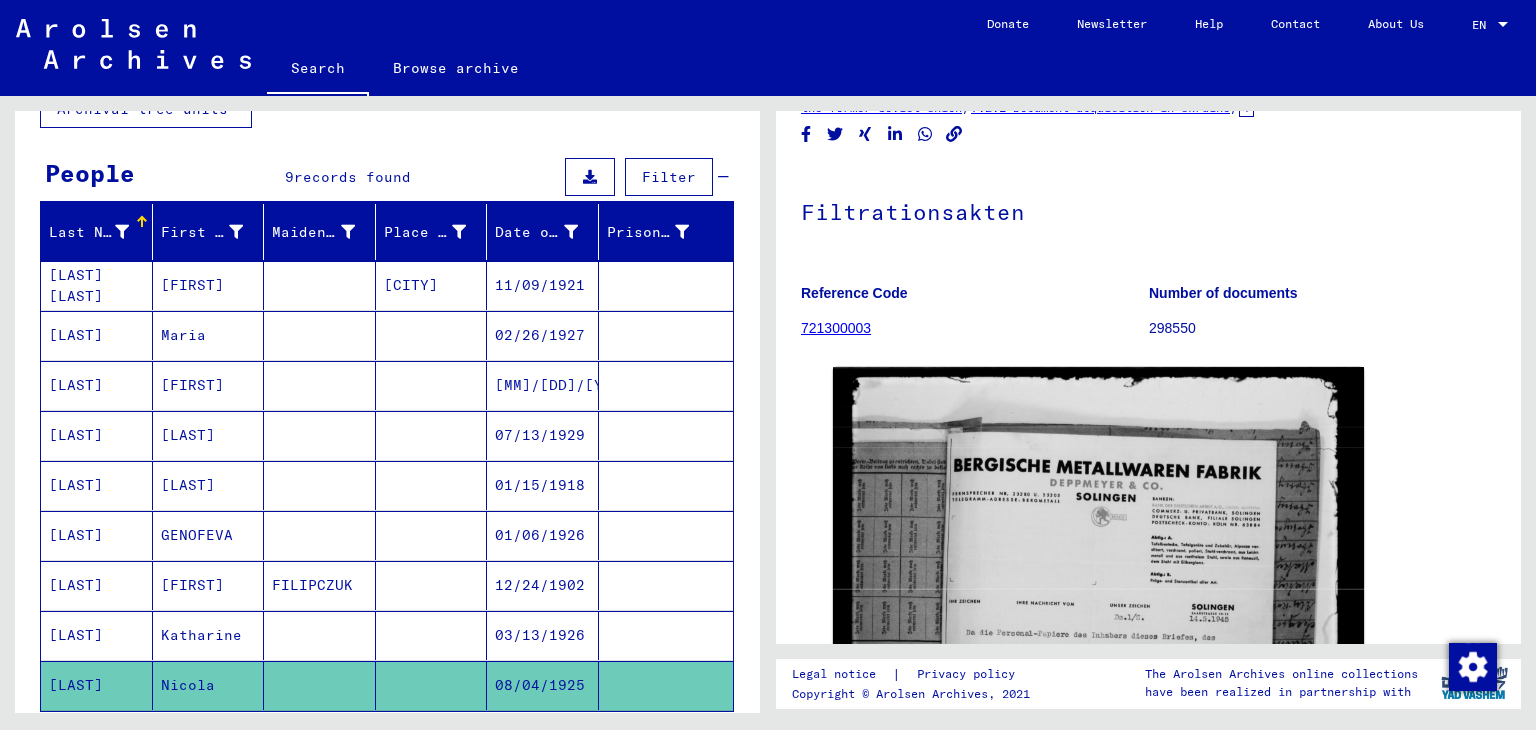 click on "[LAST]" at bounding box center [209, 485] 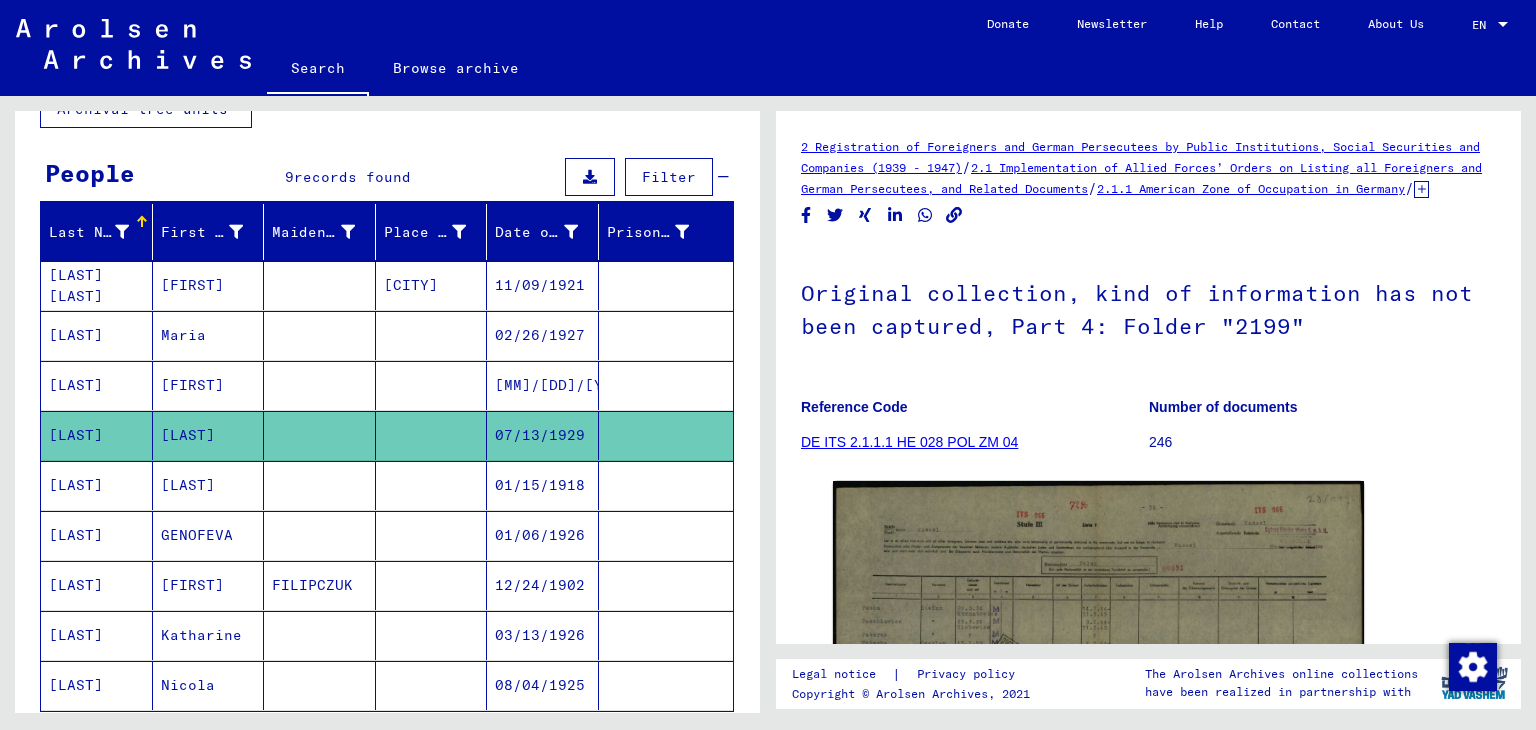 scroll, scrollTop: 0, scrollLeft: 0, axis: both 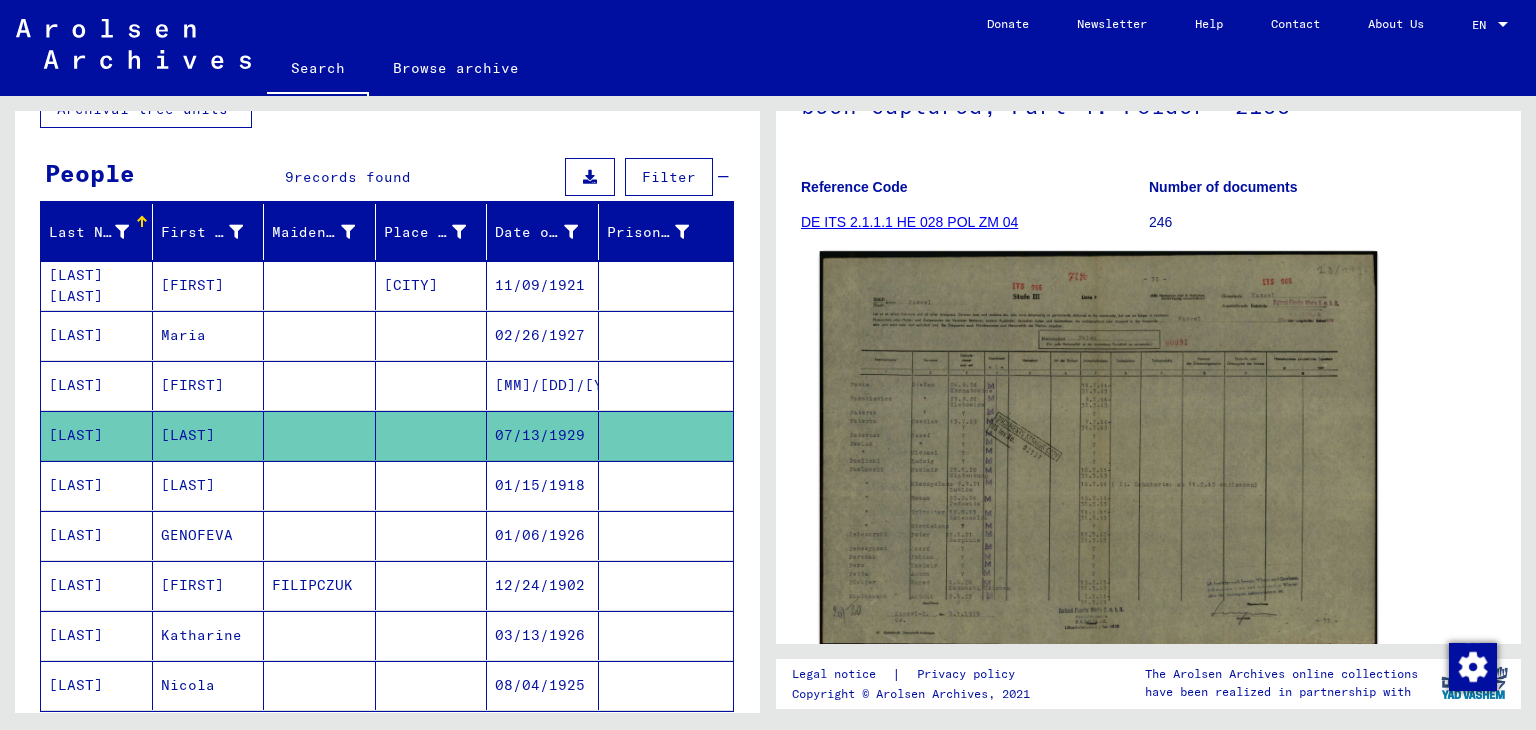 click 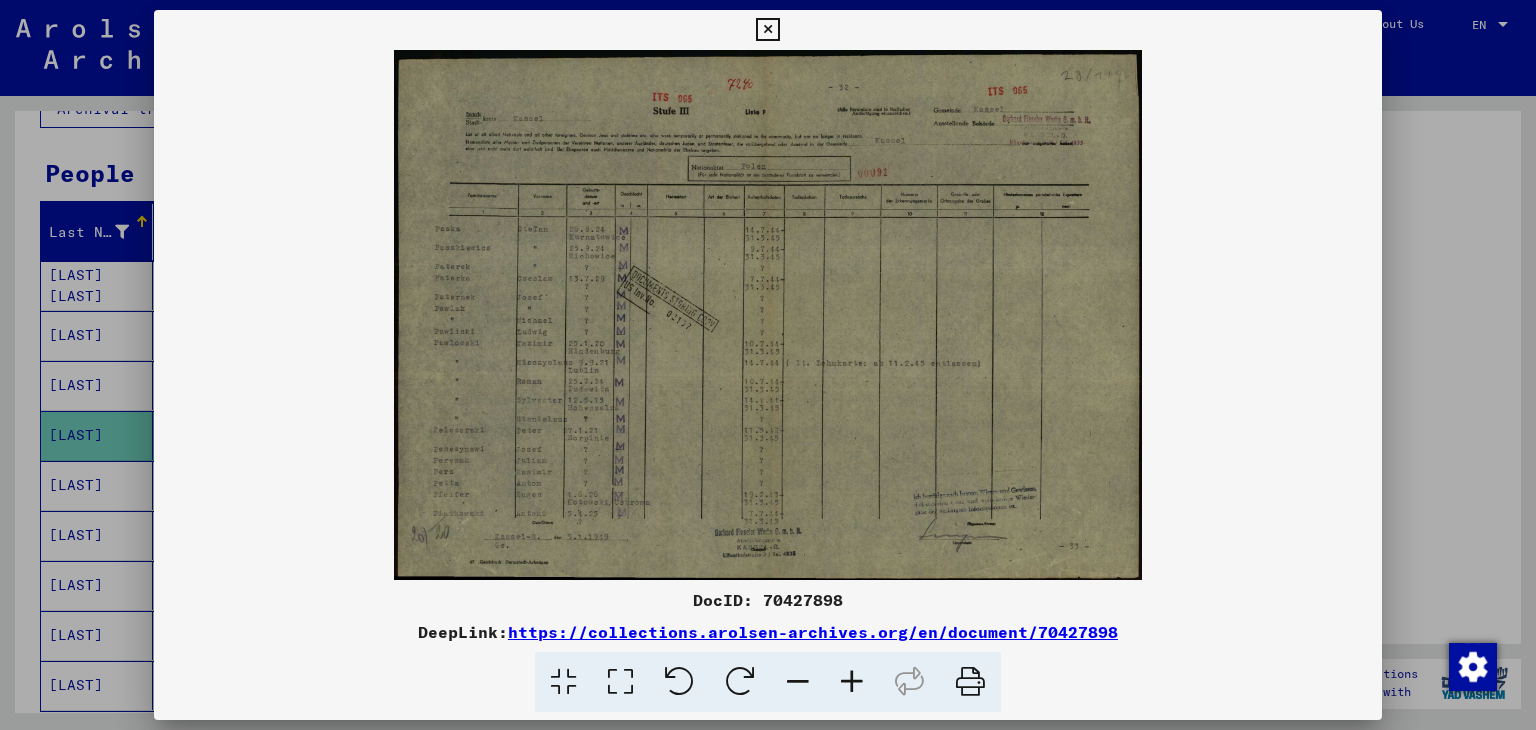 click at bounding box center [620, 682] 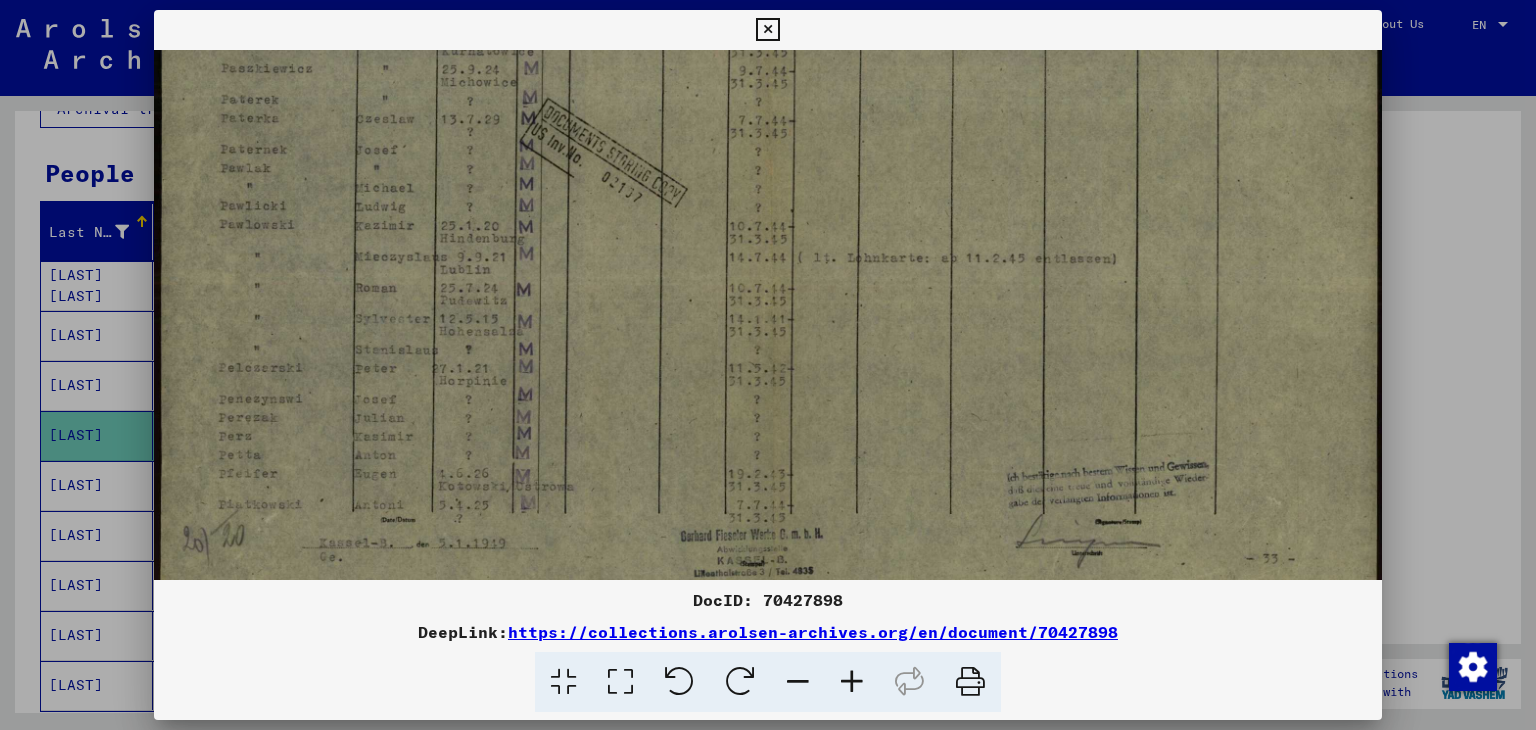 scroll, scrollTop: 307, scrollLeft: 0, axis: vertical 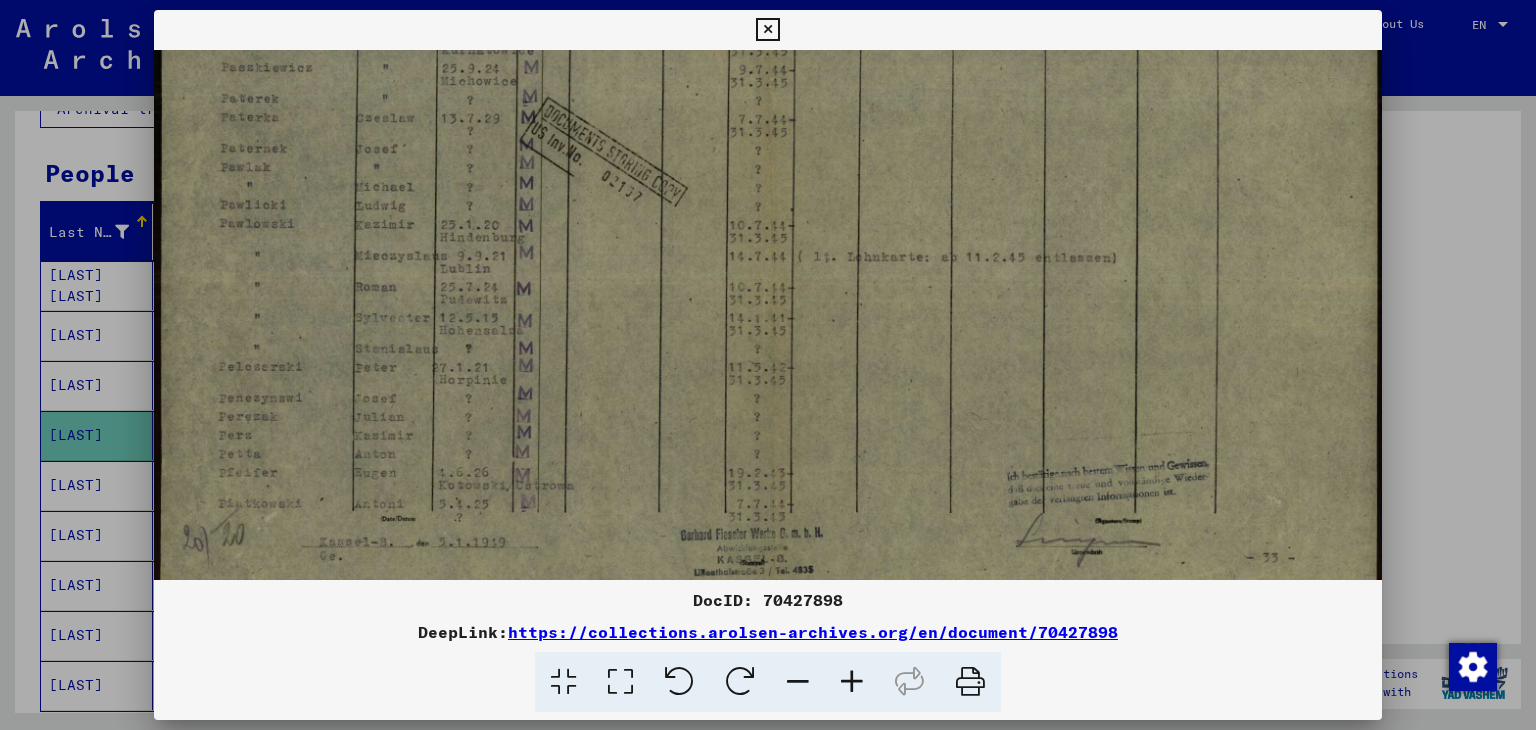 drag, startPoint x: 432, startPoint y: 407, endPoint x: 539, endPoint y: 105, distance: 320.39508 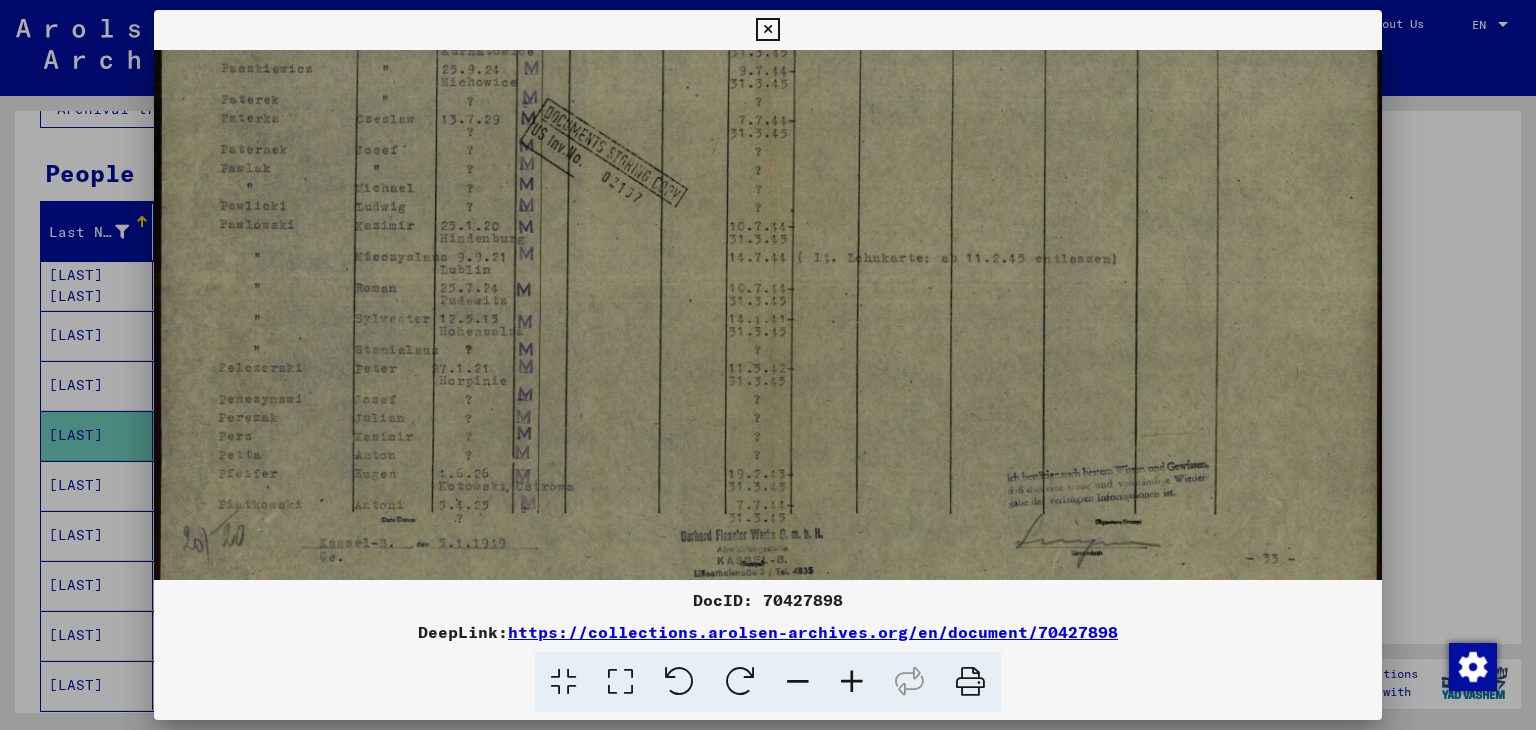 drag, startPoint x: 539, startPoint y: 105, endPoint x: 372, endPoint y: 314, distance: 267.5257 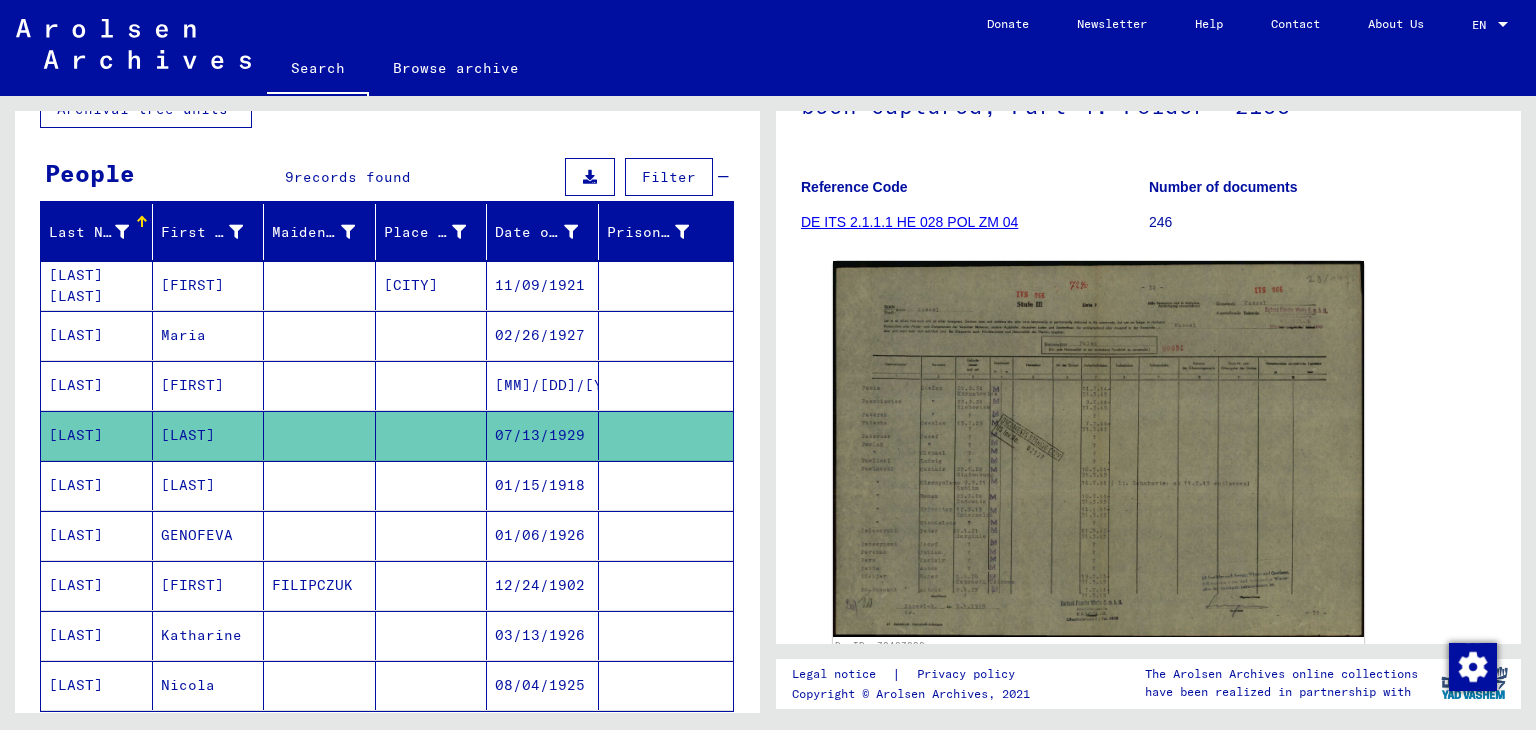 click on "[FIRST]" at bounding box center [209, 335] 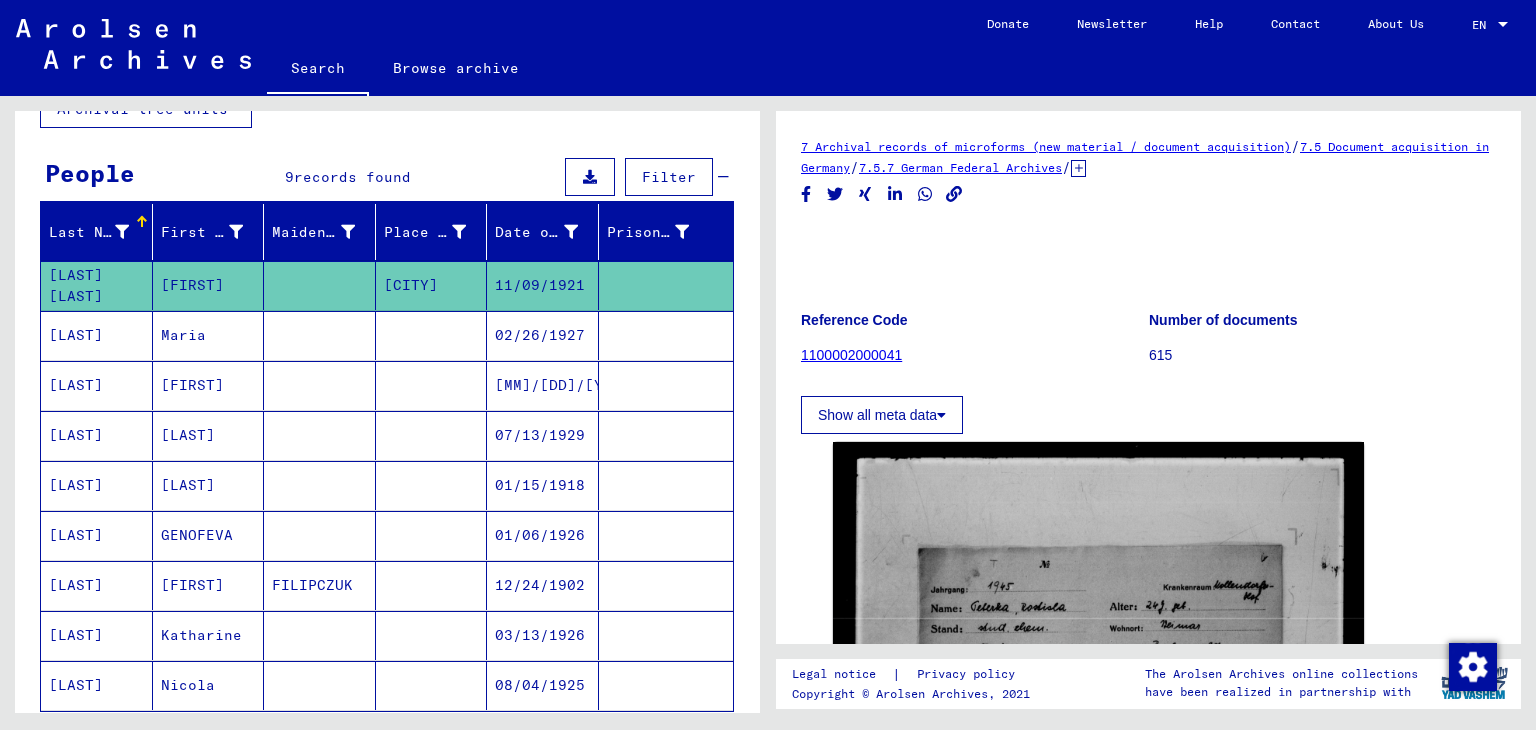 scroll, scrollTop: 0, scrollLeft: 0, axis: both 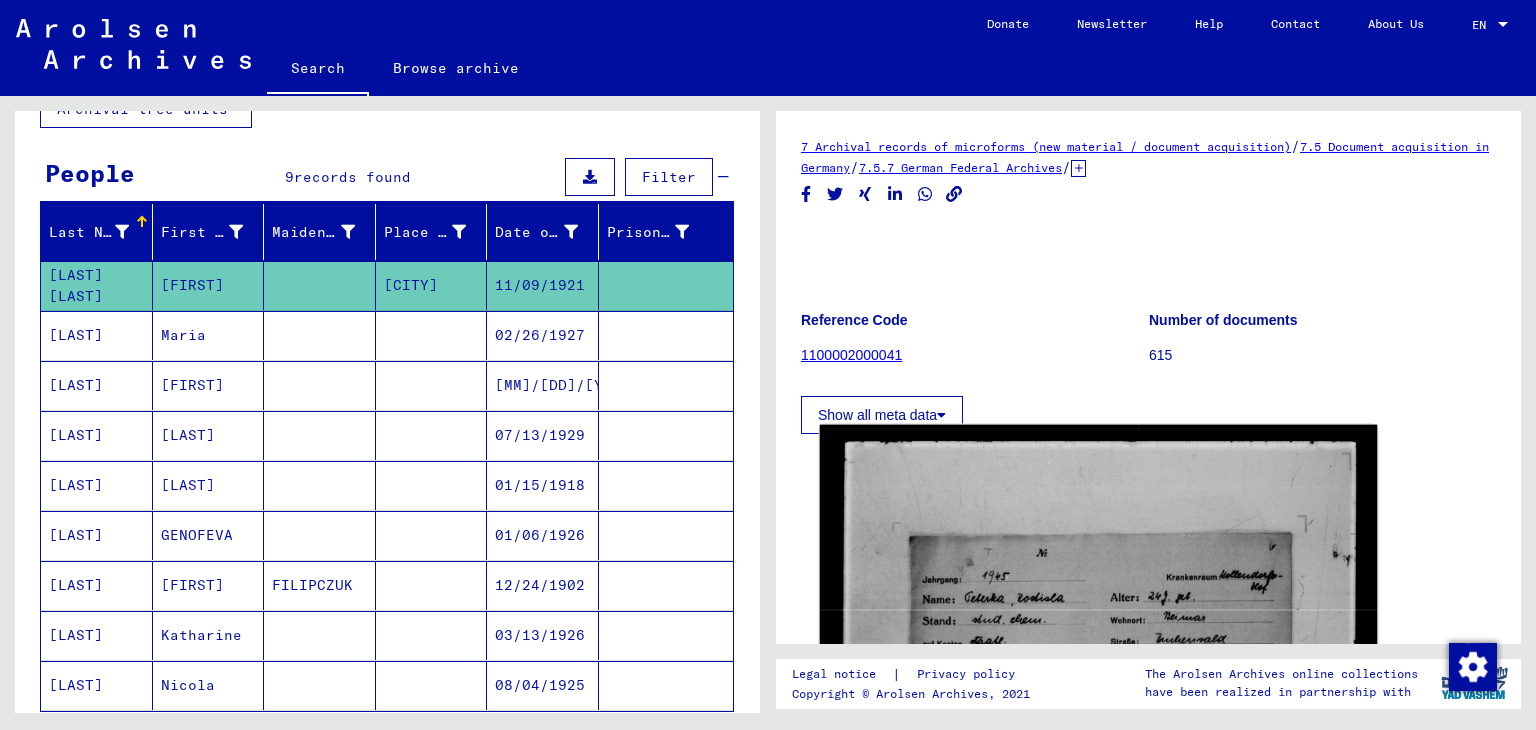 click 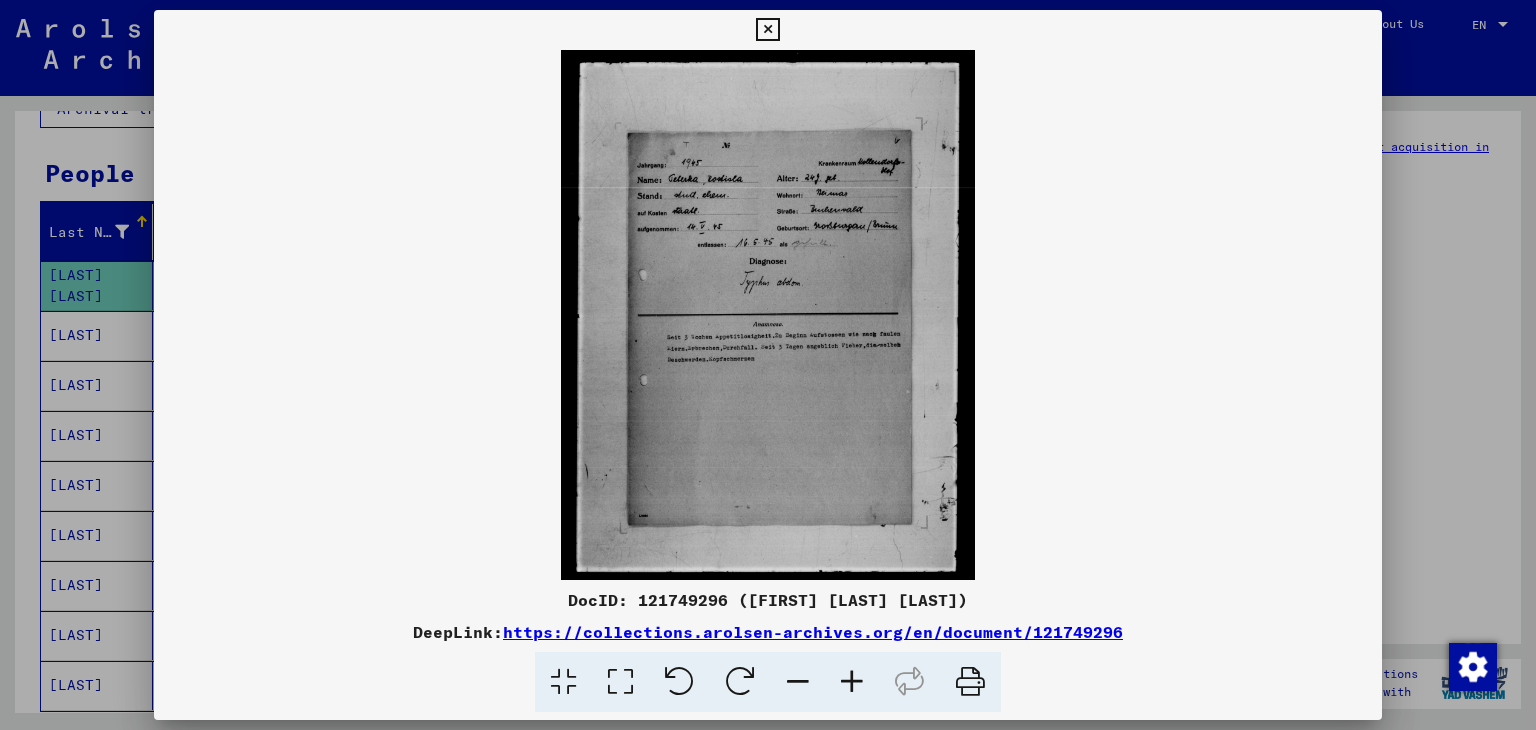 click at bounding box center (620, 682) 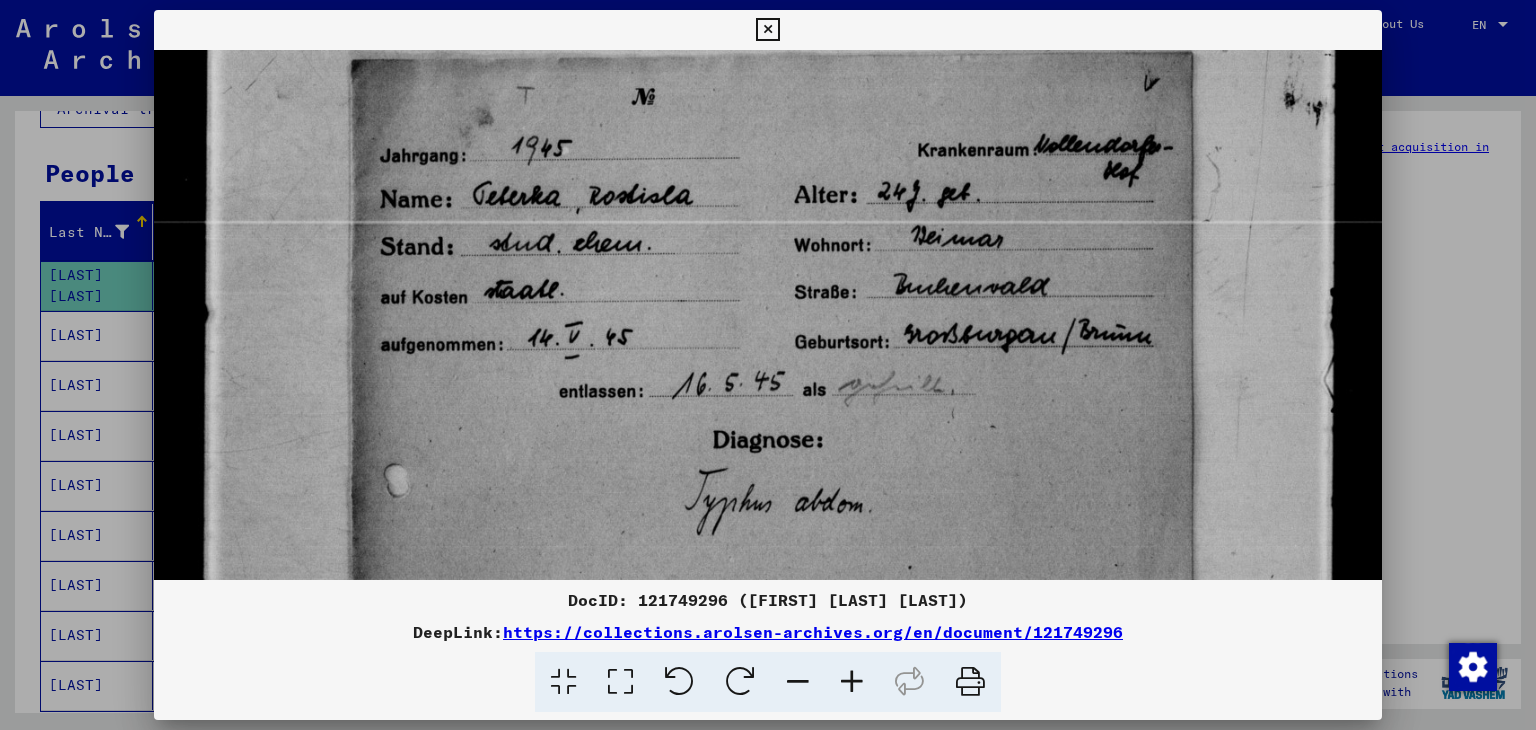 scroll, scrollTop: 235, scrollLeft: 0, axis: vertical 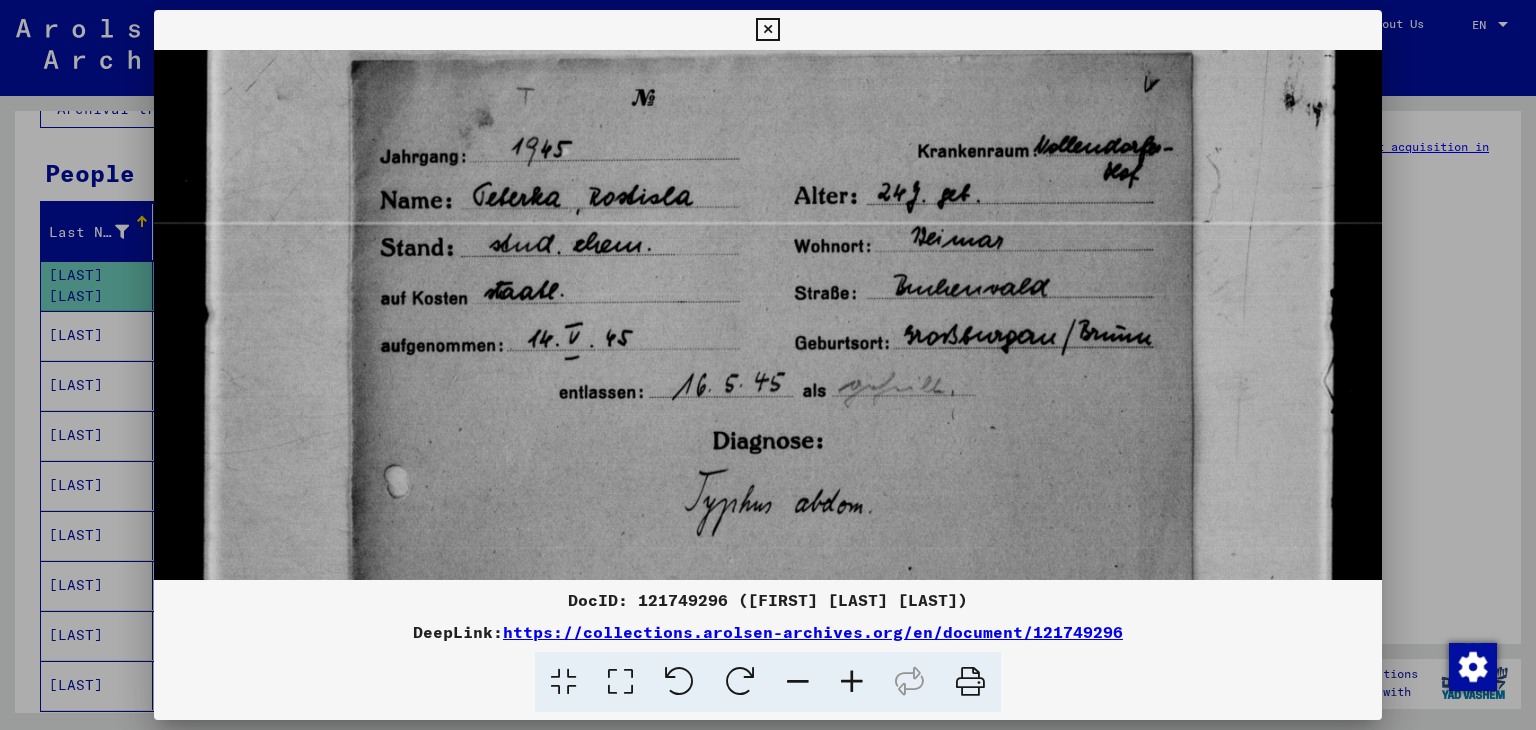 drag, startPoint x: 627, startPoint y: 434, endPoint x: 728, endPoint y: 212, distance: 243.89546 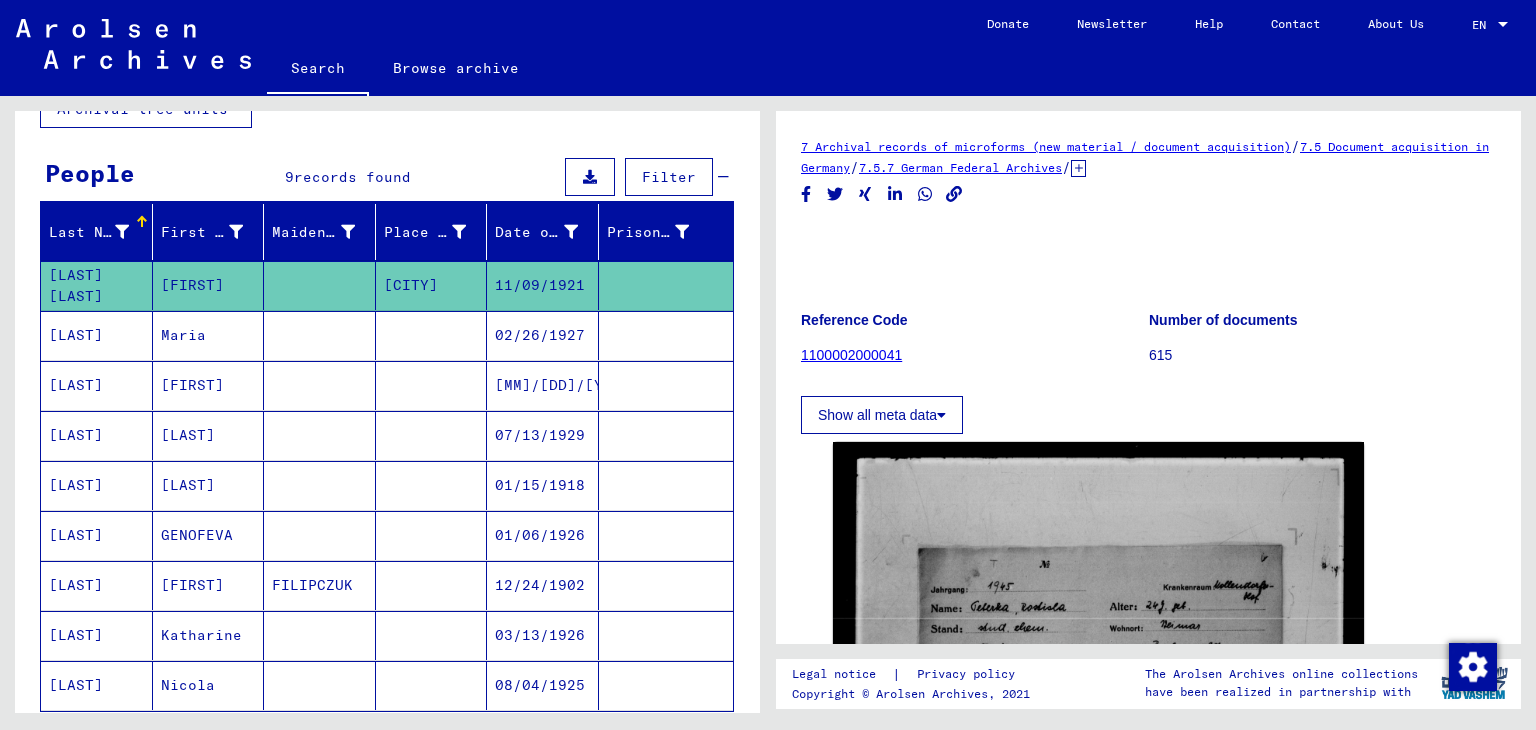 click on "Maria" at bounding box center (209, 385) 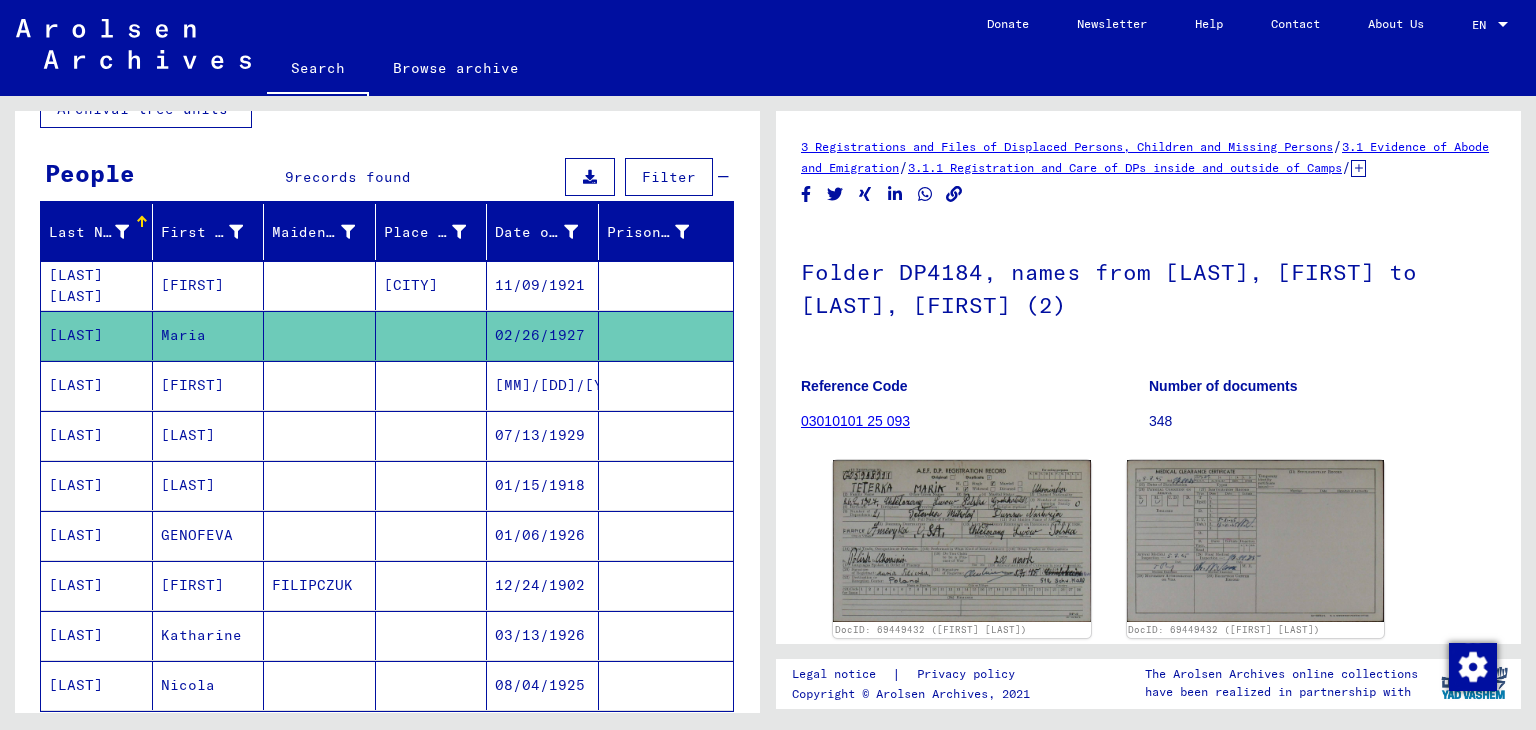 scroll, scrollTop: 0, scrollLeft: 0, axis: both 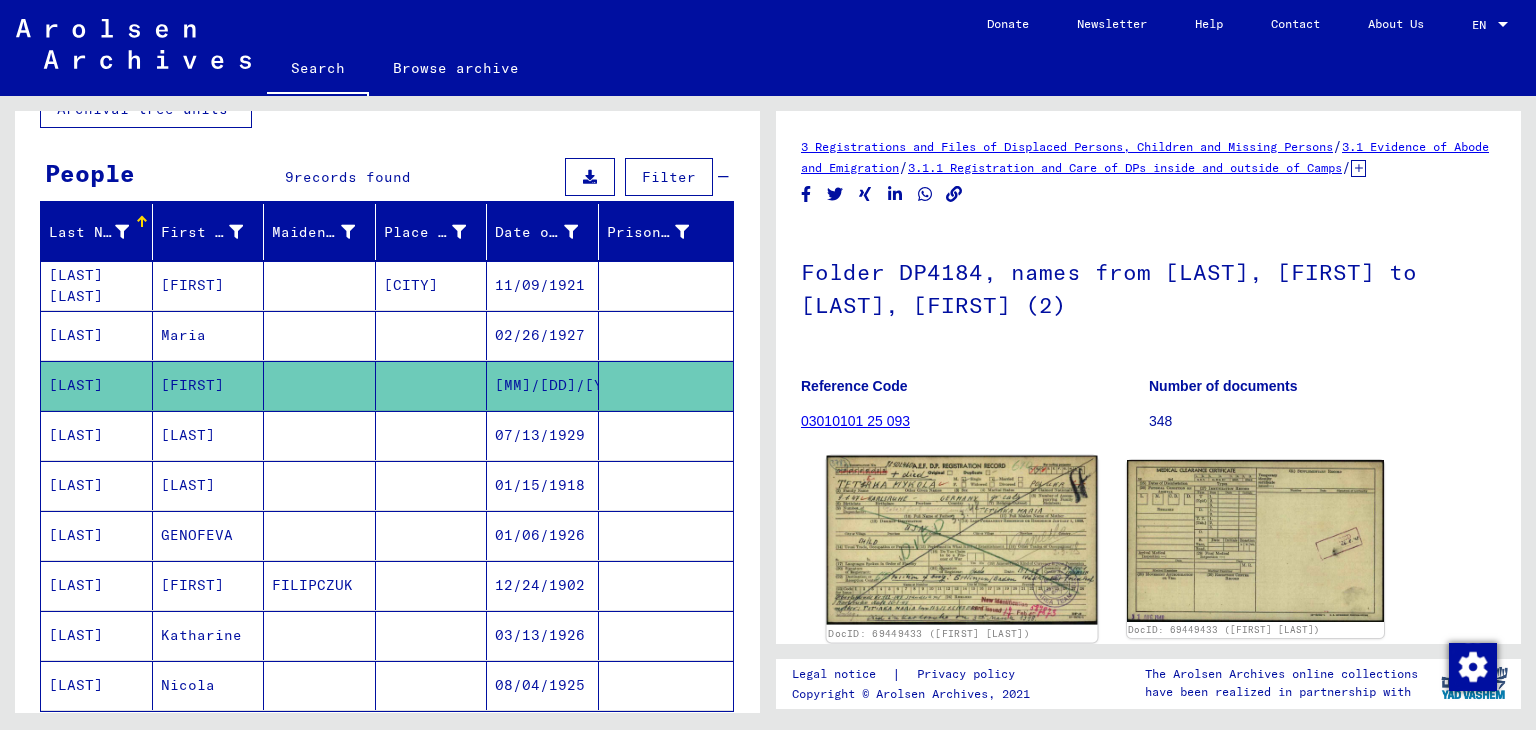 click 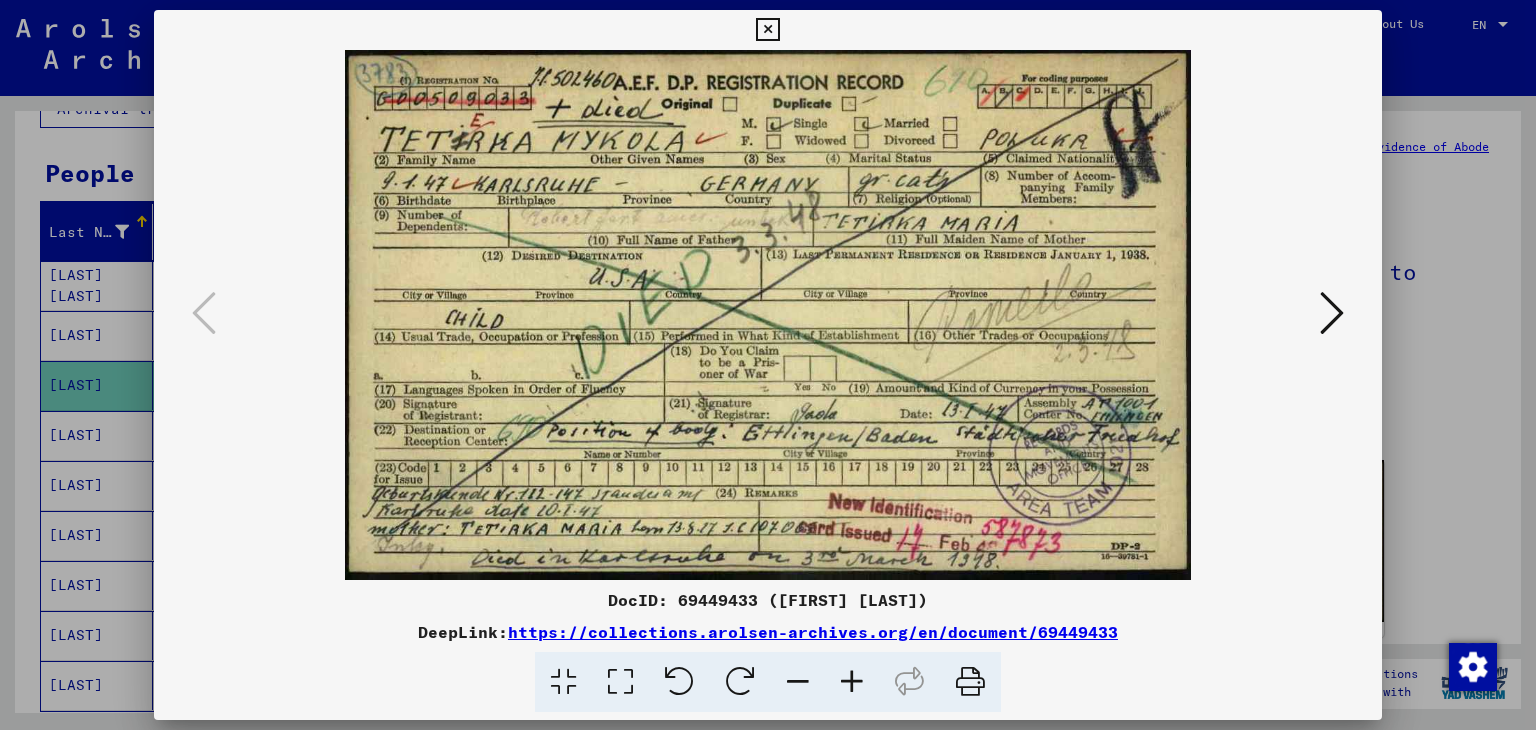 click at bounding box center [1332, 313] 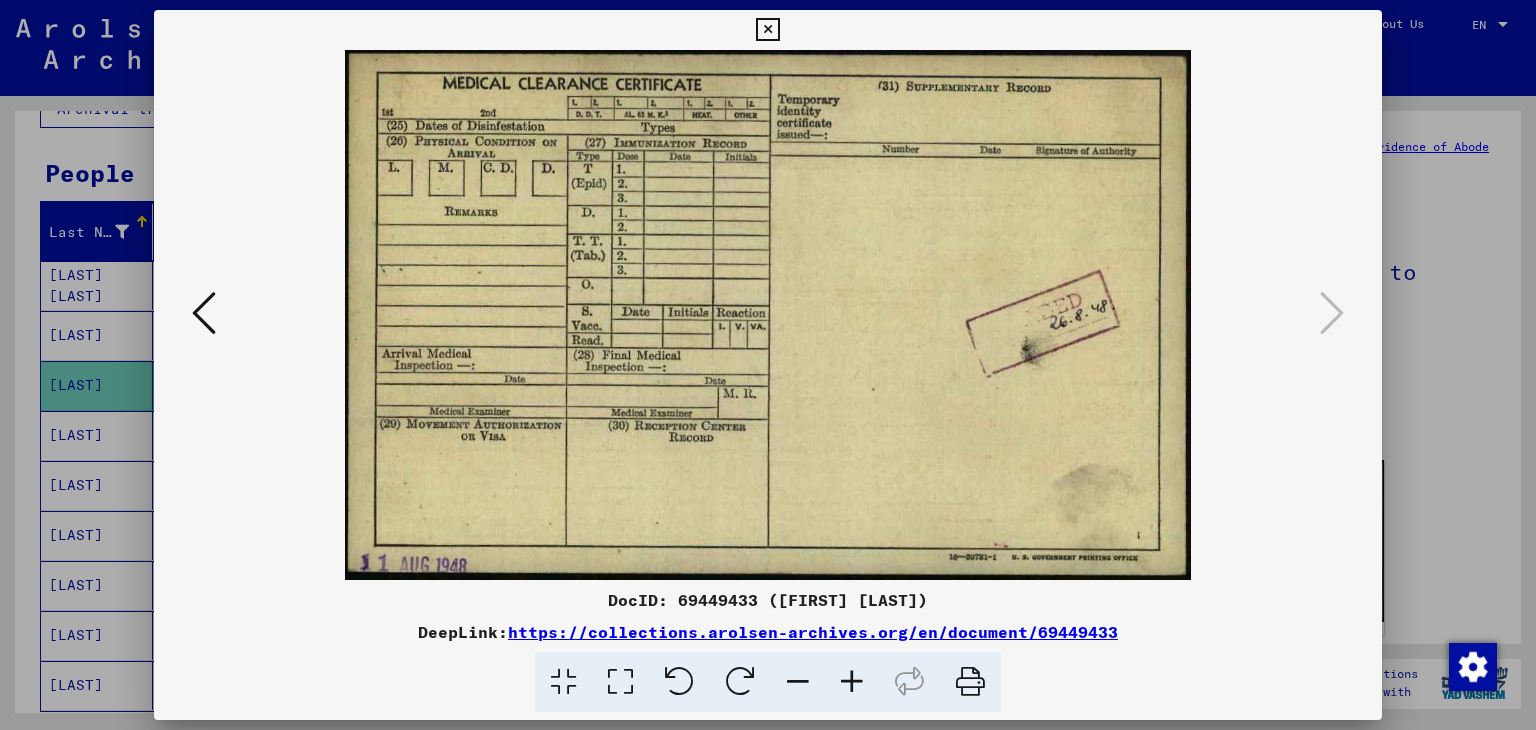 click at bounding box center (204, 314) 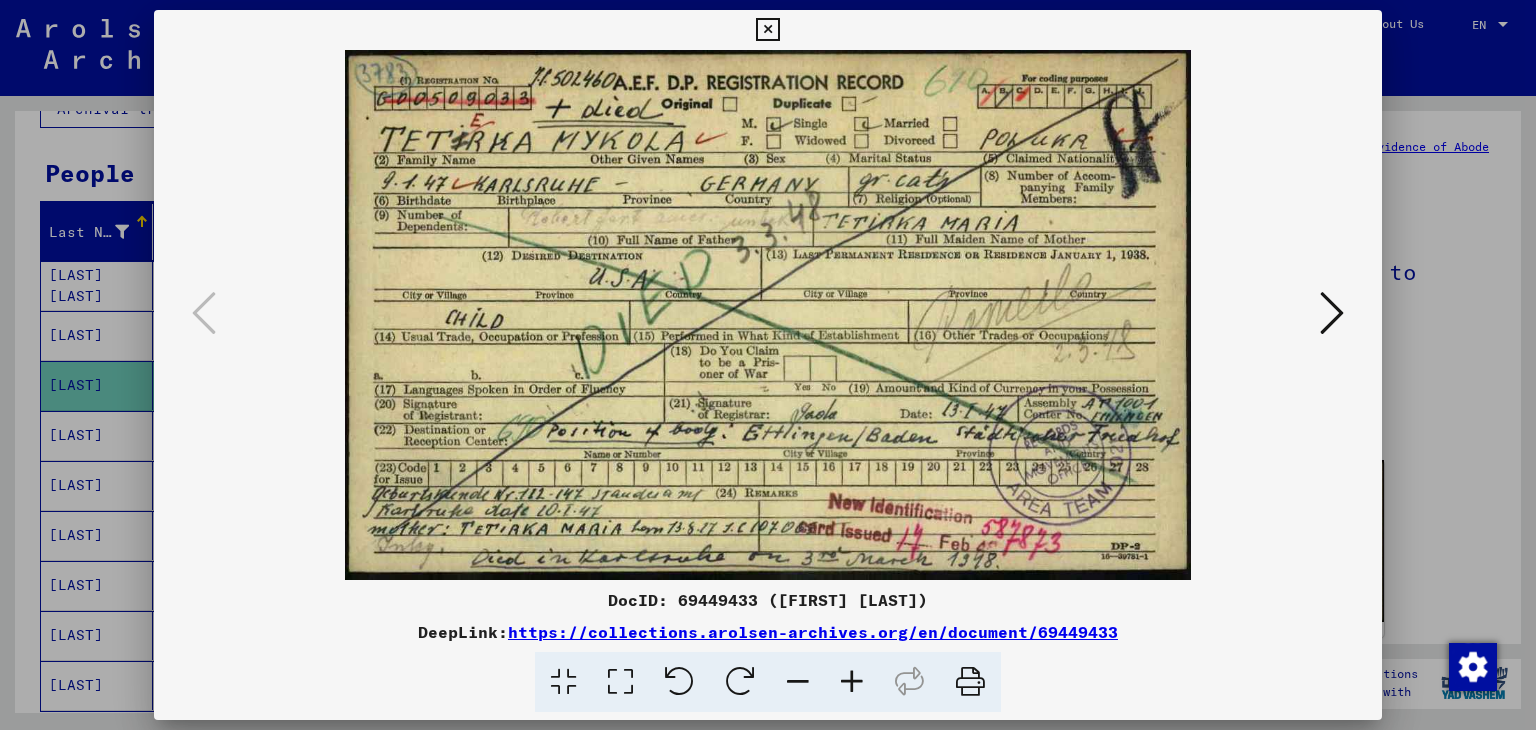 click at bounding box center [768, 365] 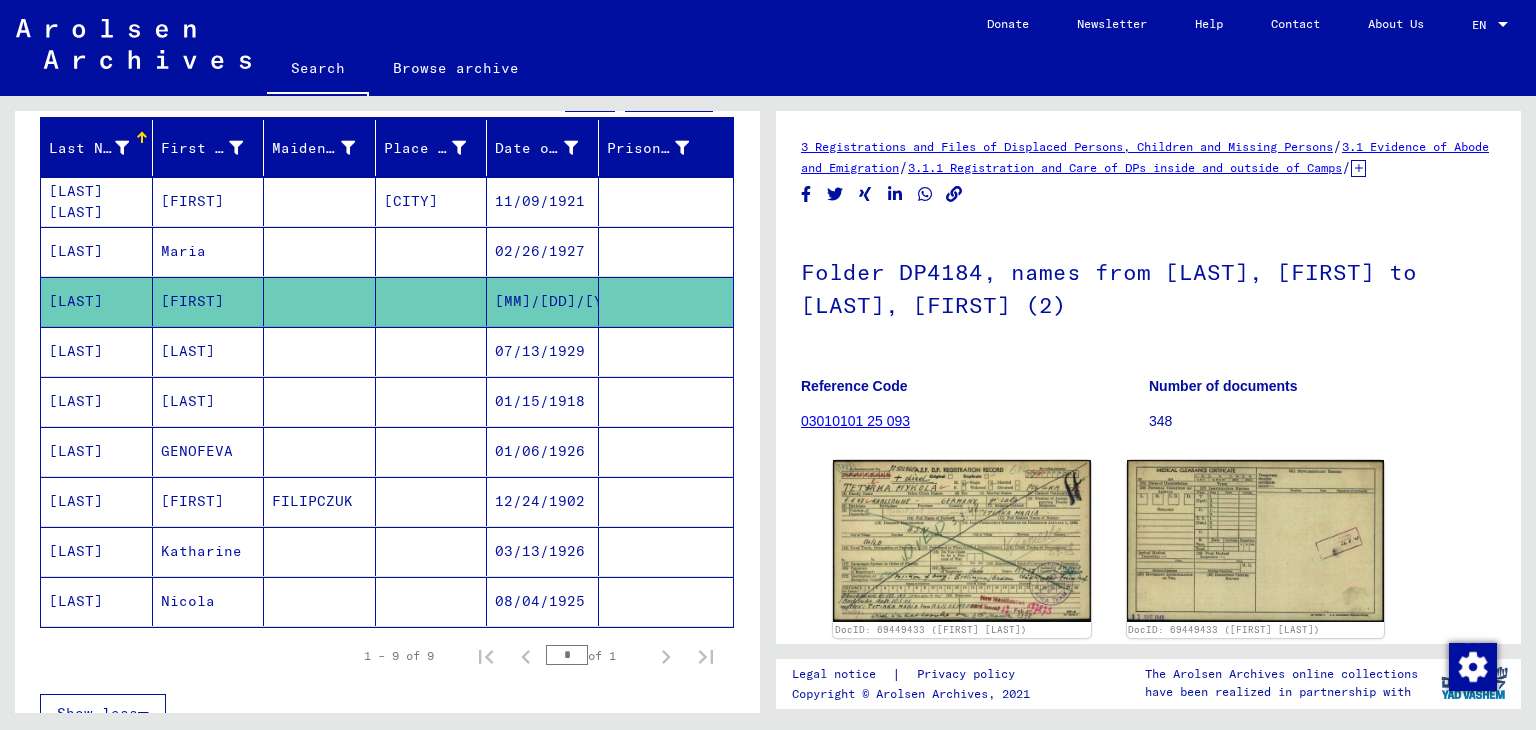 scroll, scrollTop: 232, scrollLeft: 0, axis: vertical 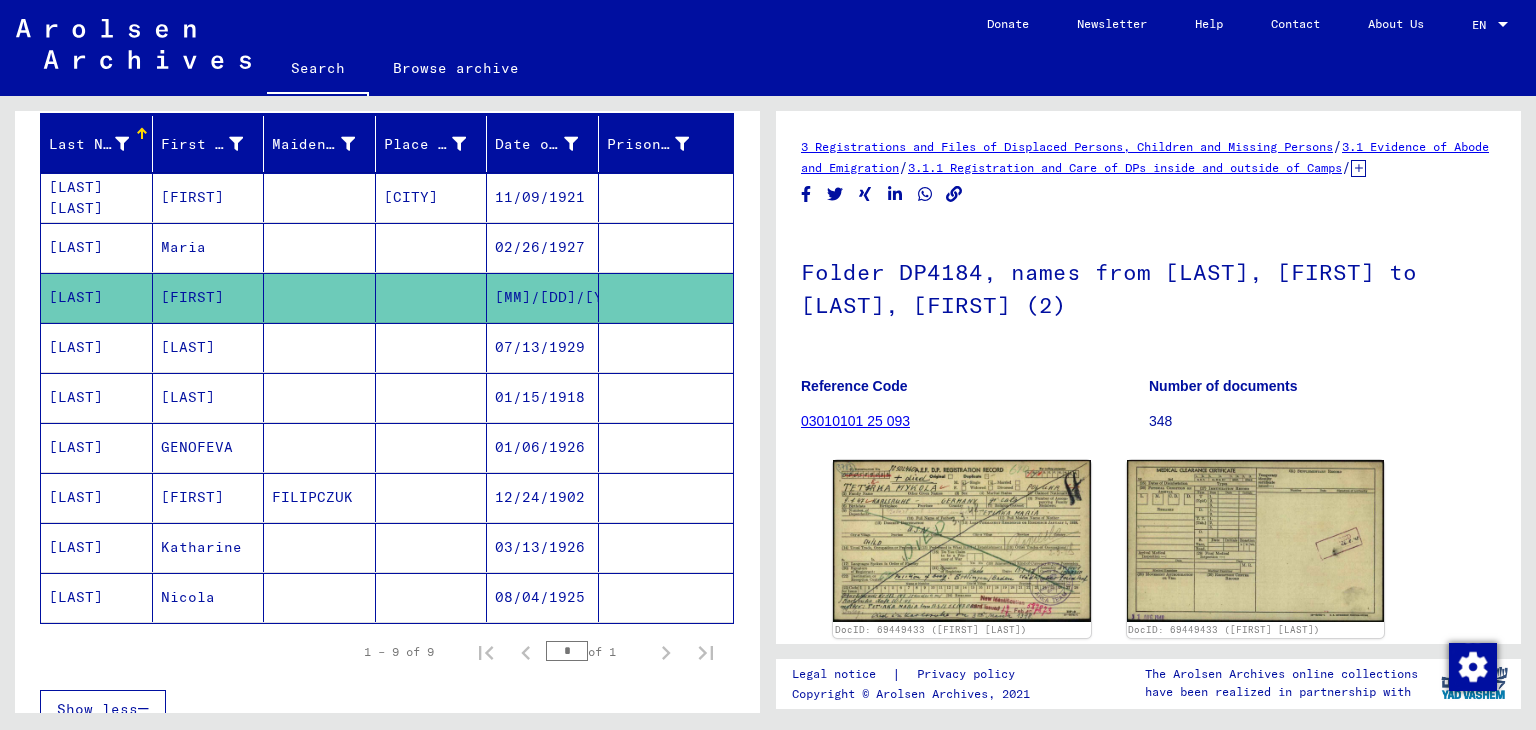 click on "Katharine" at bounding box center [209, 597] 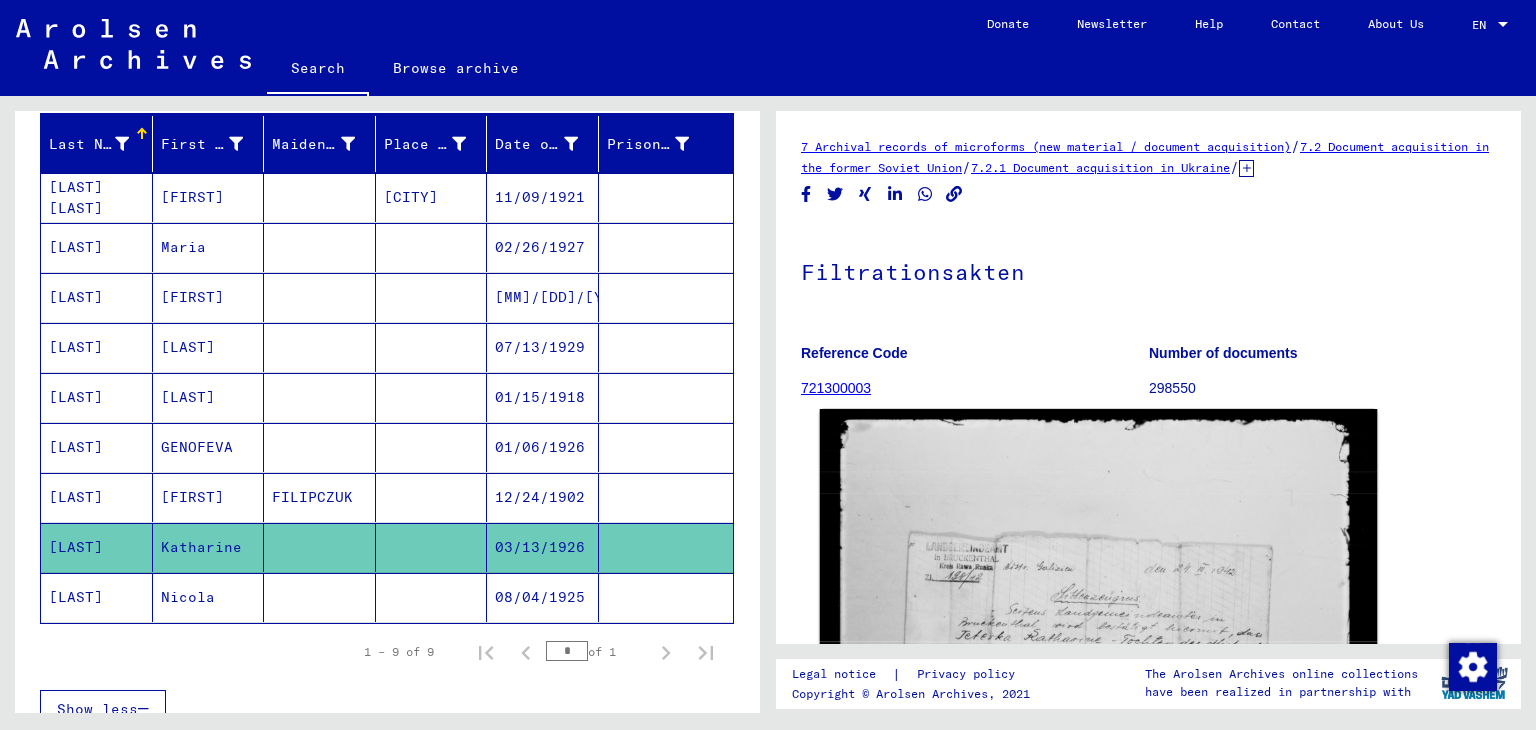scroll, scrollTop: 0, scrollLeft: 0, axis: both 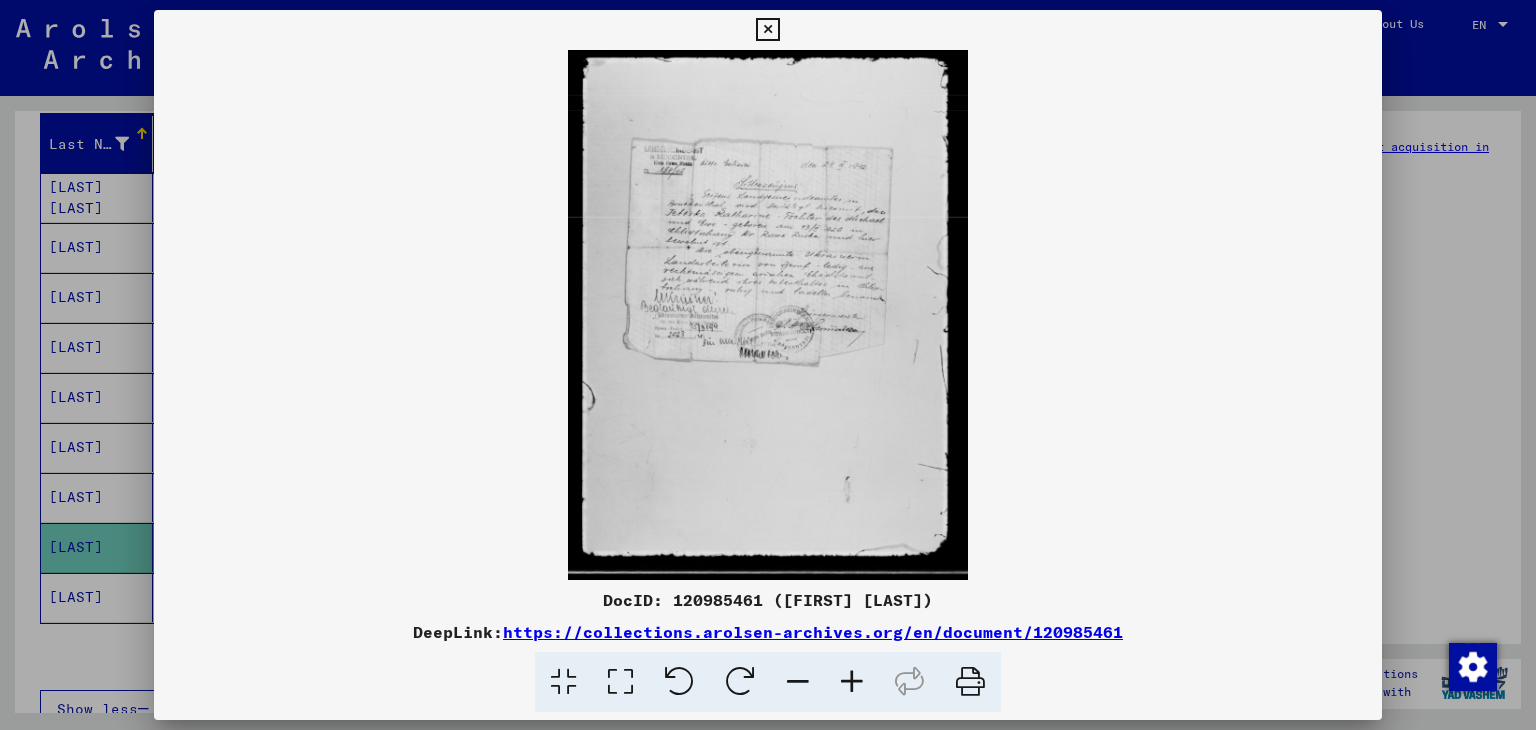 click at bounding box center [620, 682] 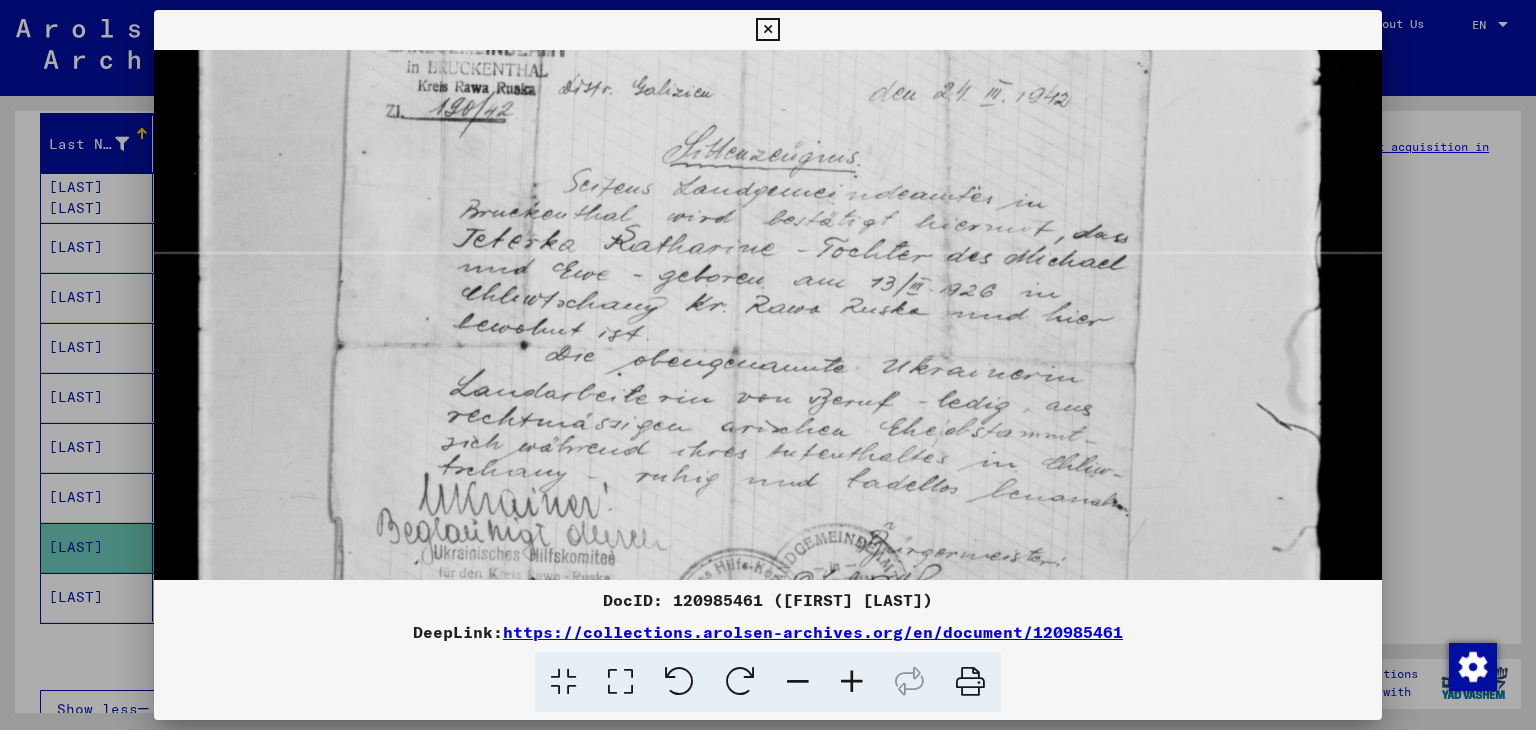 scroll, scrollTop: 311, scrollLeft: 0, axis: vertical 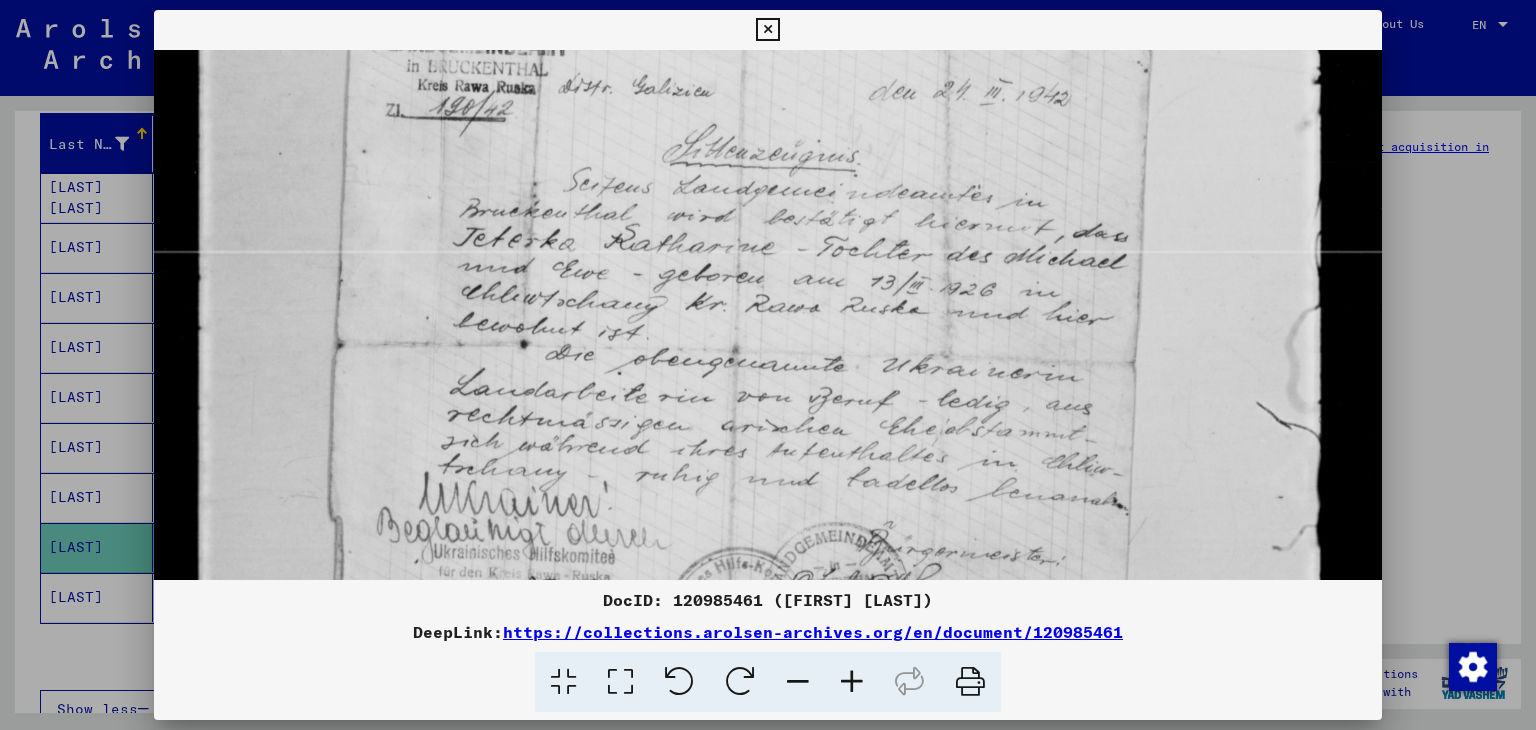 drag, startPoint x: 671, startPoint y: 445, endPoint x: 739, endPoint y: 138, distance: 314.44077 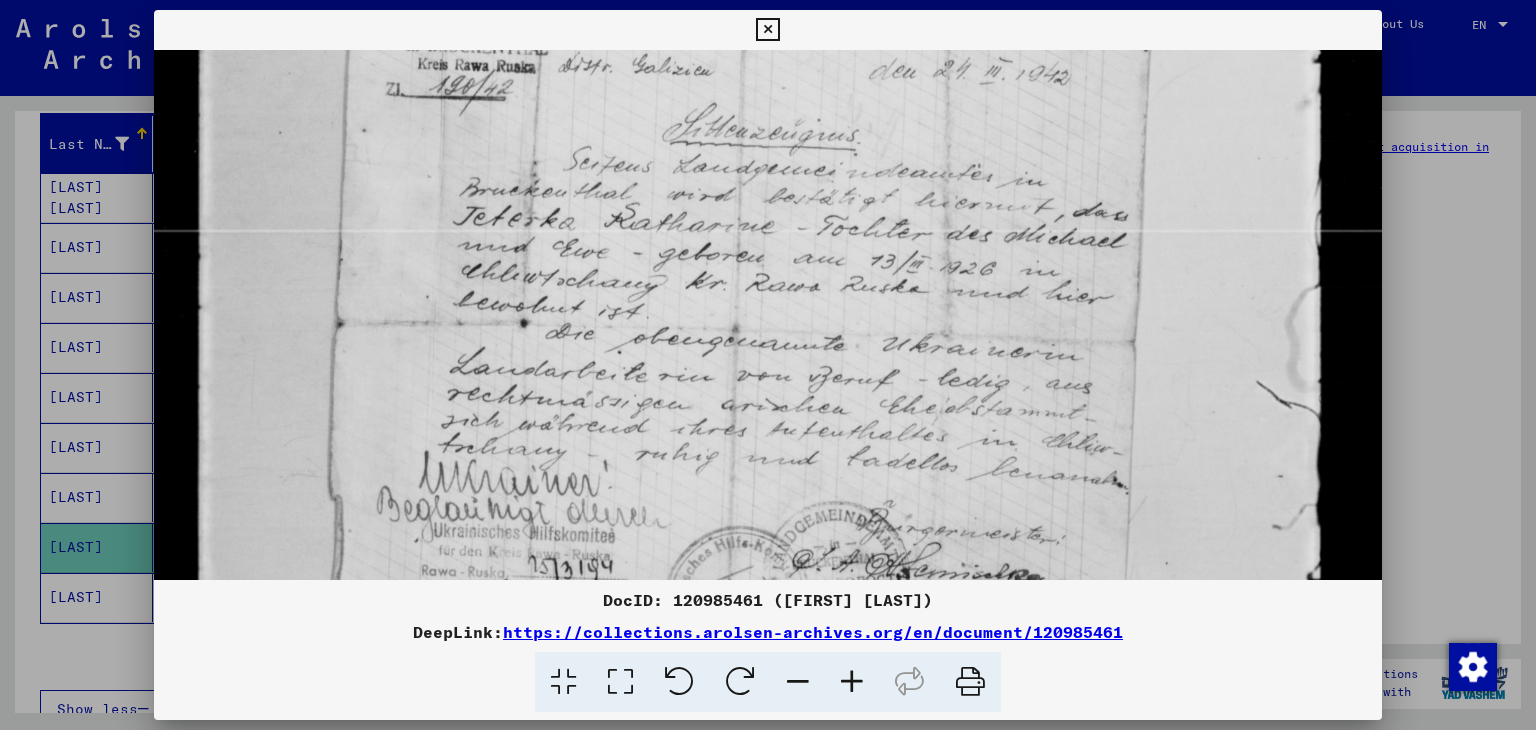 drag, startPoint x: 1137, startPoint y: 364, endPoint x: 1131, endPoint y: 351, distance: 14.3178215 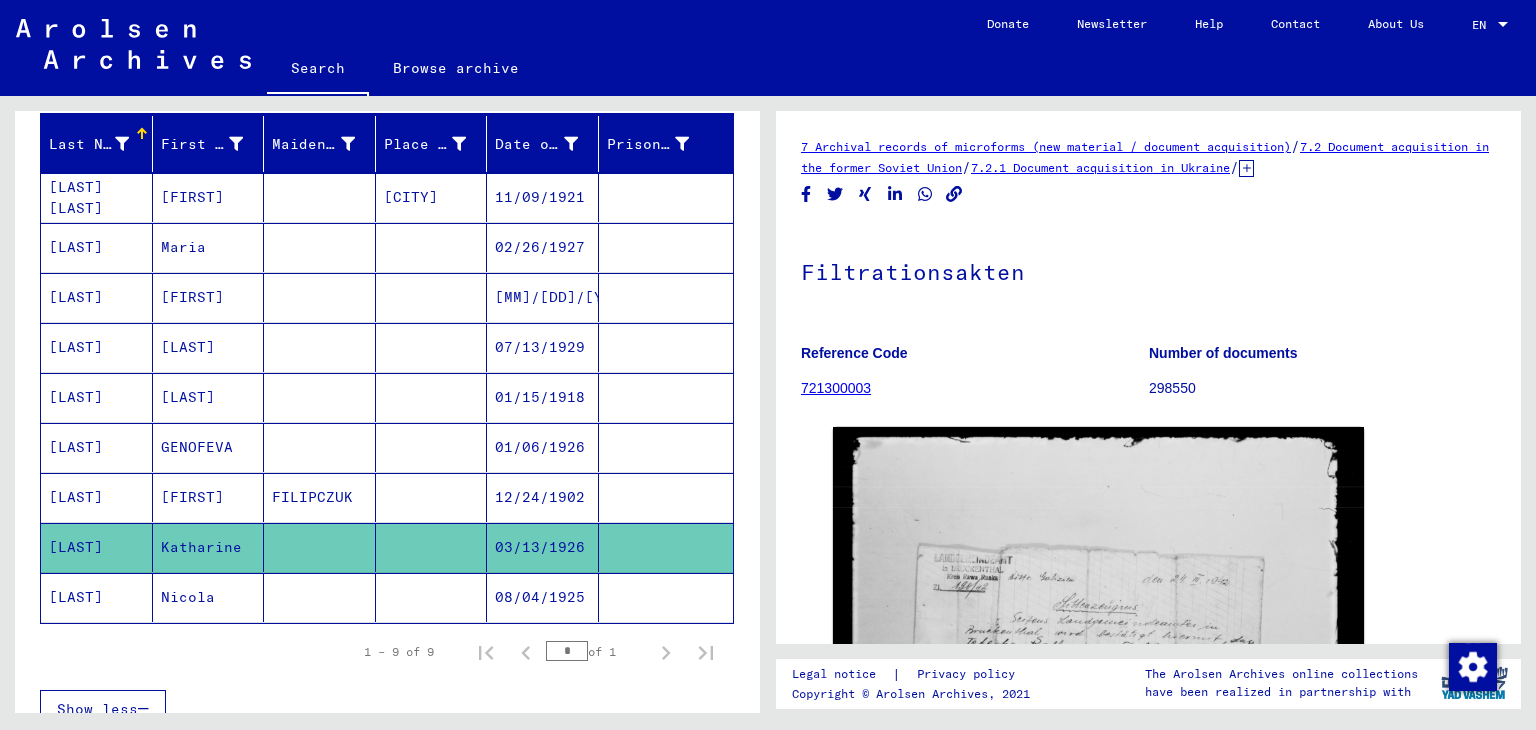click on "Search   Browse archive   Detailed questions/information about the documents? Send us an inquiry for free.  Donate Newsletter Help Contact About Us EN EN" 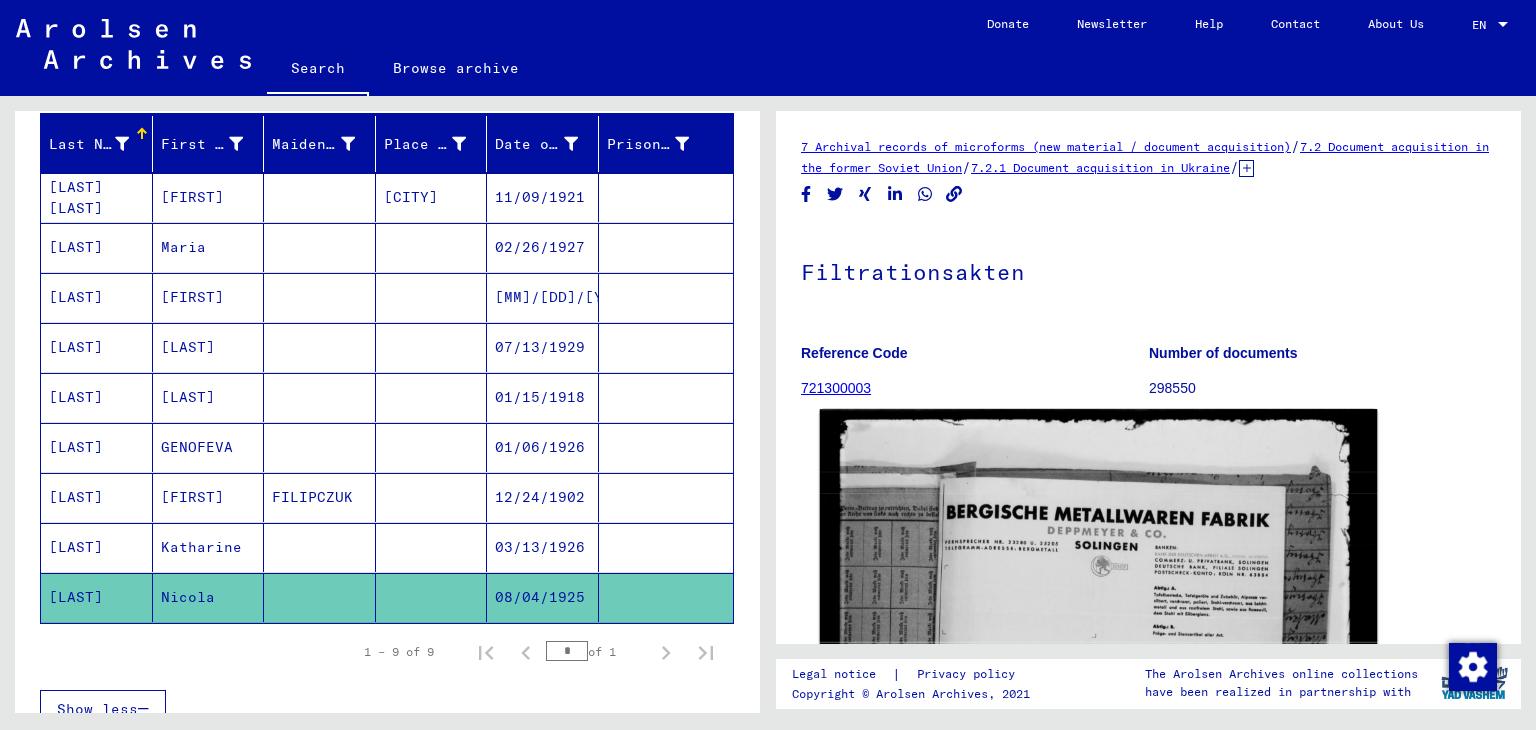 scroll, scrollTop: 0, scrollLeft: 0, axis: both 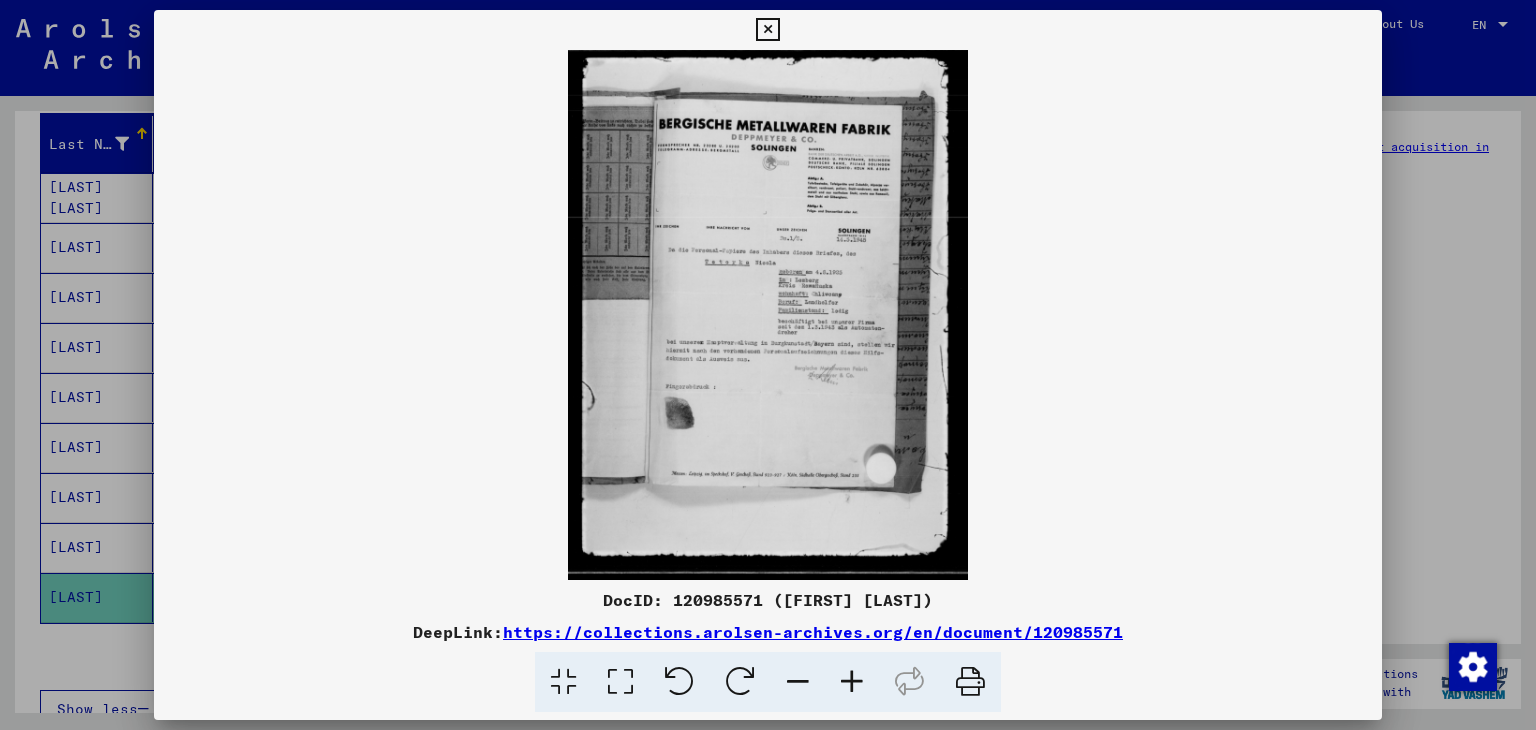 click at bounding box center [620, 682] 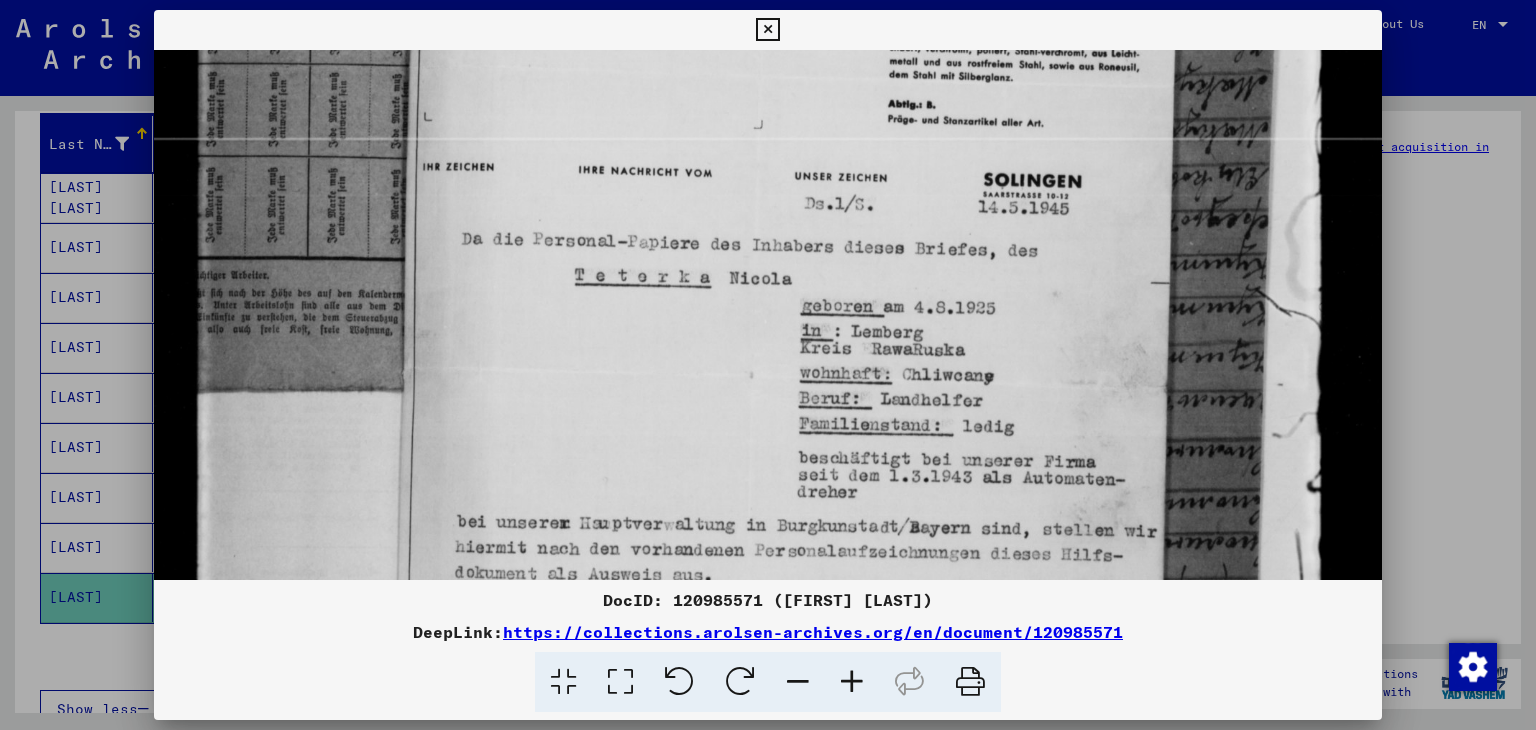 scroll, scrollTop: 426, scrollLeft: 0, axis: vertical 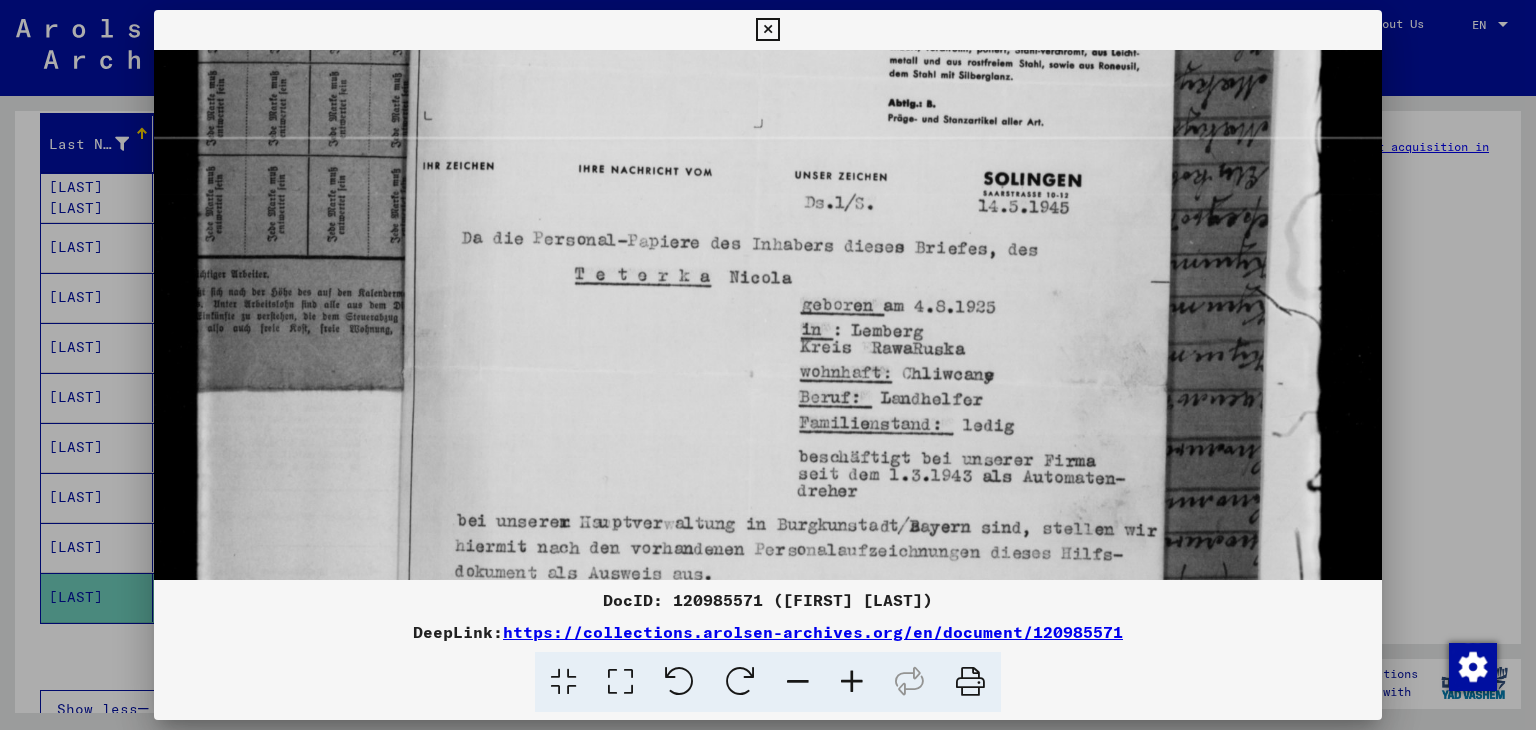 drag, startPoint x: 736, startPoint y: 397, endPoint x: 850, endPoint y: -26, distance: 438.09247 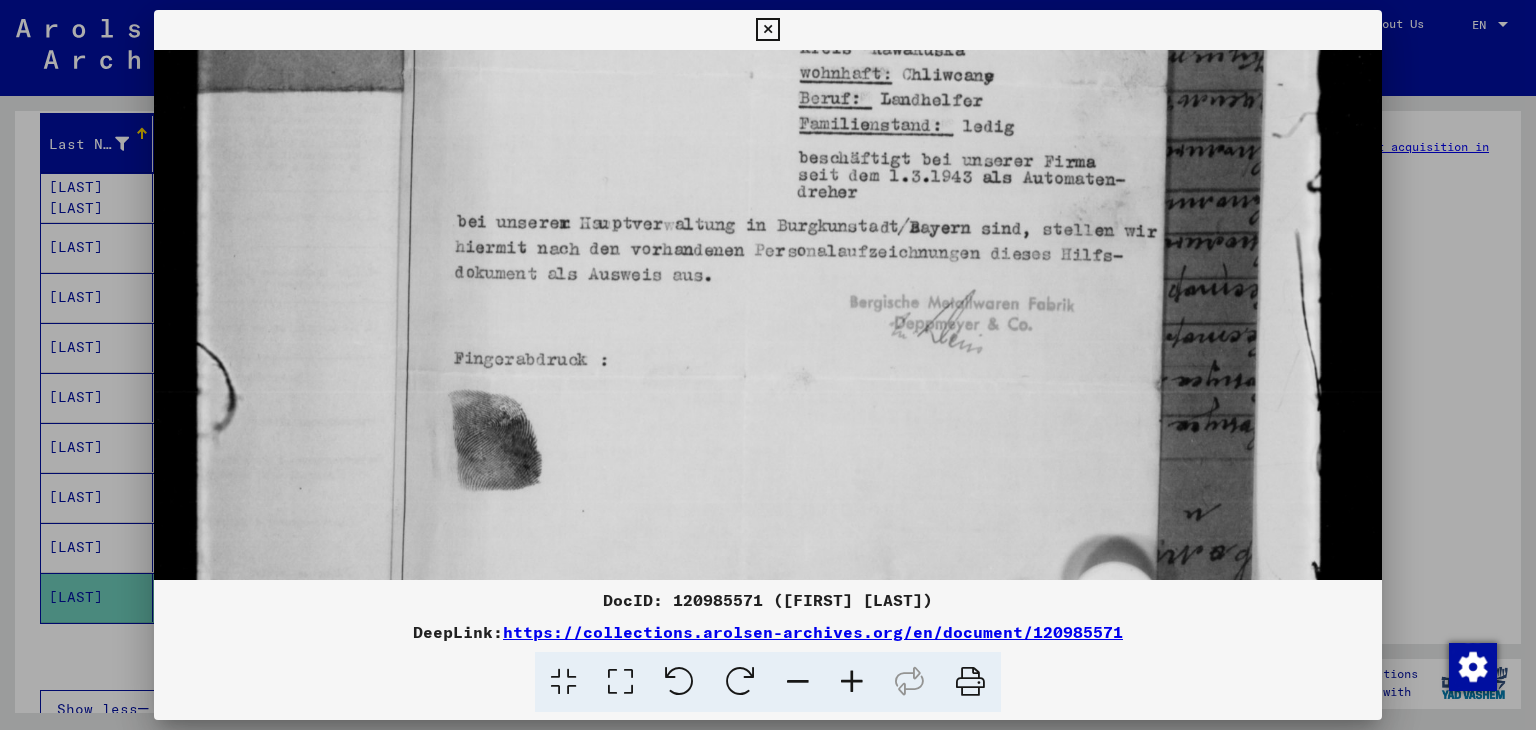 scroll, scrollTop: 724, scrollLeft: 0, axis: vertical 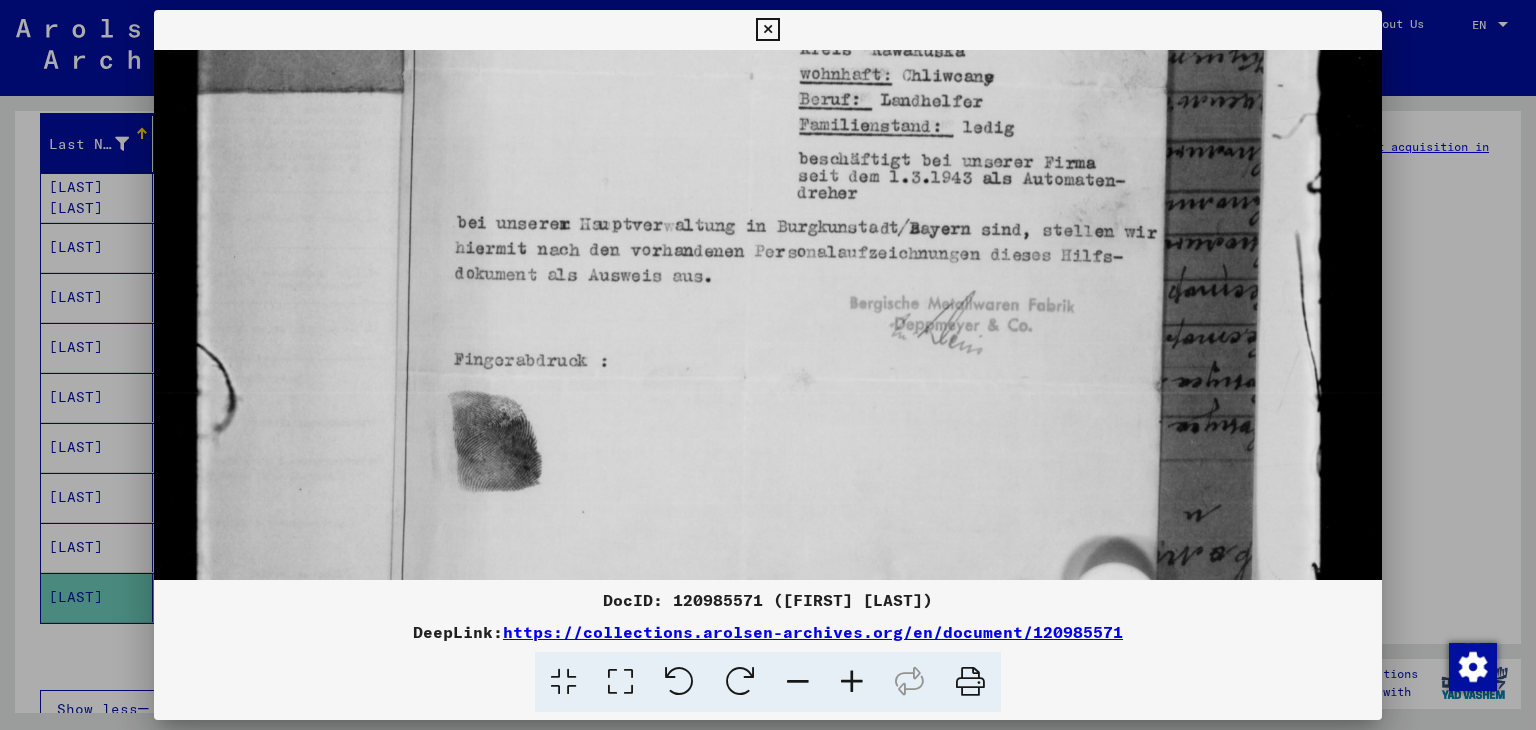 drag, startPoint x: 812, startPoint y: 208, endPoint x: 880, endPoint y: -85, distance: 300.7873 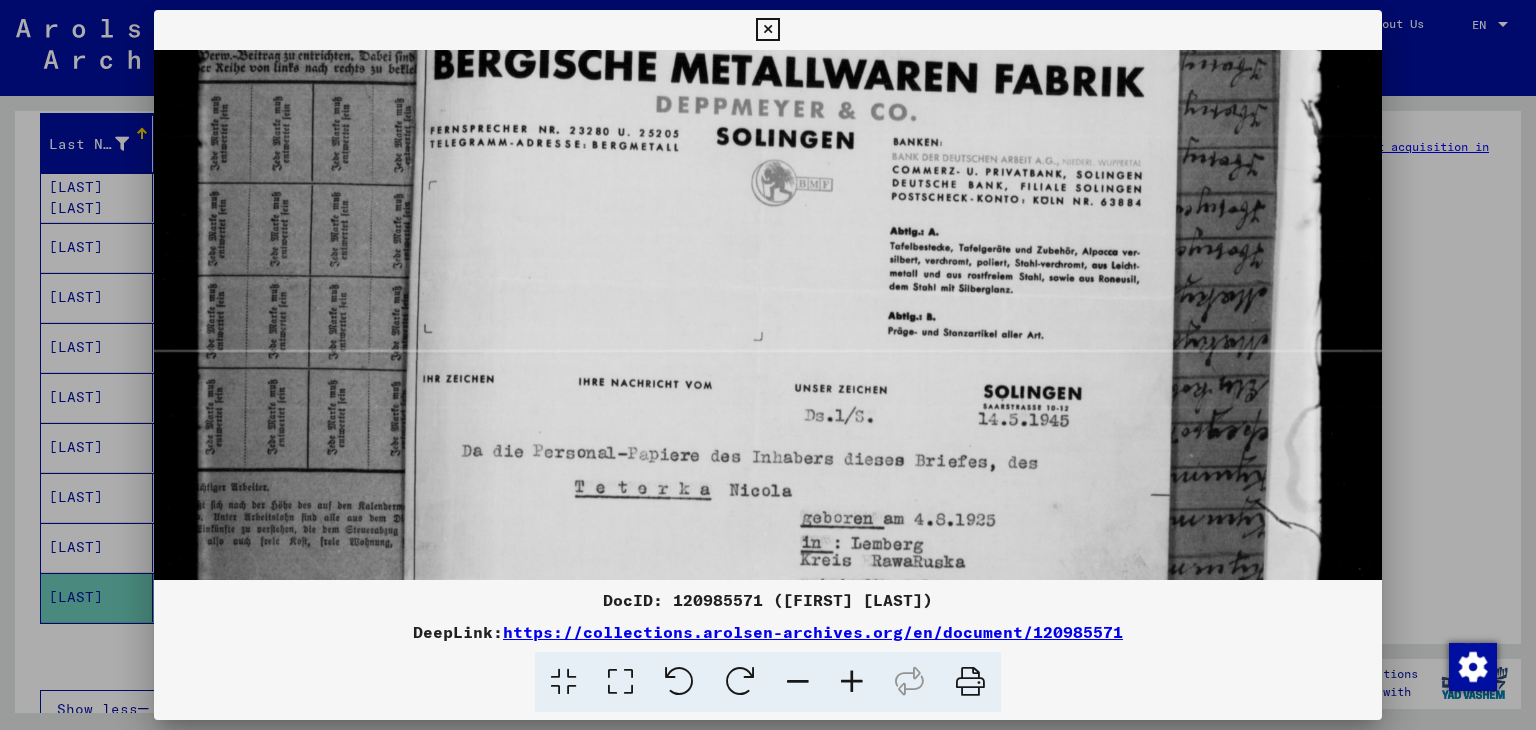 scroll, scrollTop: 208, scrollLeft: 0, axis: vertical 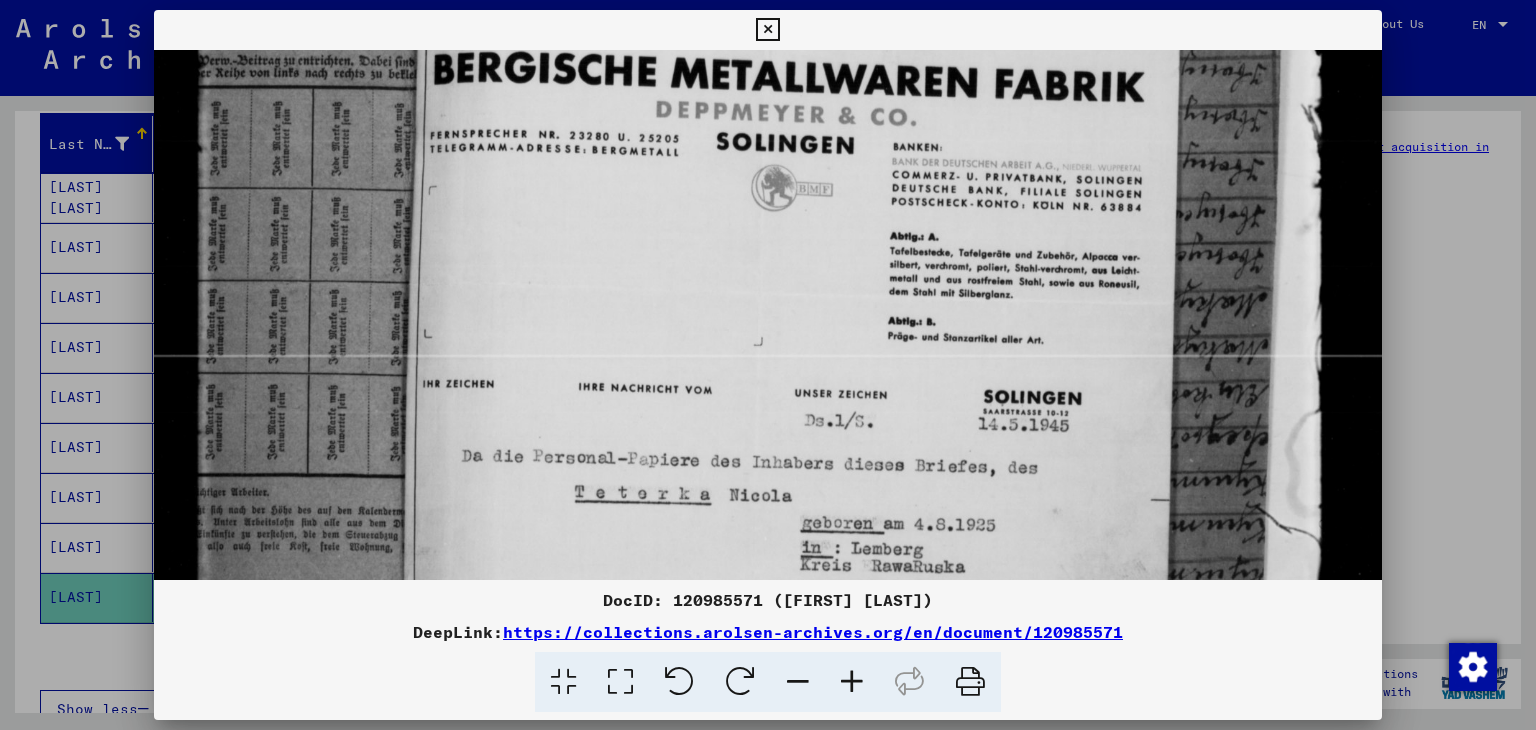 drag, startPoint x: 835, startPoint y: 234, endPoint x: 793, endPoint y: 776, distance: 543.6249 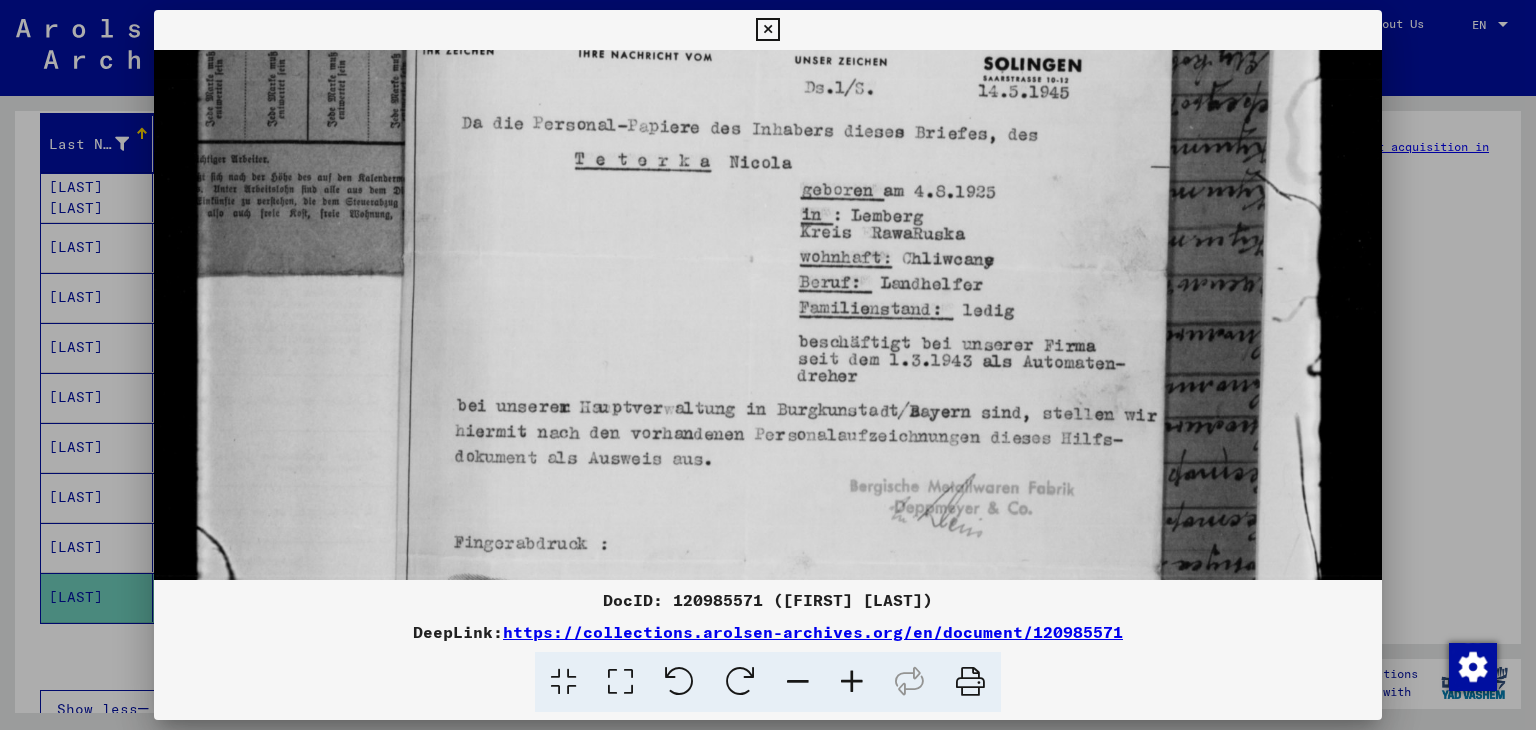 drag, startPoint x: 769, startPoint y: 473, endPoint x: 848, endPoint y: 143, distance: 339.32434 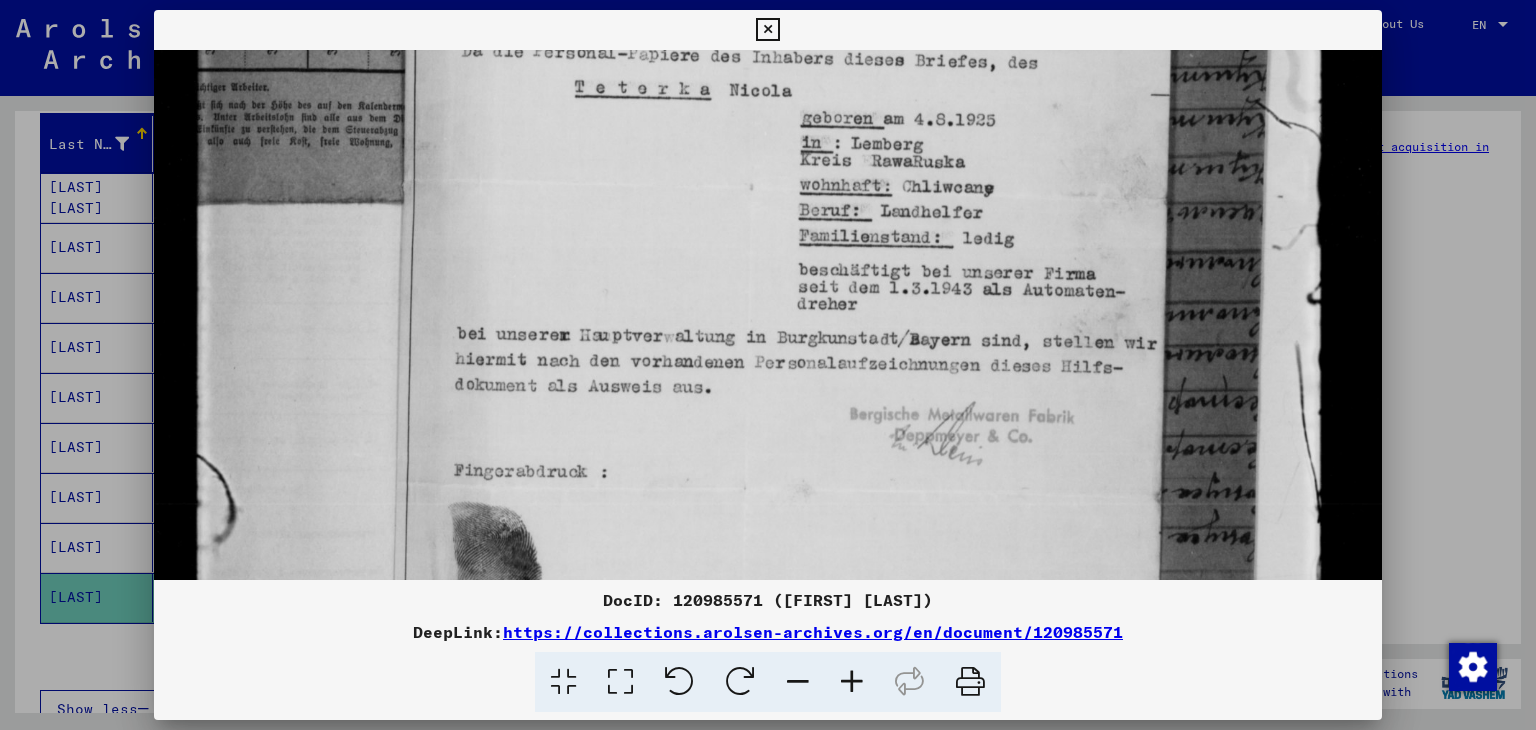 scroll, scrollTop: 608, scrollLeft: 0, axis: vertical 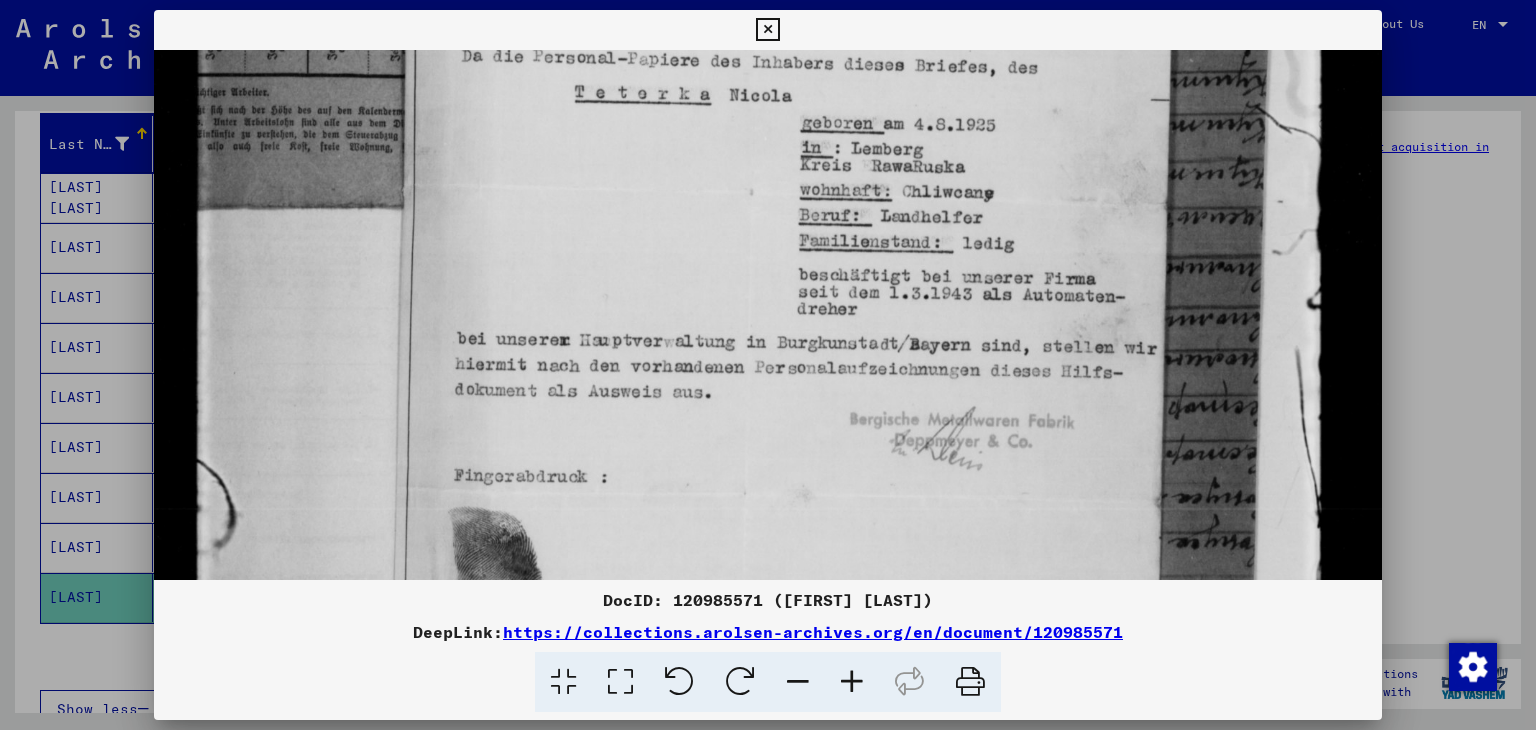 drag, startPoint x: 848, startPoint y: 143, endPoint x: 872, endPoint y: 84, distance: 63.694584 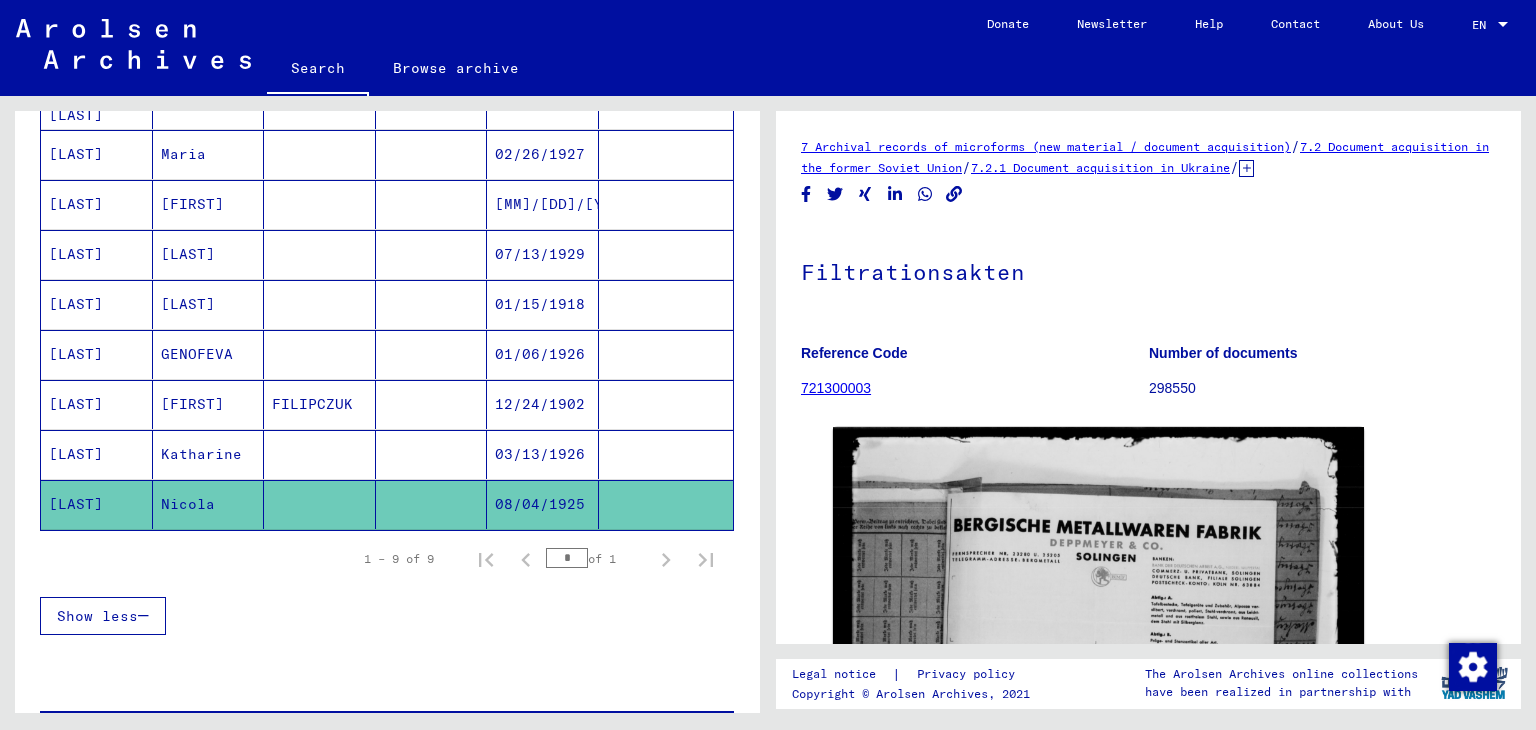 scroll, scrollTop: 324, scrollLeft: 0, axis: vertical 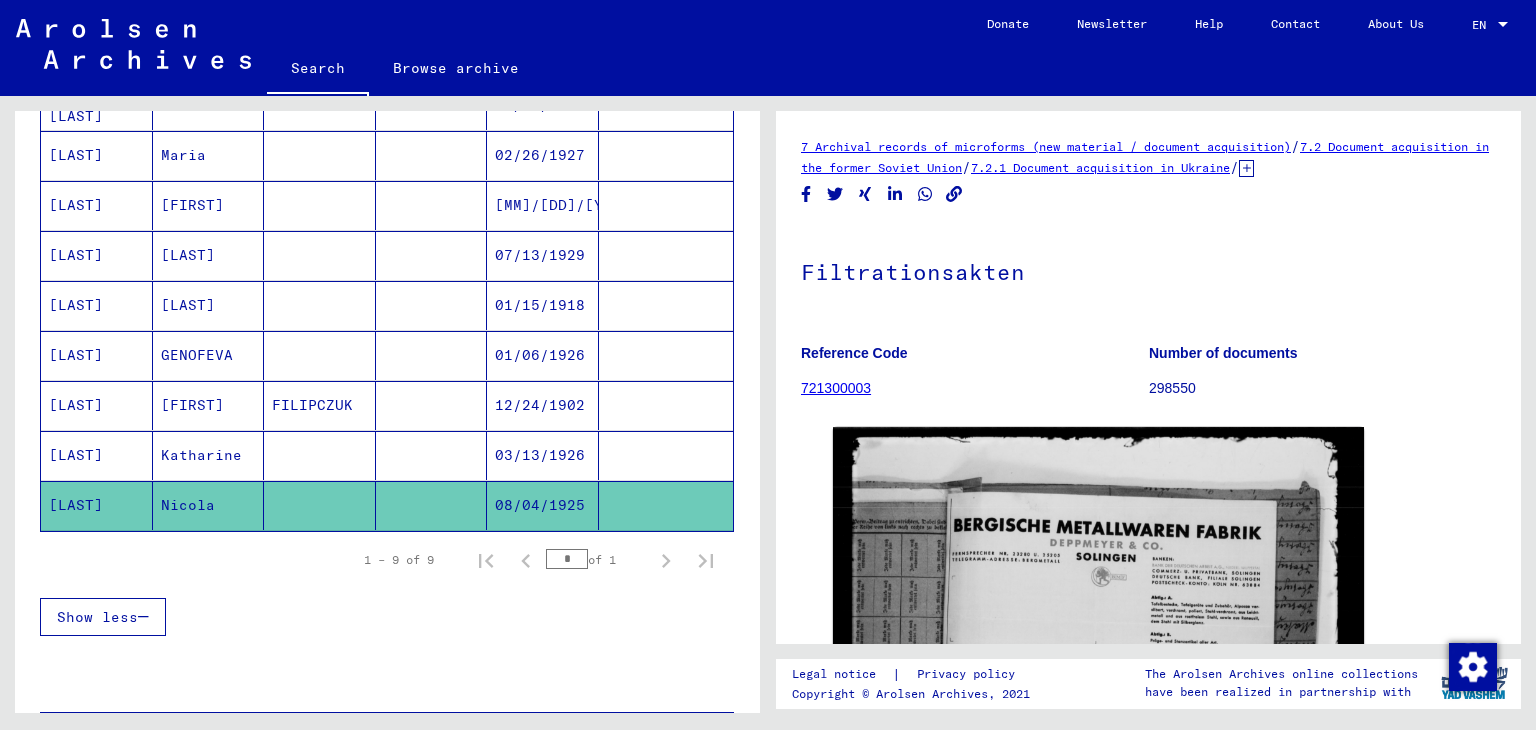 click on "FILIPCZUK" at bounding box center [320, 455] 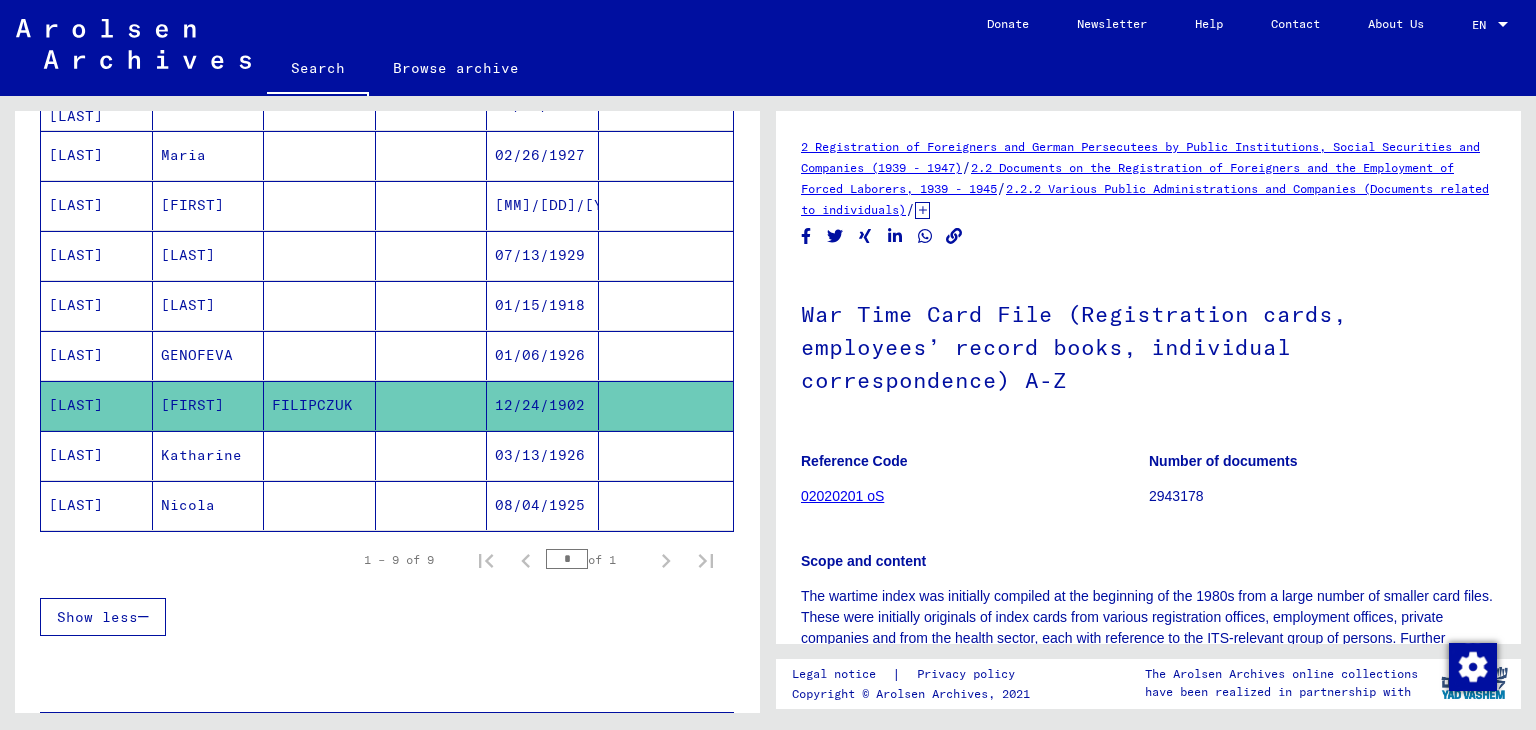 scroll, scrollTop: 0, scrollLeft: 0, axis: both 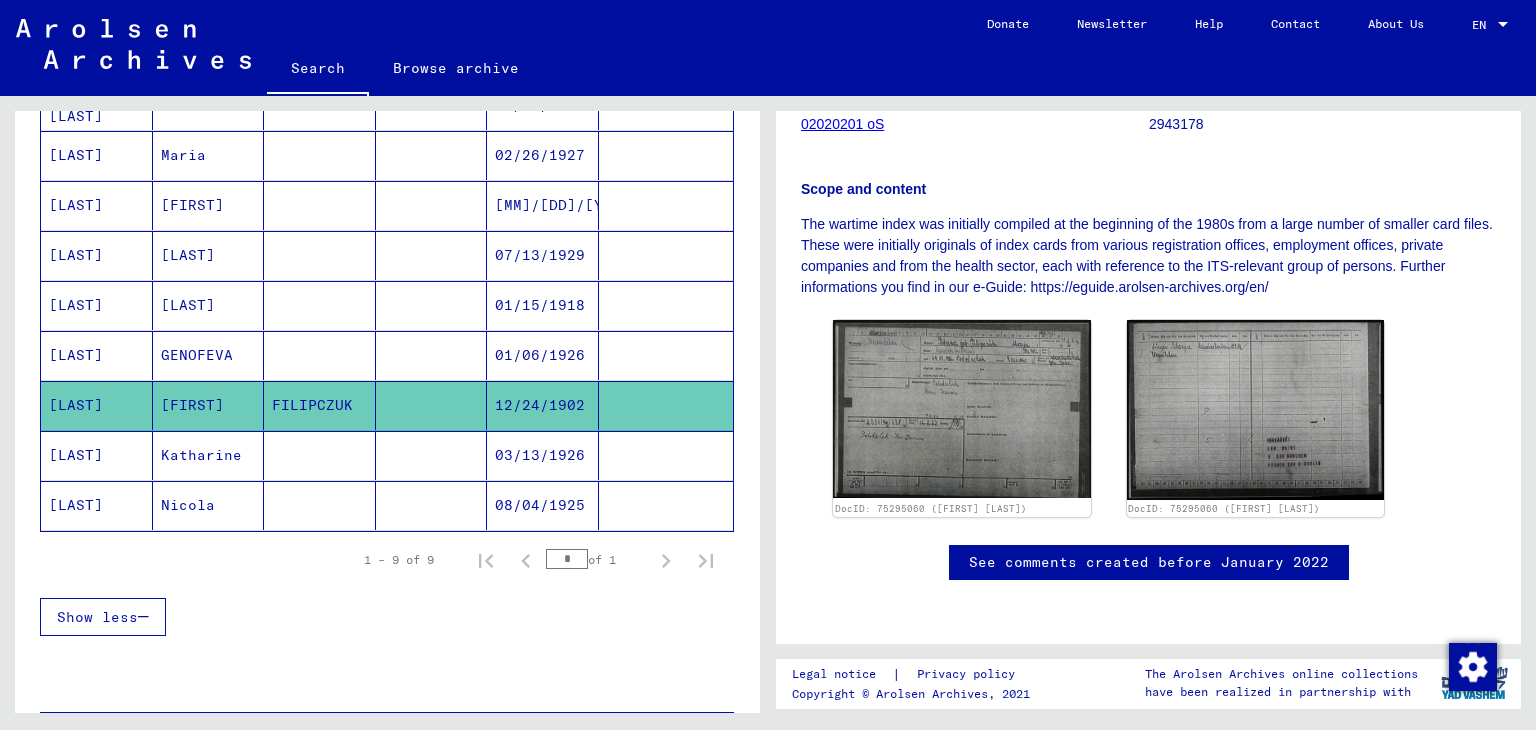 click 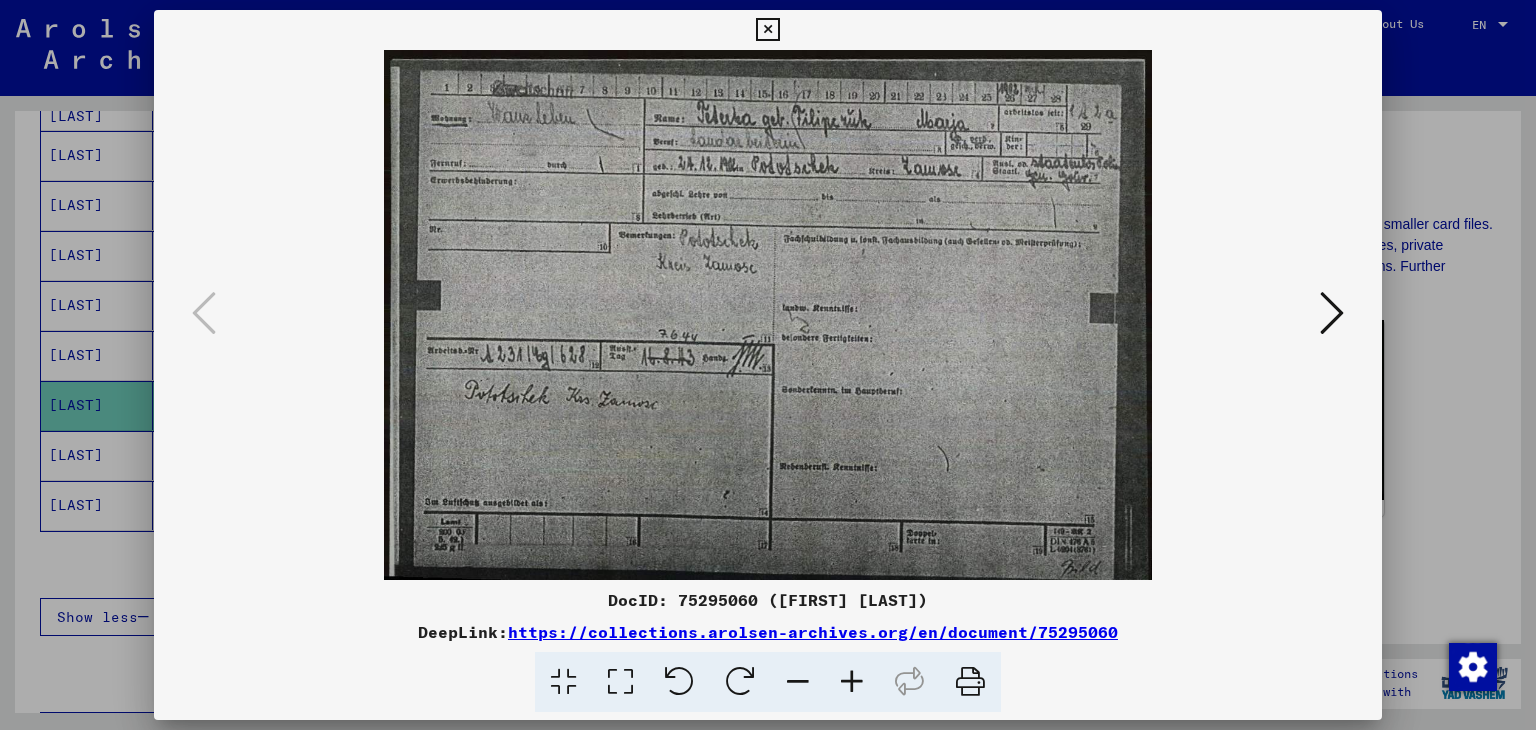 click at bounding box center (768, 315) 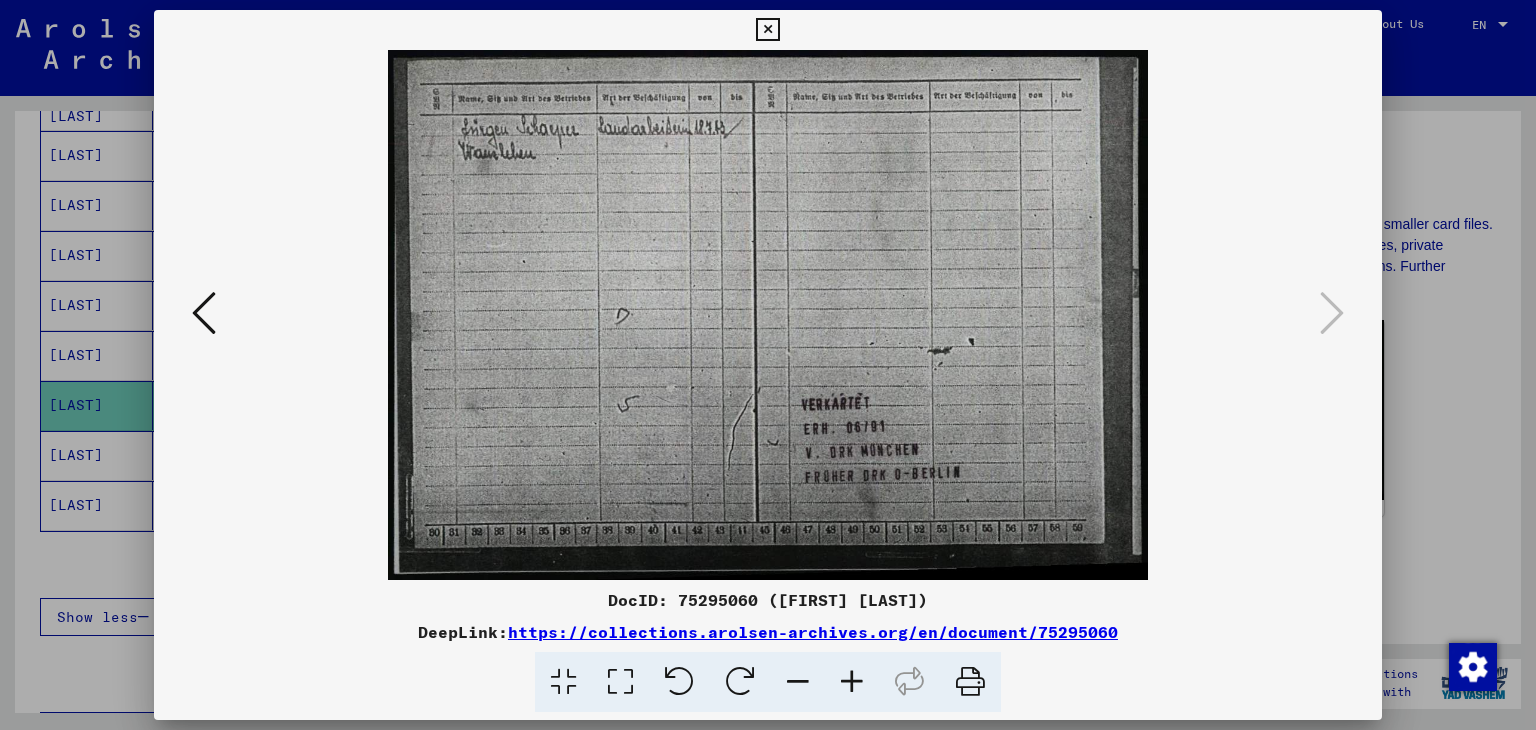 click at bounding box center [768, 365] 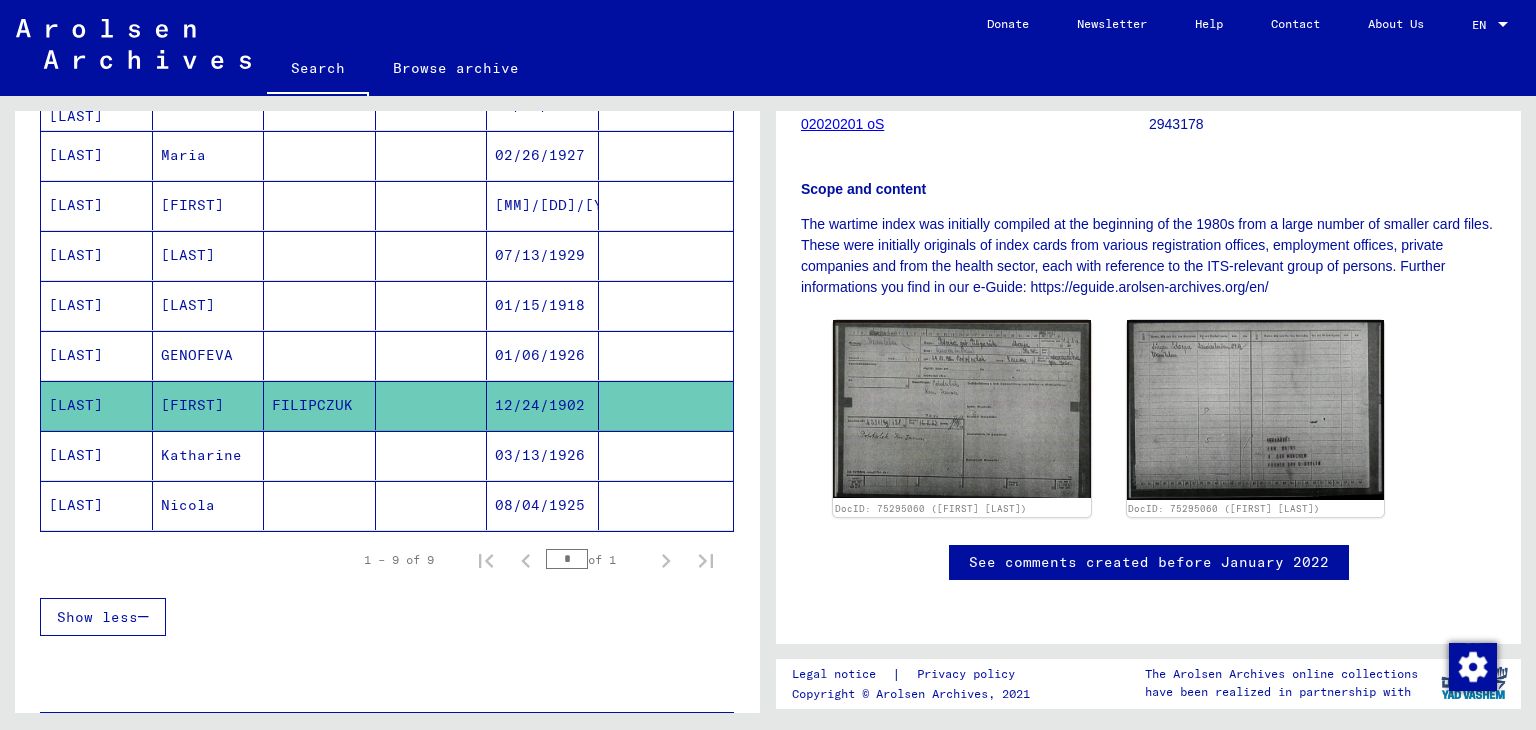 click on "GENOFEVA" at bounding box center [209, 405] 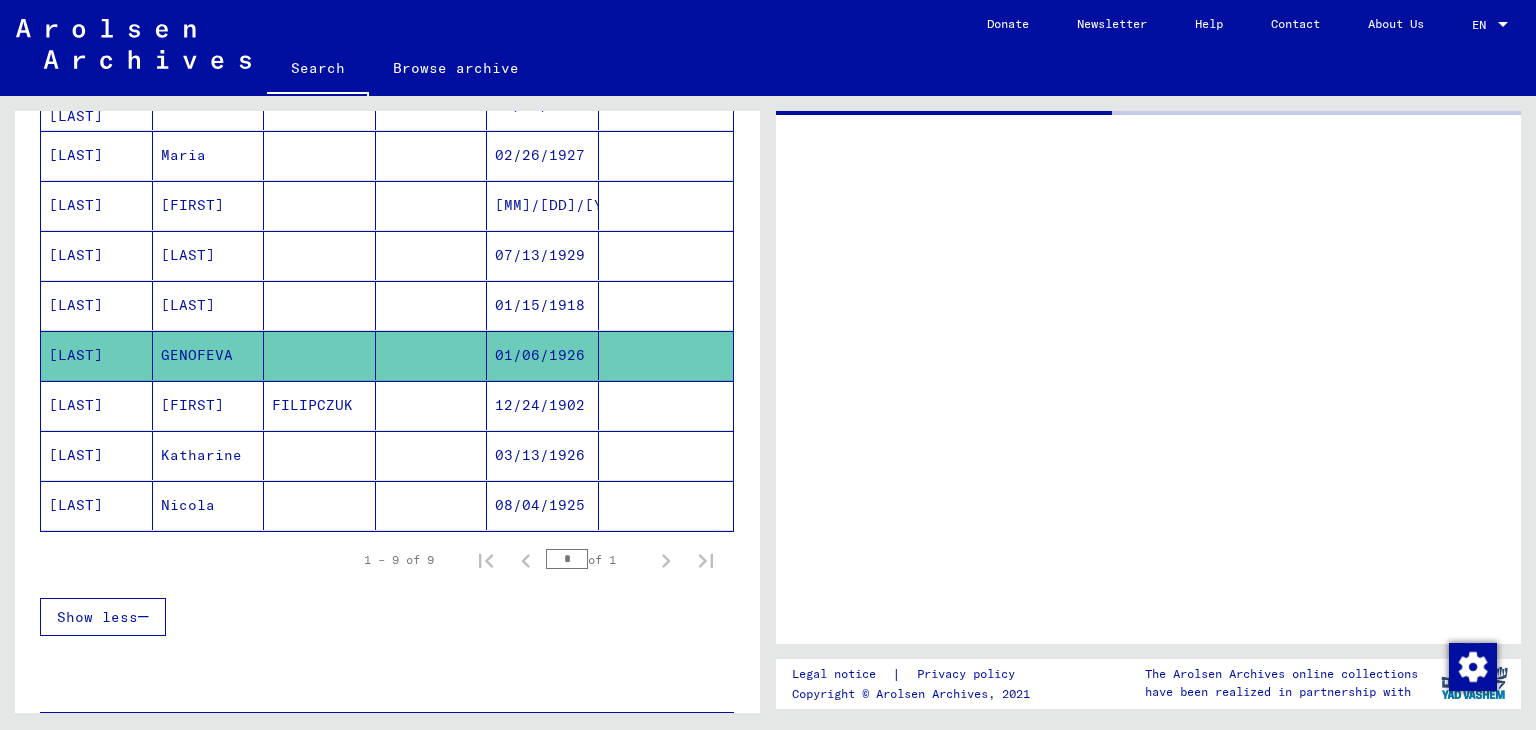 scroll, scrollTop: 0, scrollLeft: 0, axis: both 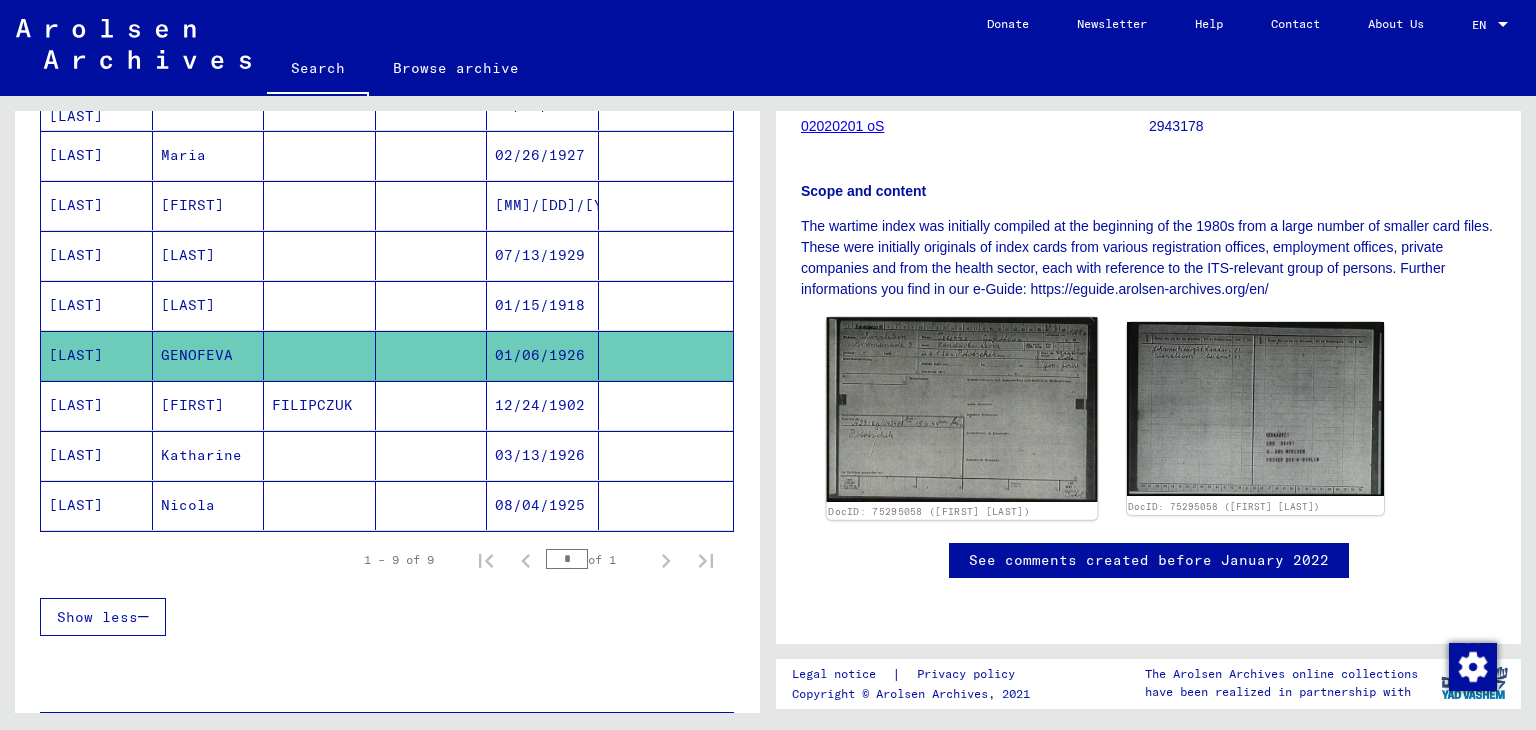 click 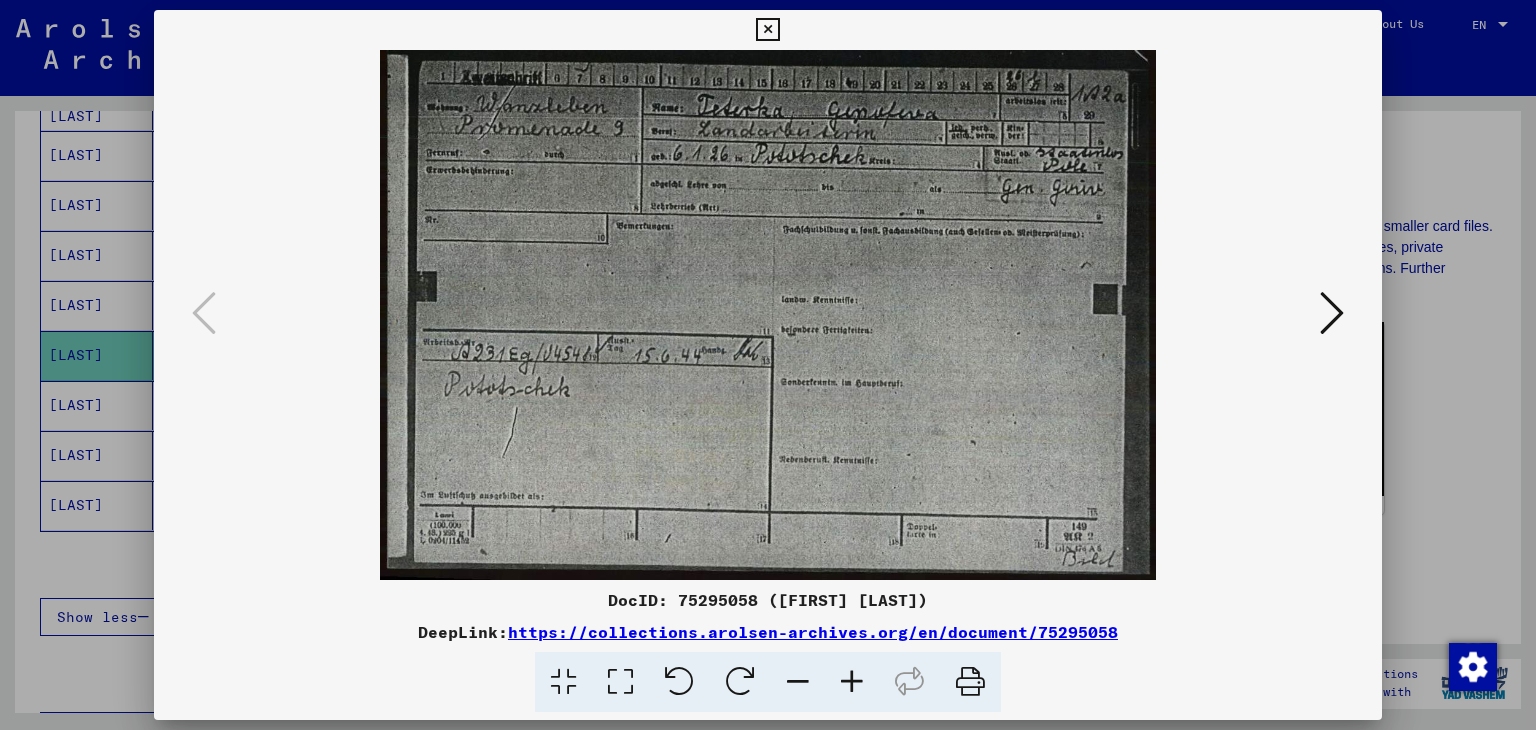 click at bounding box center (1332, 313) 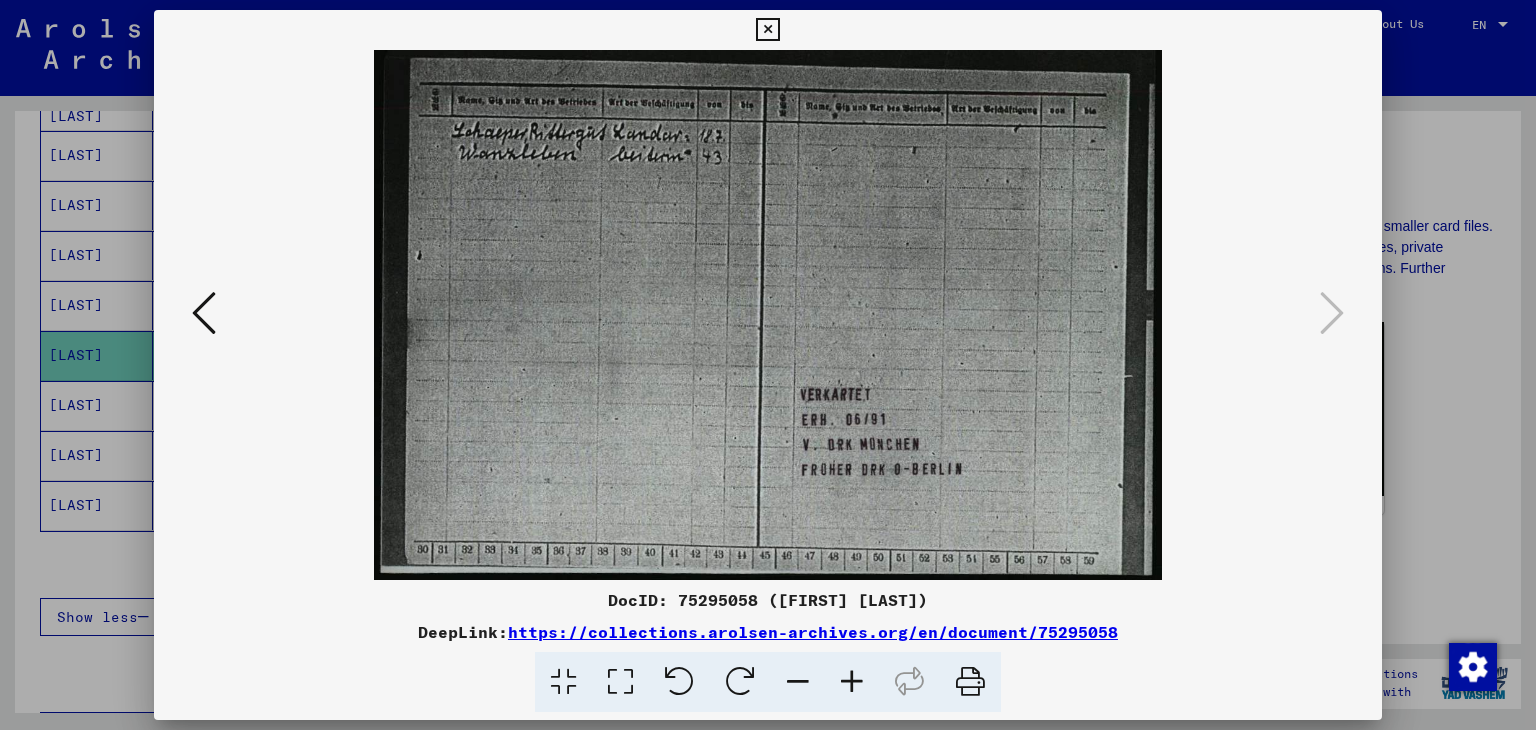 click at bounding box center [768, 365] 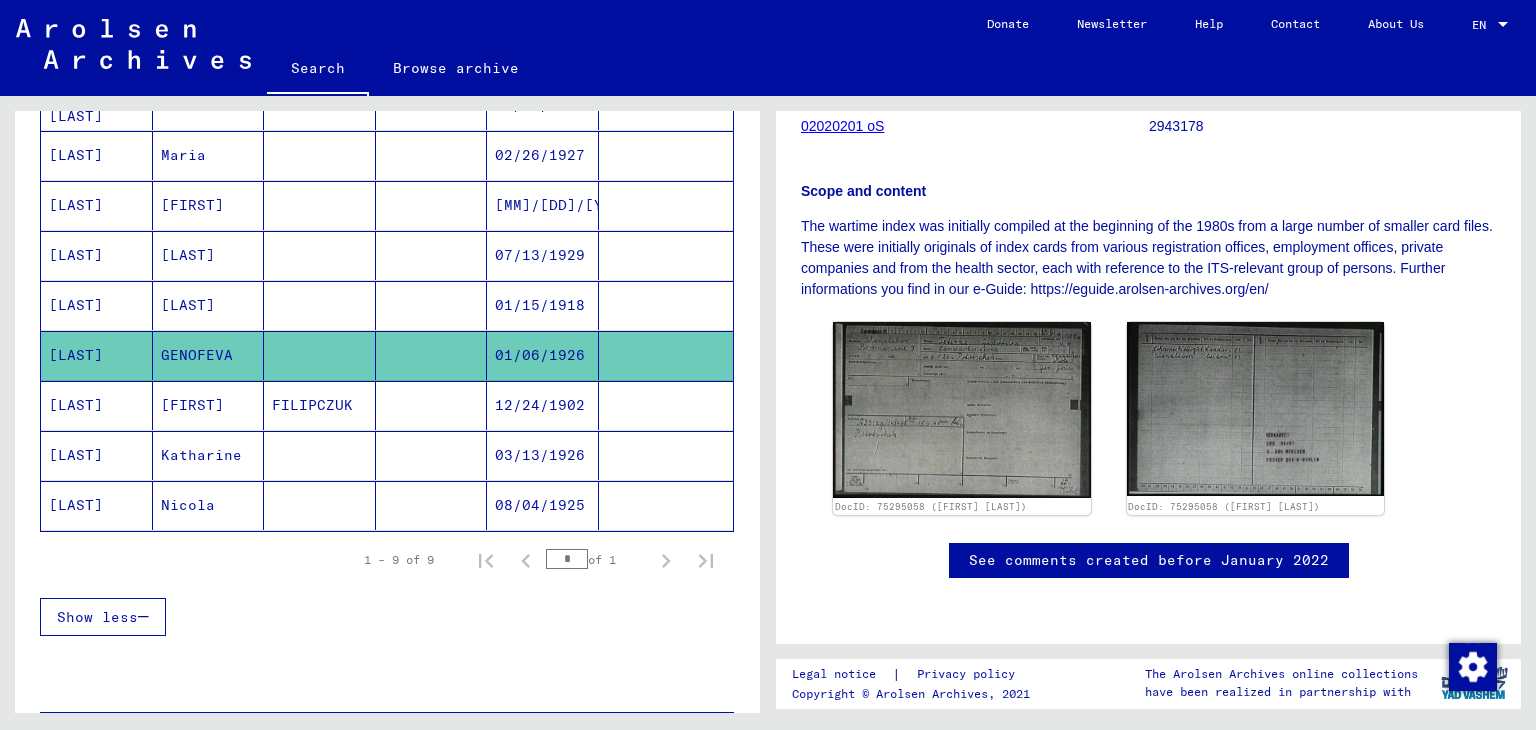 click on "[LAST]" at bounding box center (209, 355) 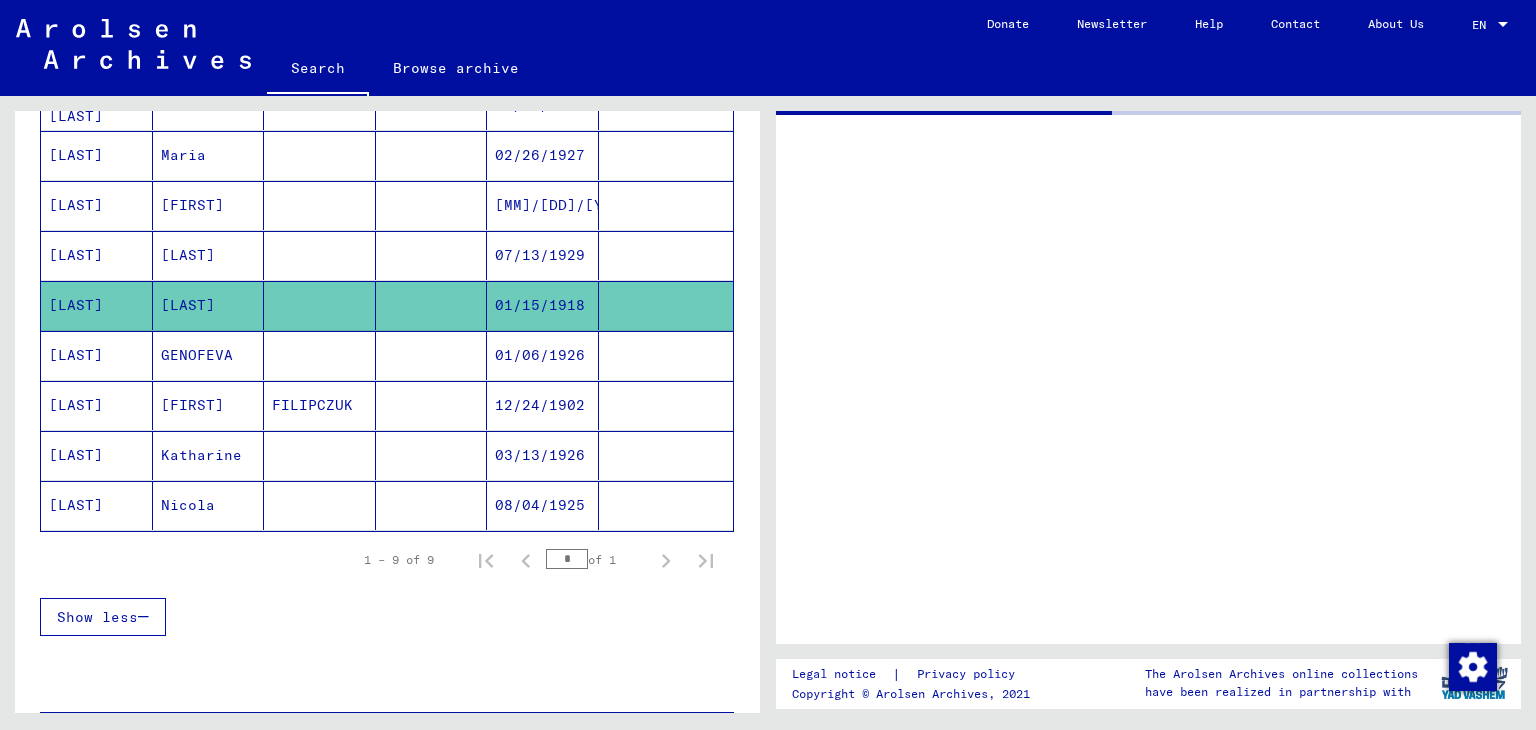 scroll, scrollTop: 0, scrollLeft: 0, axis: both 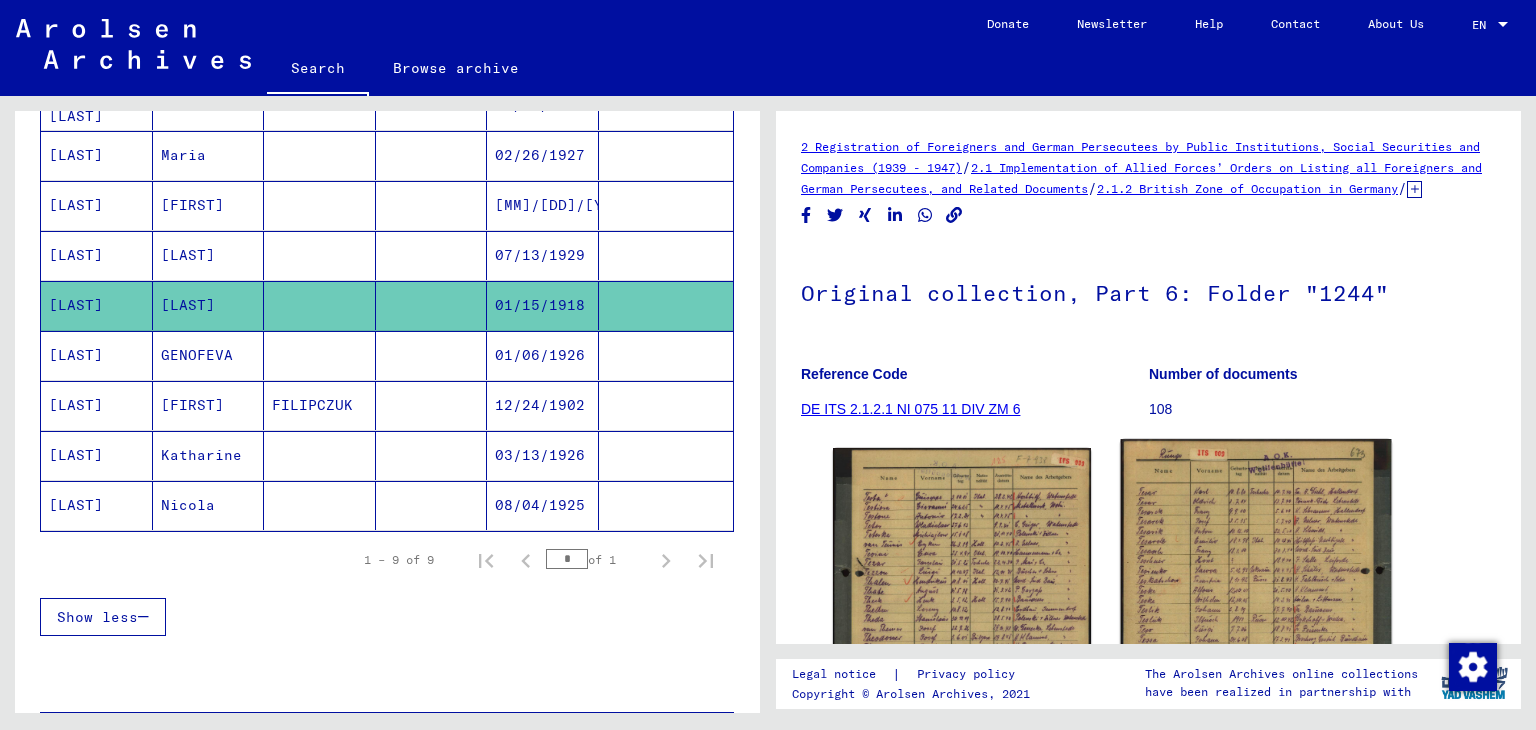 click 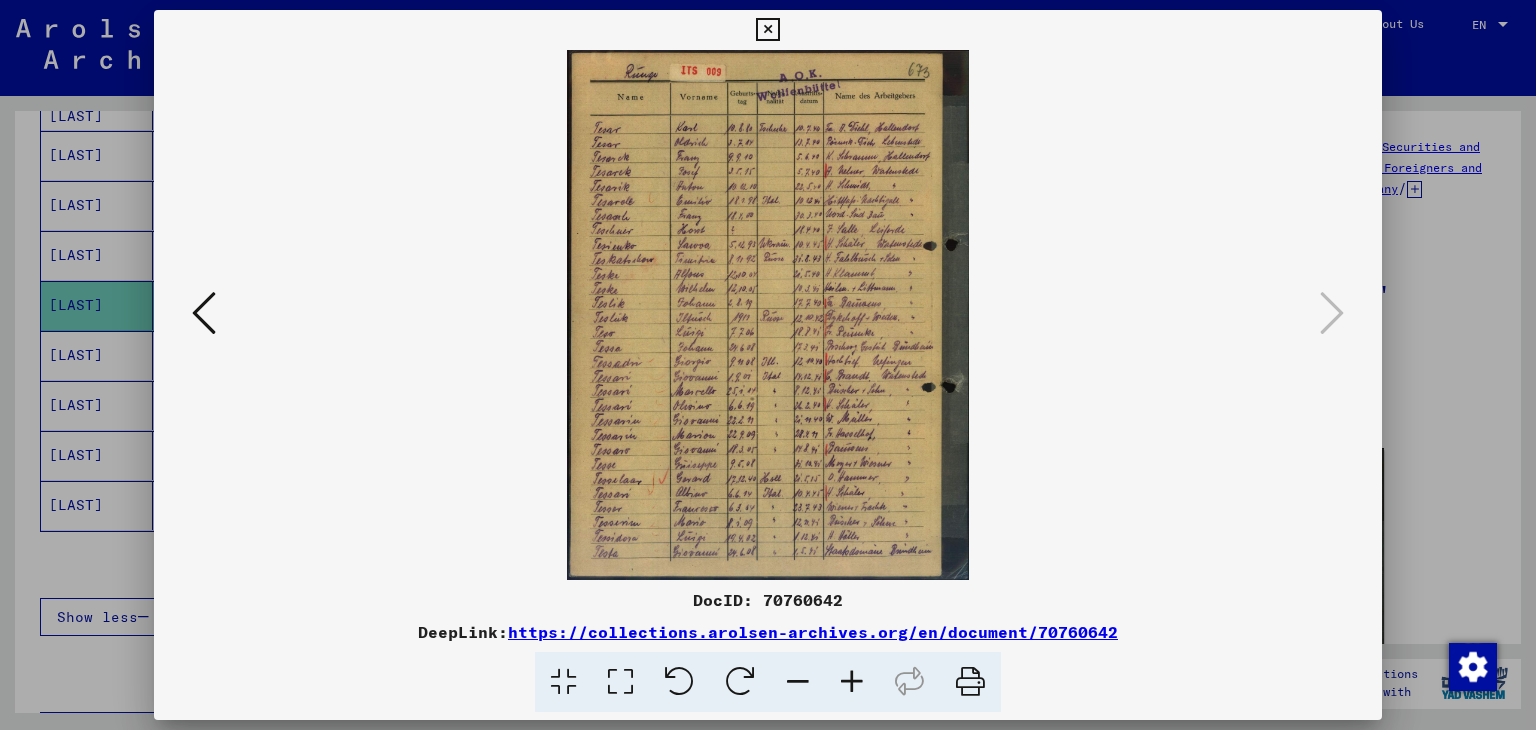click at bounding box center [679, 682] 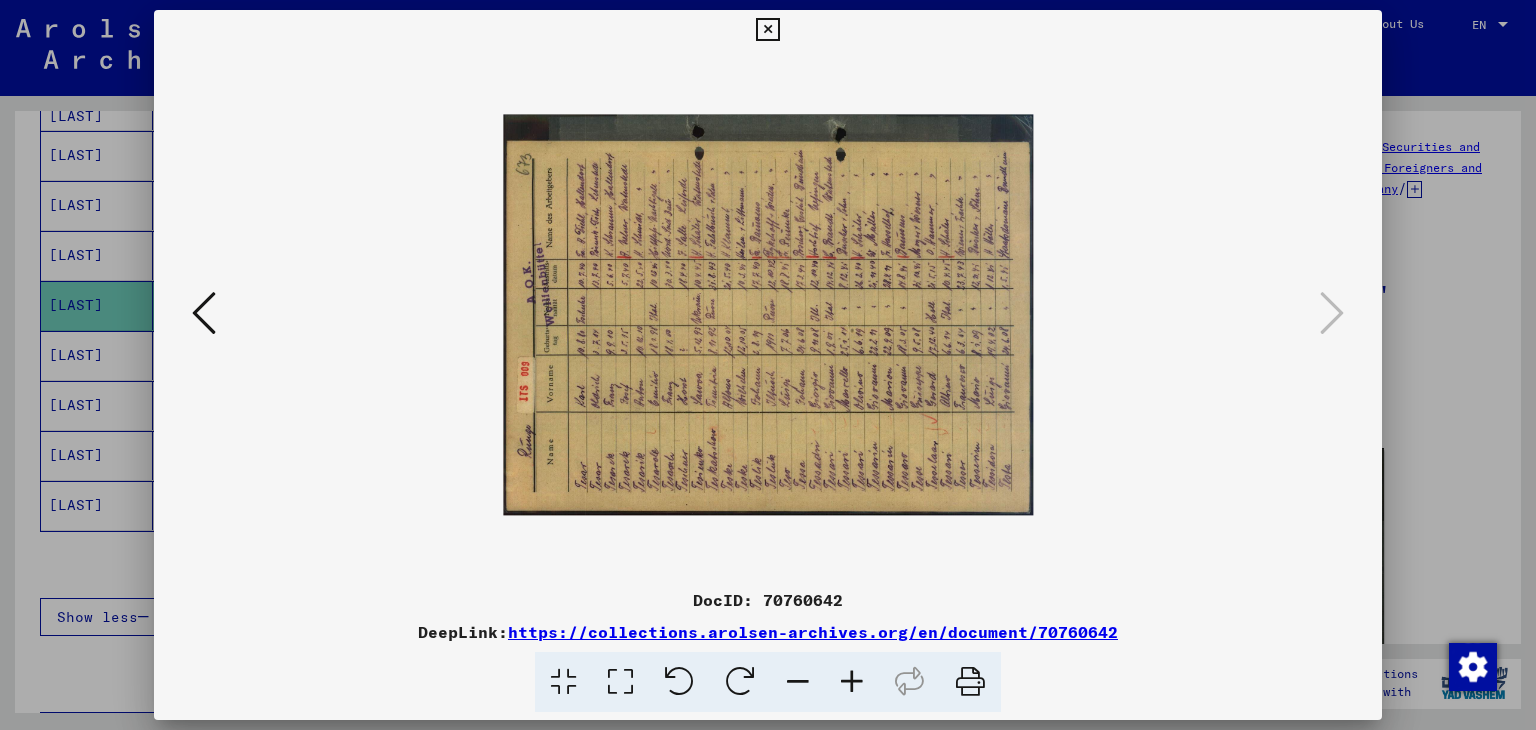 click at bounding box center [679, 682] 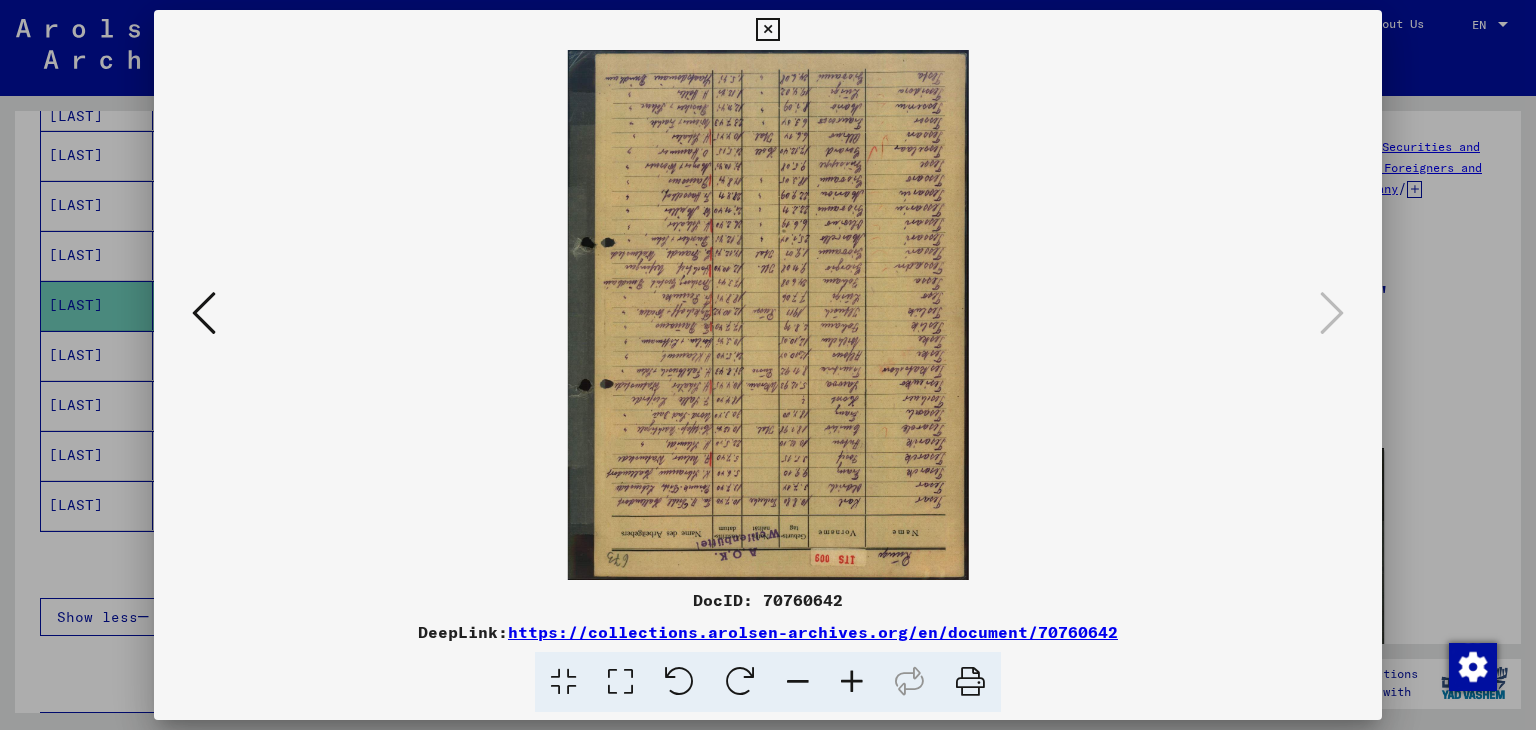 click at bounding box center (679, 682) 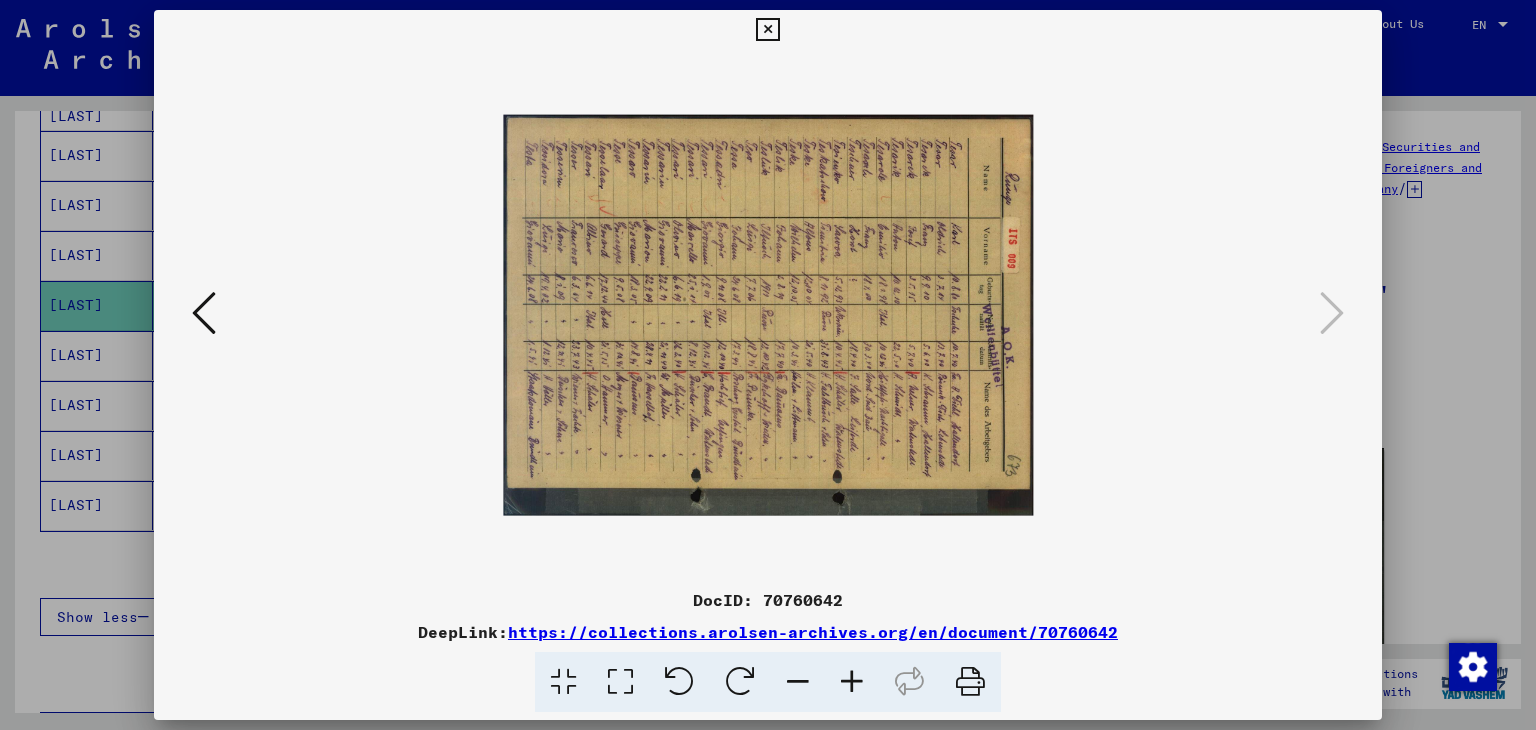 click at bounding box center [679, 682] 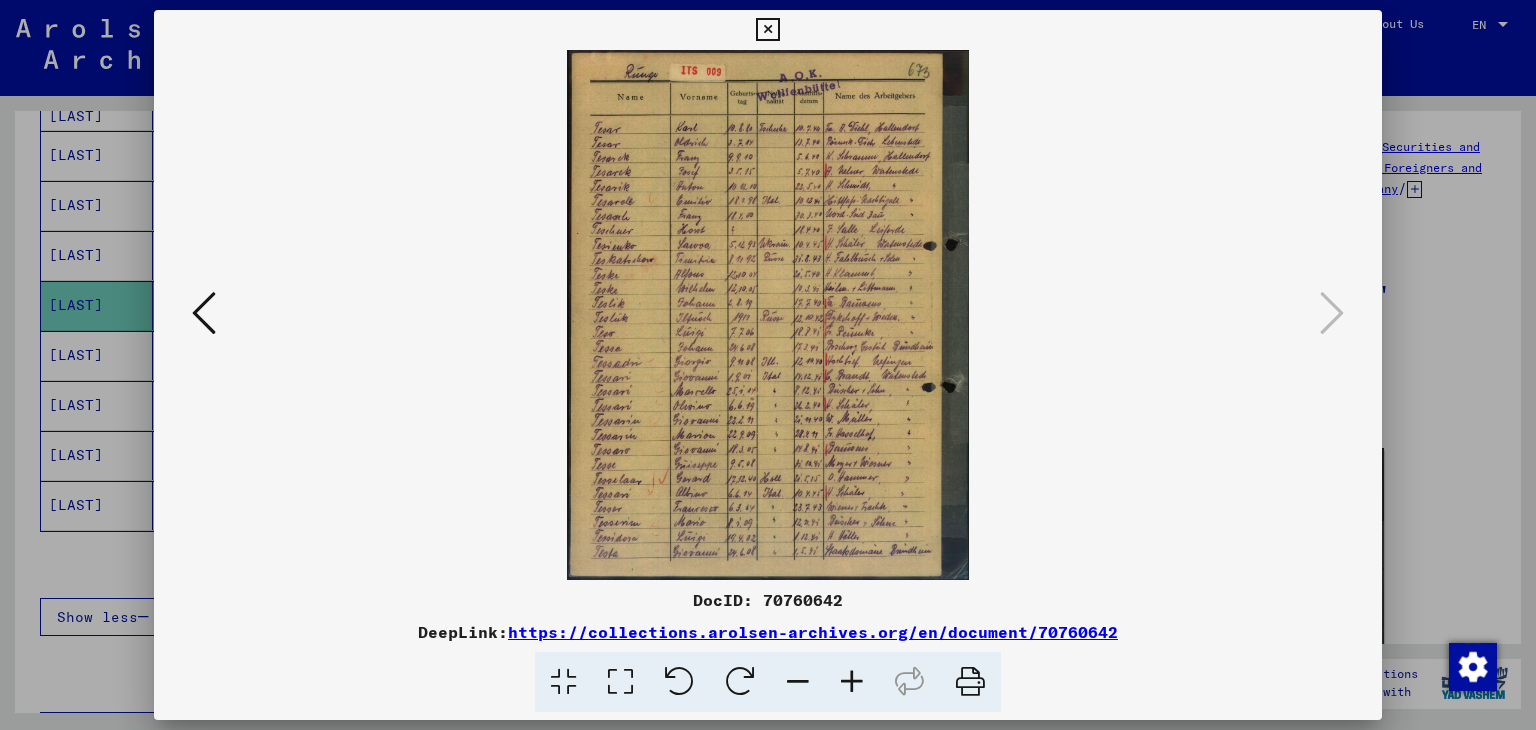 click at bounding box center [620, 682] 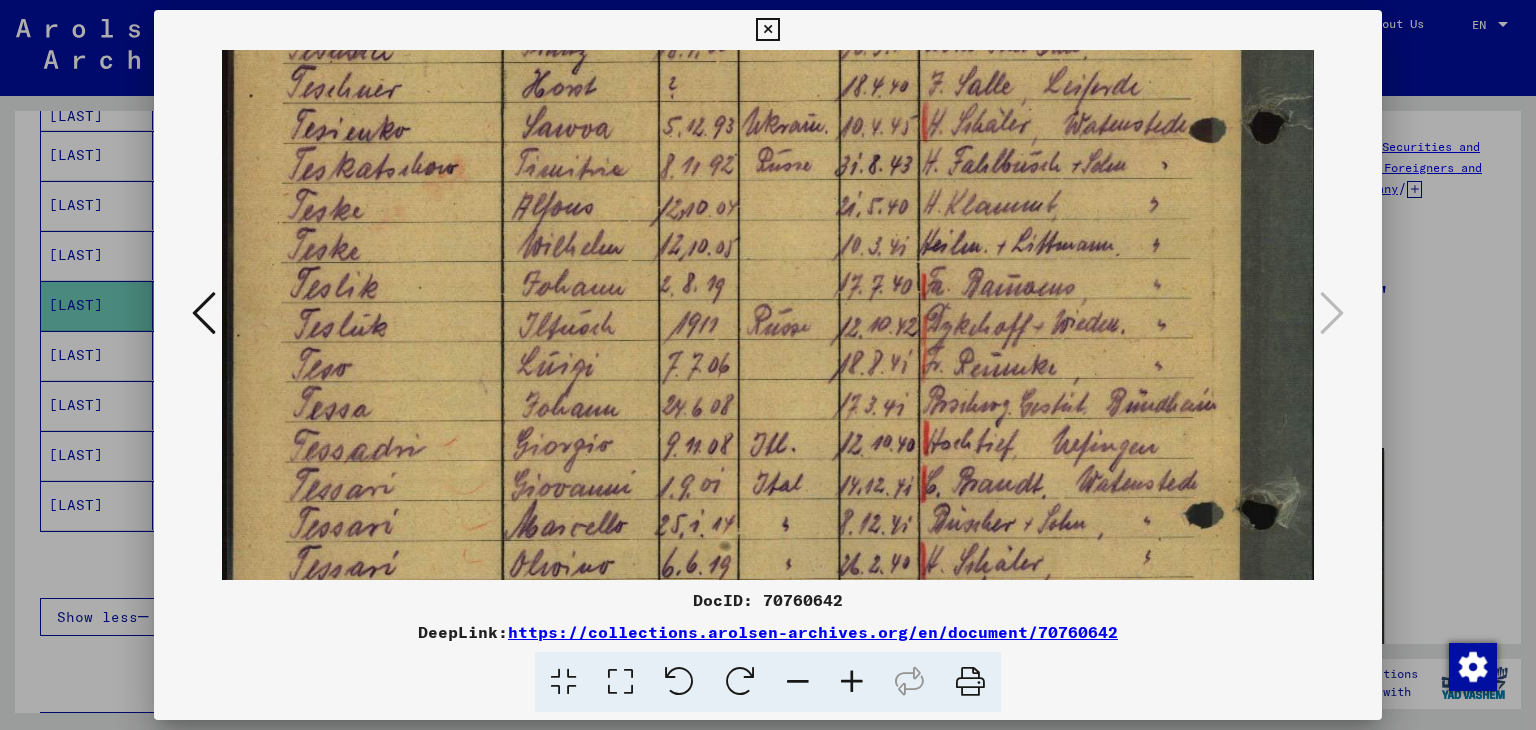 scroll, scrollTop: 567, scrollLeft: 0, axis: vertical 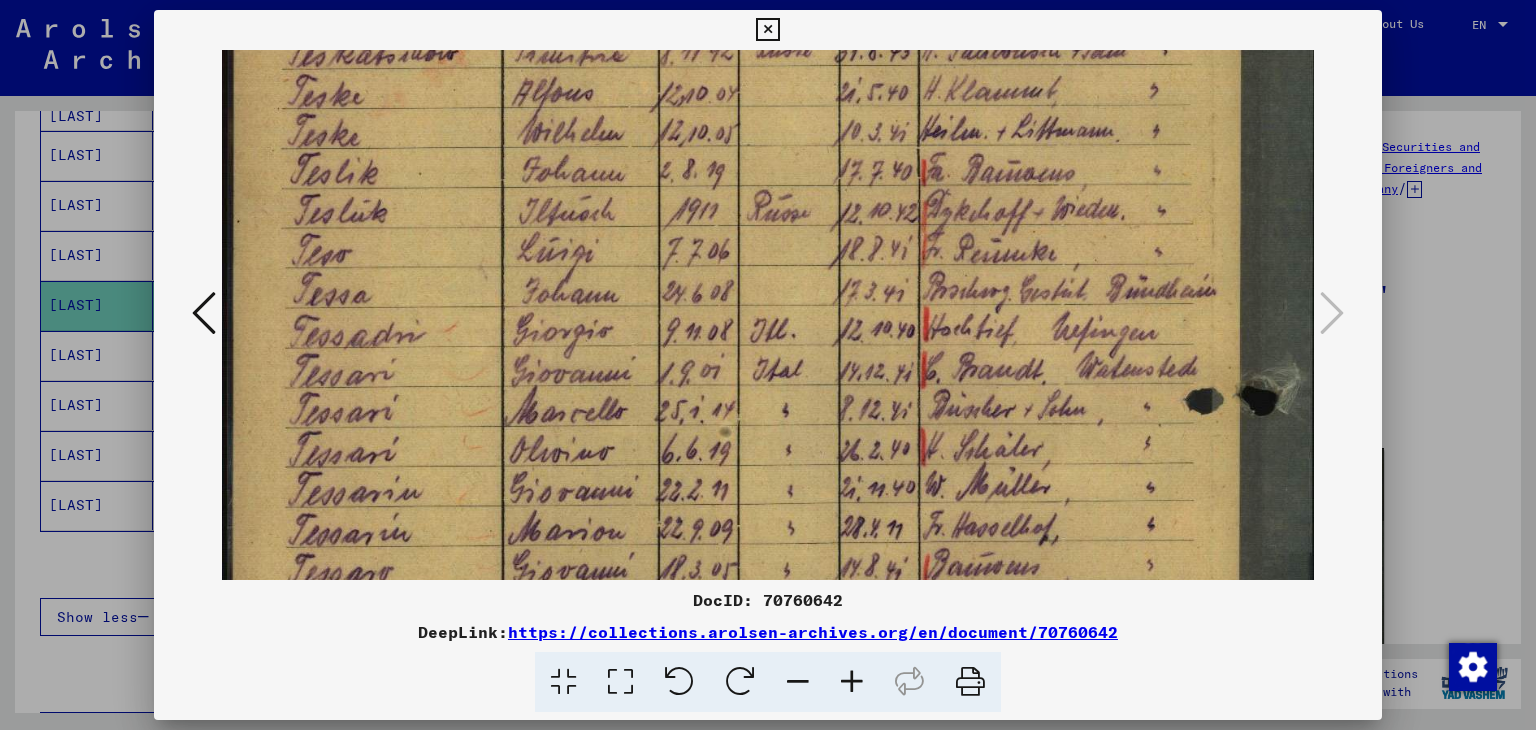 drag, startPoint x: 652, startPoint y: 469, endPoint x: 740, endPoint y: -87, distance: 562.92096 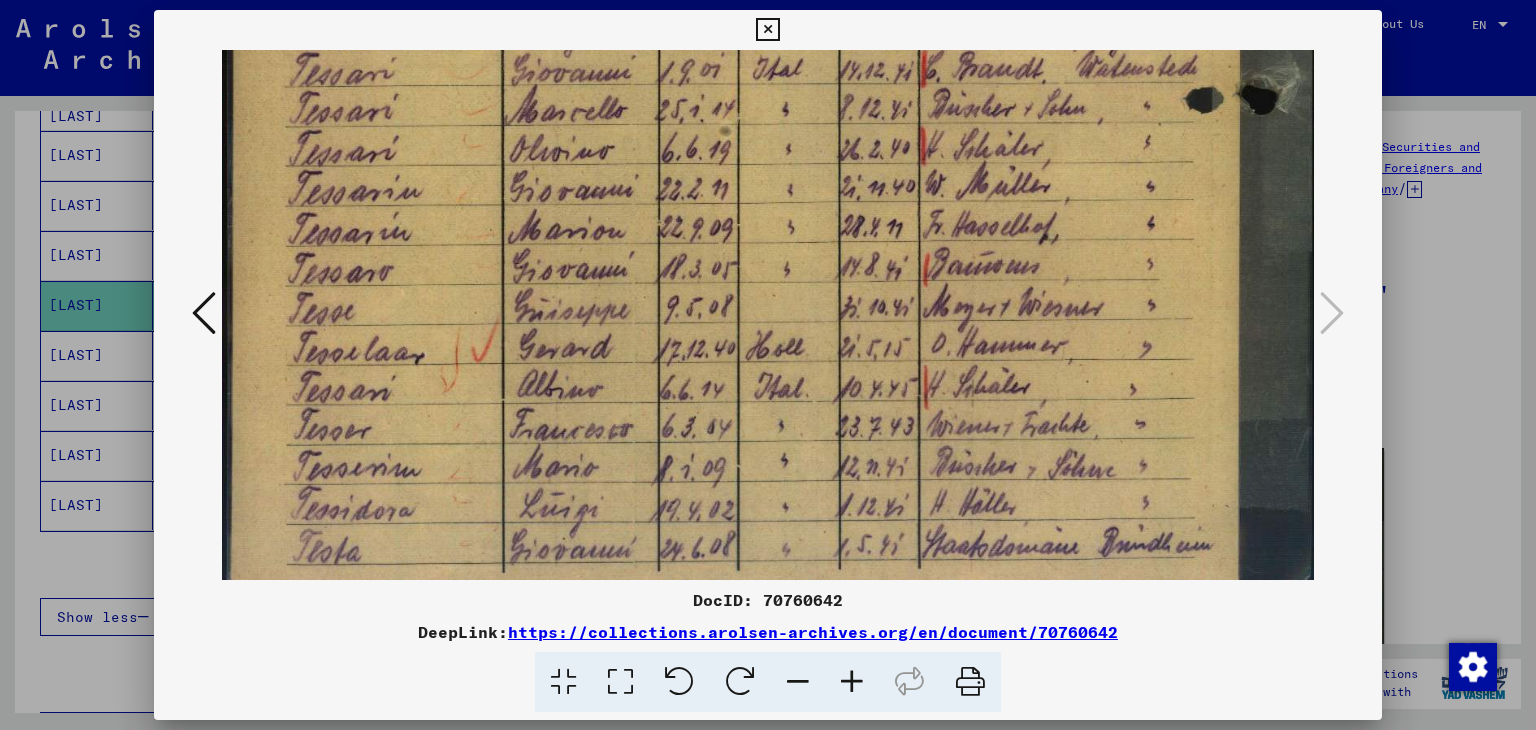 scroll, scrollTop: 872, scrollLeft: 0, axis: vertical 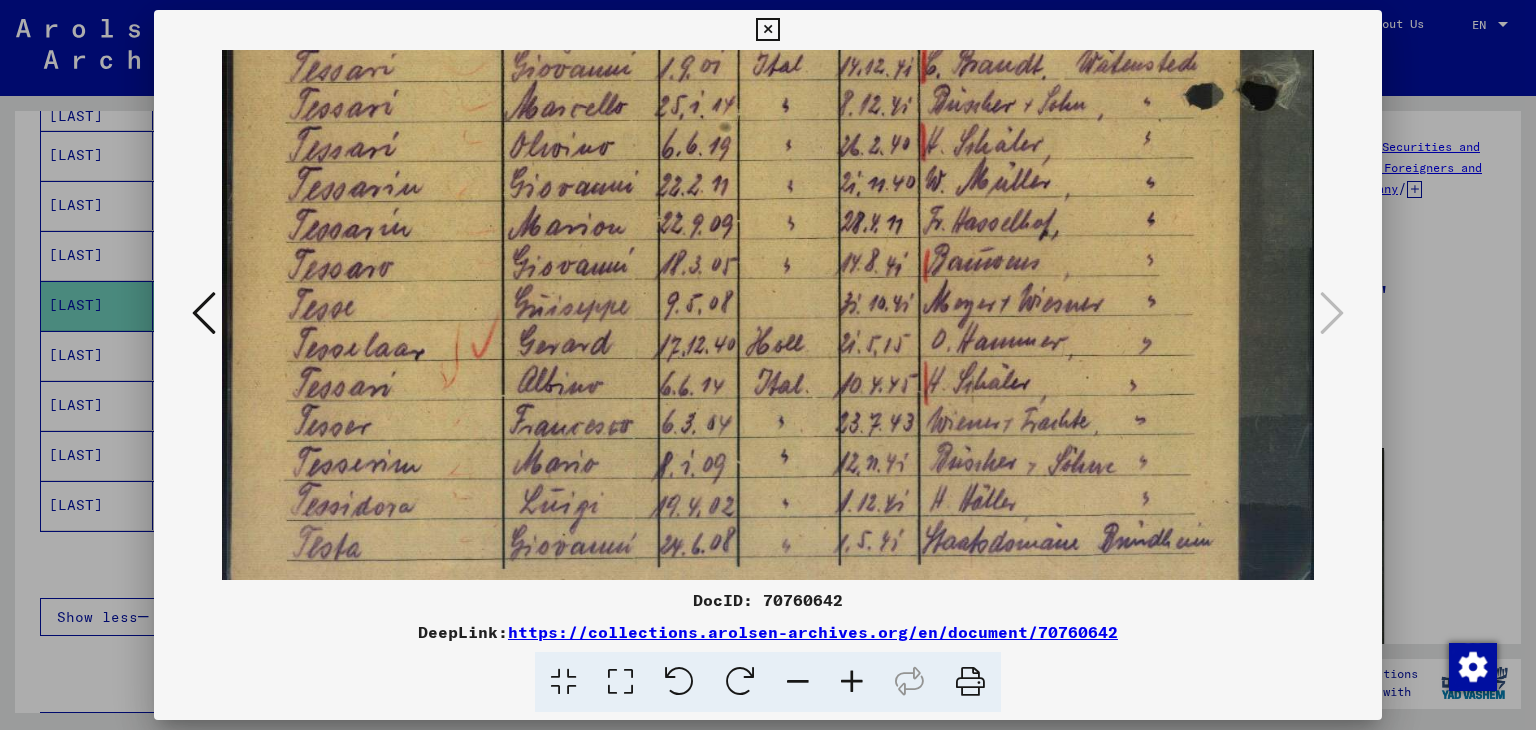 drag, startPoint x: 614, startPoint y: 229, endPoint x: 648, endPoint y: -75, distance: 305.89542 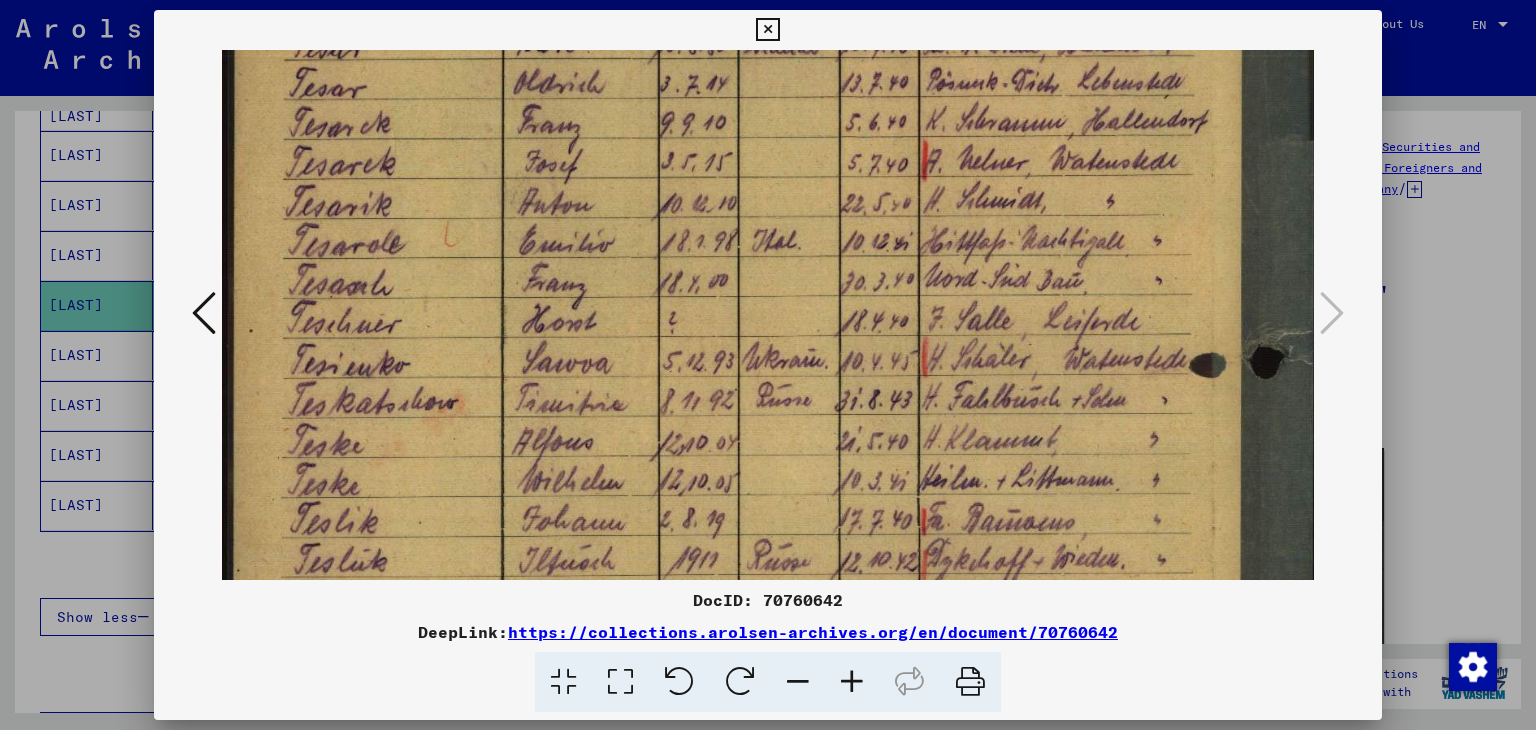 scroll, scrollTop: 216, scrollLeft: 0, axis: vertical 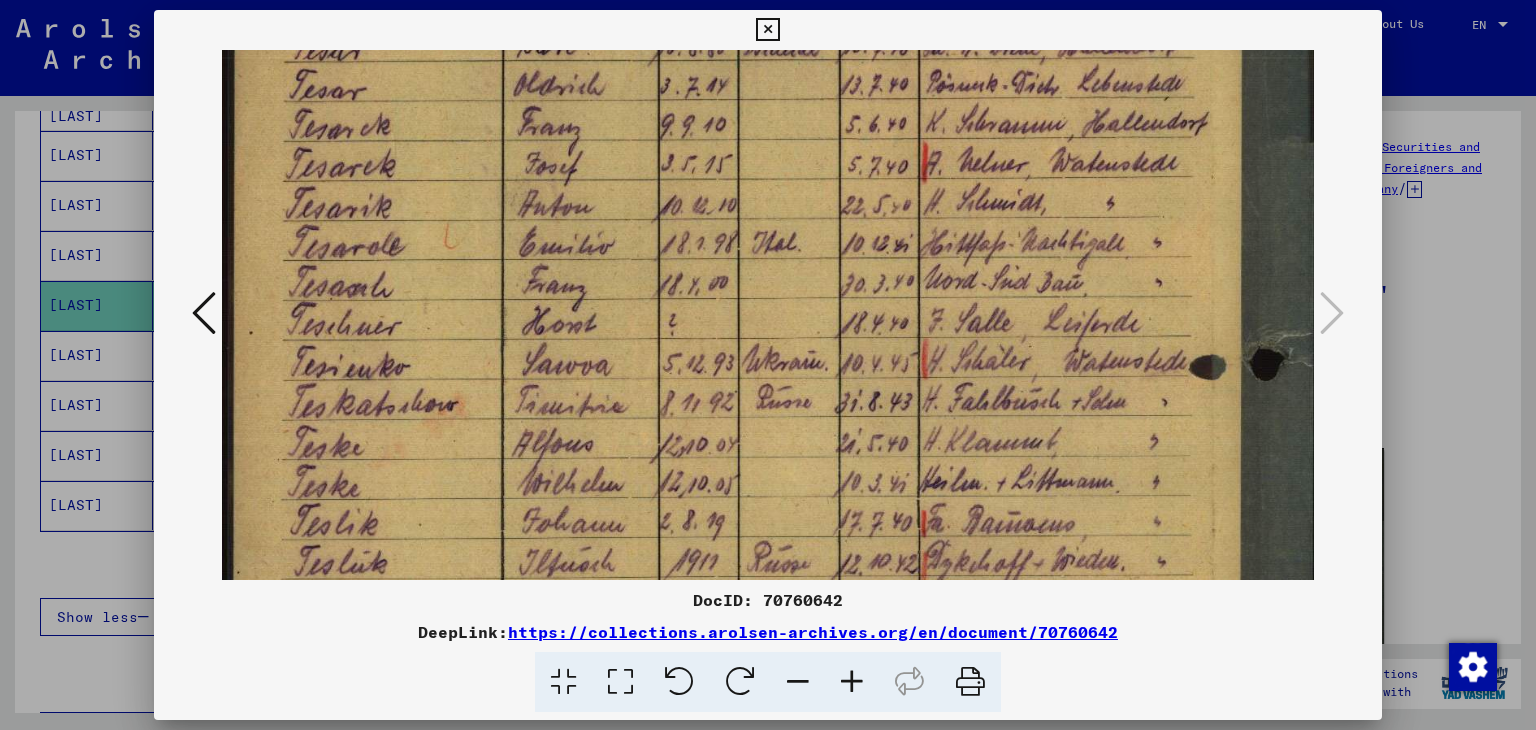 drag, startPoint x: 608, startPoint y: 226, endPoint x: 533, endPoint y: 776, distance: 555.0901 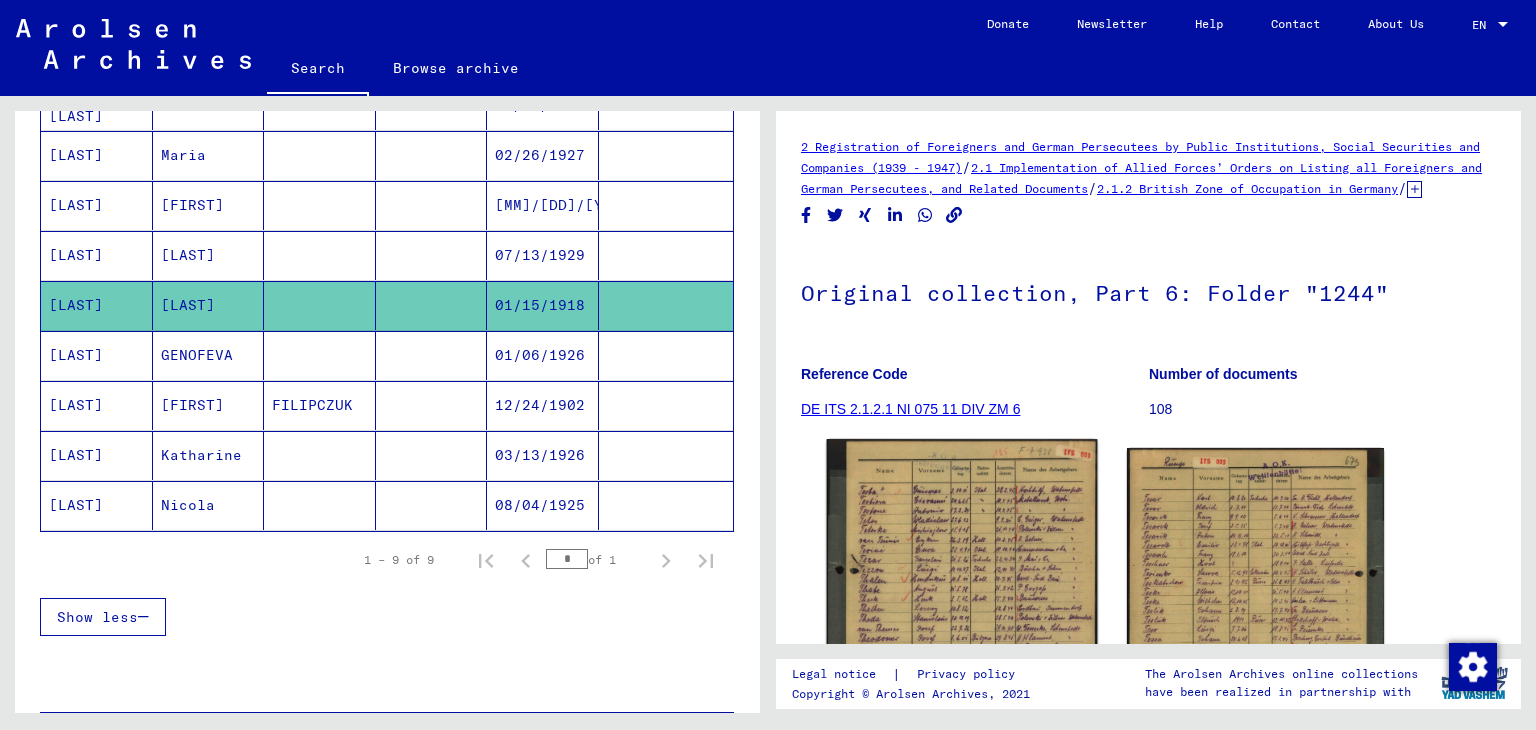 click 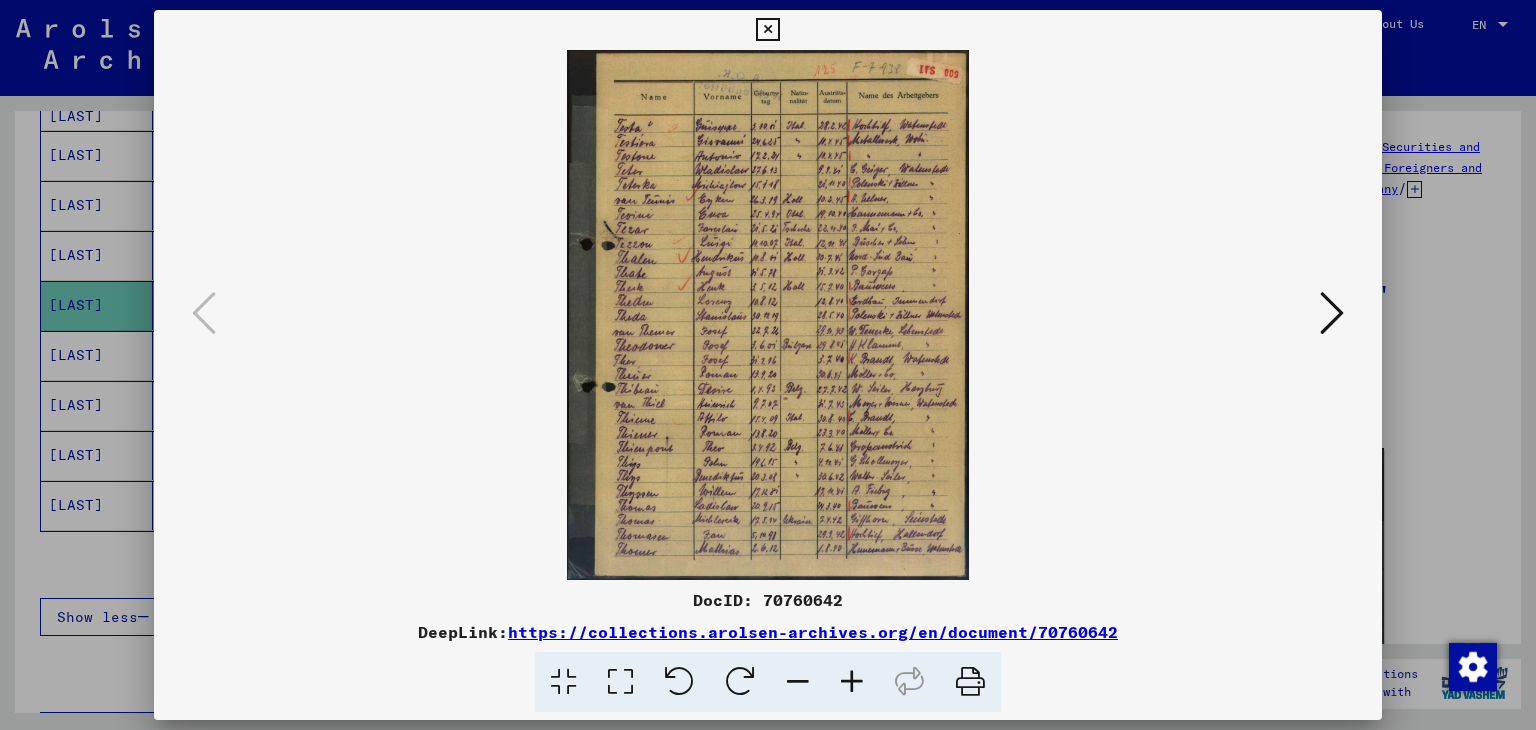 click at bounding box center (620, 682) 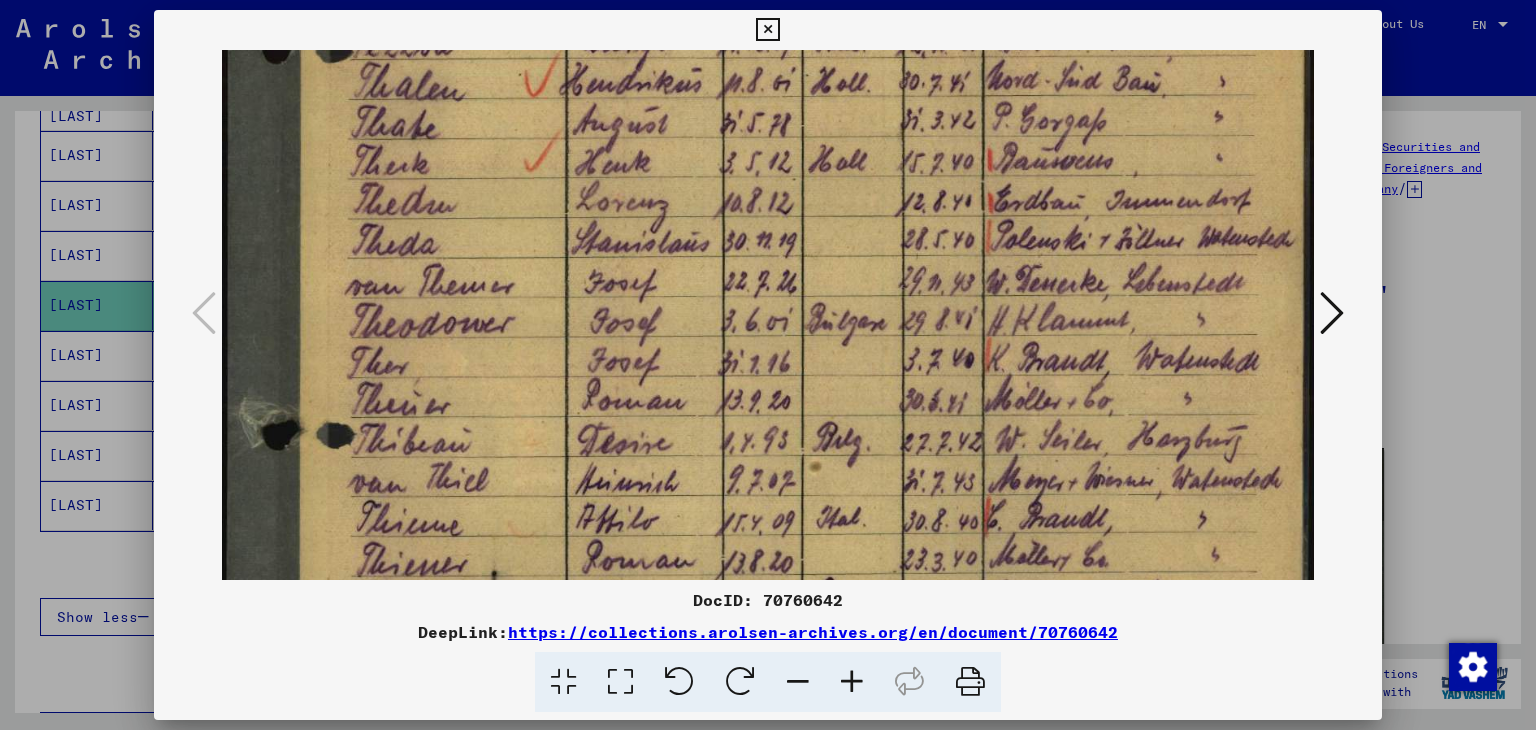 scroll, scrollTop: 556, scrollLeft: 0, axis: vertical 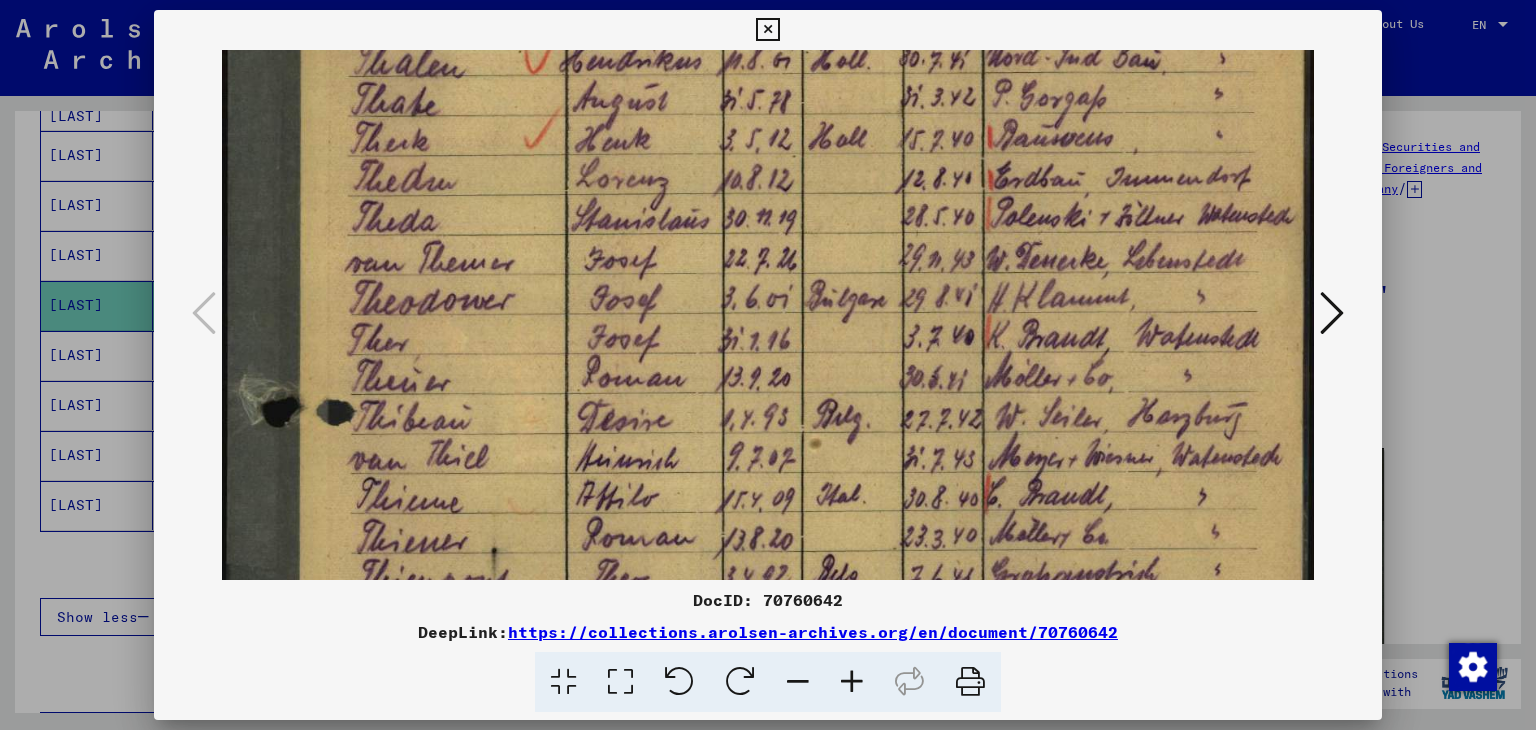 drag, startPoint x: 616, startPoint y: 463, endPoint x: 734, endPoint y: -87, distance: 562.51575 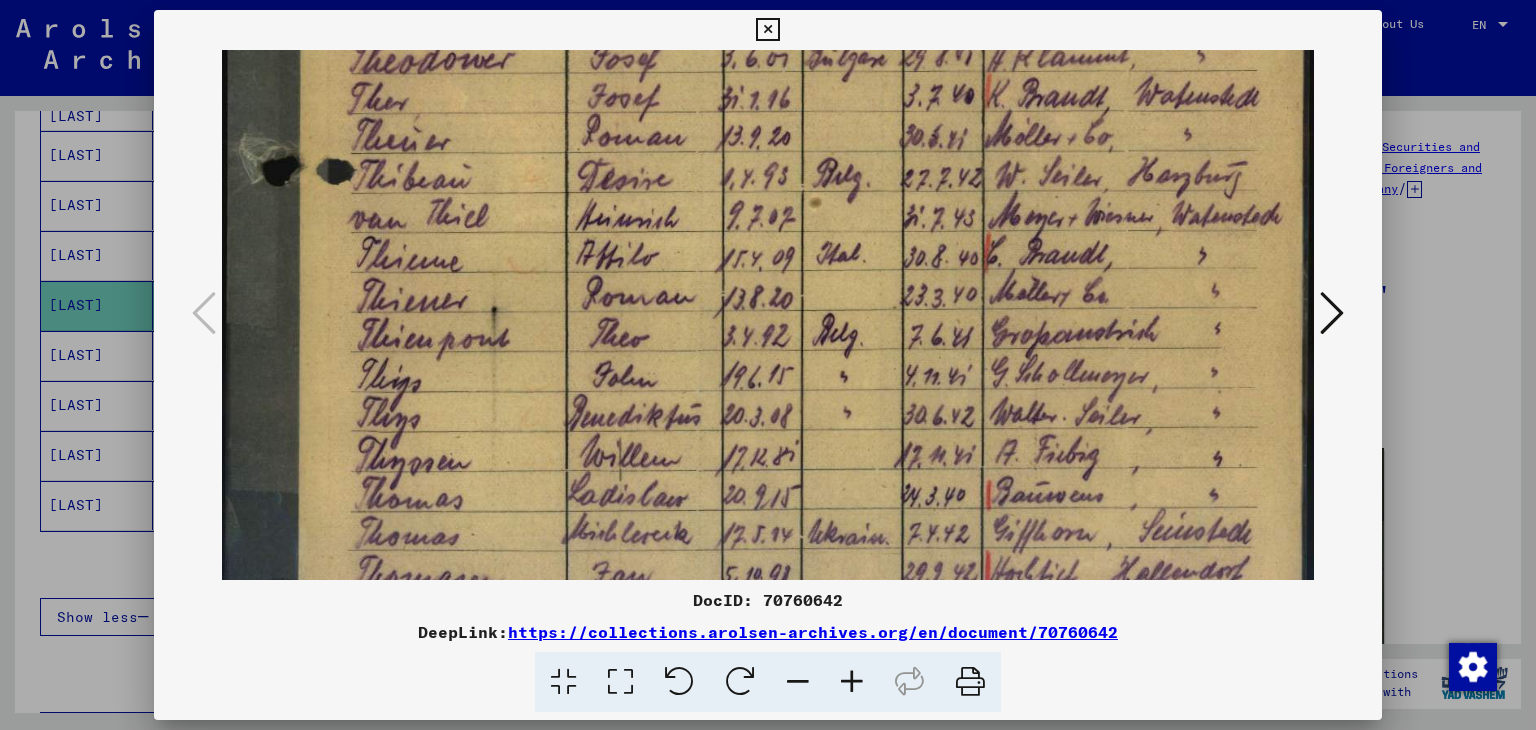 scroll, scrollTop: 832, scrollLeft: 0, axis: vertical 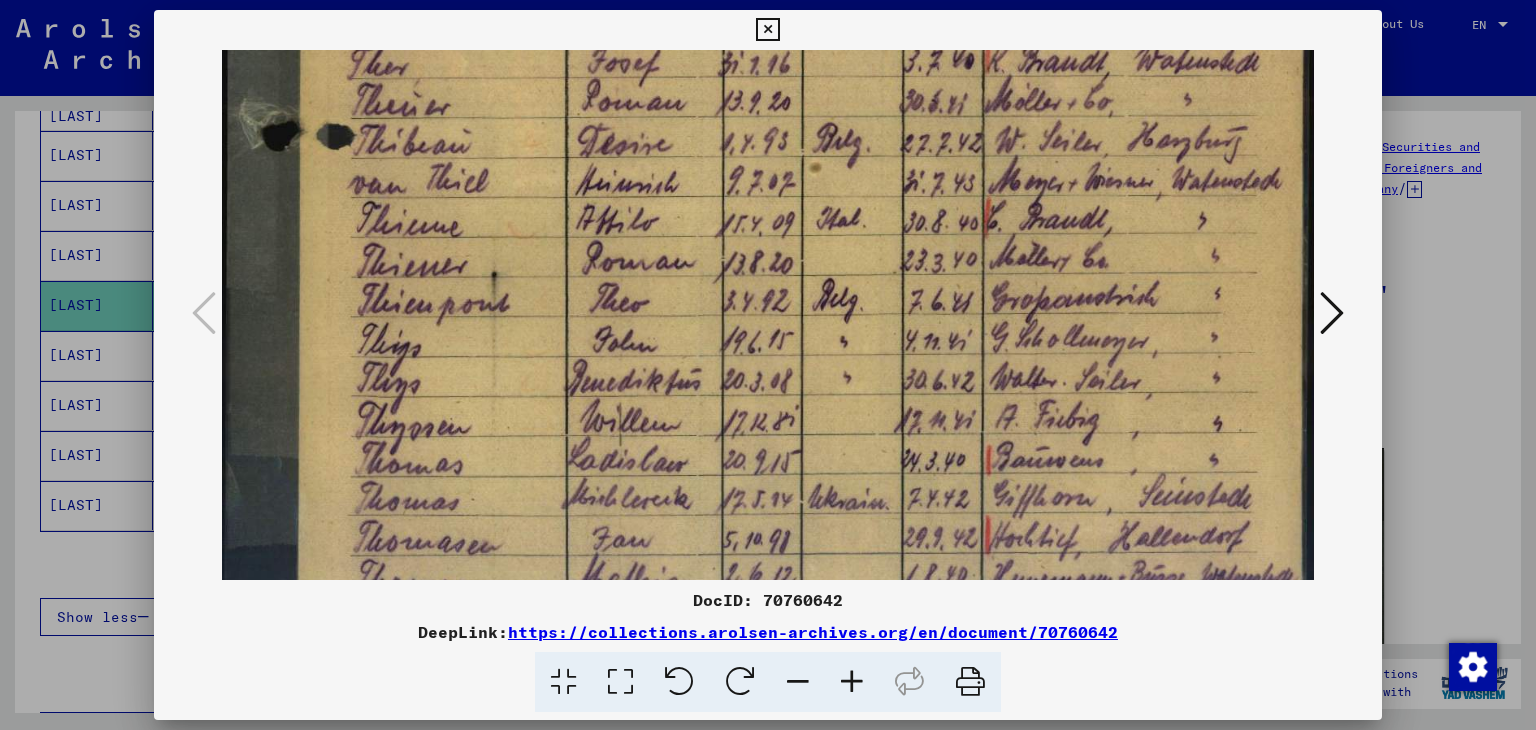 drag, startPoint x: 663, startPoint y: 285, endPoint x: 719, endPoint y: 12, distance: 278.68442 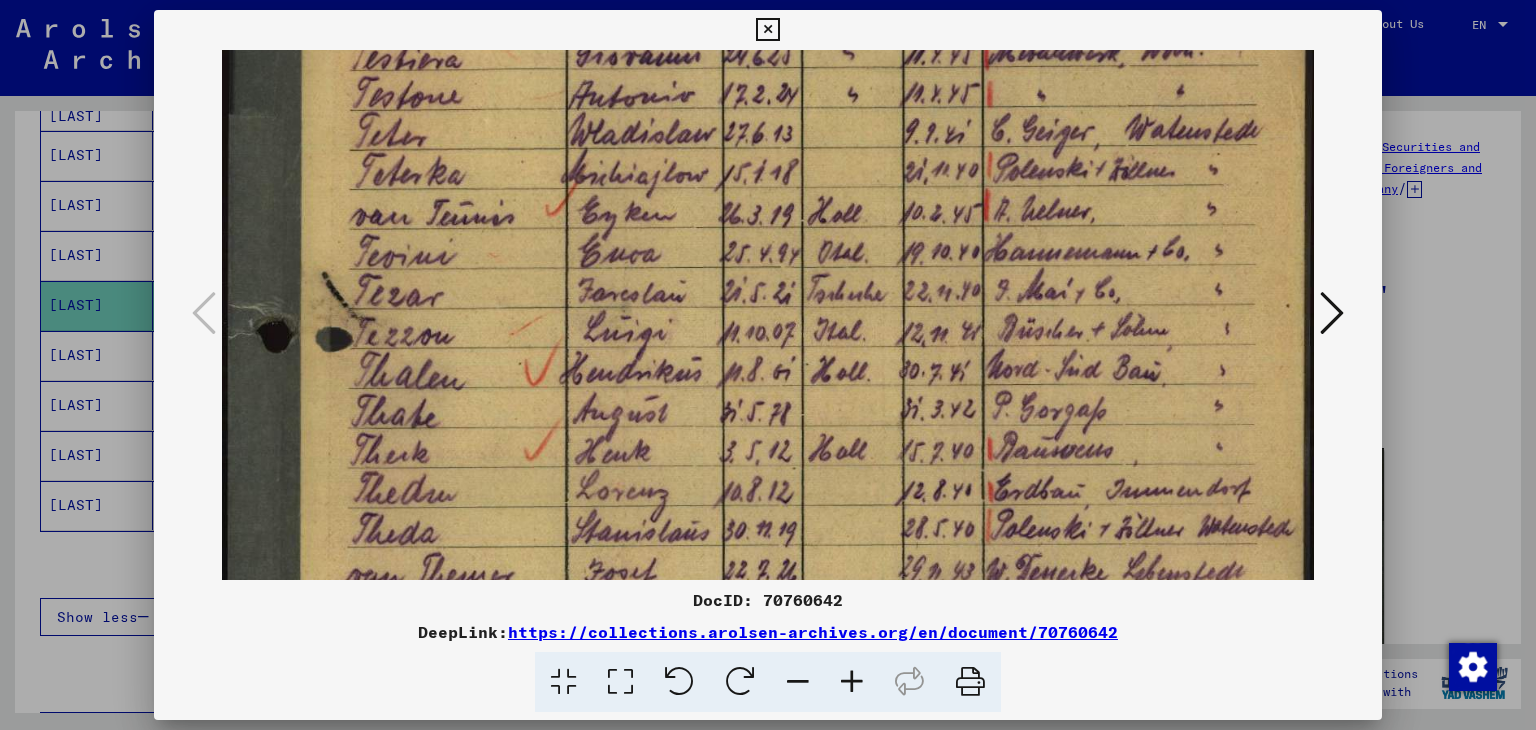 scroll, scrollTop: 187, scrollLeft: 0, axis: vertical 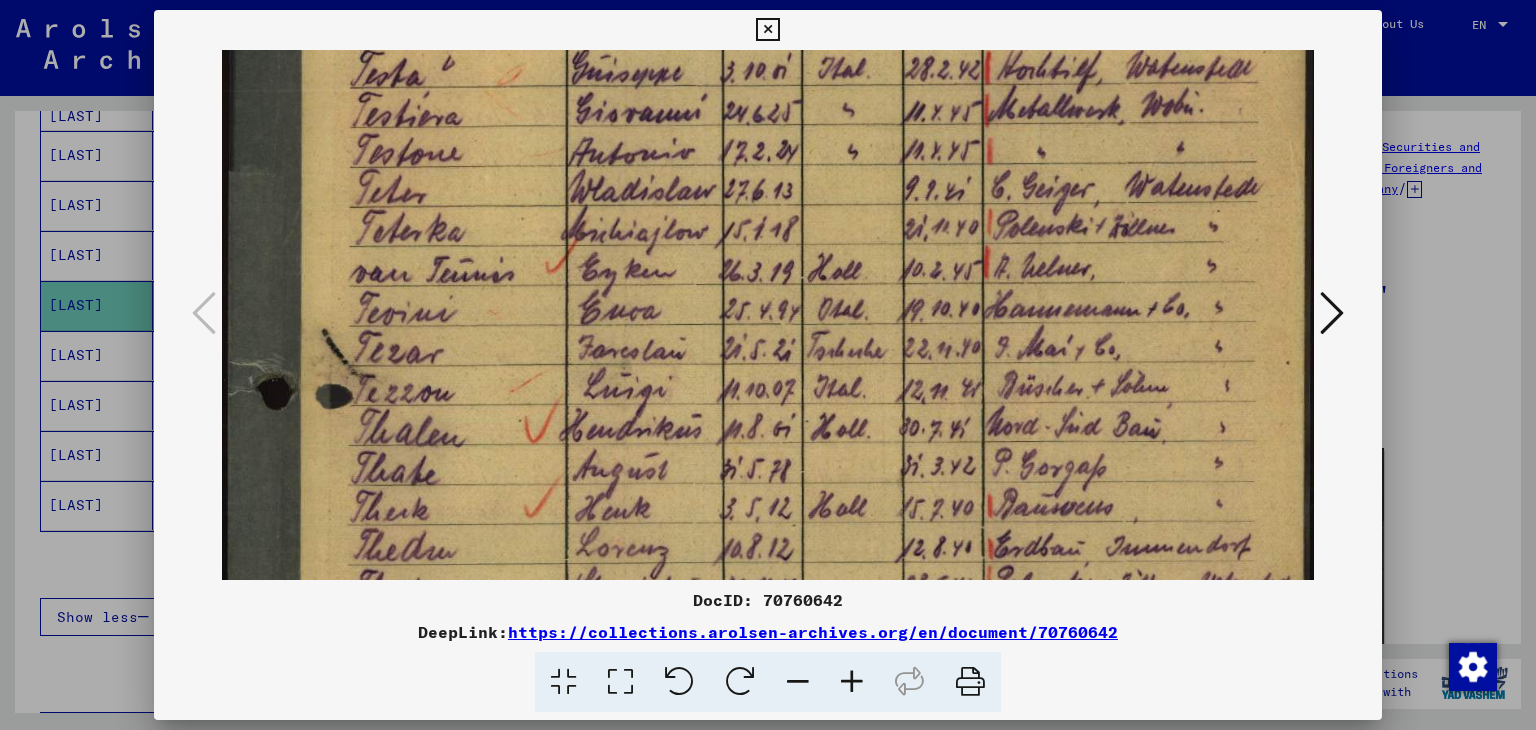 drag, startPoint x: 683, startPoint y: 298, endPoint x: 665, endPoint y: 776, distance: 478.3388 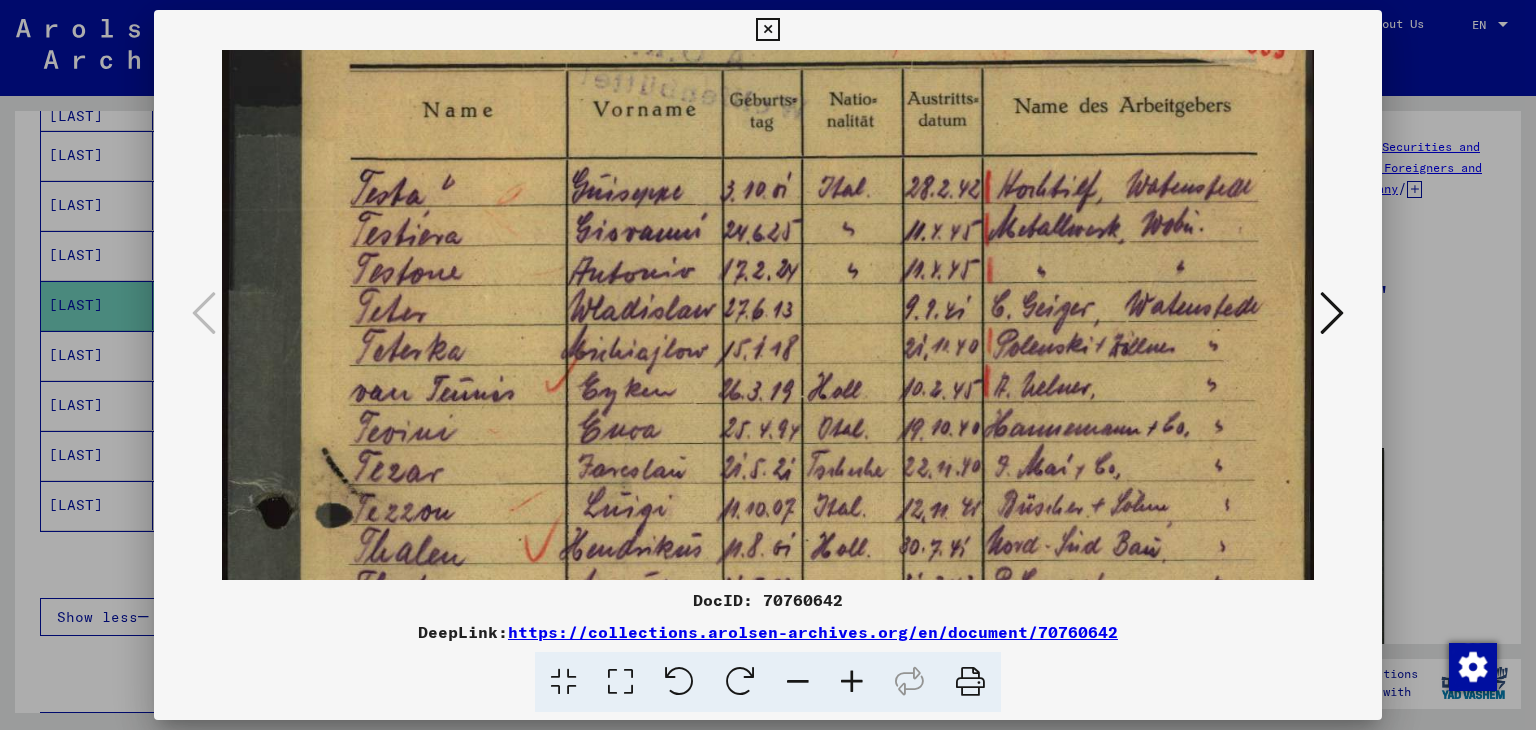 scroll, scrollTop: 67, scrollLeft: 0, axis: vertical 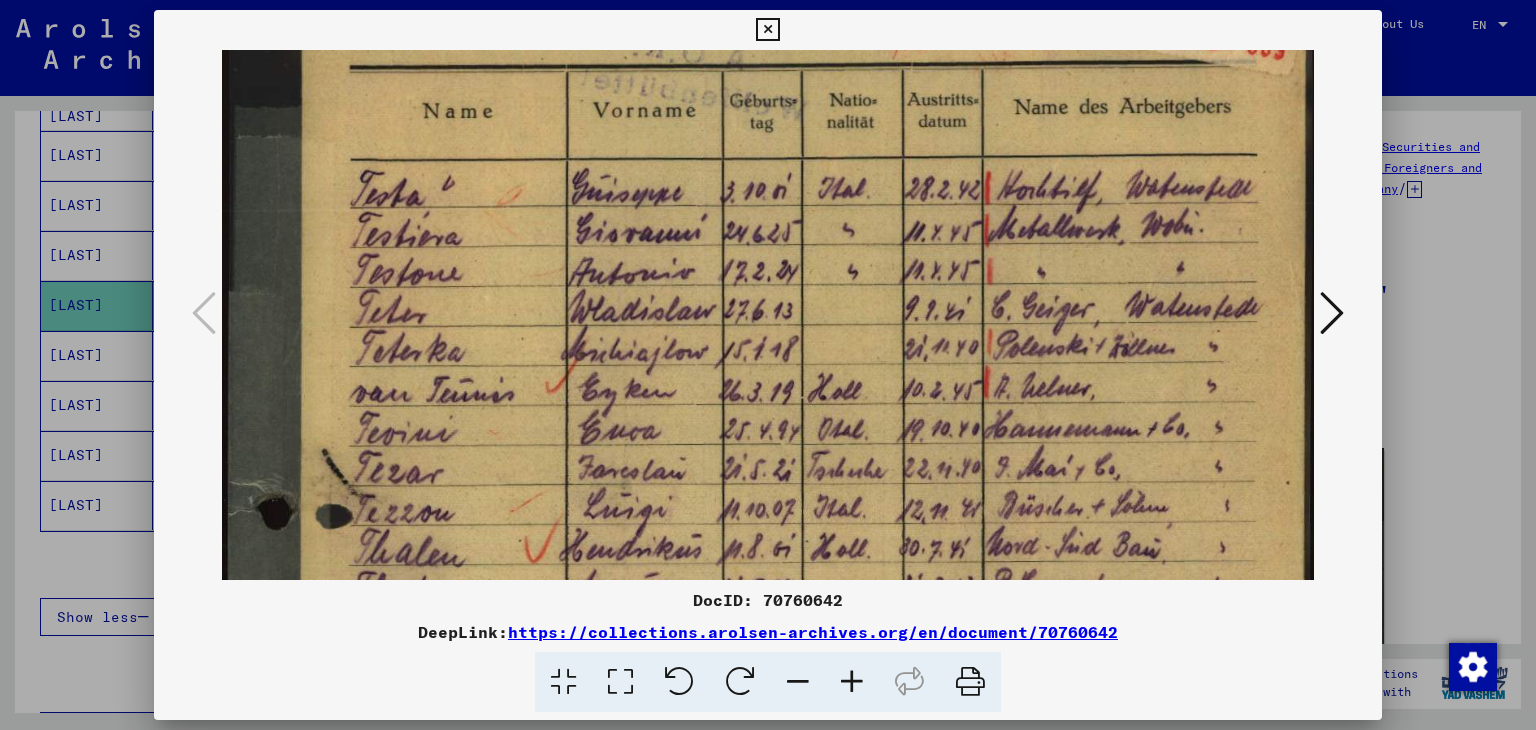 drag, startPoint x: 836, startPoint y: 198, endPoint x: 821, endPoint y: 324, distance: 126.88972 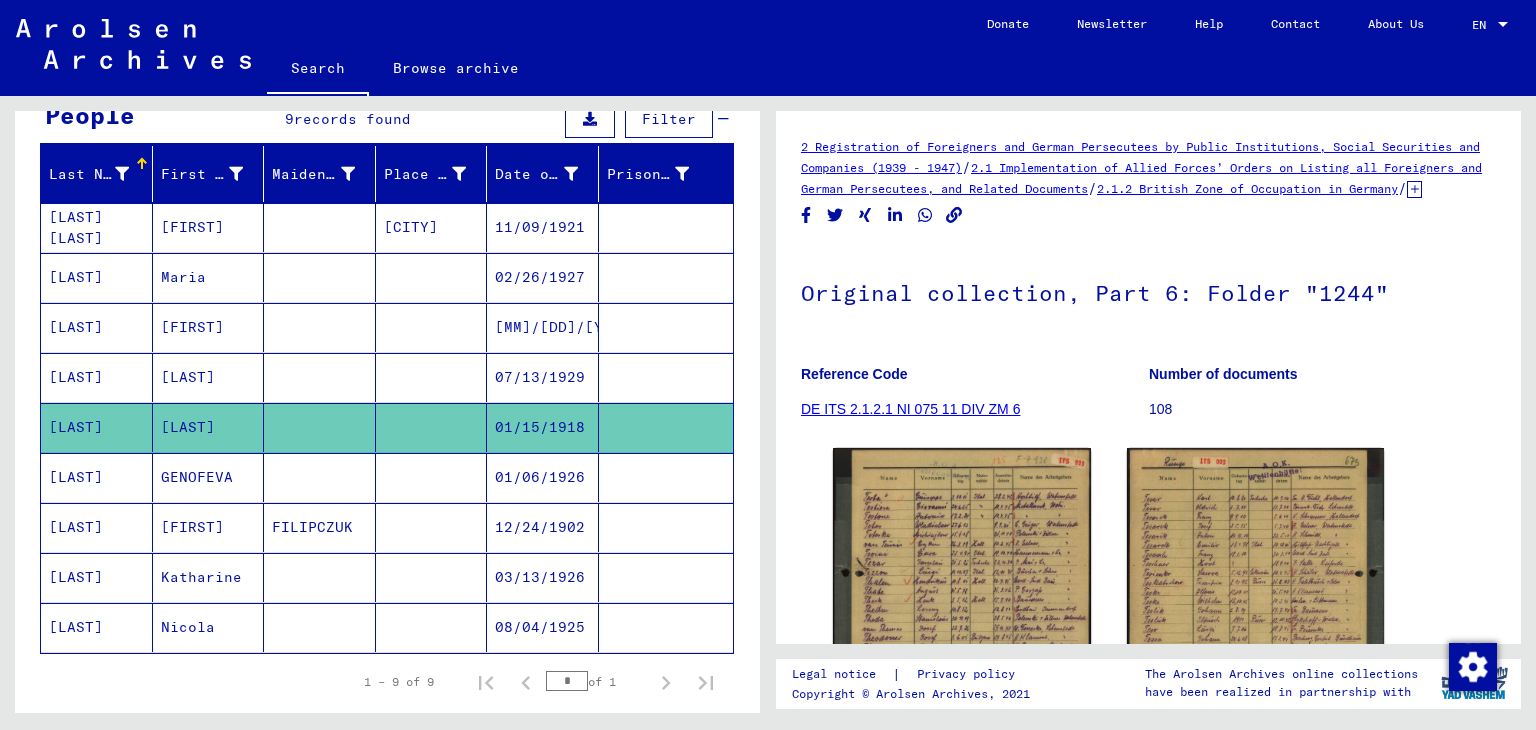 scroll, scrollTop: 200, scrollLeft: 0, axis: vertical 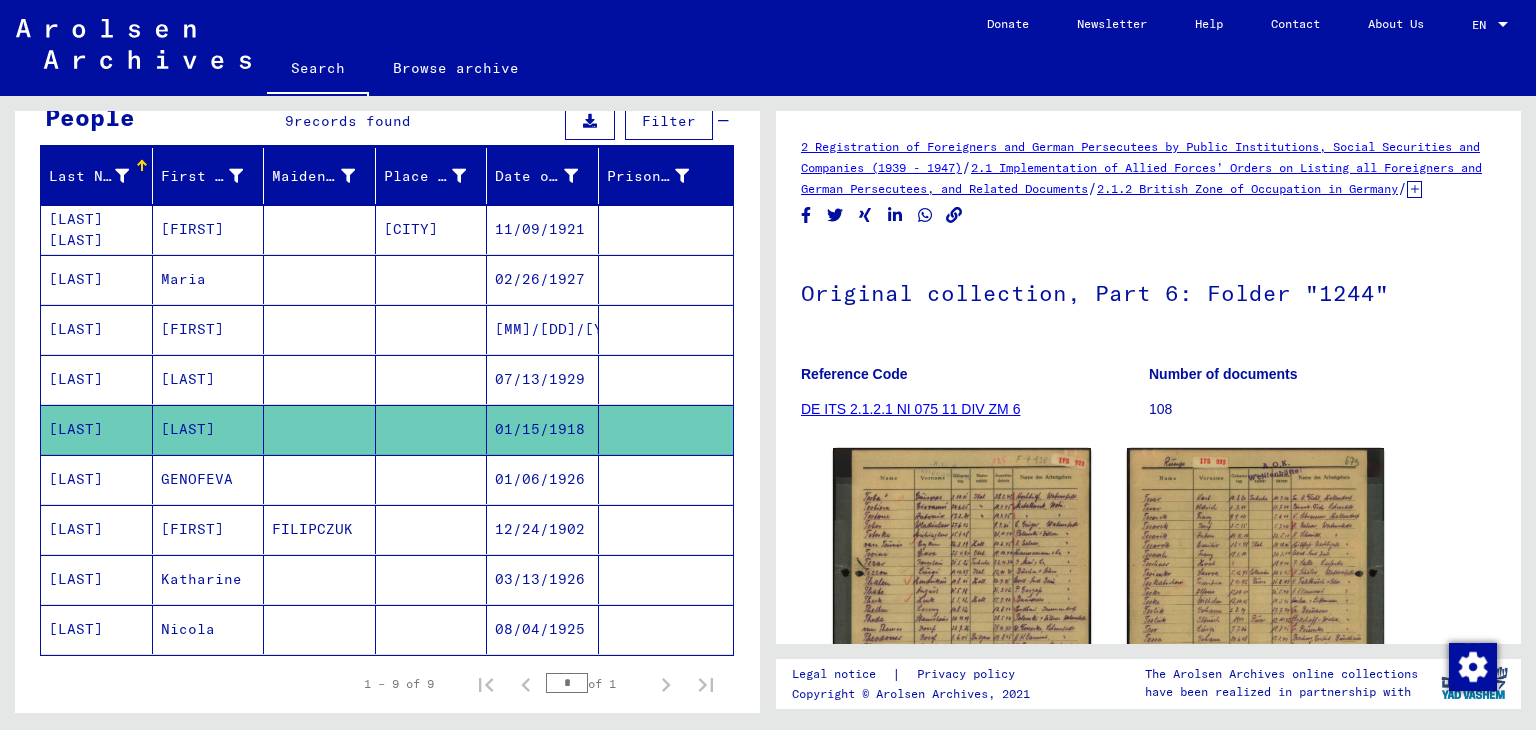 click at bounding box center (320, 329) 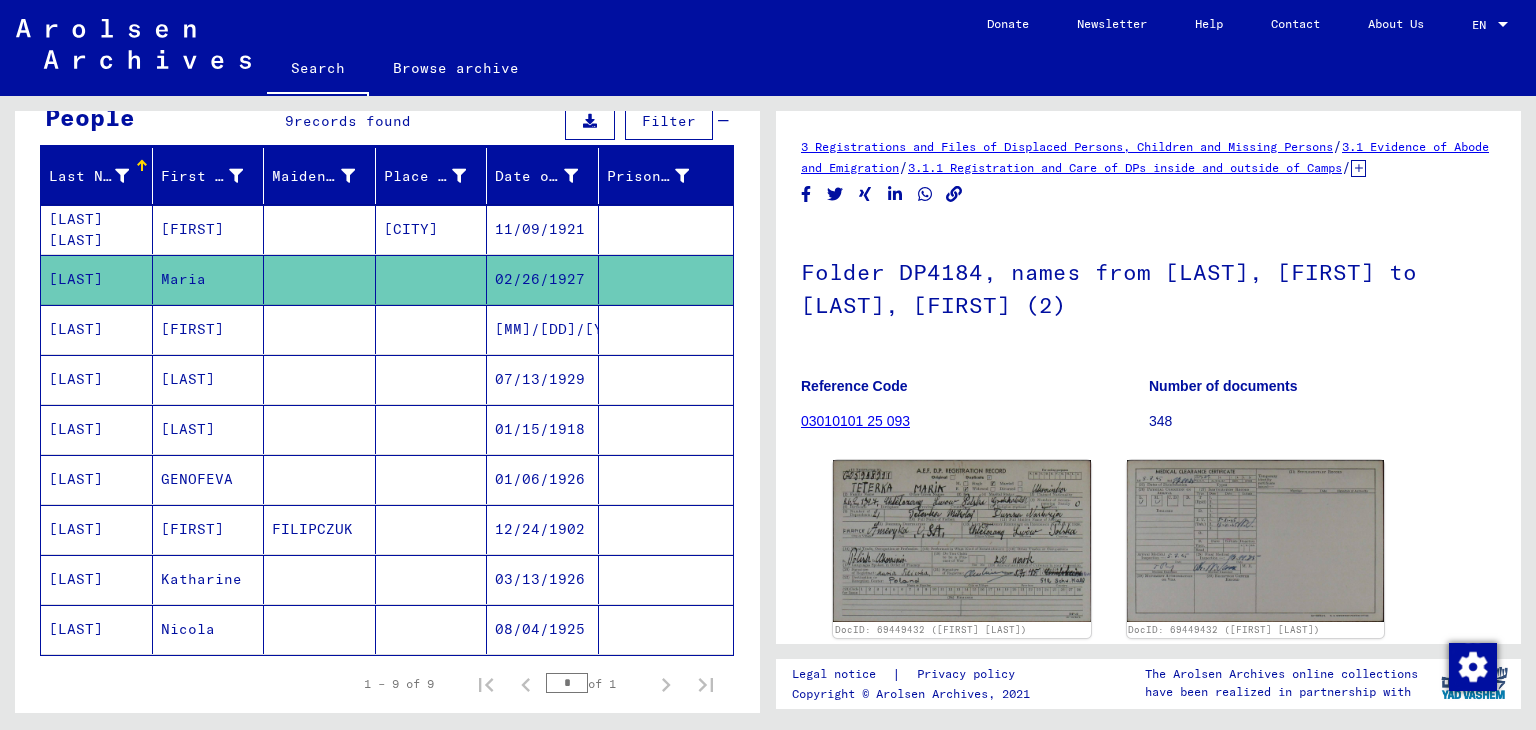 scroll, scrollTop: 0, scrollLeft: 0, axis: both 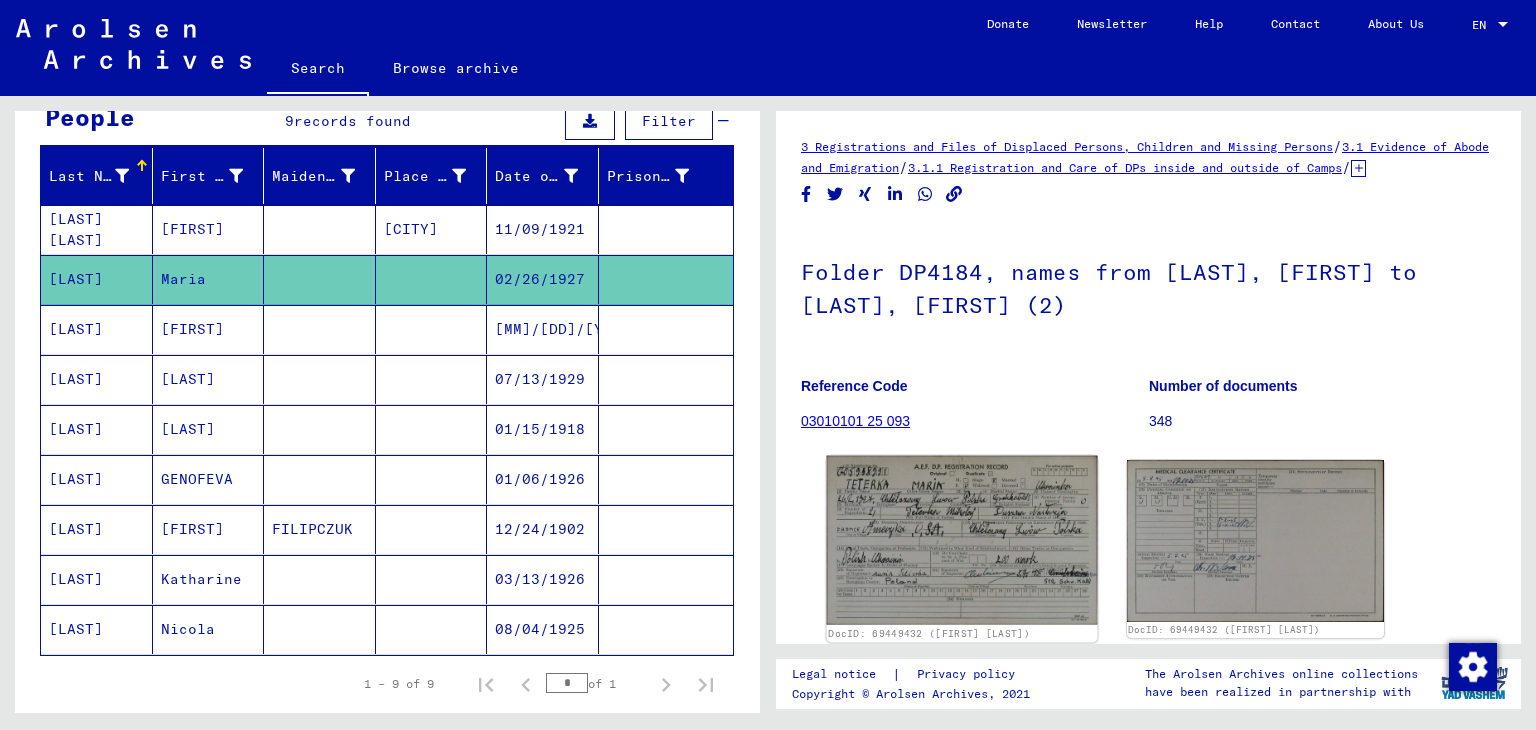 click 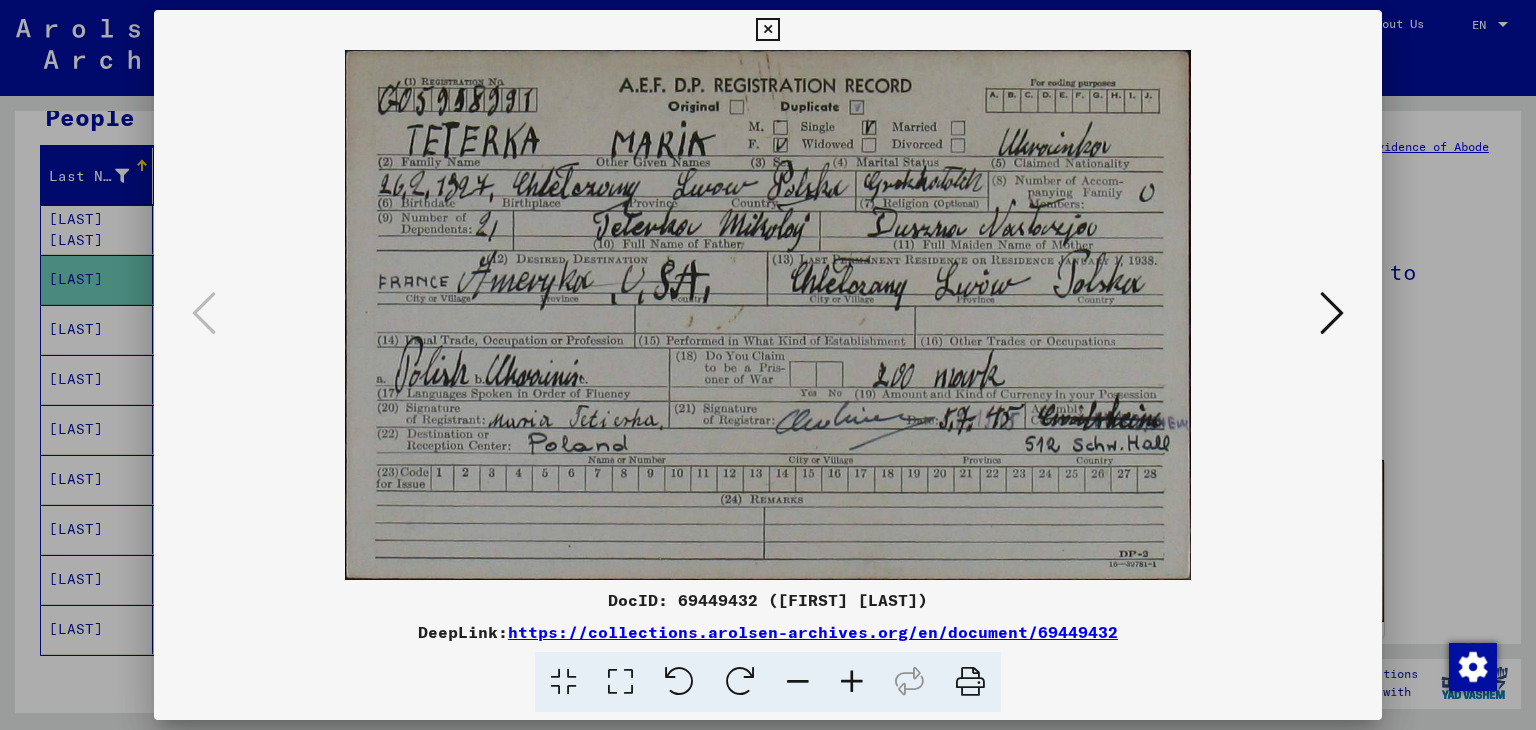 click at bounding box center [768, 315] 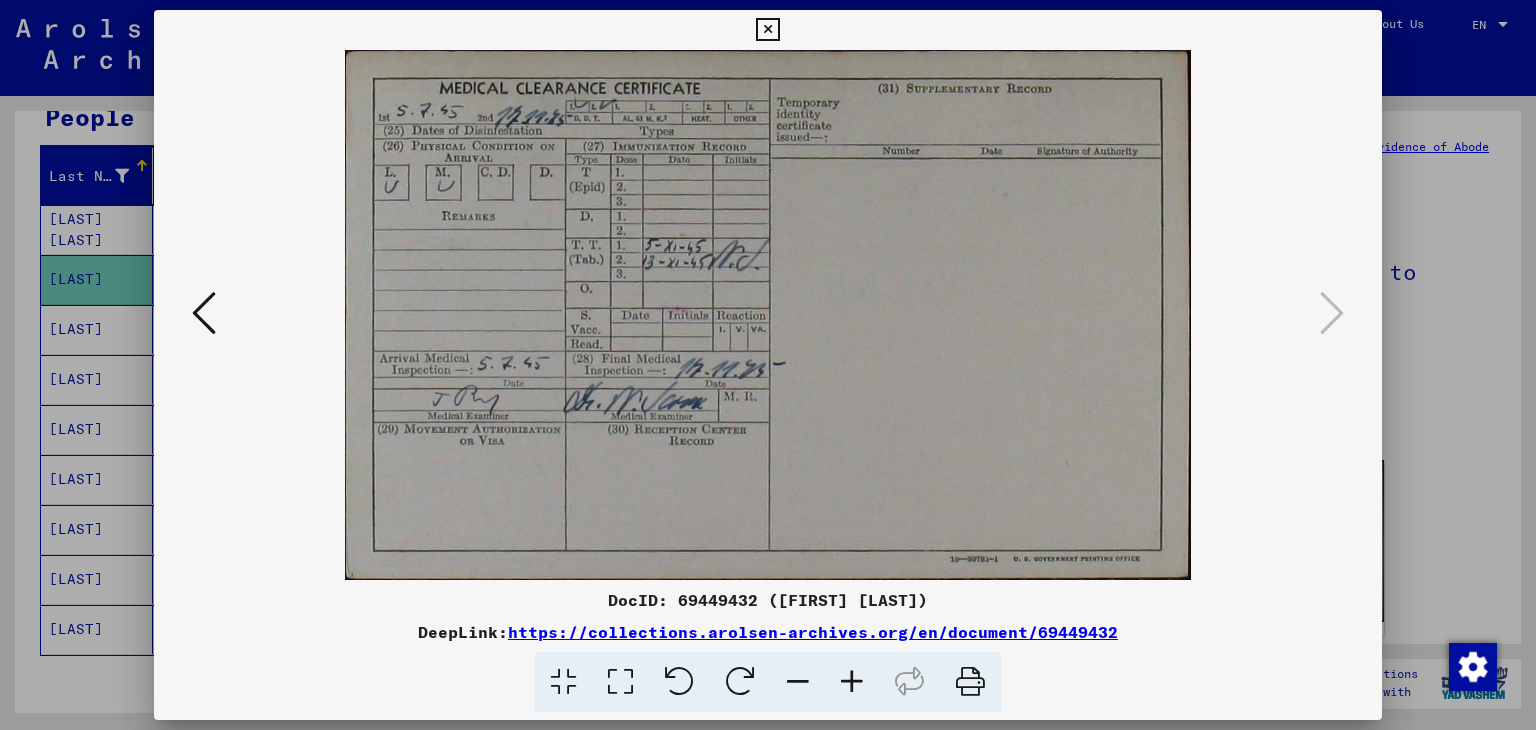 click at bounding box center (767, 30) 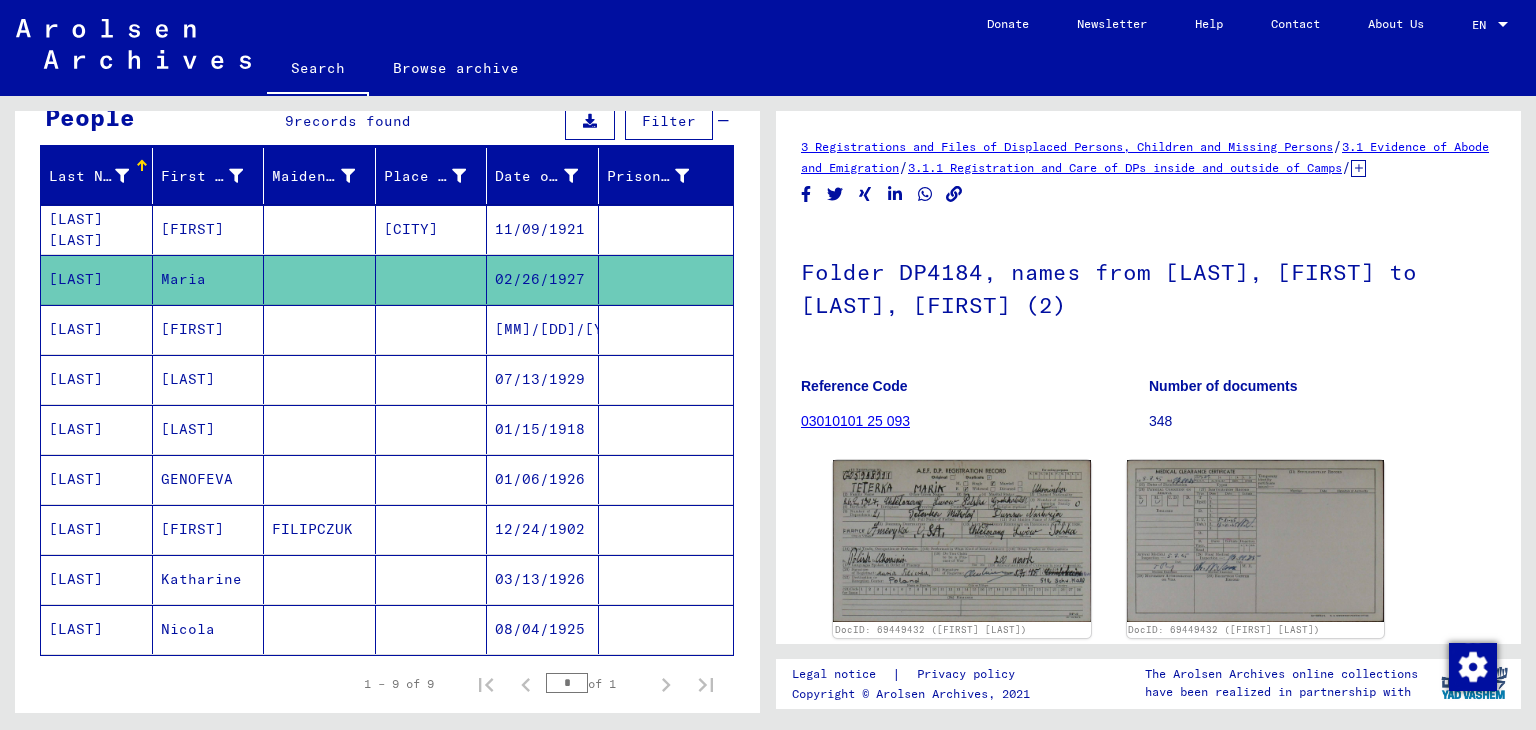 click on "[FIRST]" at bounding box center (209, 379) 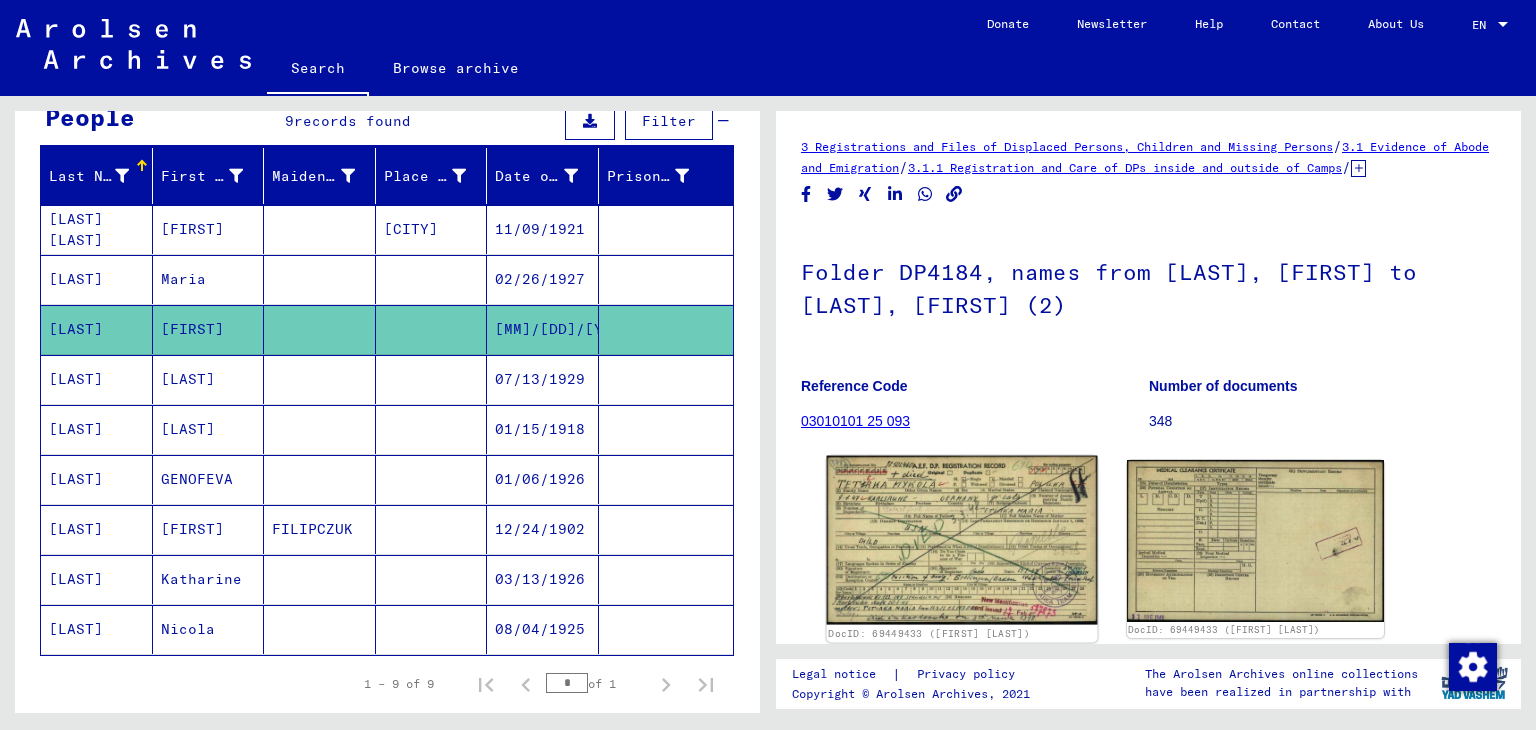 scroll, scrollTop: 0, scrollLeft: 0, axis: both 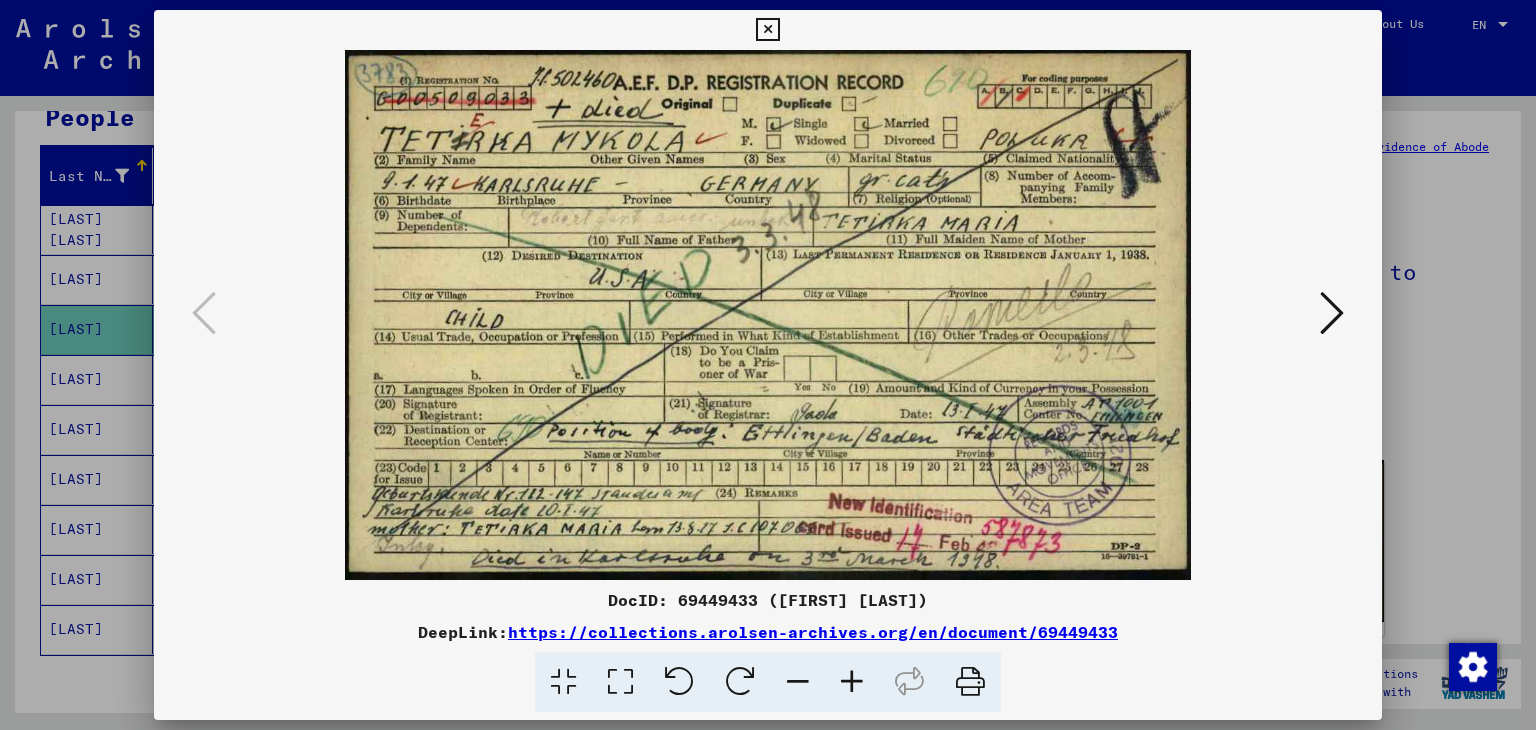 click at bounding box center (768, 365) 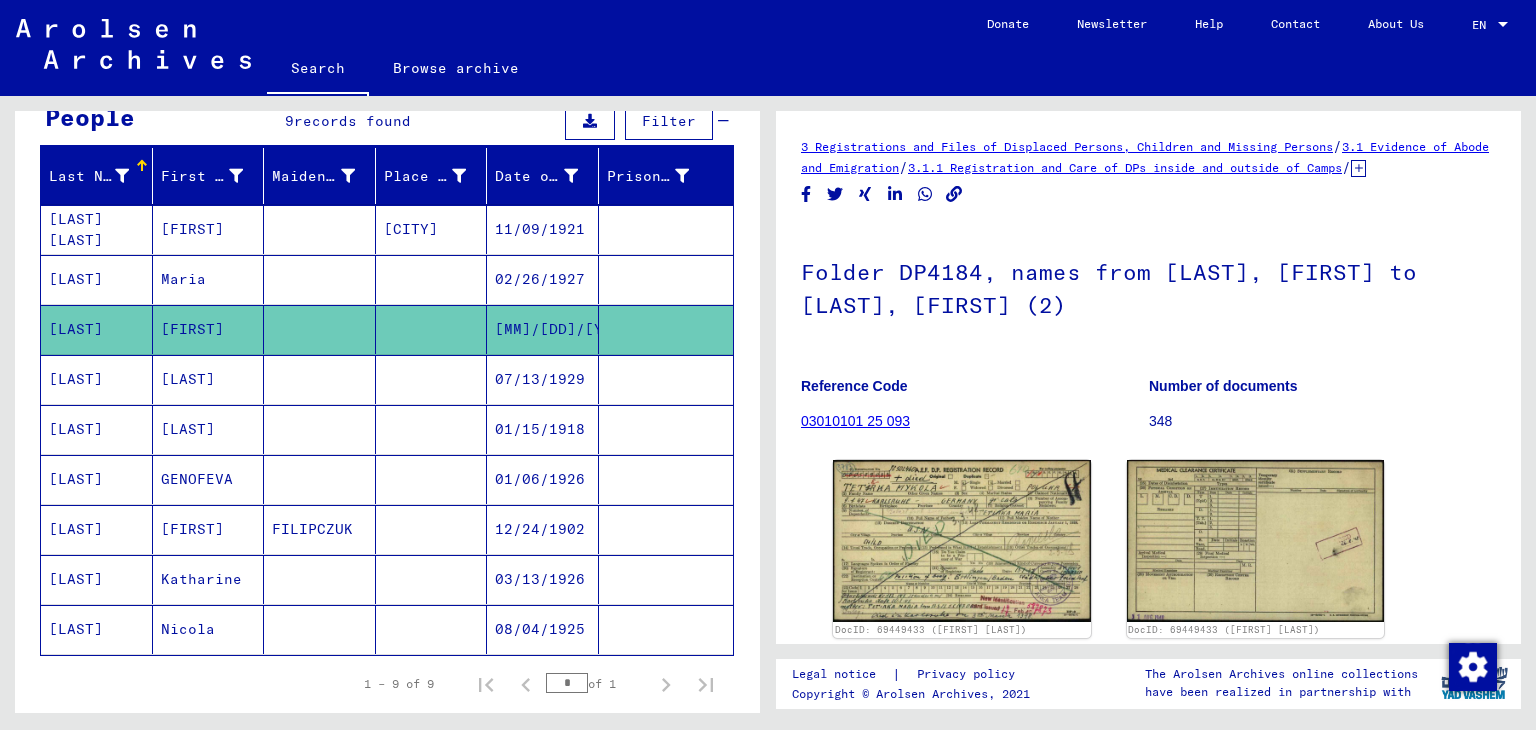 click on "Maria" at bounding box center (209, 329) 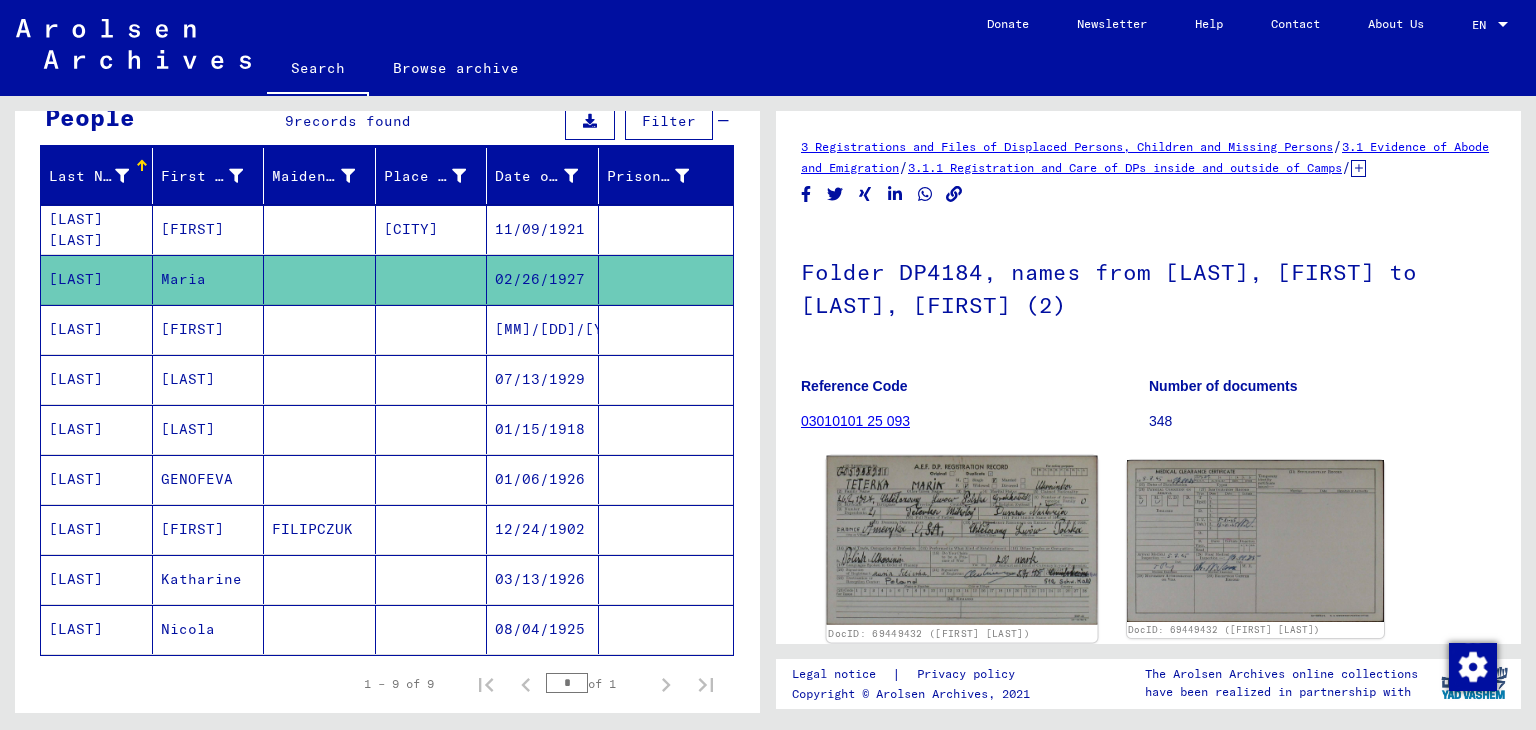 click 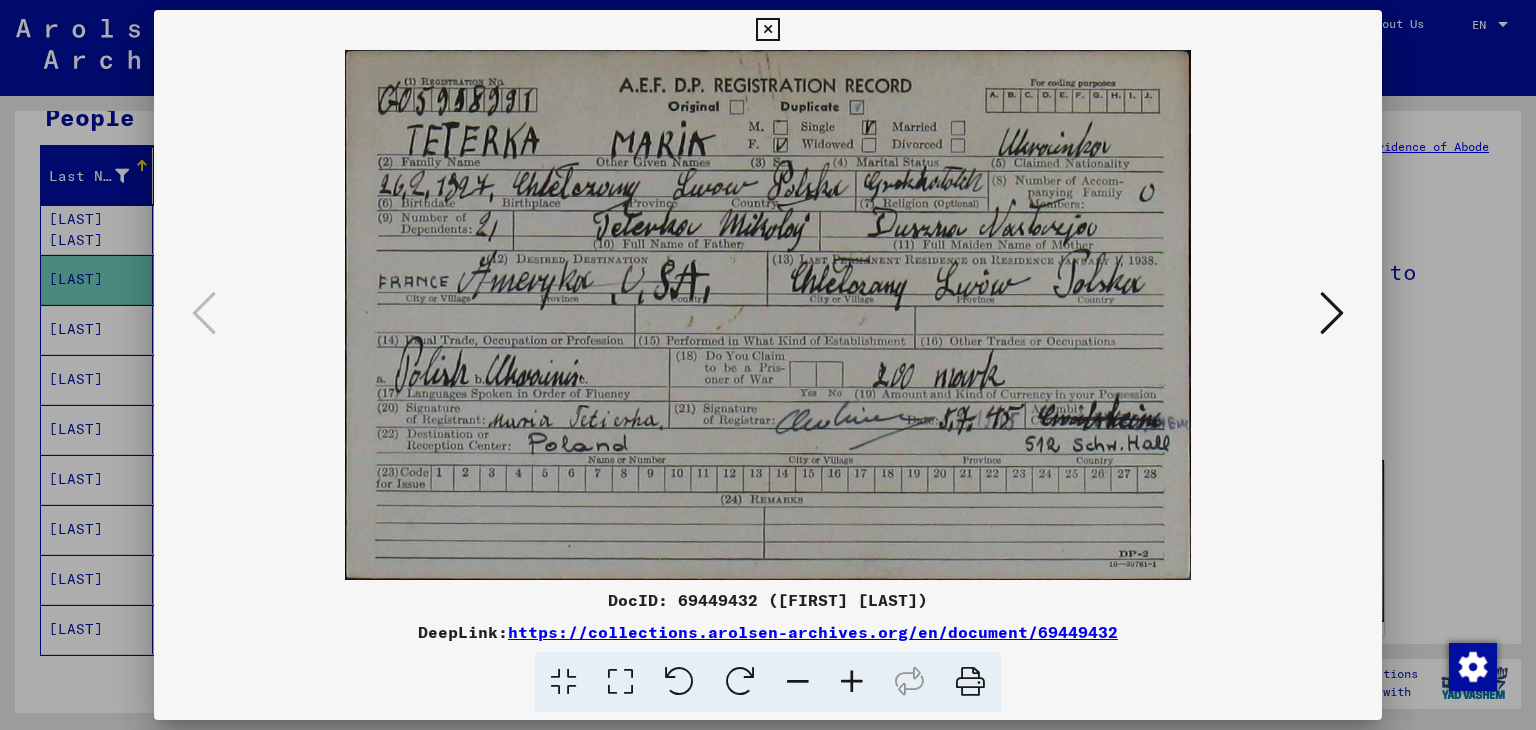 scroll, scrollTop: 0, scrollLeft: 0, axis: both 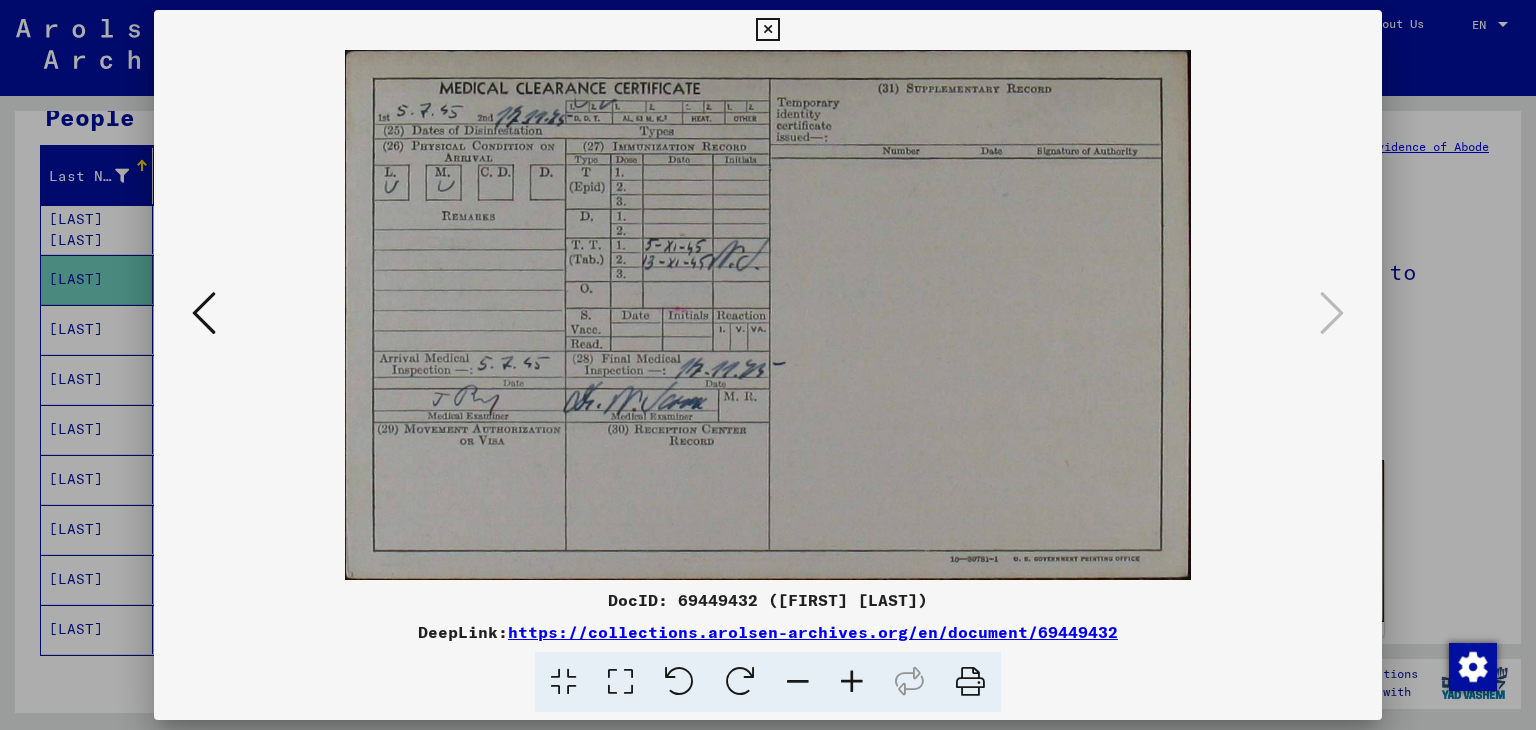click at bounding box center [768, 315] 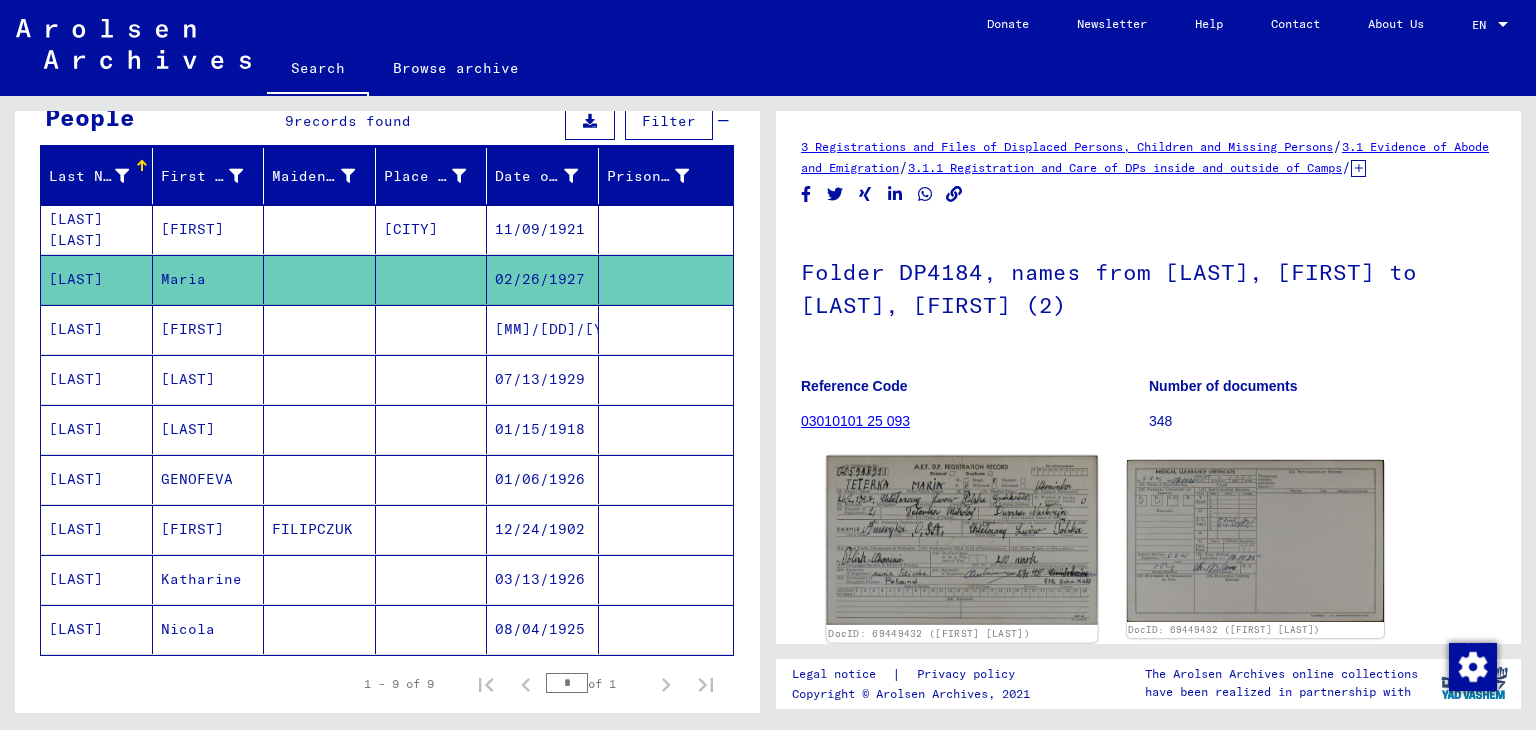 click 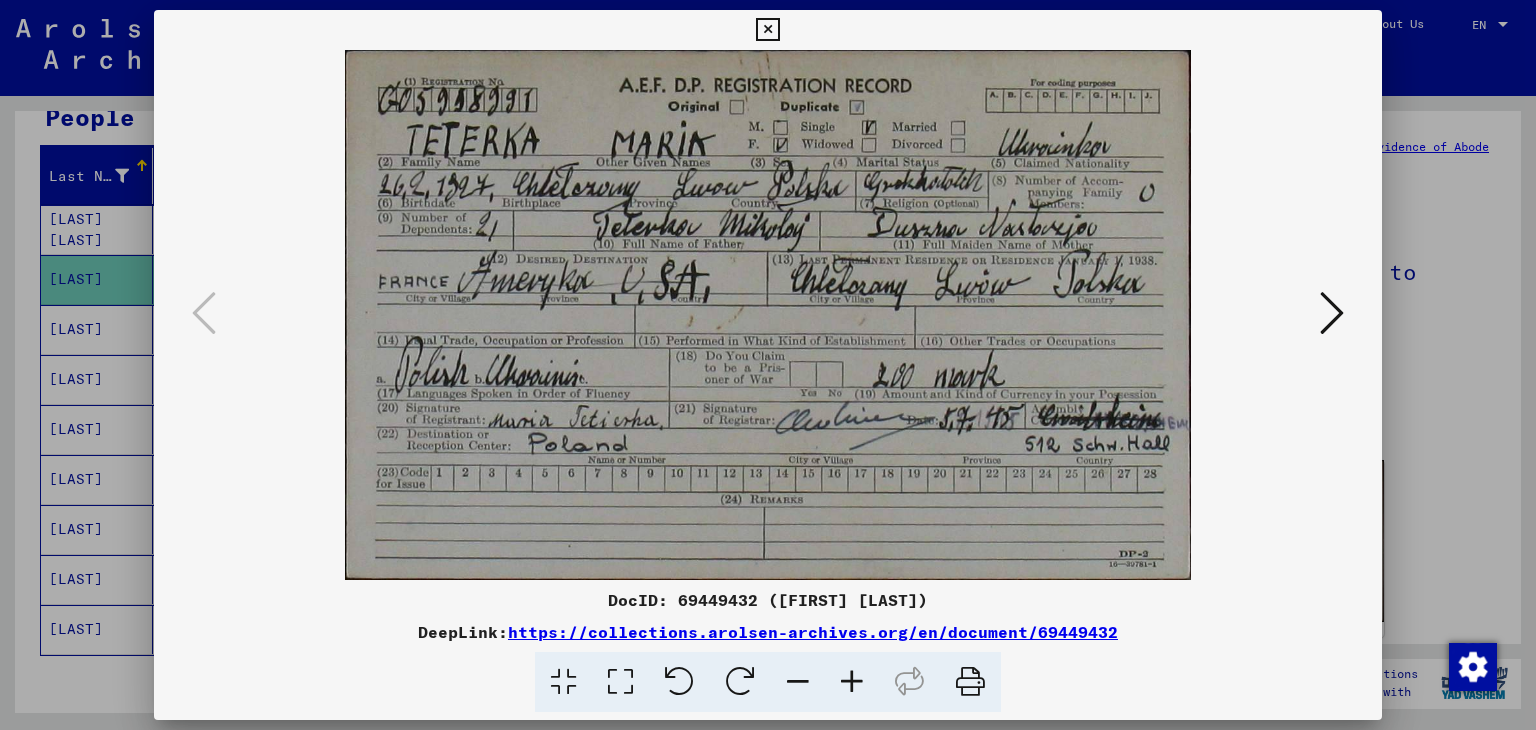 click at bounding box center (768, 365) 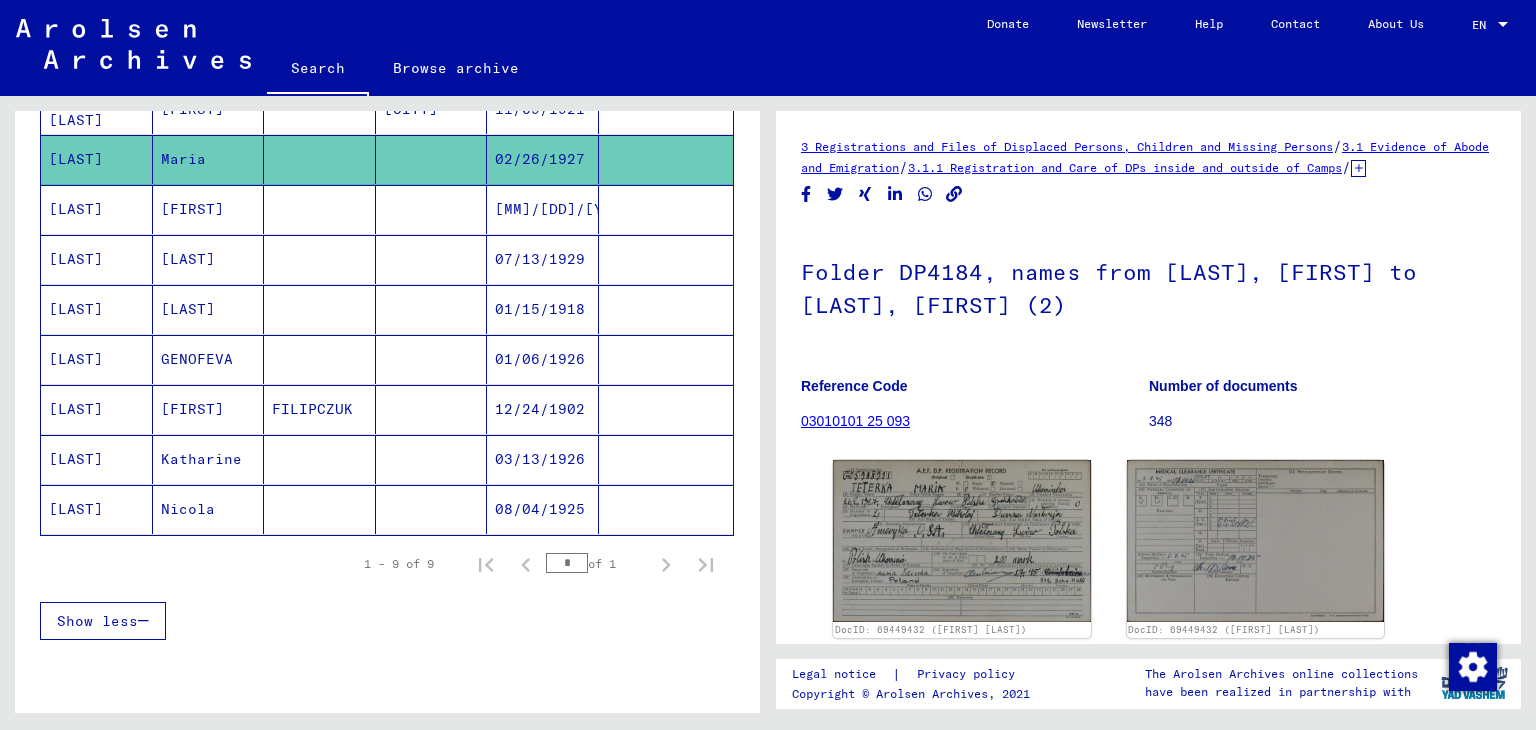 scroll, scrollTop: 0, scrollLeft: 0, axis: both 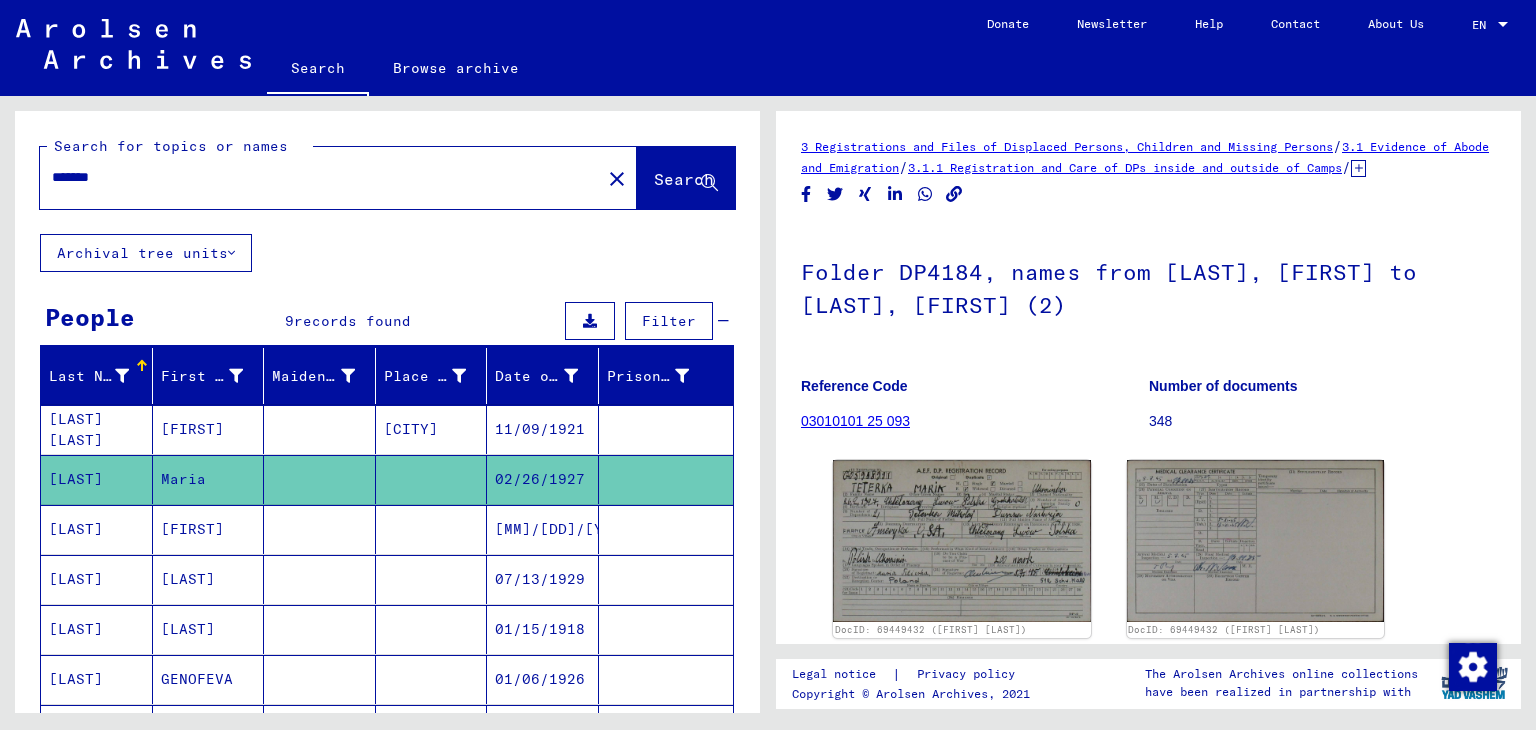 click on "*******" 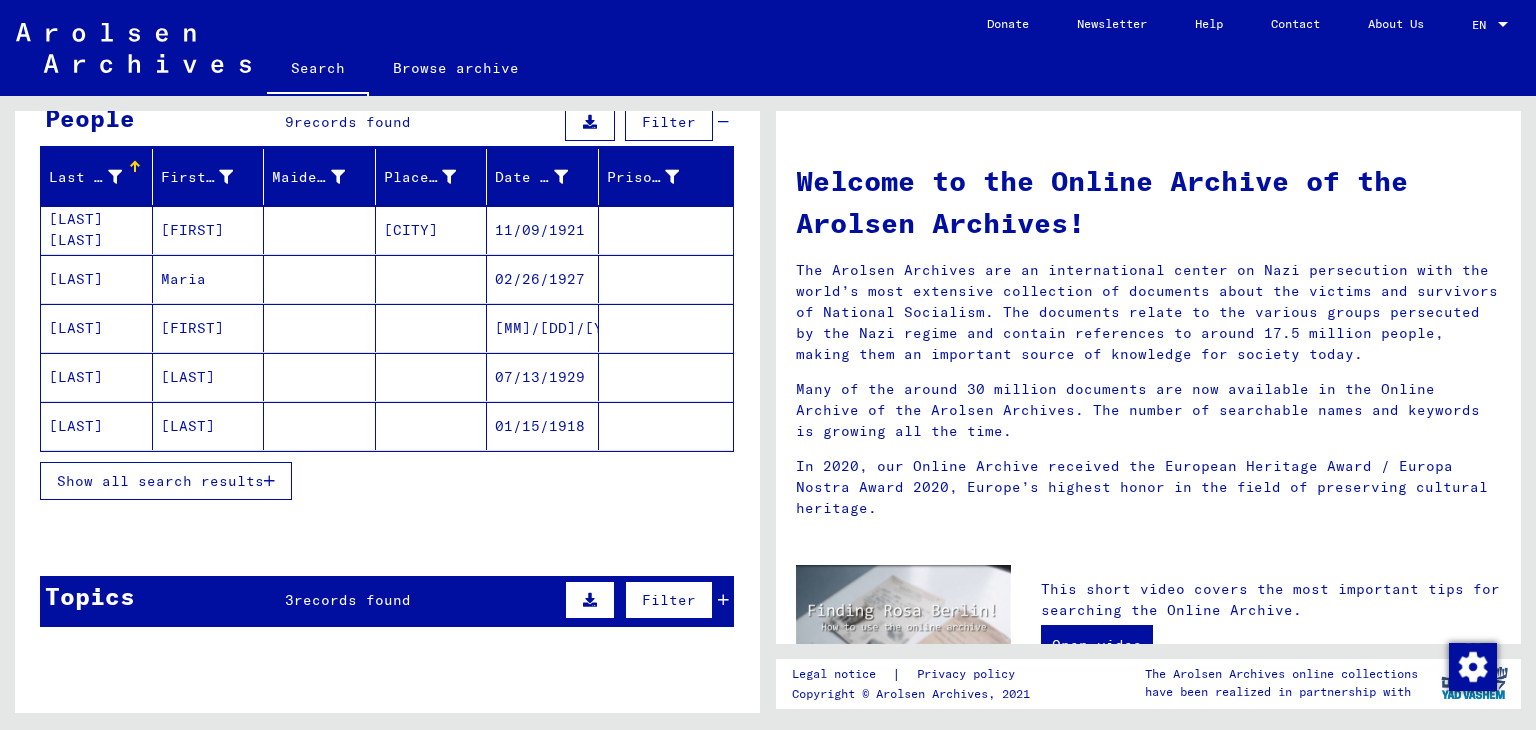 scroll, scrollTop: 200, scrollLeft: 0, axis: vertical 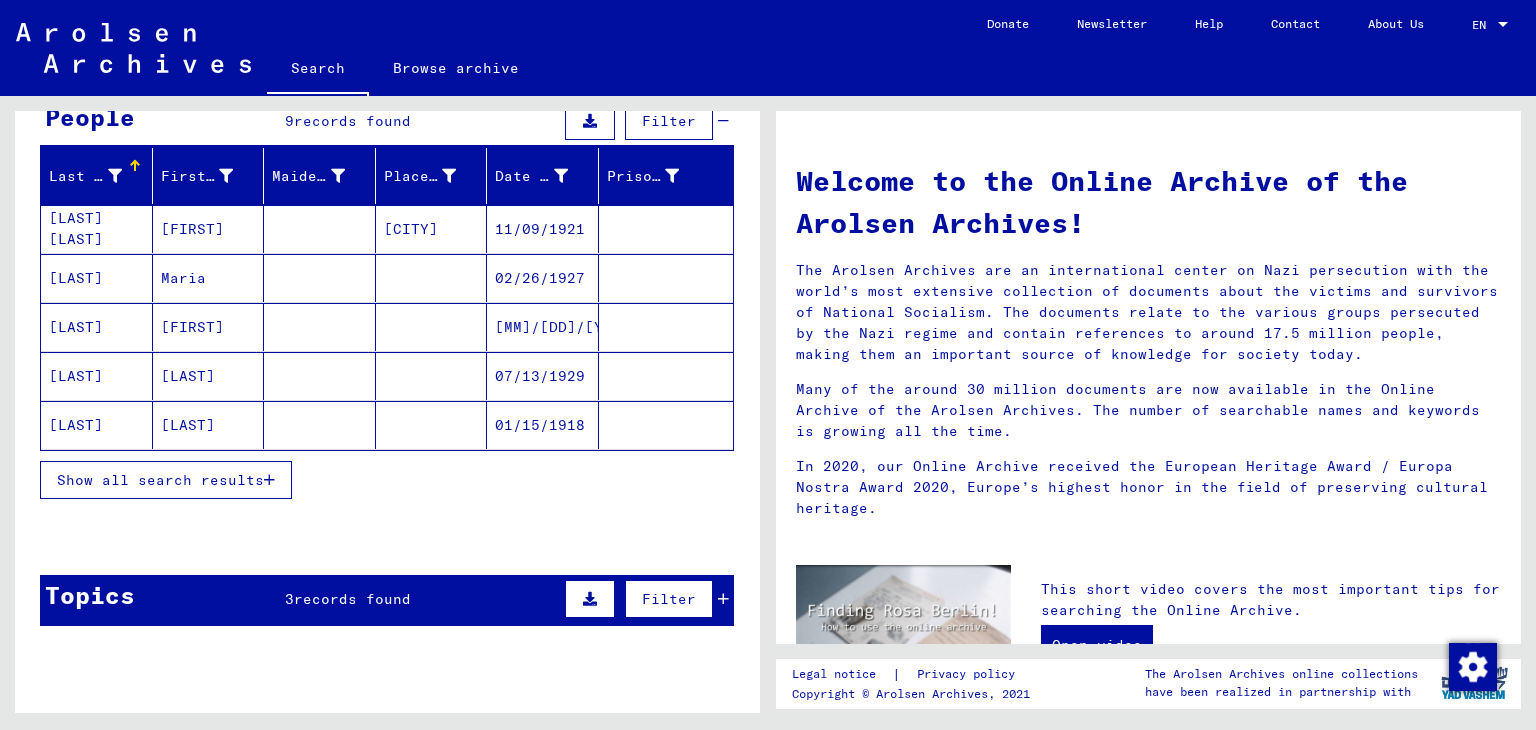 click on "Show all search results" at bounding box center (160, 480) 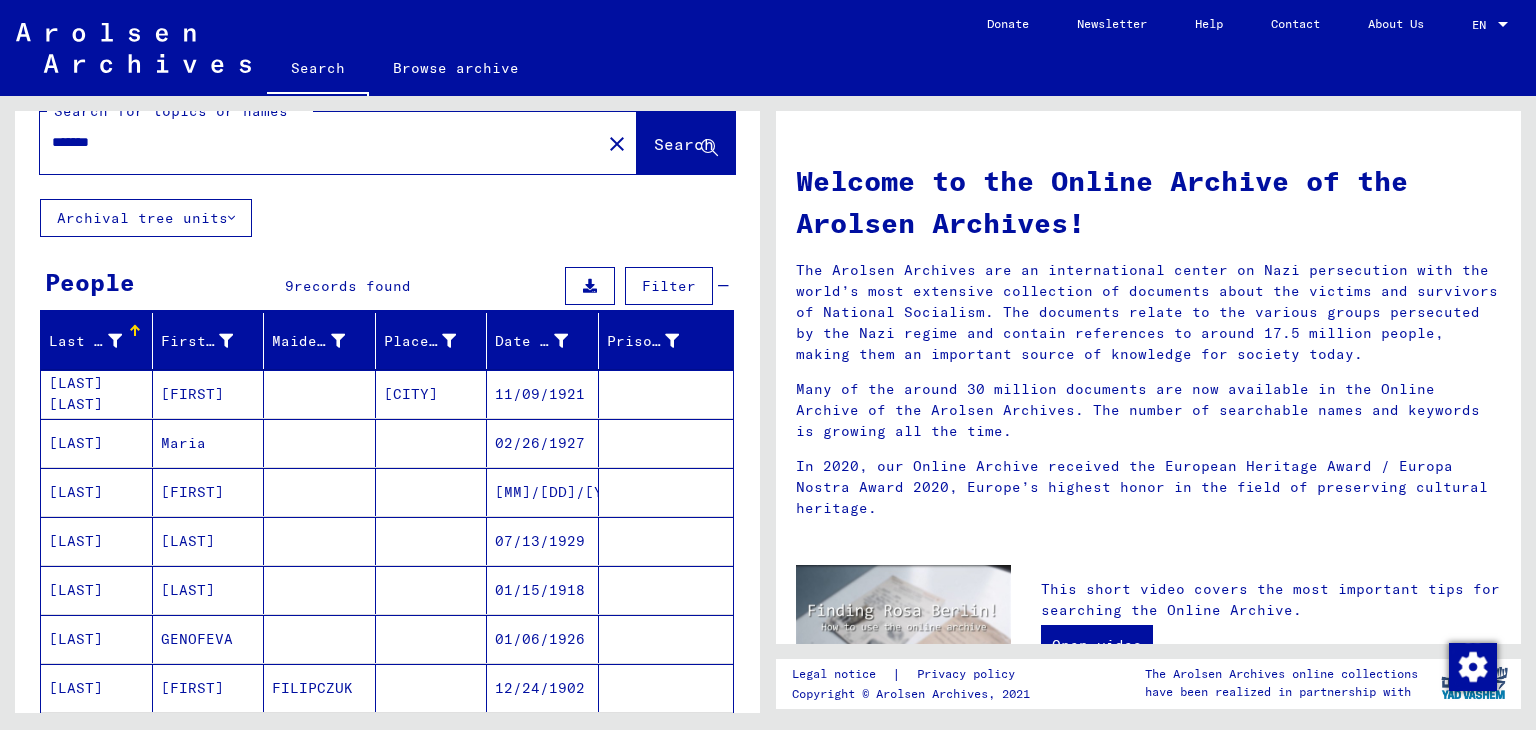 scroll, scrollTop: 0, scrollLeft: 0, axis: both 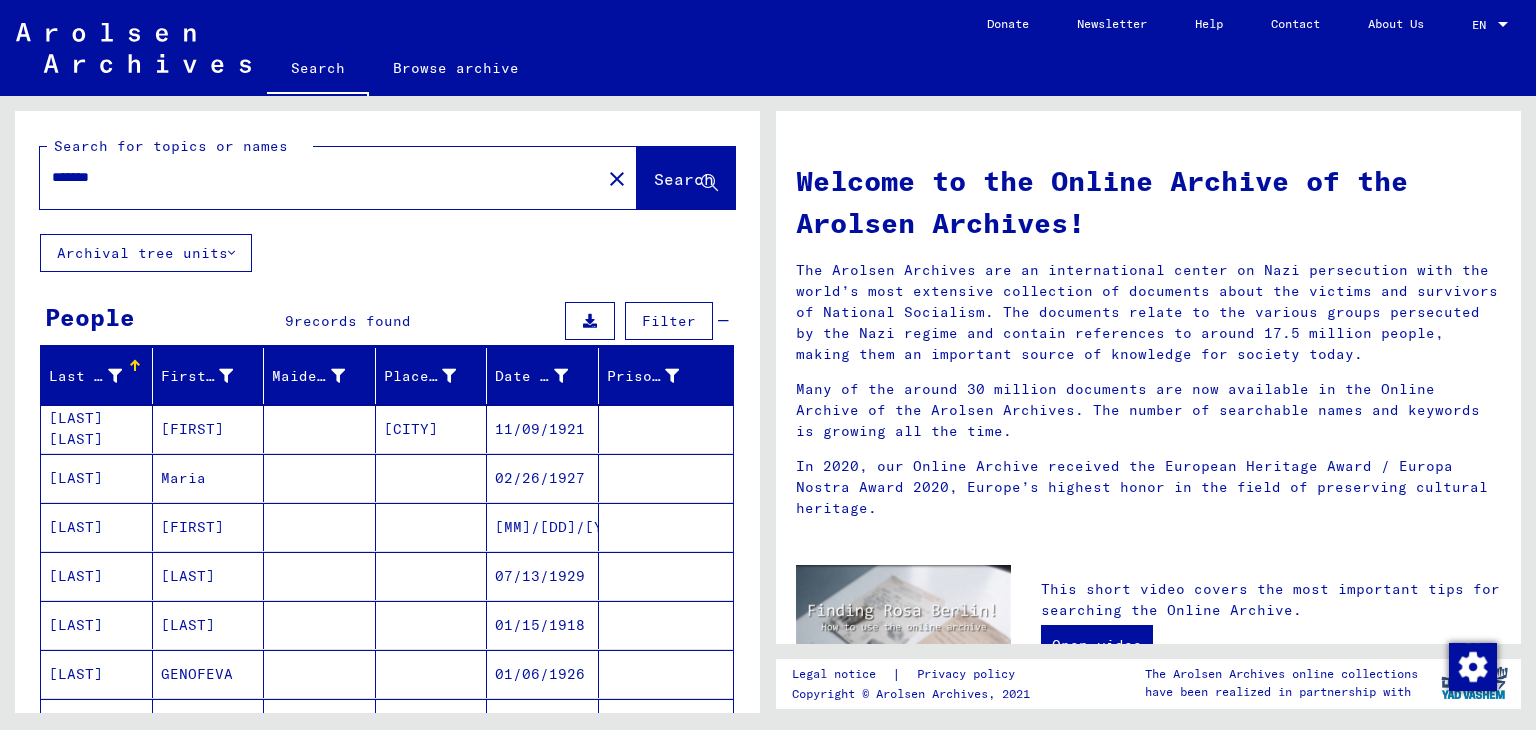click on "Maria" at bounding box center (209, 527) 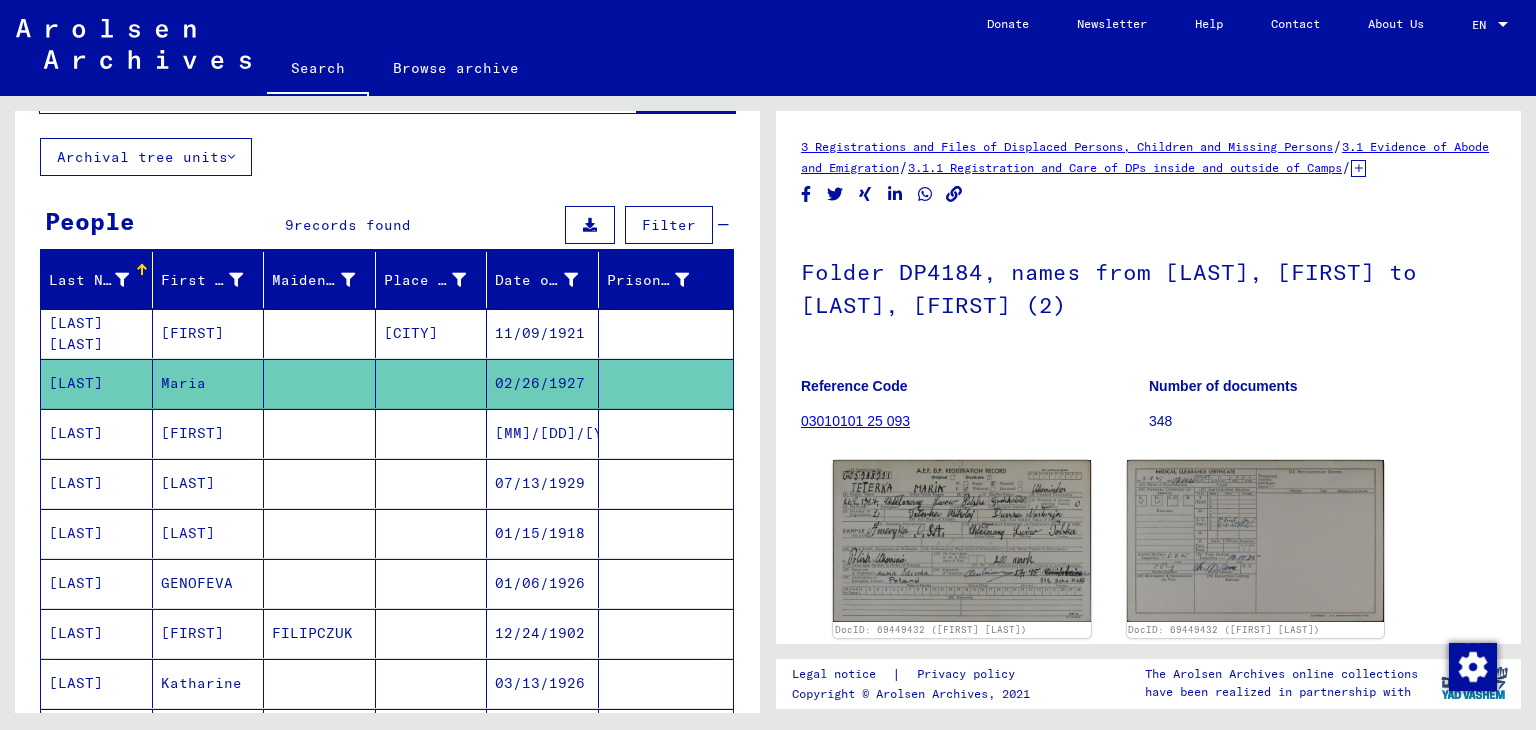 scroll, scrollTop: 100, scrollLeft: 0, axis: vertical 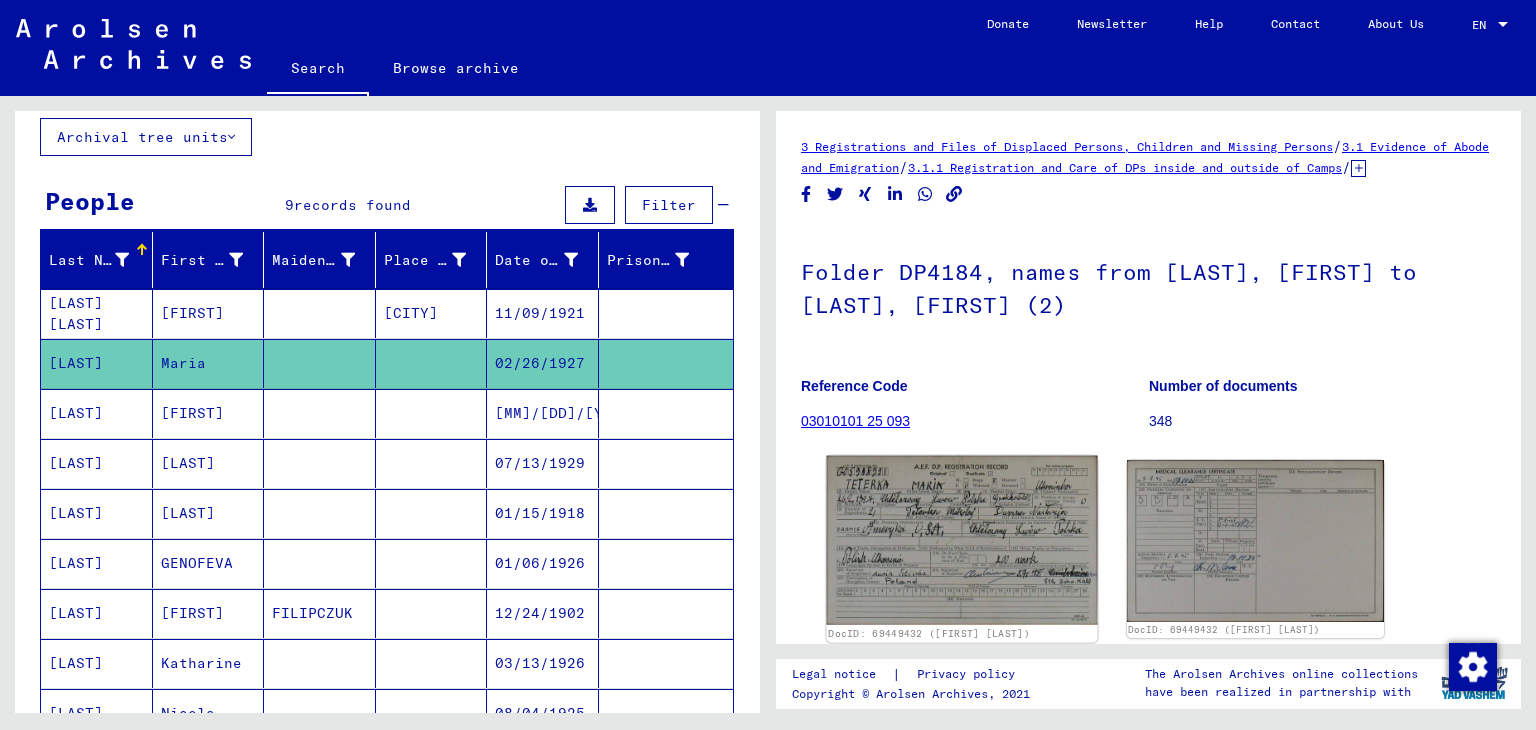 click 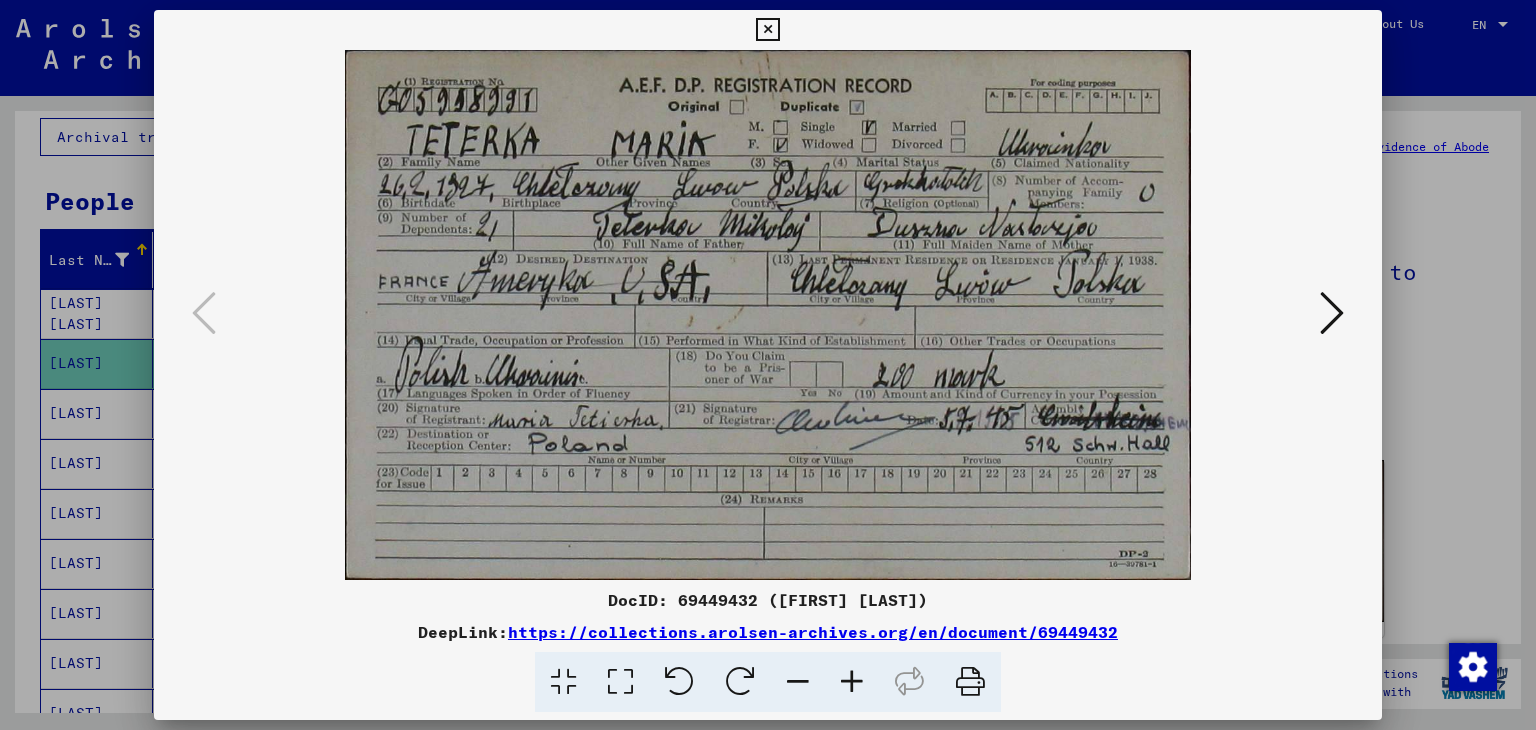 click at bounding box center (768, 365) 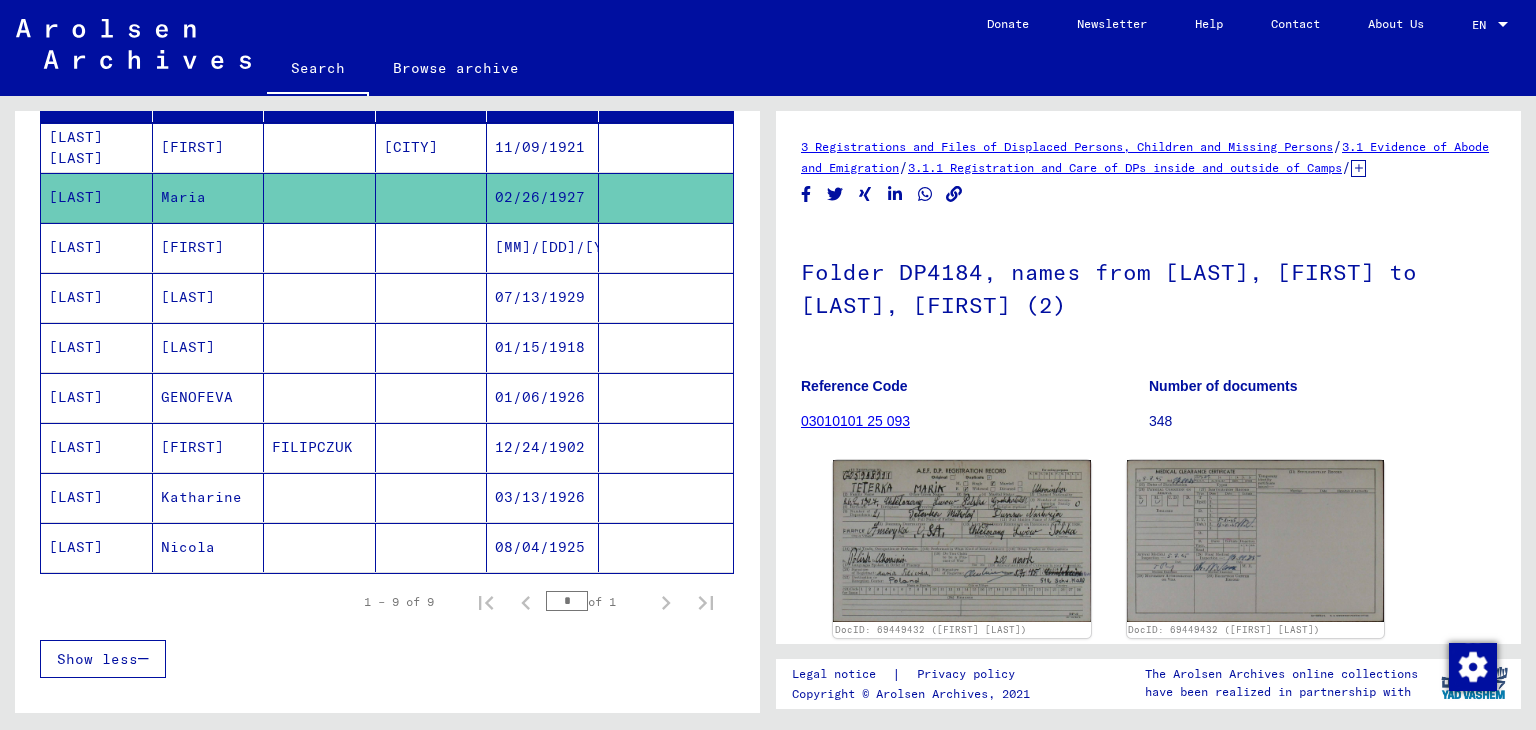 scroll, scrollTop: 283, scrollLeft: 0, axis: vertical 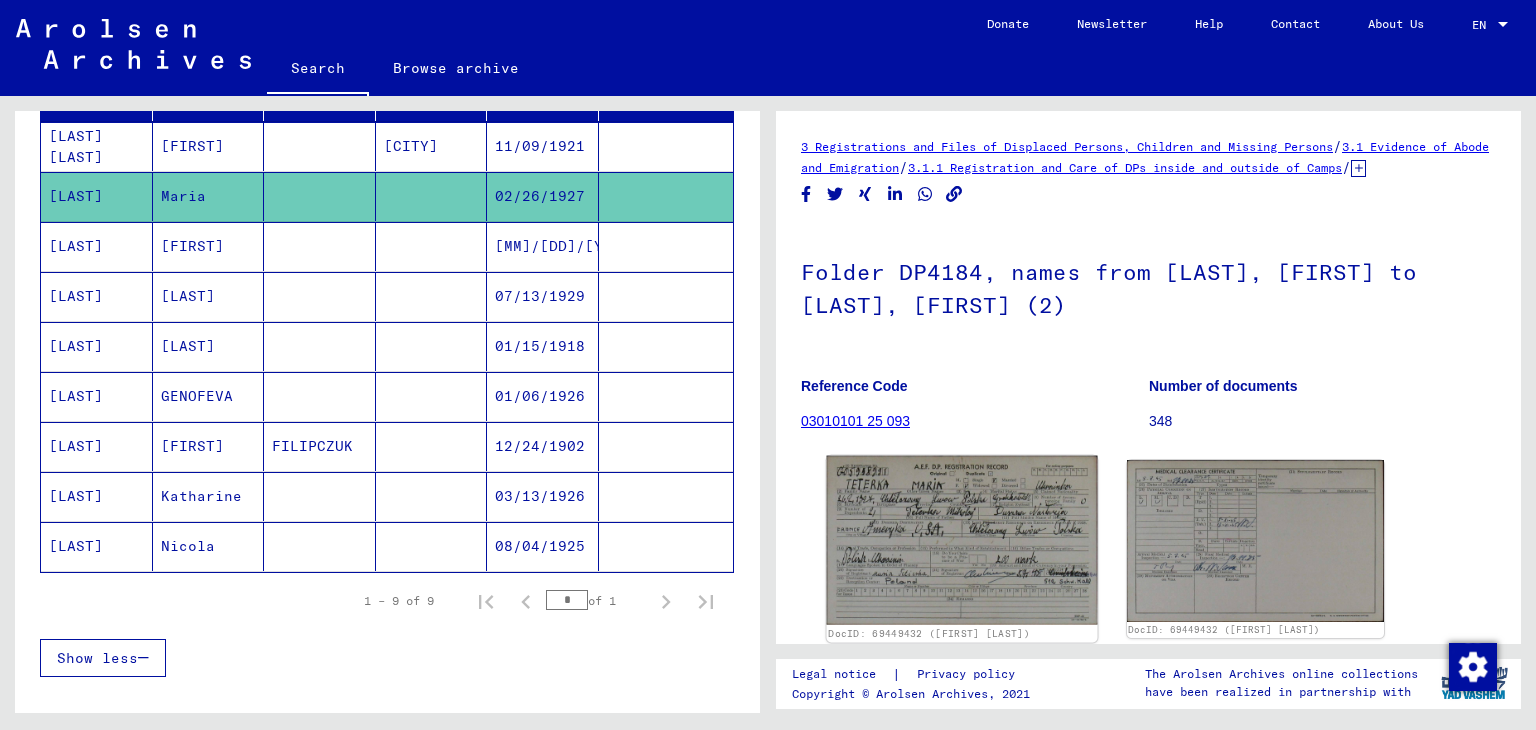 click 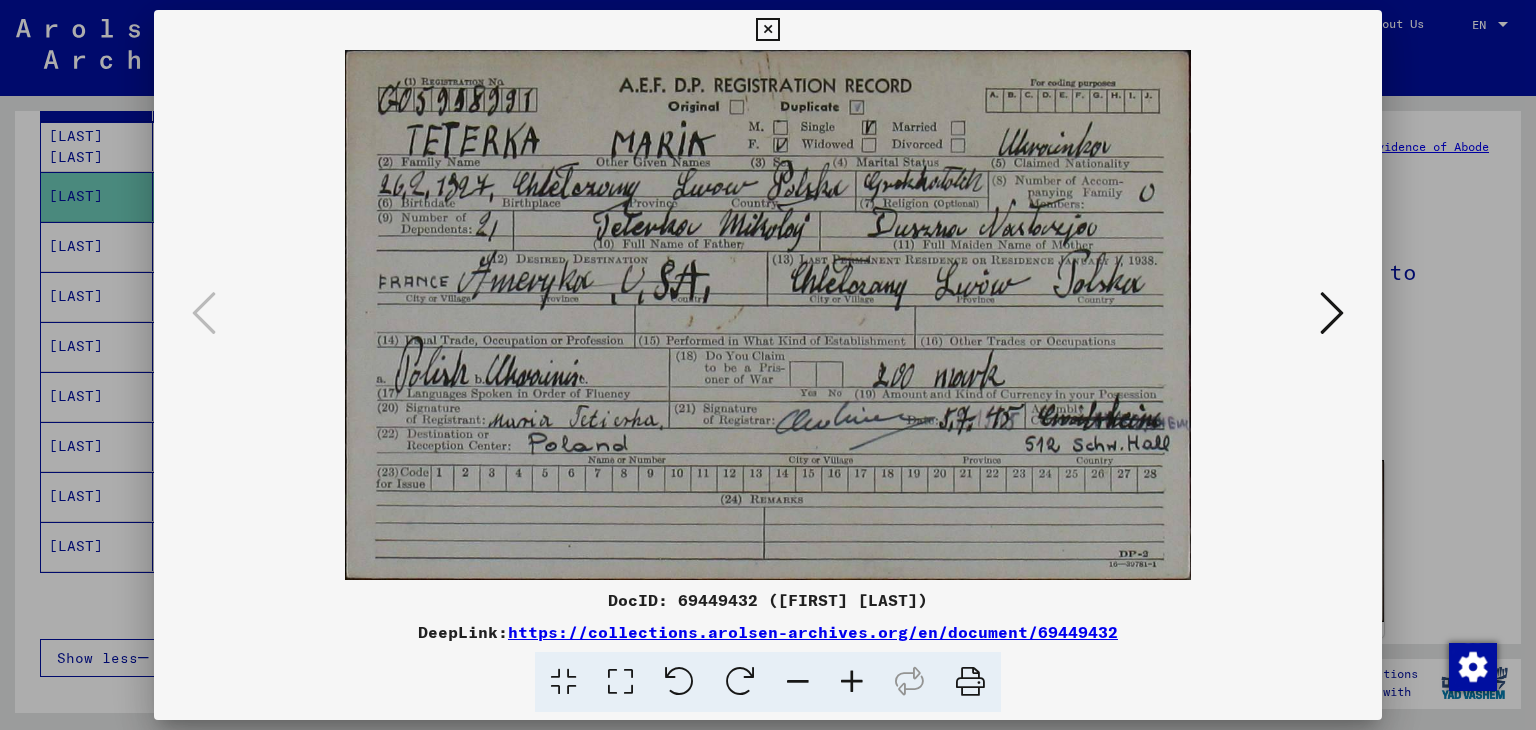 click at bounding box center [768, 365] 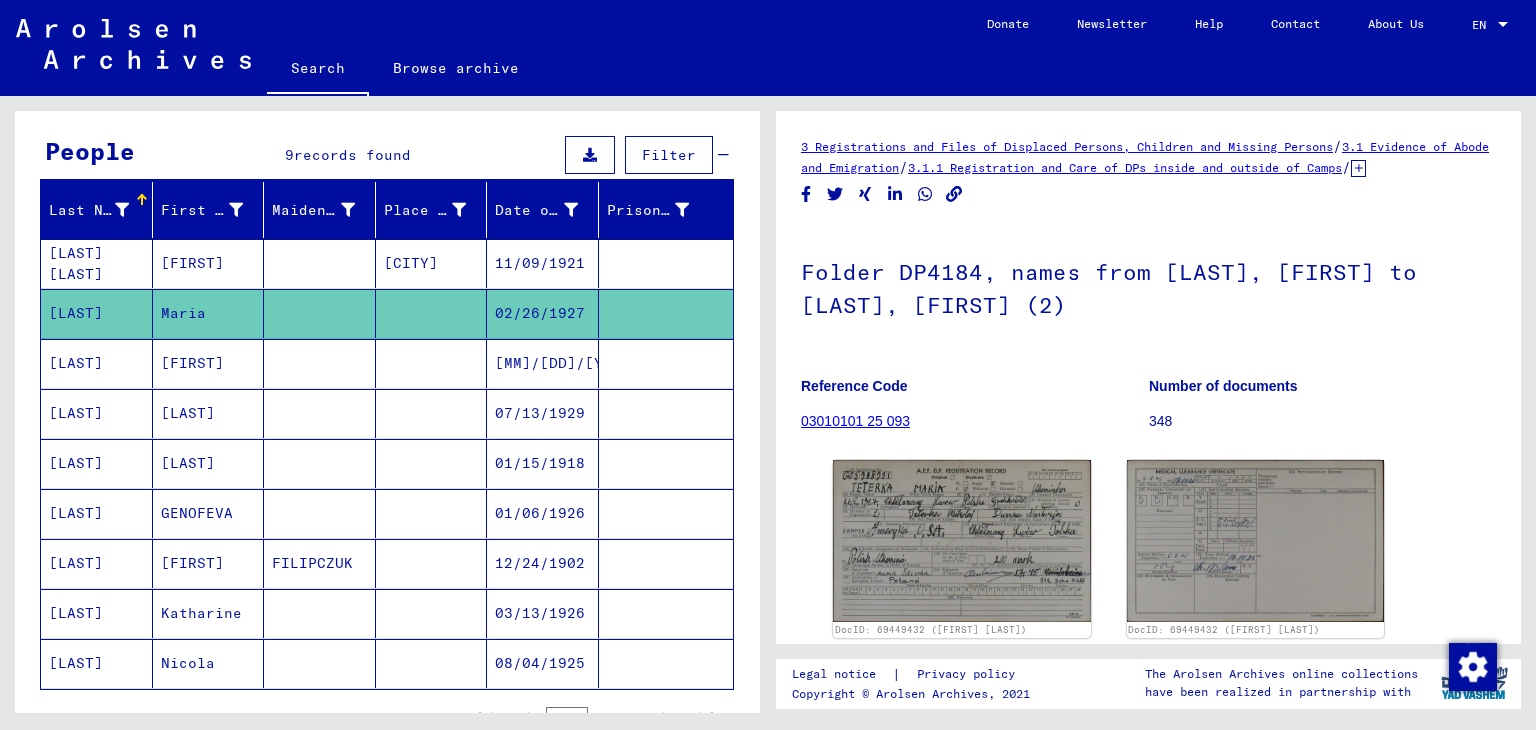 scroll, scrollTop: 0, scrollLeft: 0, axis: both 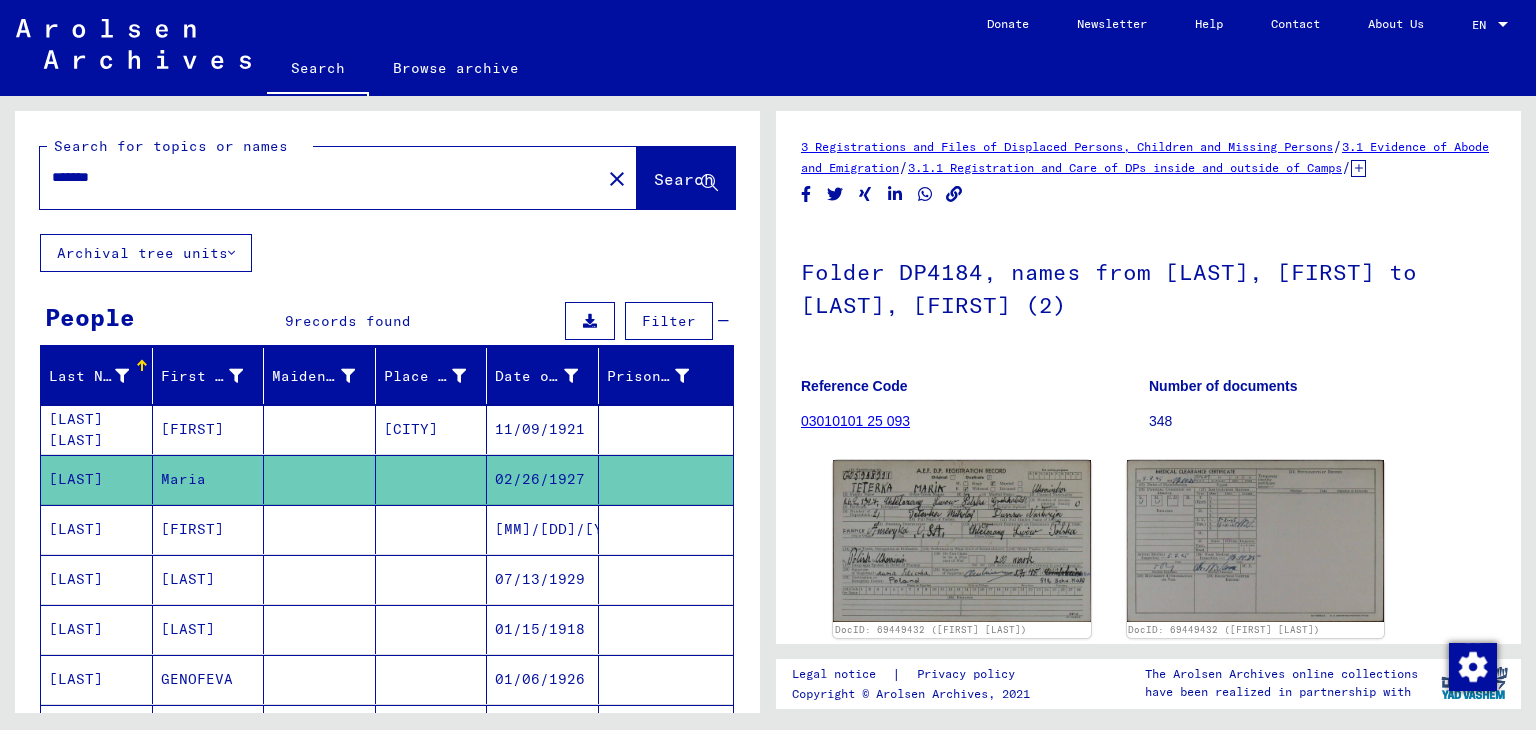 click on "*******" at bounding box center (320, 177) 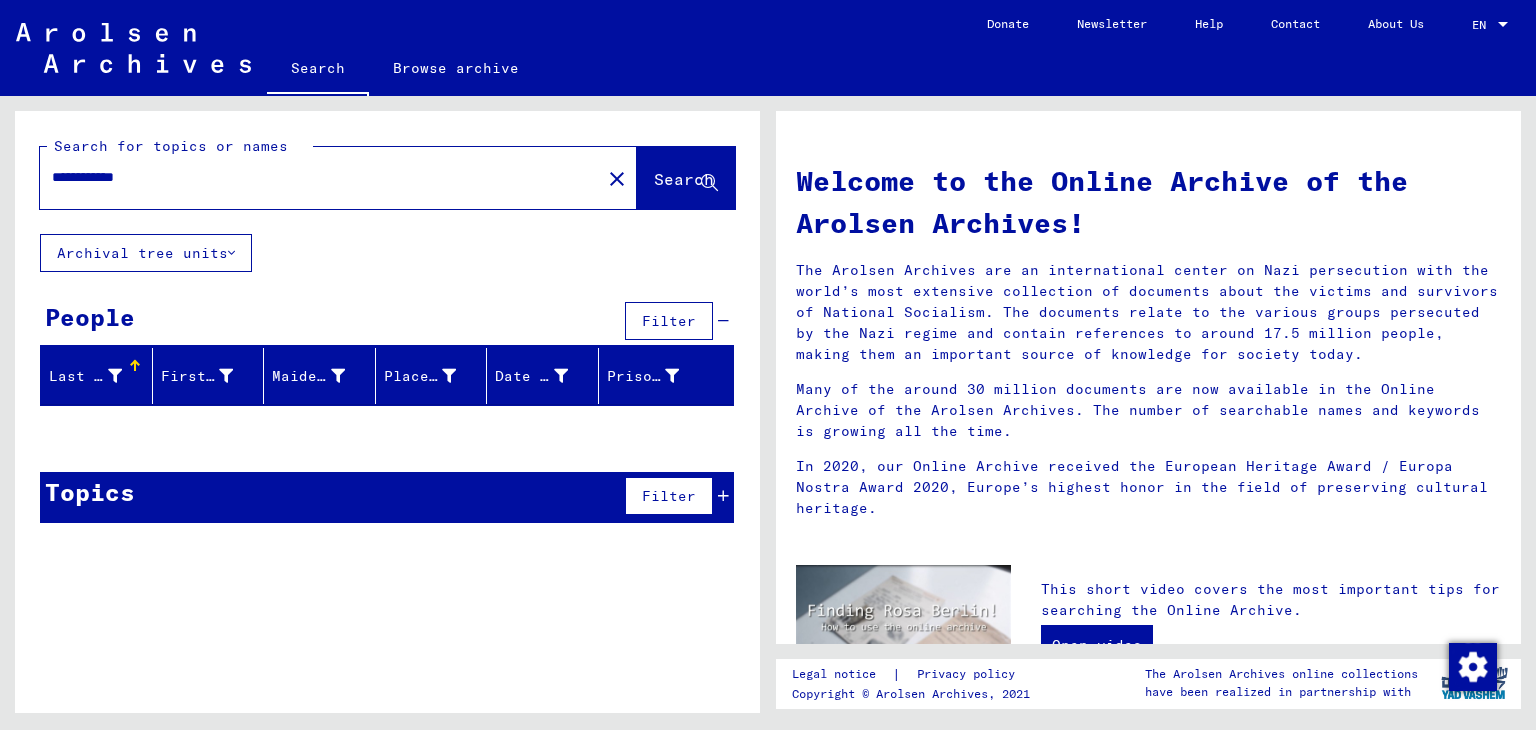 click on "**********" at bounding box center [314, 177] 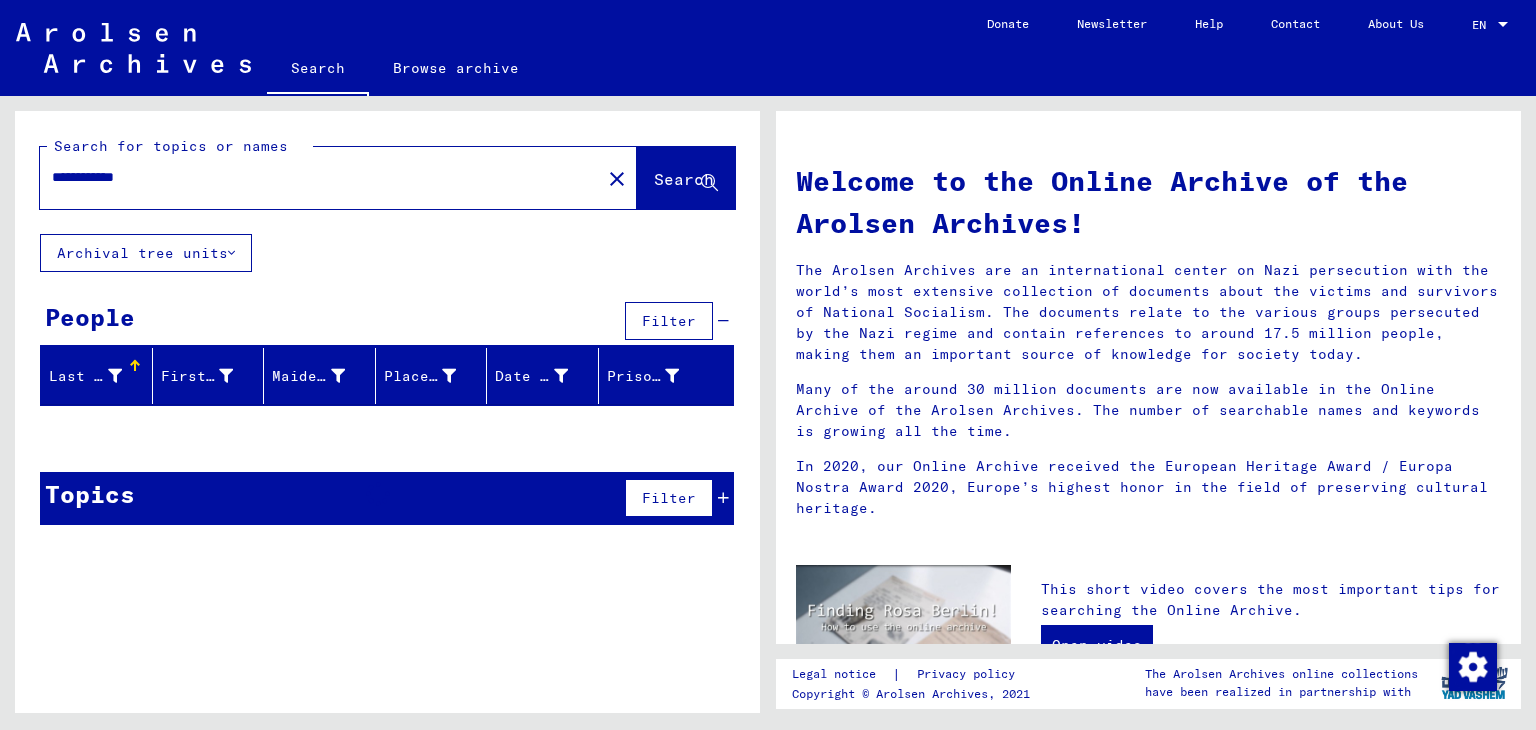 click on "**********" at bounding box center (314, 177) 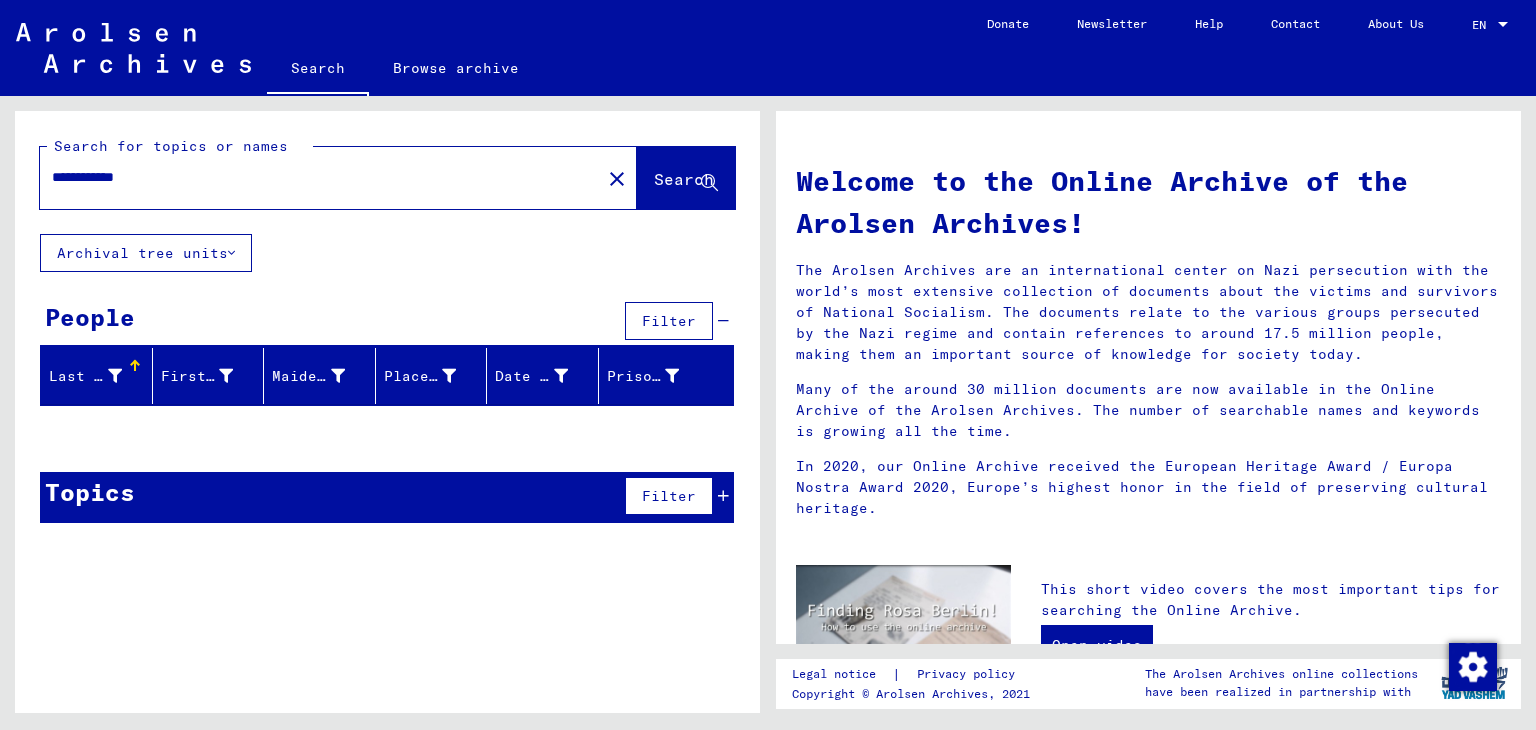 click on "**********" at bounding box center [314, 177] 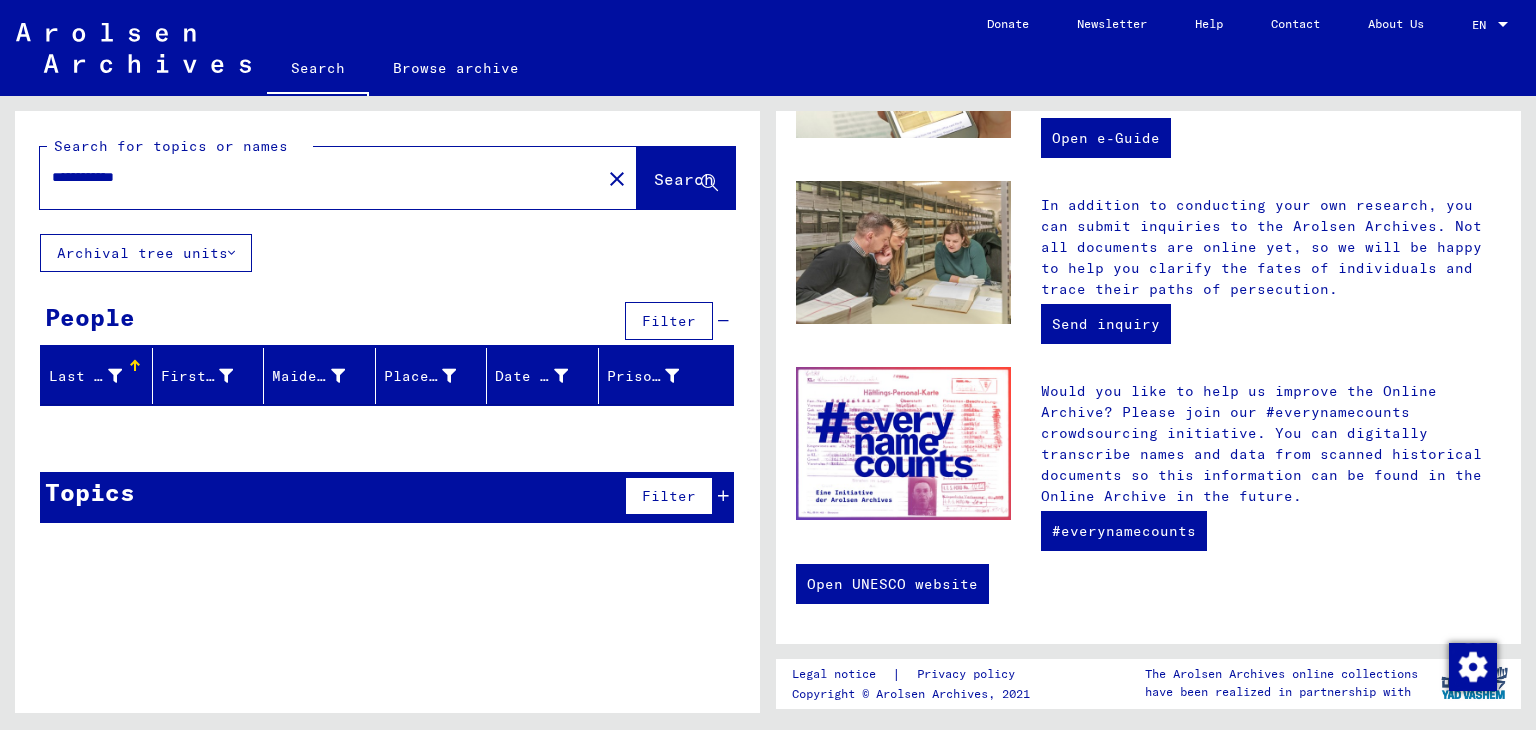 scroll, scrollTop: 0, scrollLeft: 0, axis: both 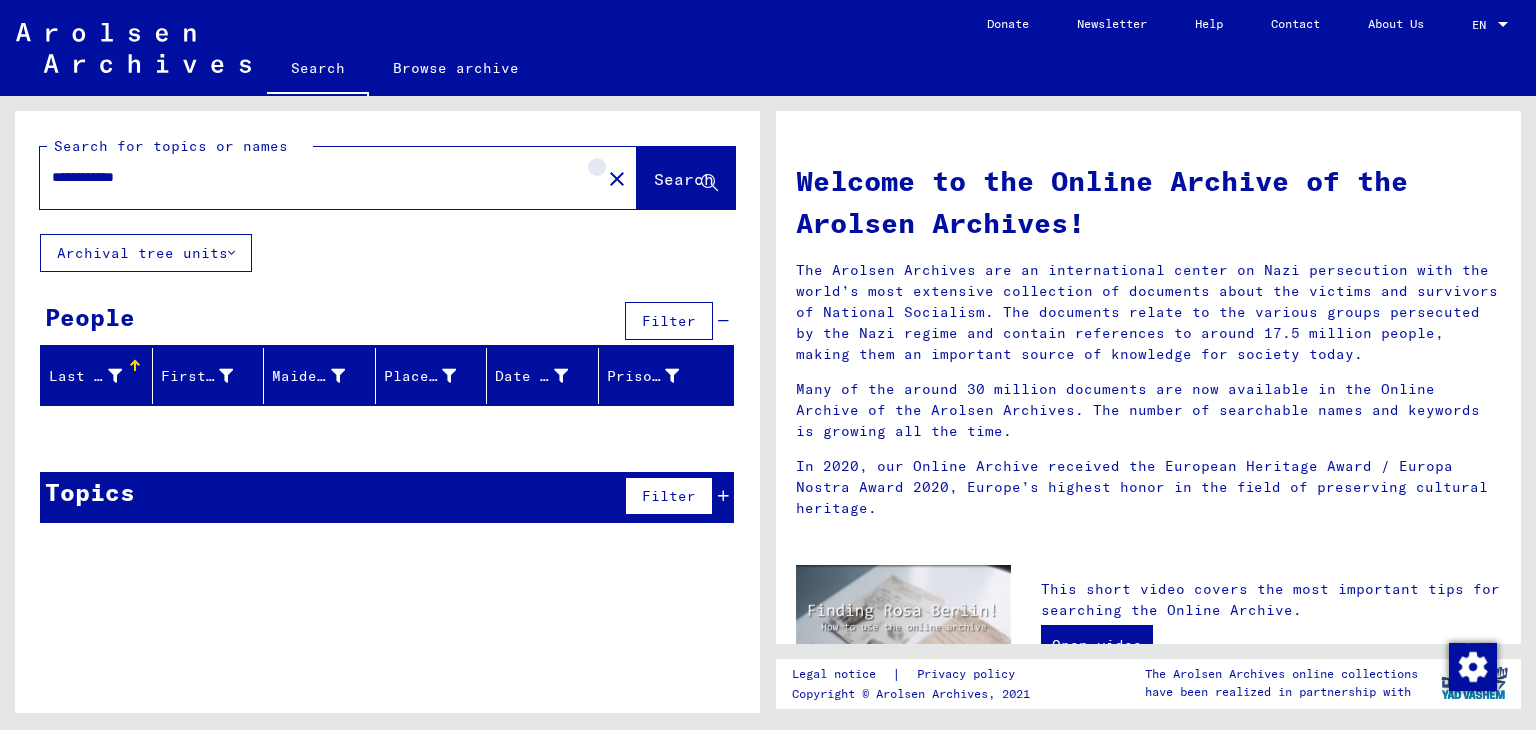 click on "close" 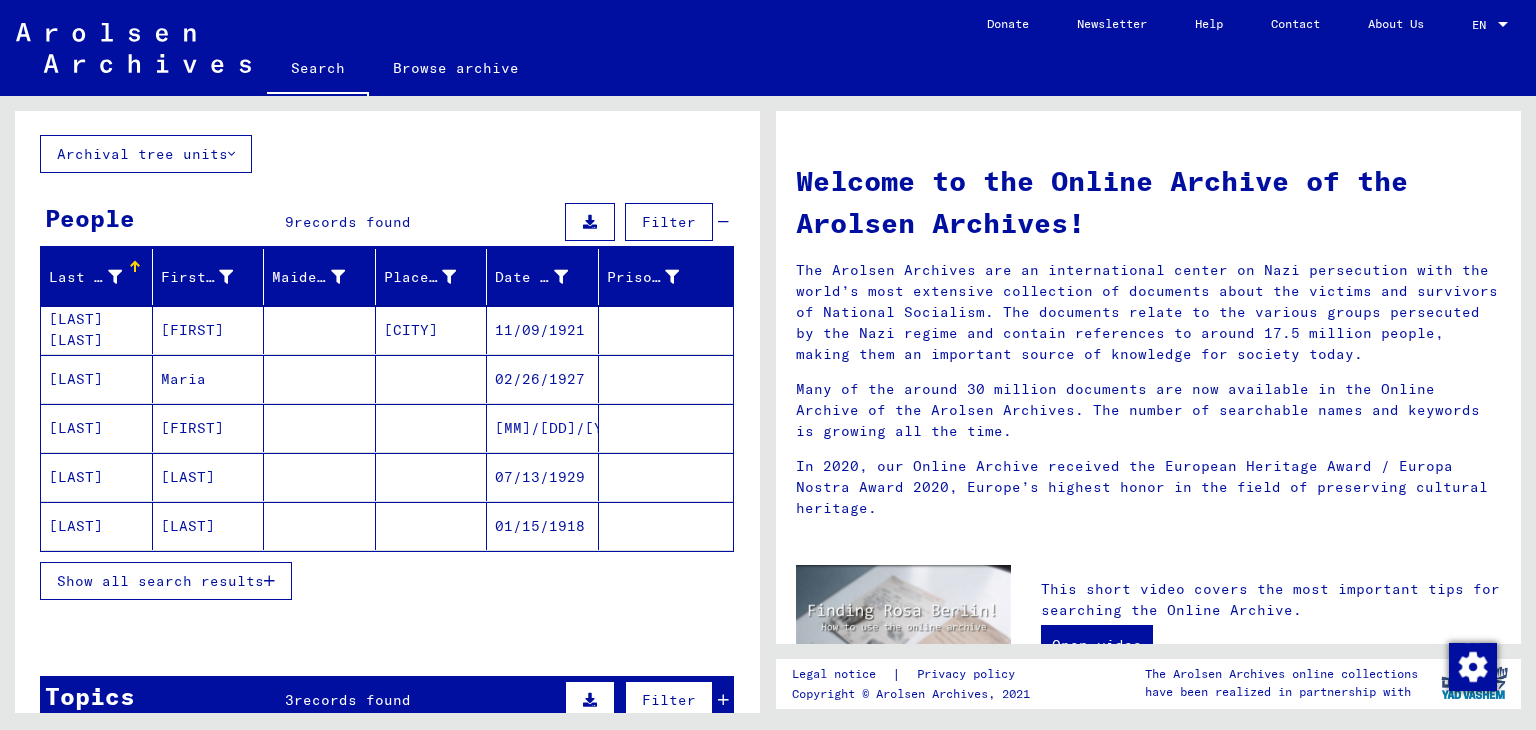 scroll, scrollTop: 110, scrollLeft: 0, axis: vertical 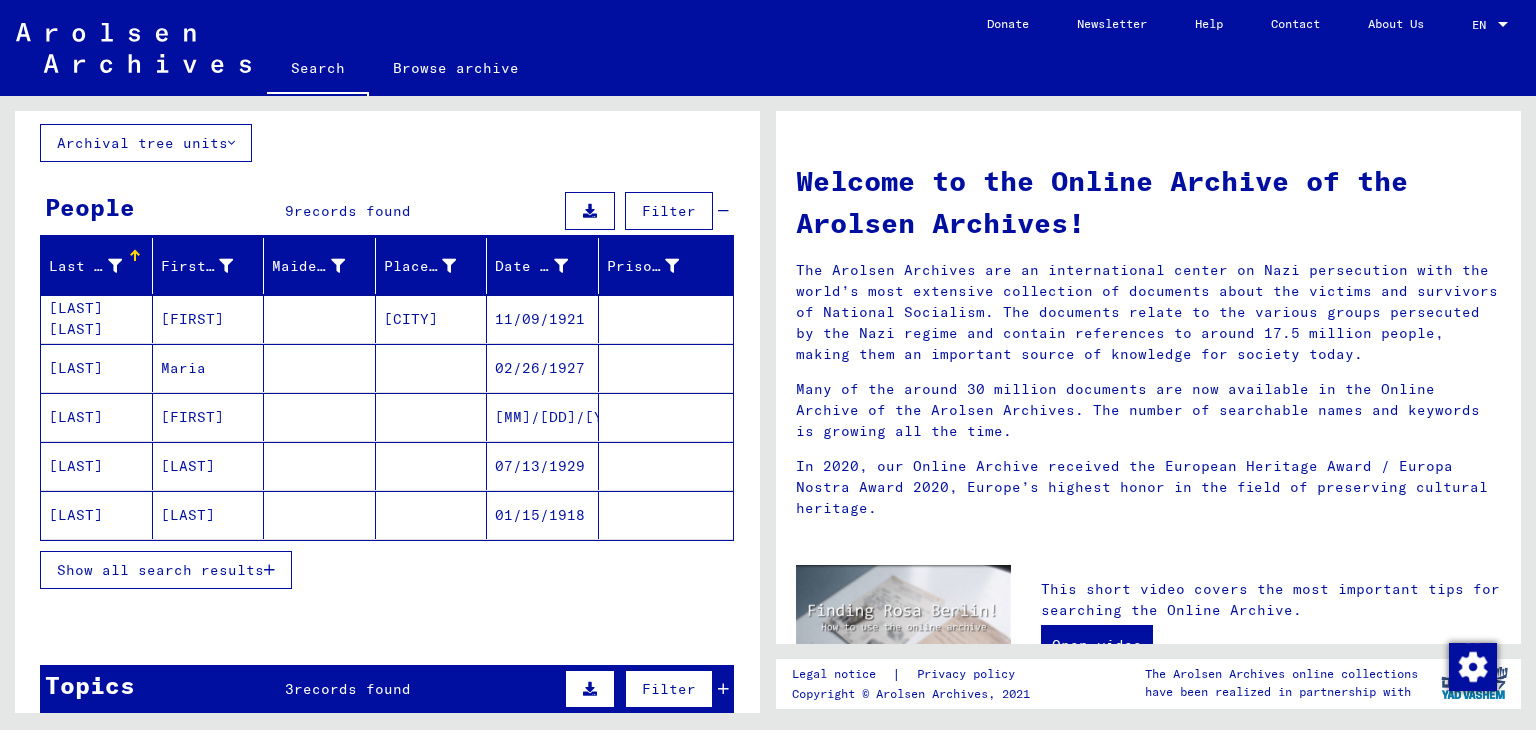 click on "Show all search results" at bounding box center [166, 570] 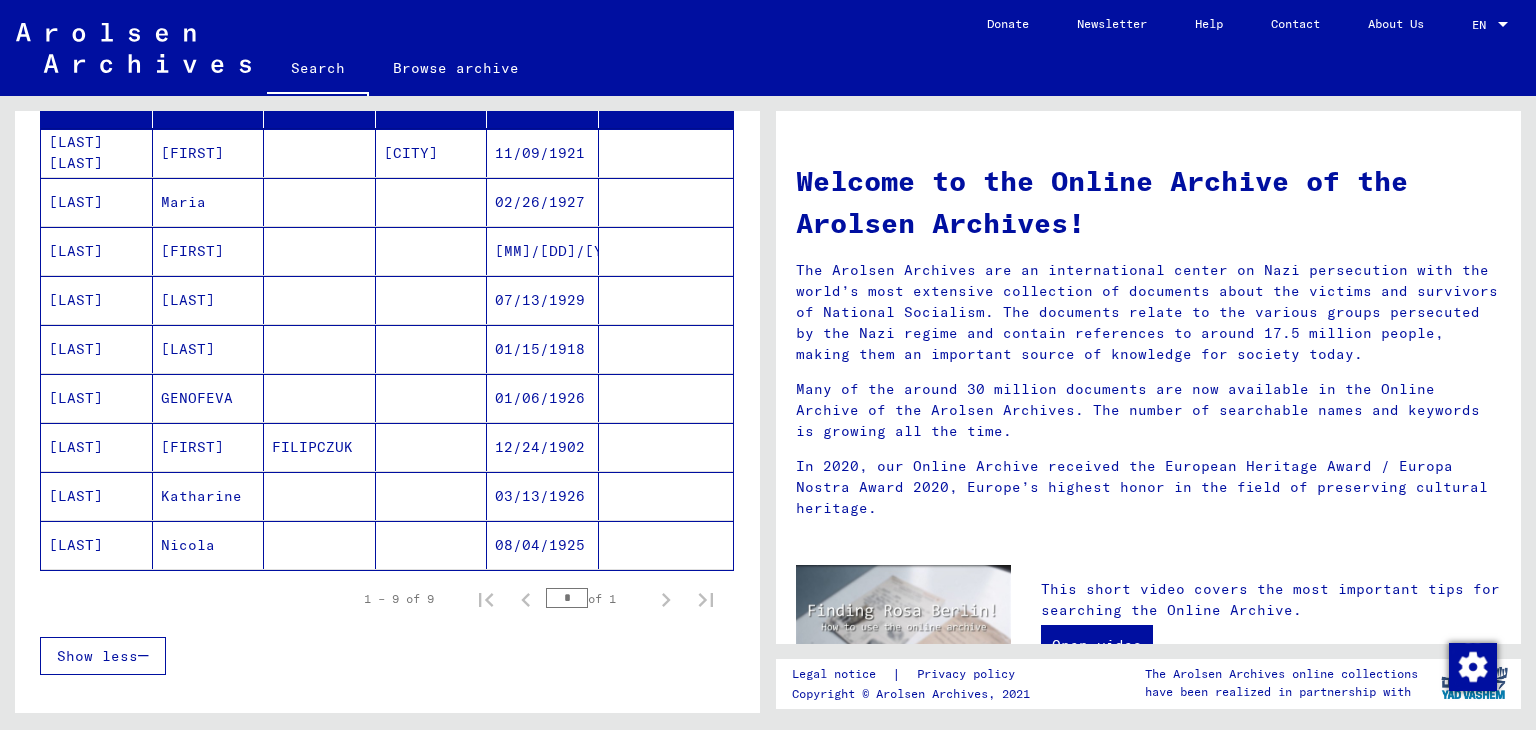 scroll, scrollTop: 278, scrollLeft: 0, axis: vertical 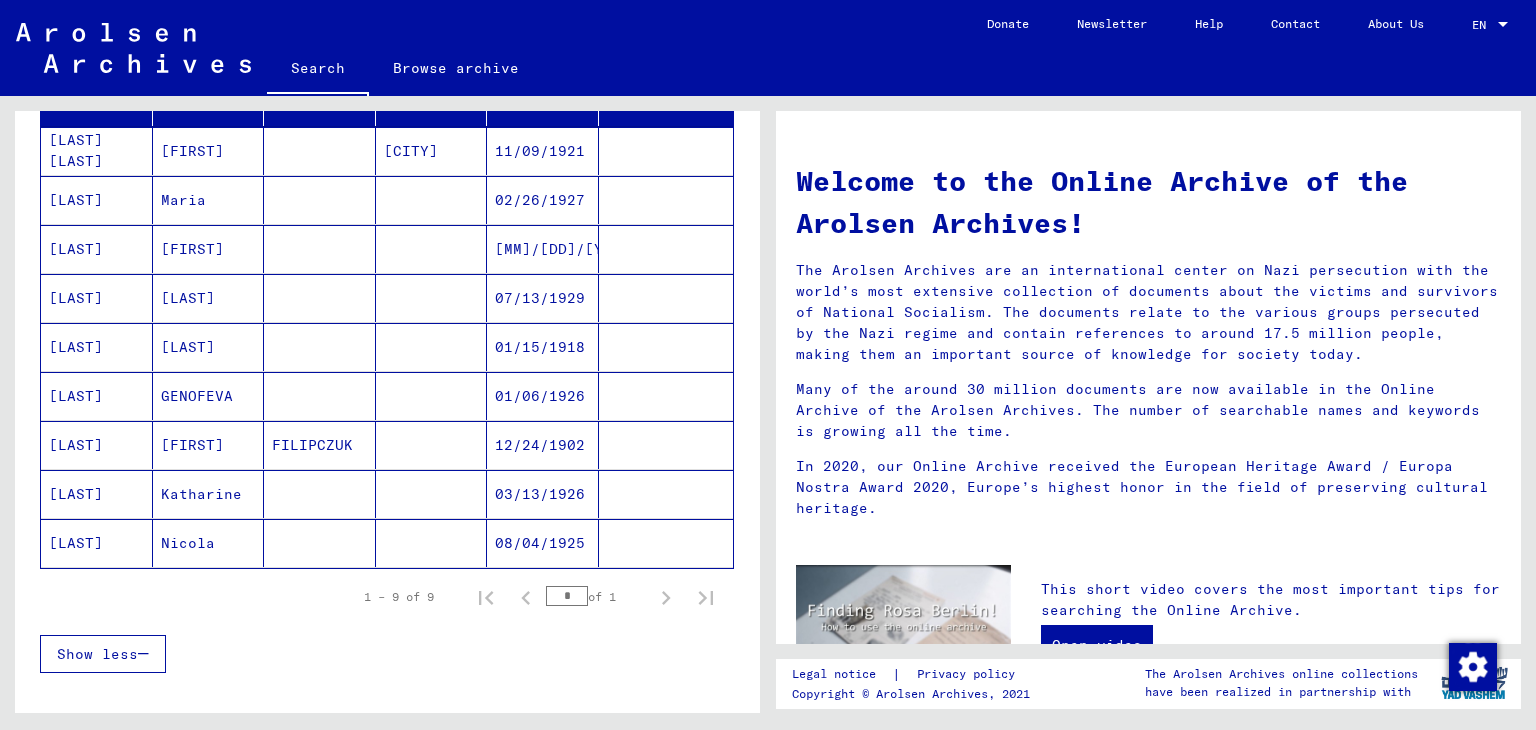 click on "[FIRST]" at bounding box center (209, 494) 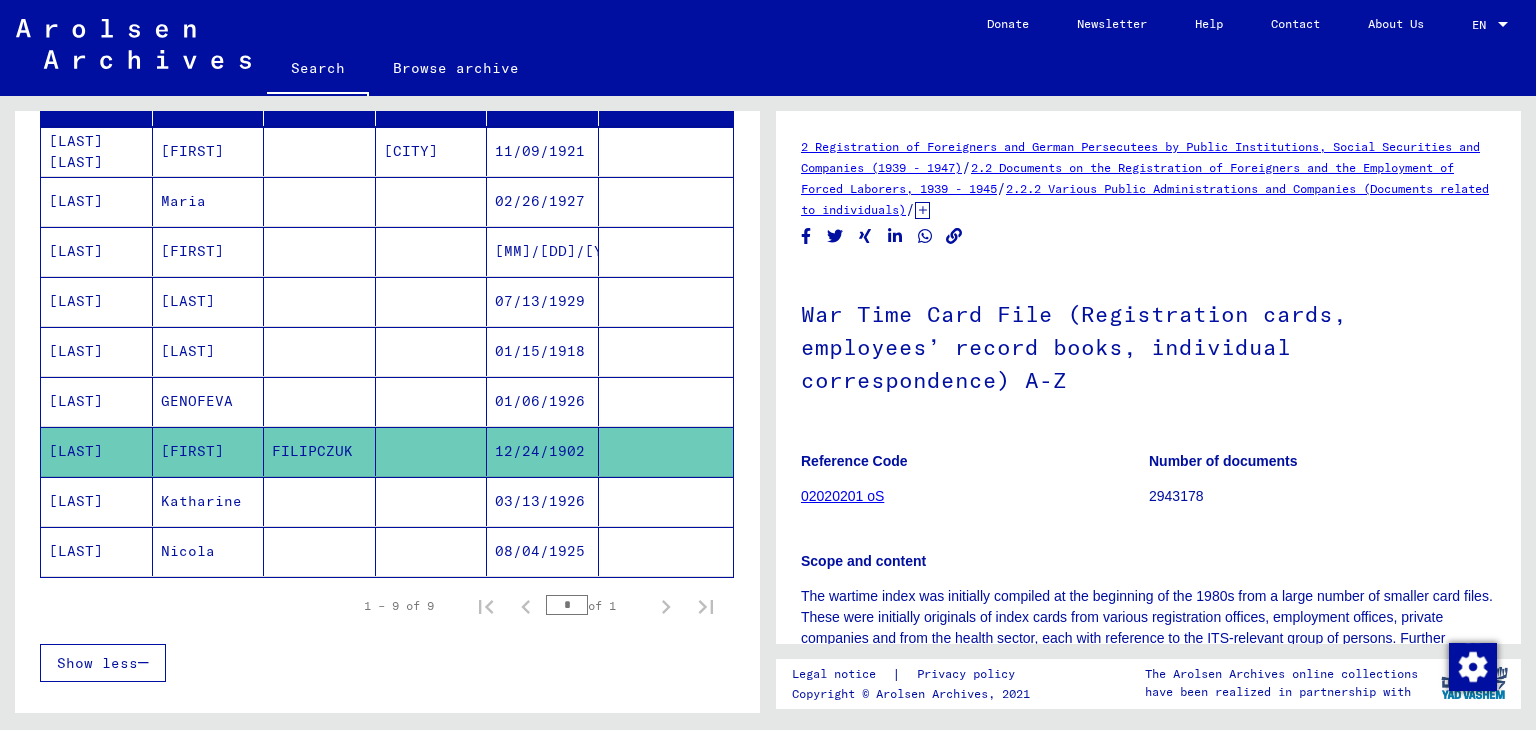 scroll, scrollTop: 0, scrollLeft: 0, axis: both 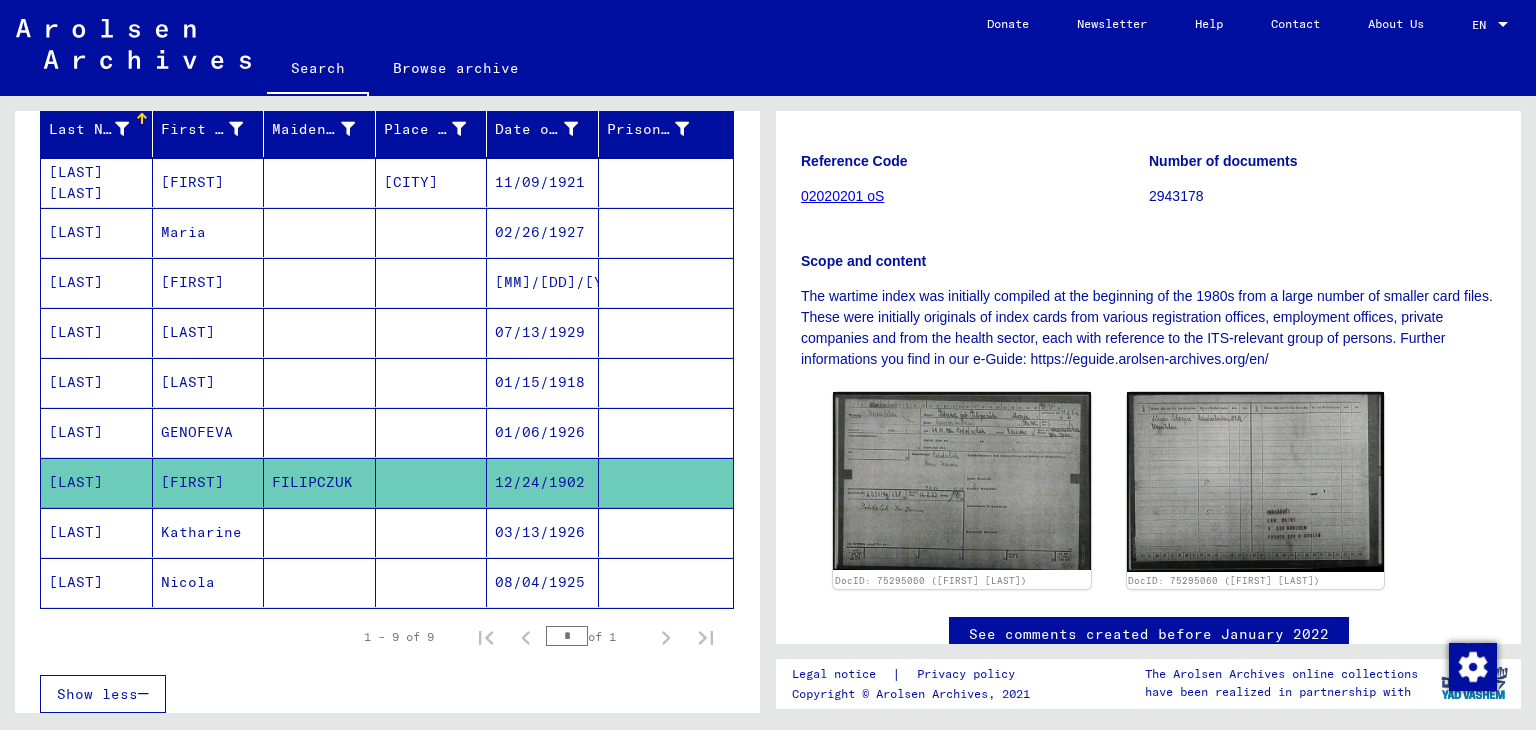 click on "Nicola" 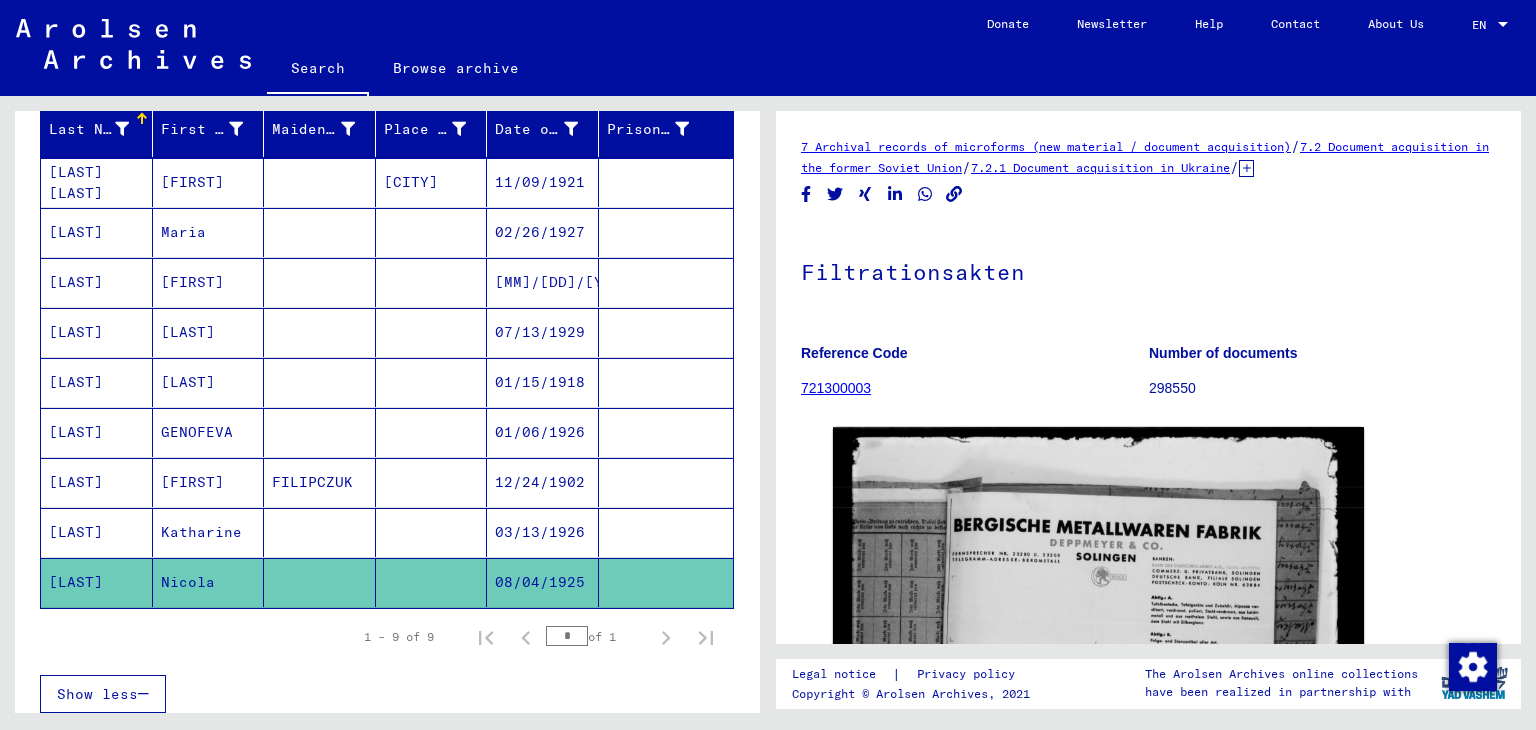 scroll, scrollTop: 0, scrollLeft: 0, axis: both 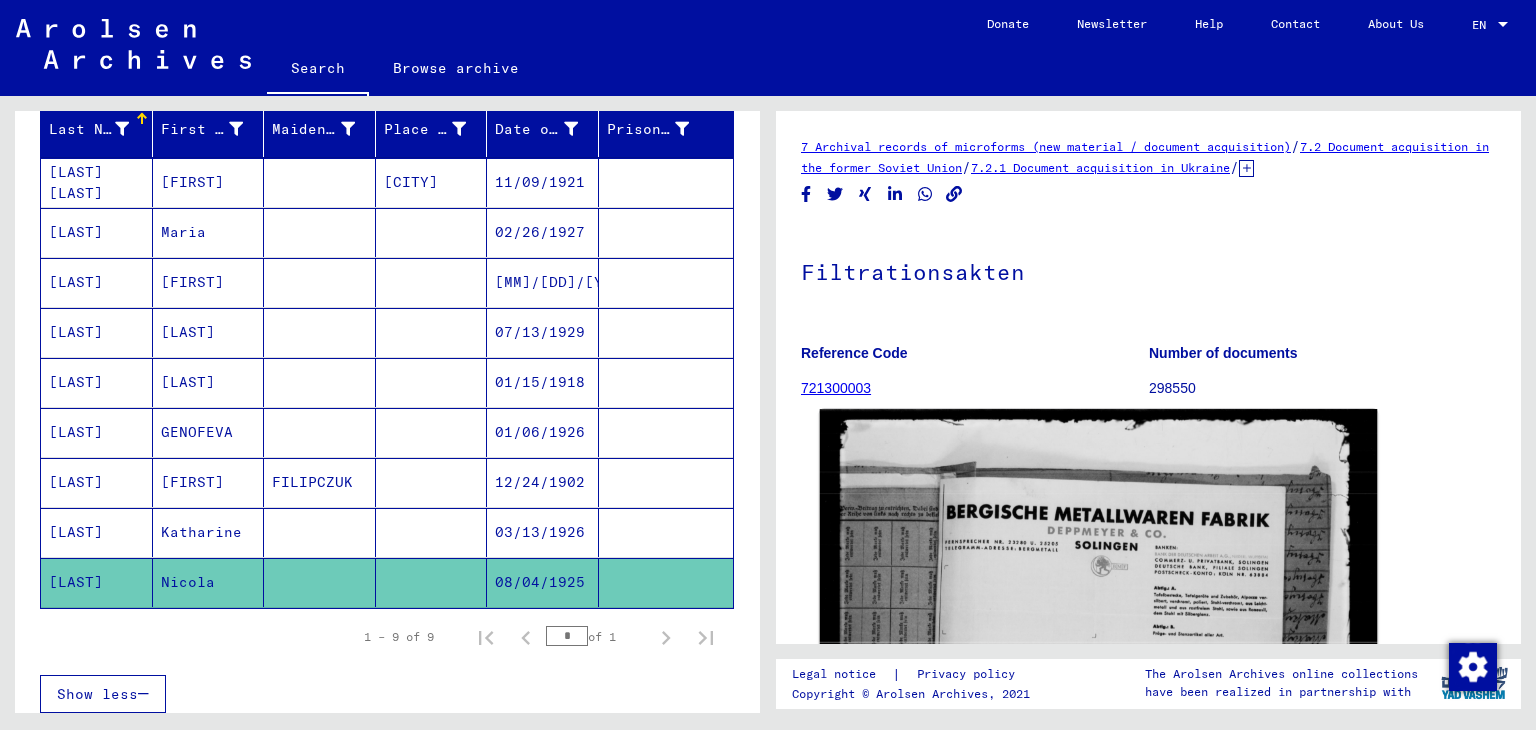 click 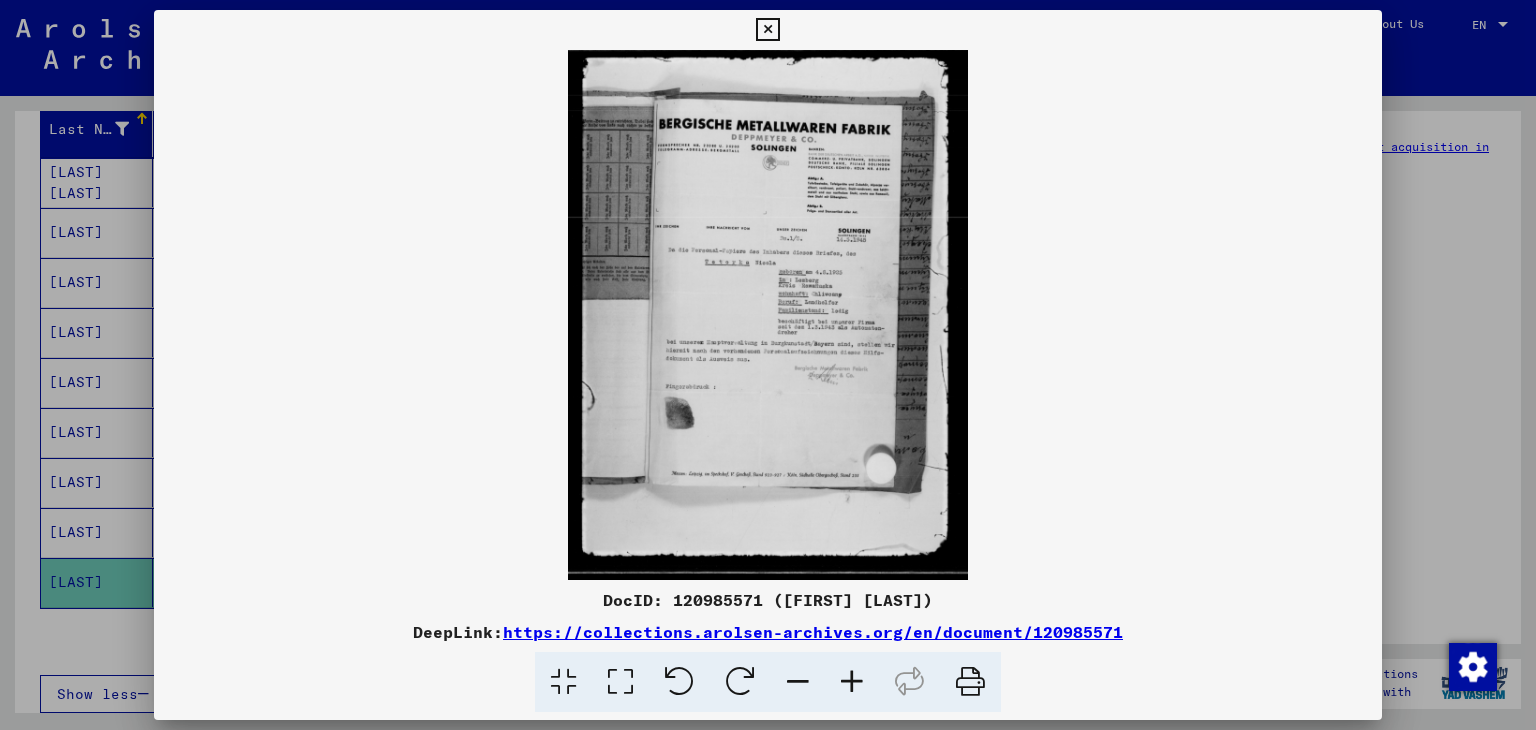 click at bounding box center (768, 315) 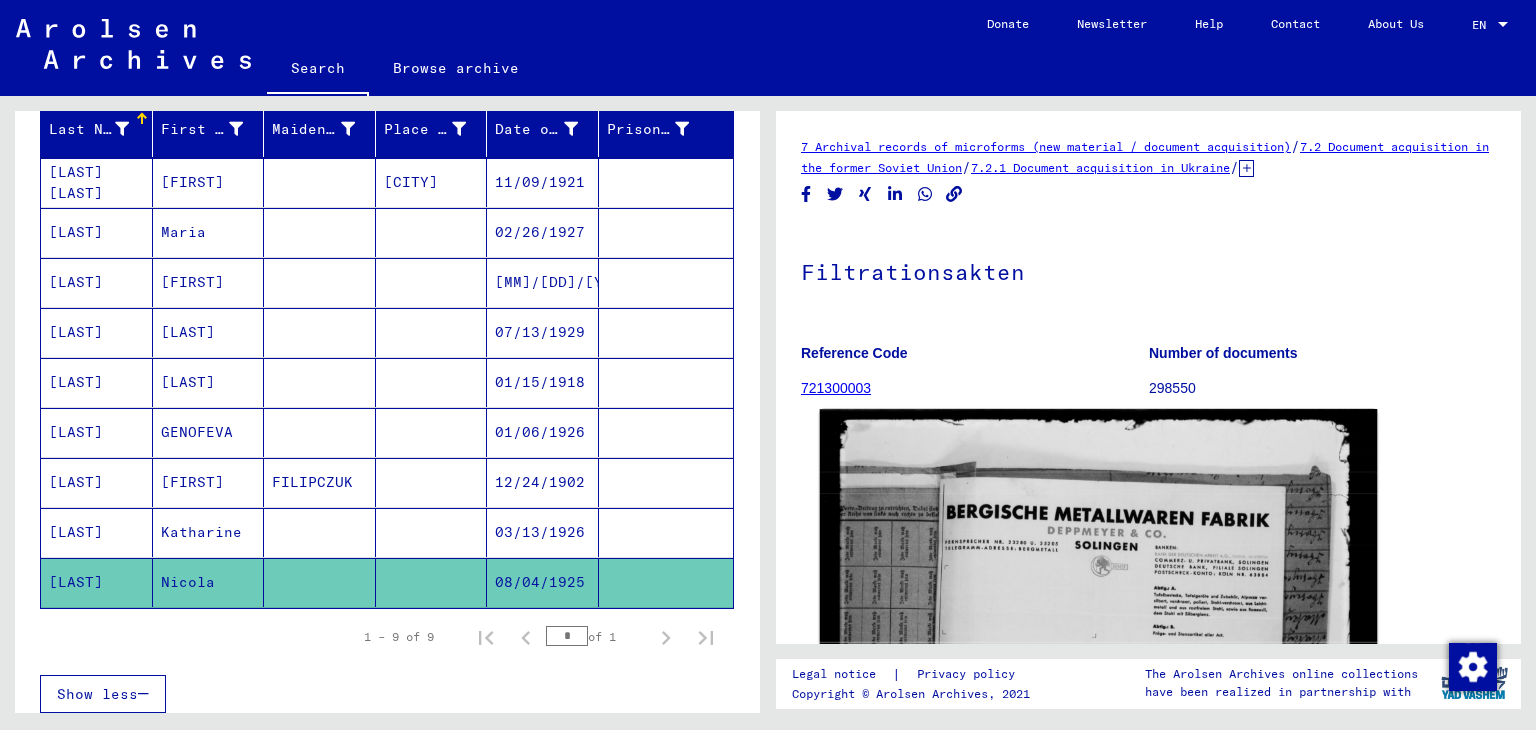 click 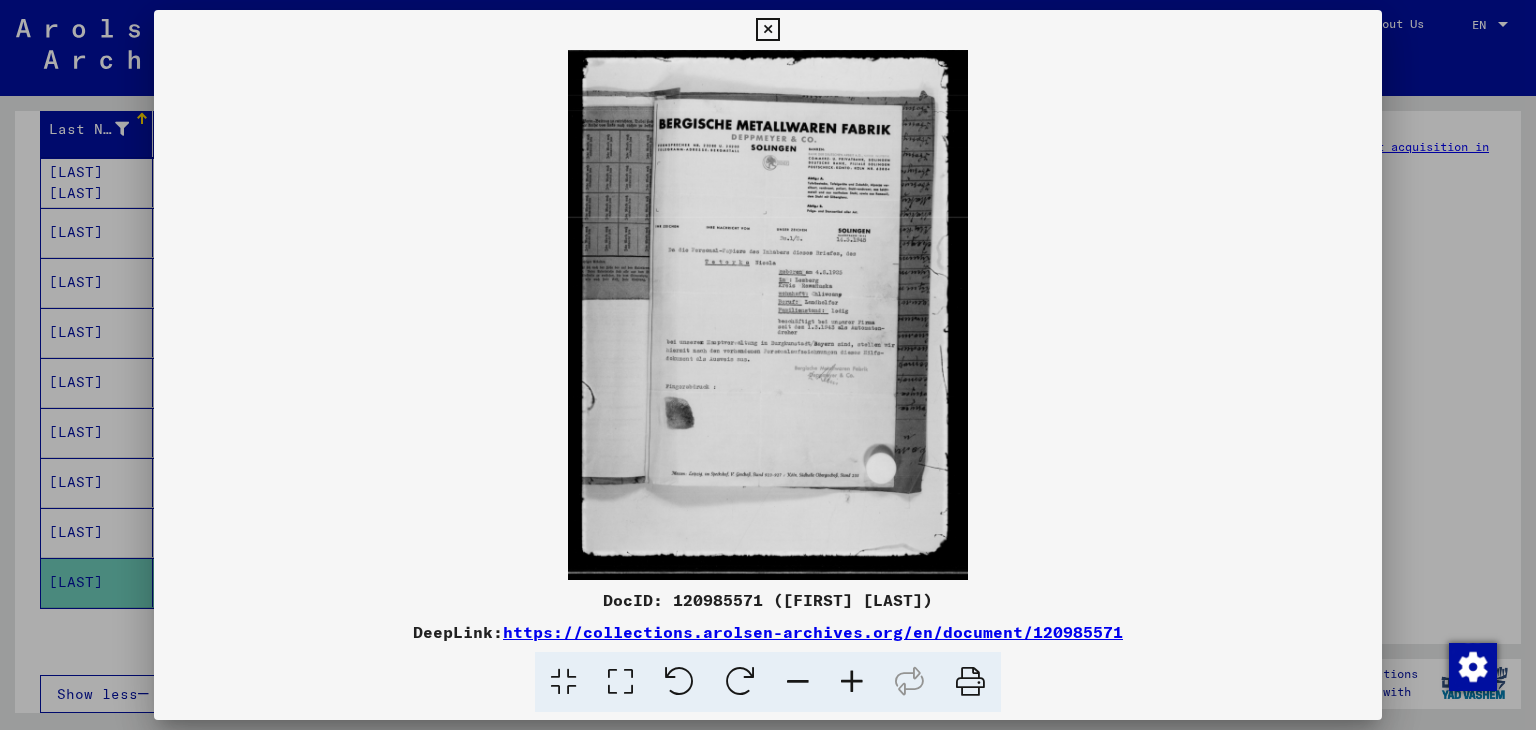 click at bounding box center [620, 682] 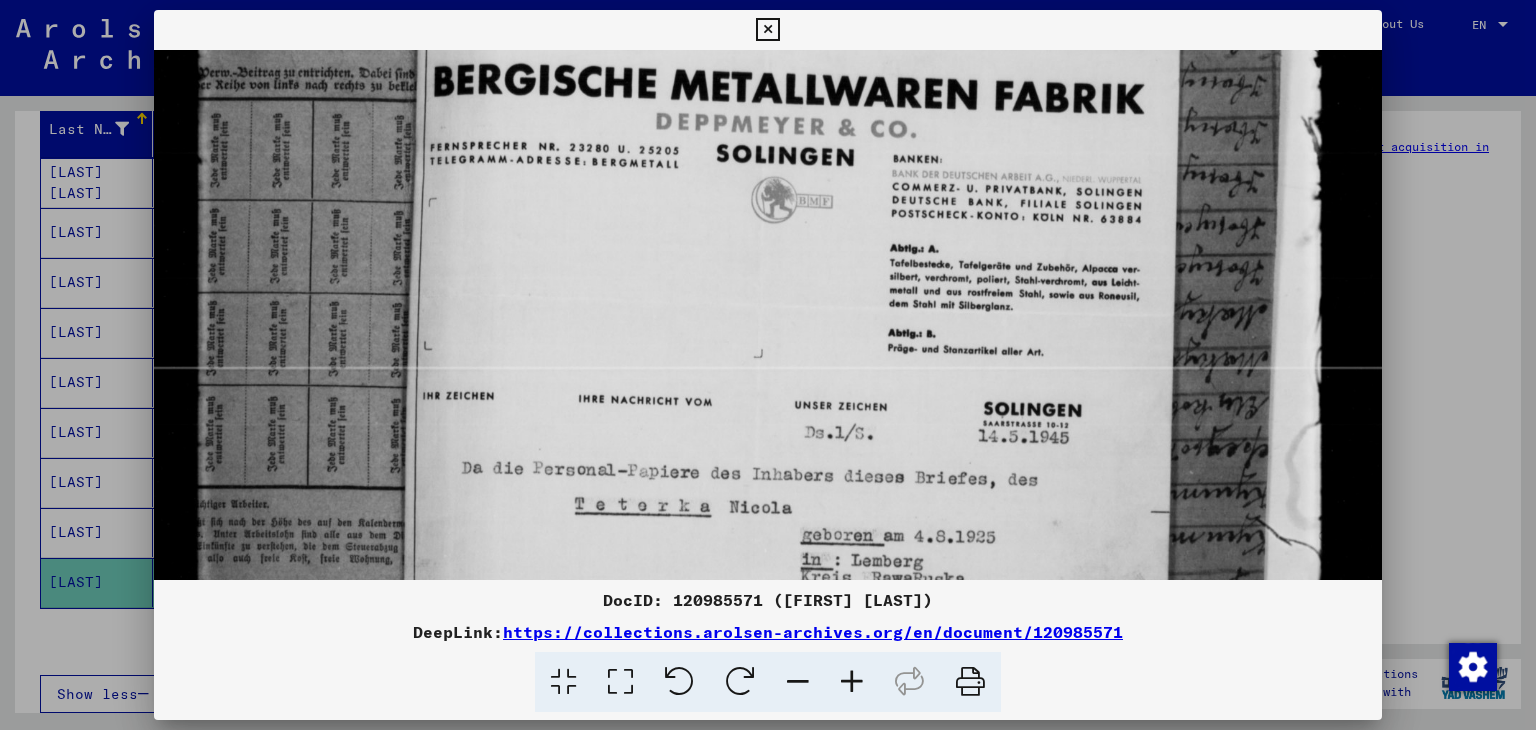 scroll, scrollTop: 205, scrollLeft: 0, axis: vertical 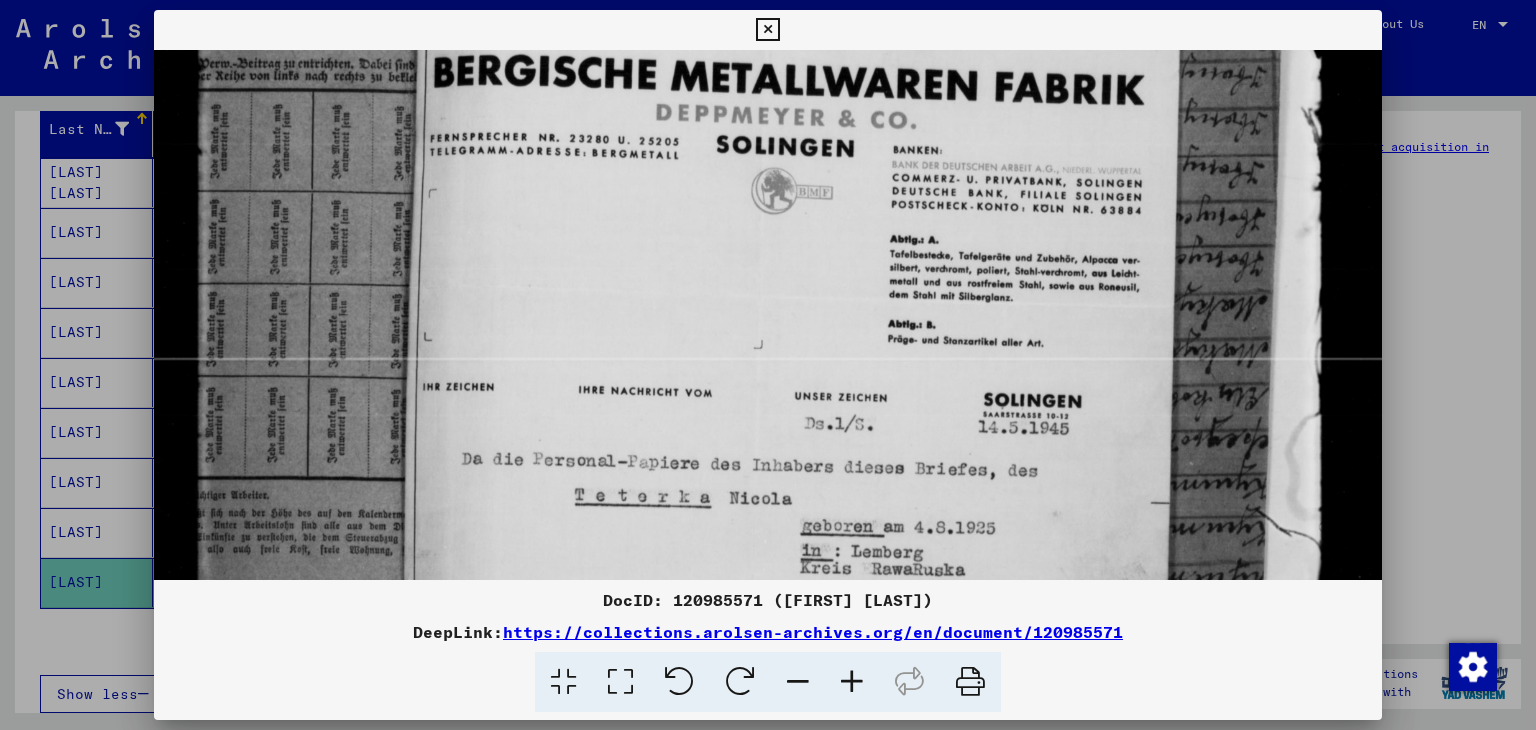 drag, startPoint x: 774, startPoint y: 375, endPoint x: 776, endPoint y: 172, distance: 203.00986 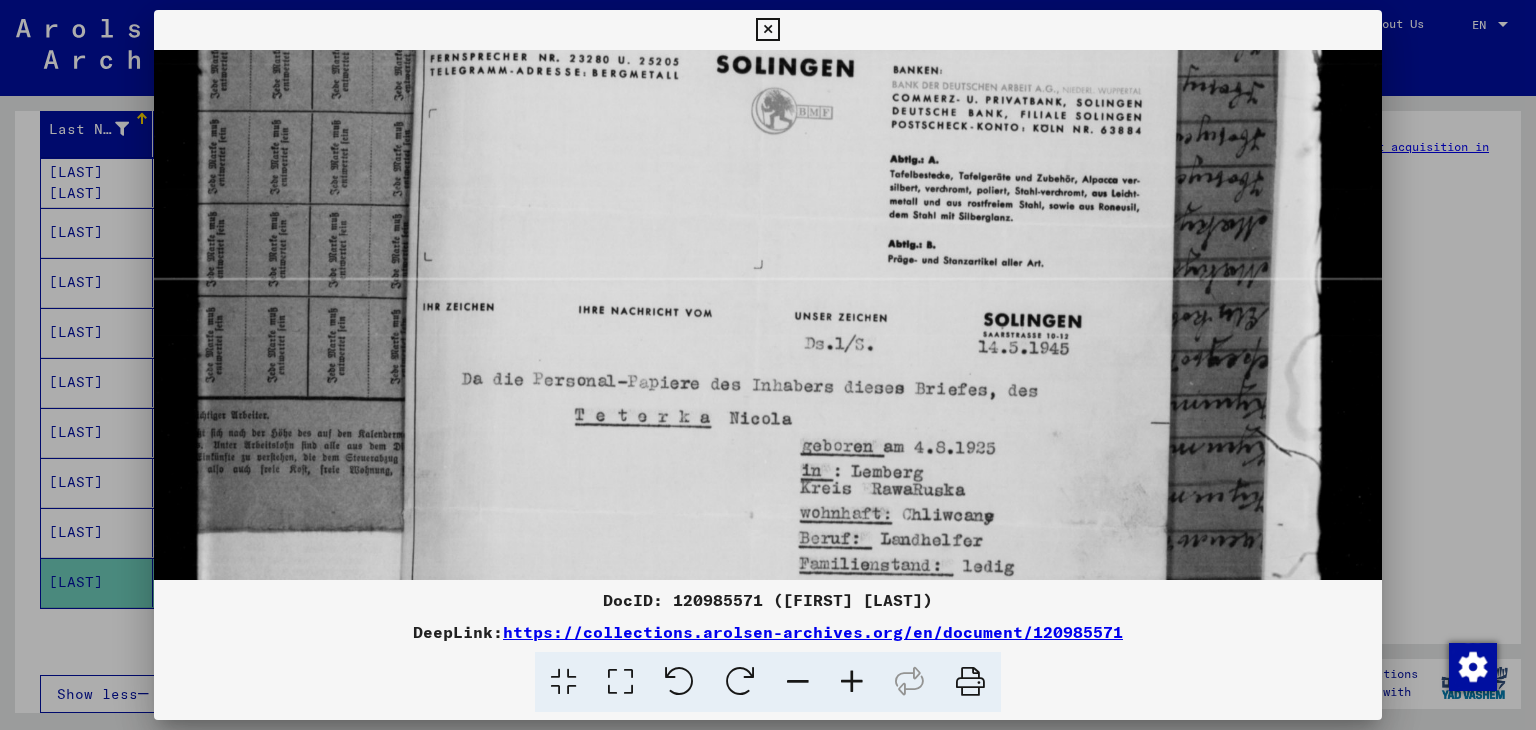 drag, startPoint x: 746, startPoint y: 414, endPoint x: 754, endPoint y: 333, distance: 81.394104 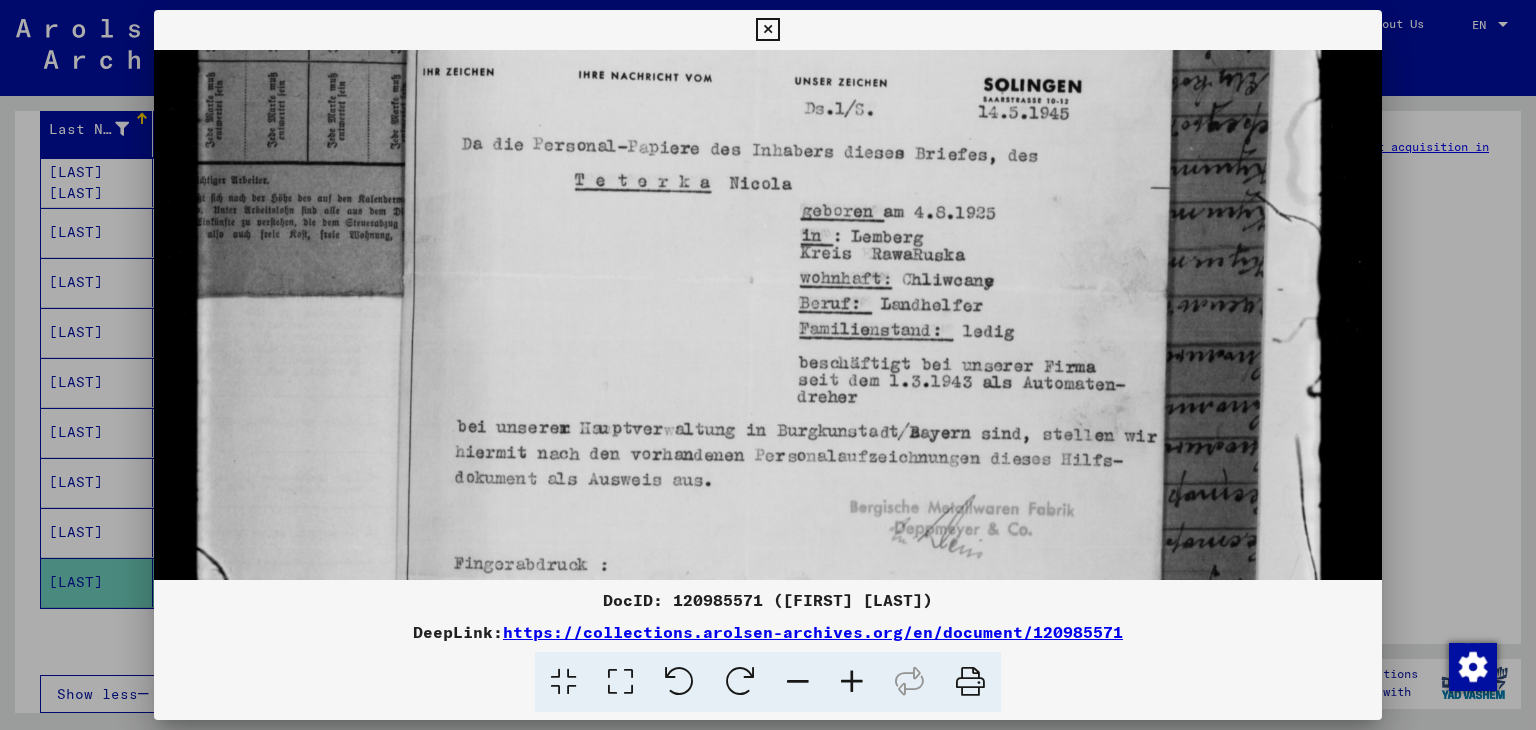 scroll, scrollTop: 579, scrollLeft: 0, axis: vertical 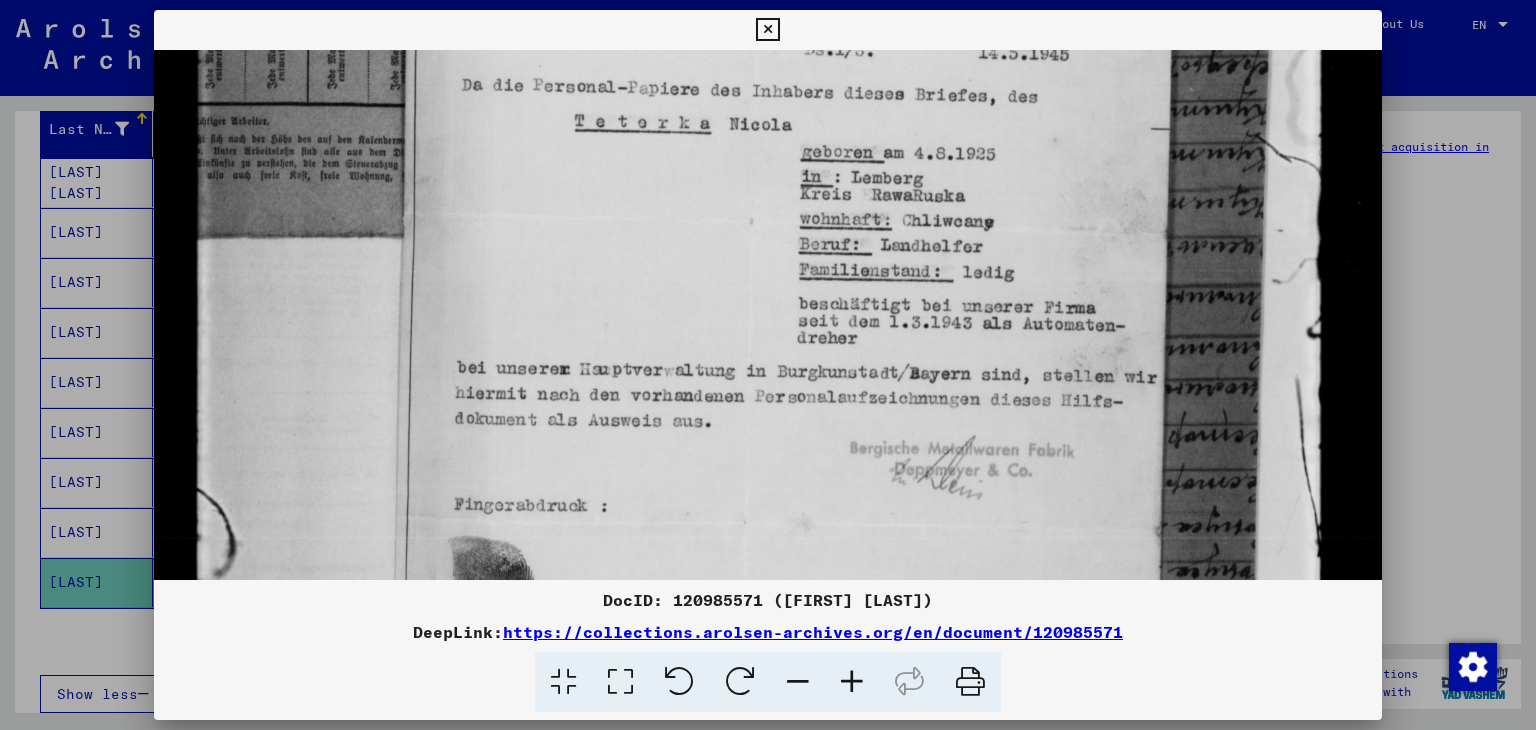 drag, startPoint x: 754, startPoint y: 333, endPoint x: 768, endPoint y: 43, distance: 290.33774 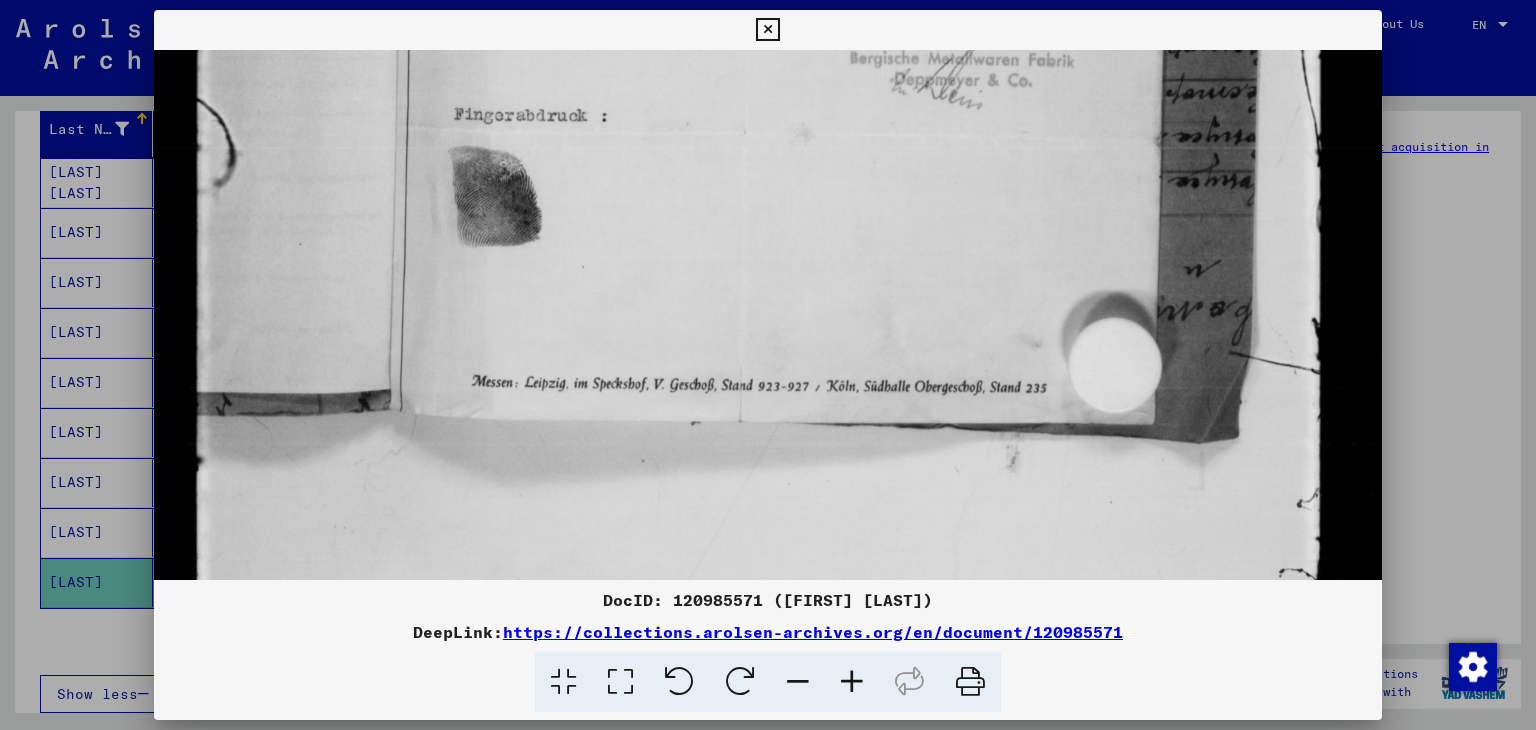 drag, startPoint x: 749, startPoint y: 352, endPoint x: 776, endPoint y: -46, distance: 398.91476 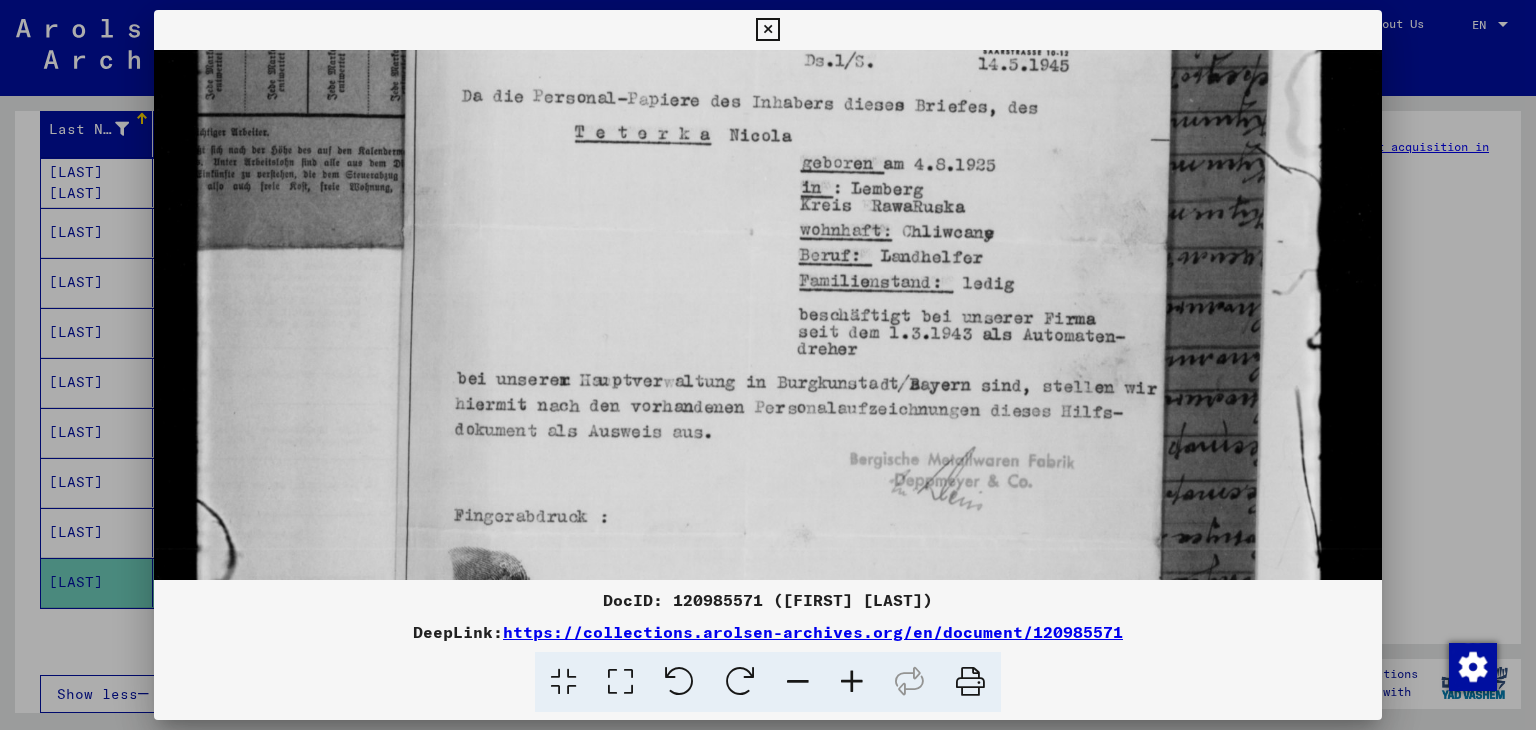 scroll, scrollTop: 567, scrollLeft: 0, axis: vertical 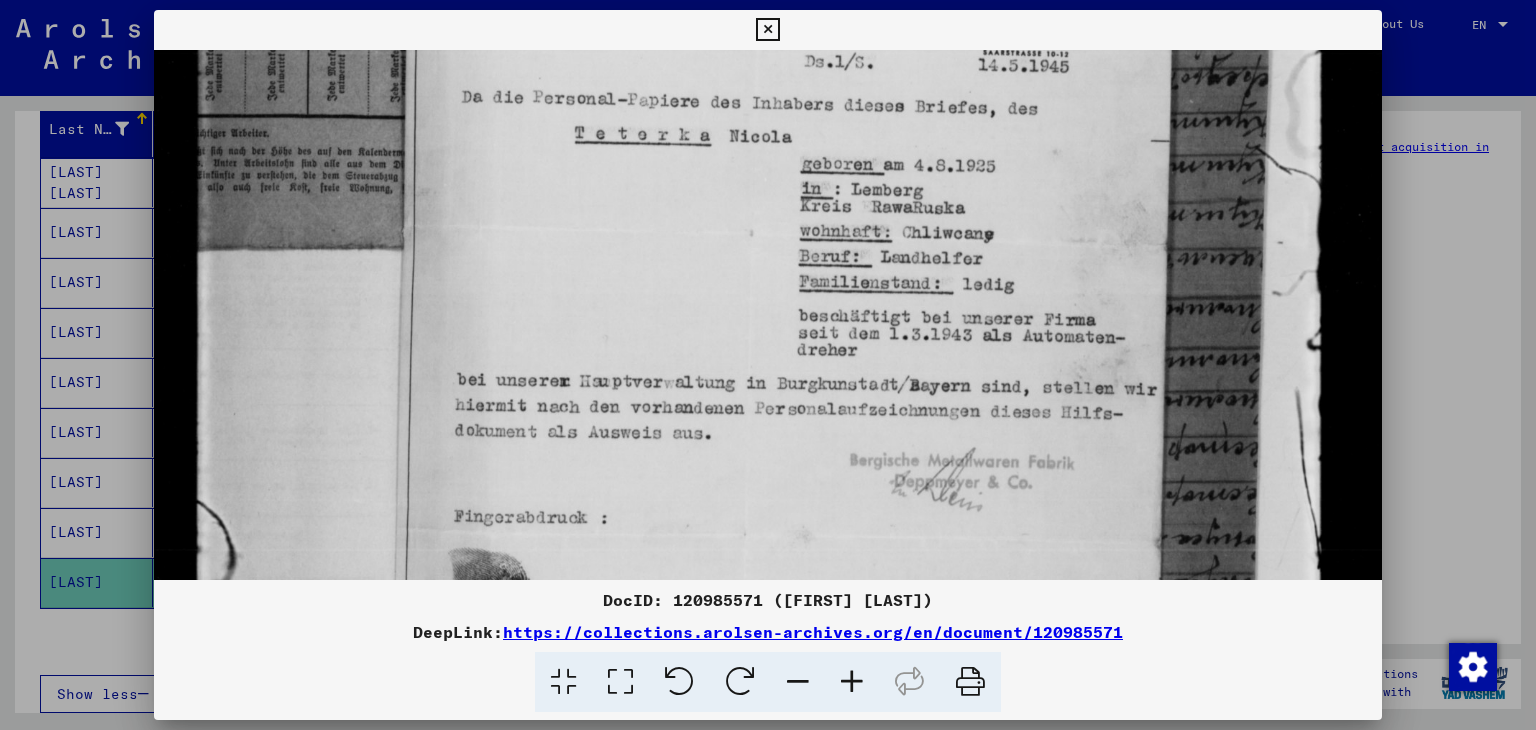 drag, startPoint x: 751, startPoint y: 189, endPoint x: 749, endPoint y: 607, distance: 418.0048 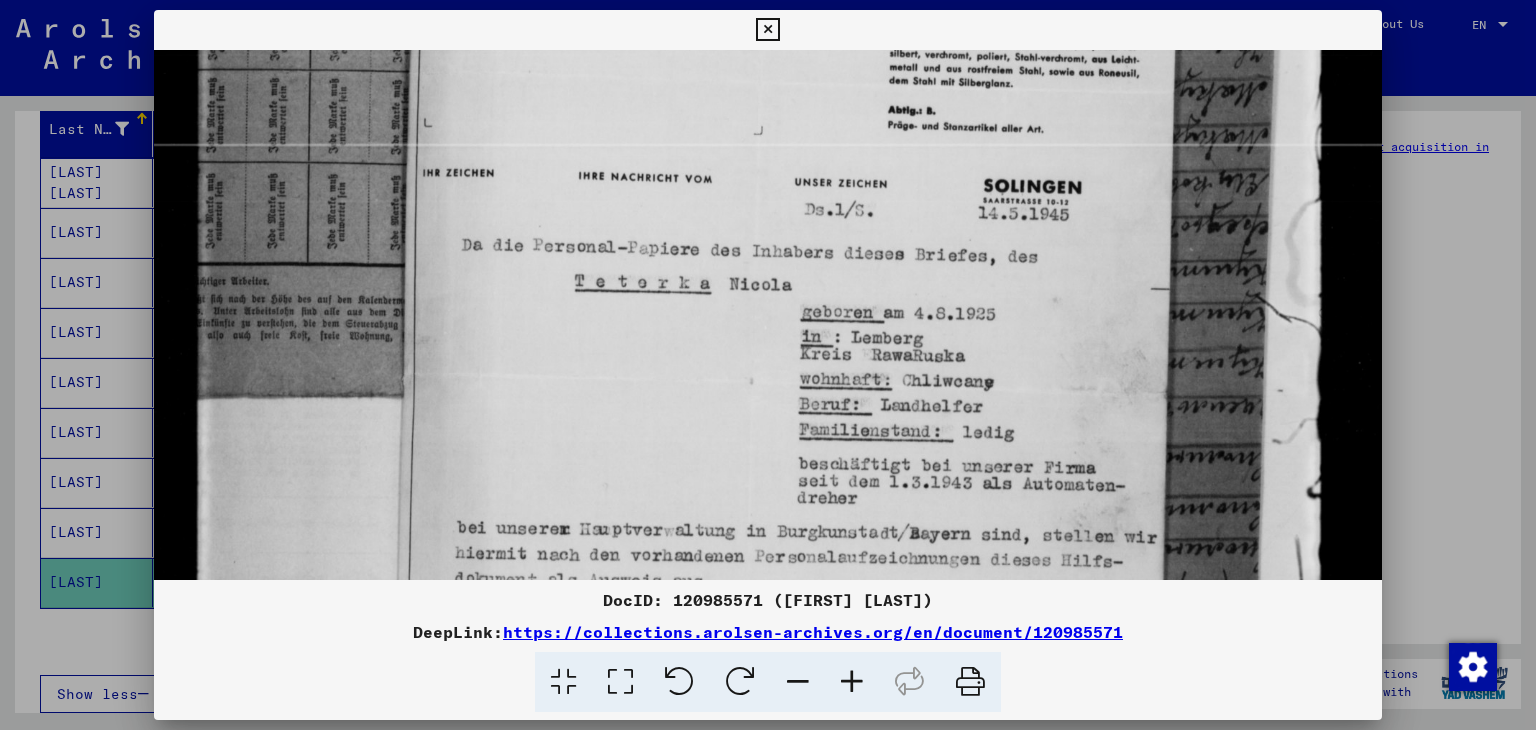 scroll, scrollTop: 410, scrollLeft: 0, axis: vertical 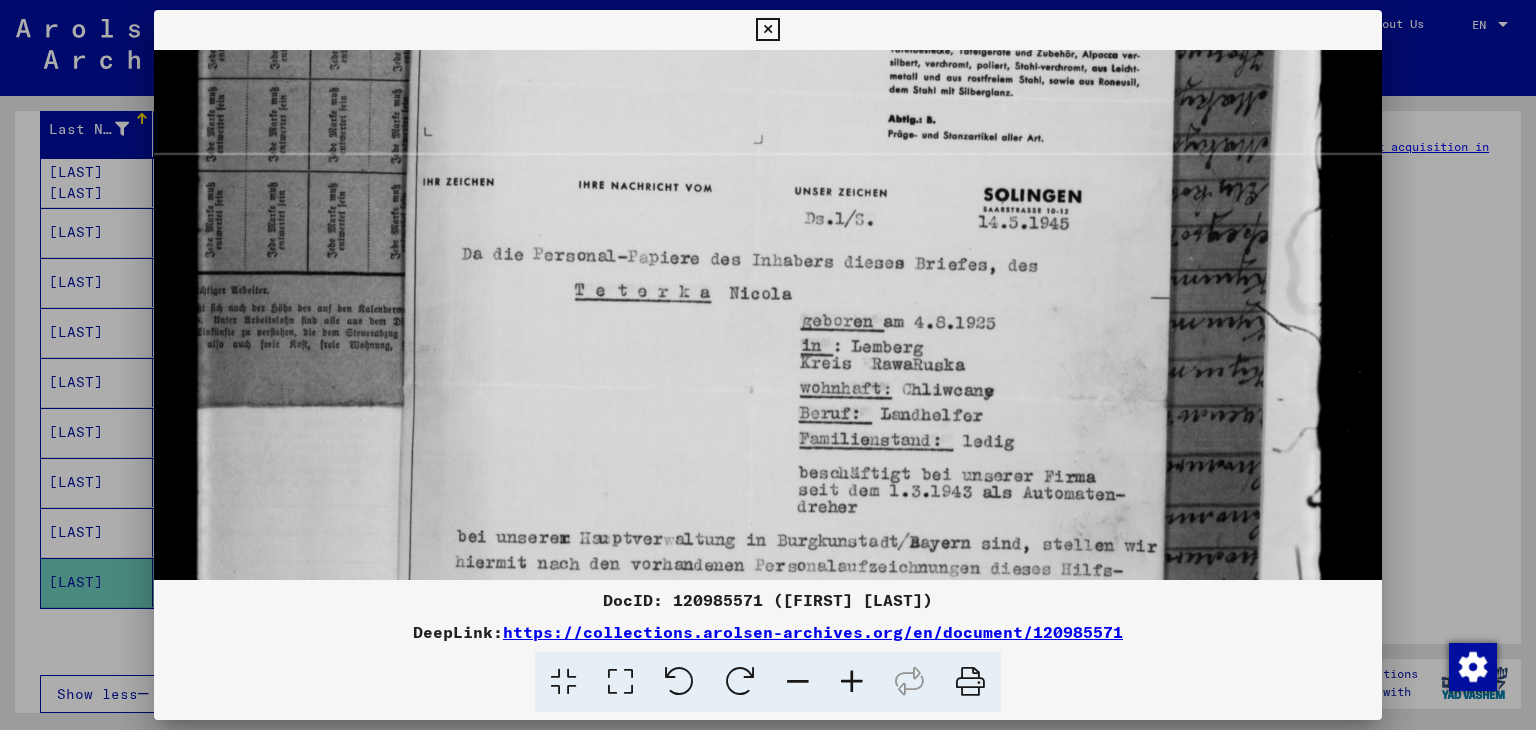 drag, startPoint x: 780, startPoint y: 161, endPoint x: 774, endPoint y: 325, distance: 164.10973 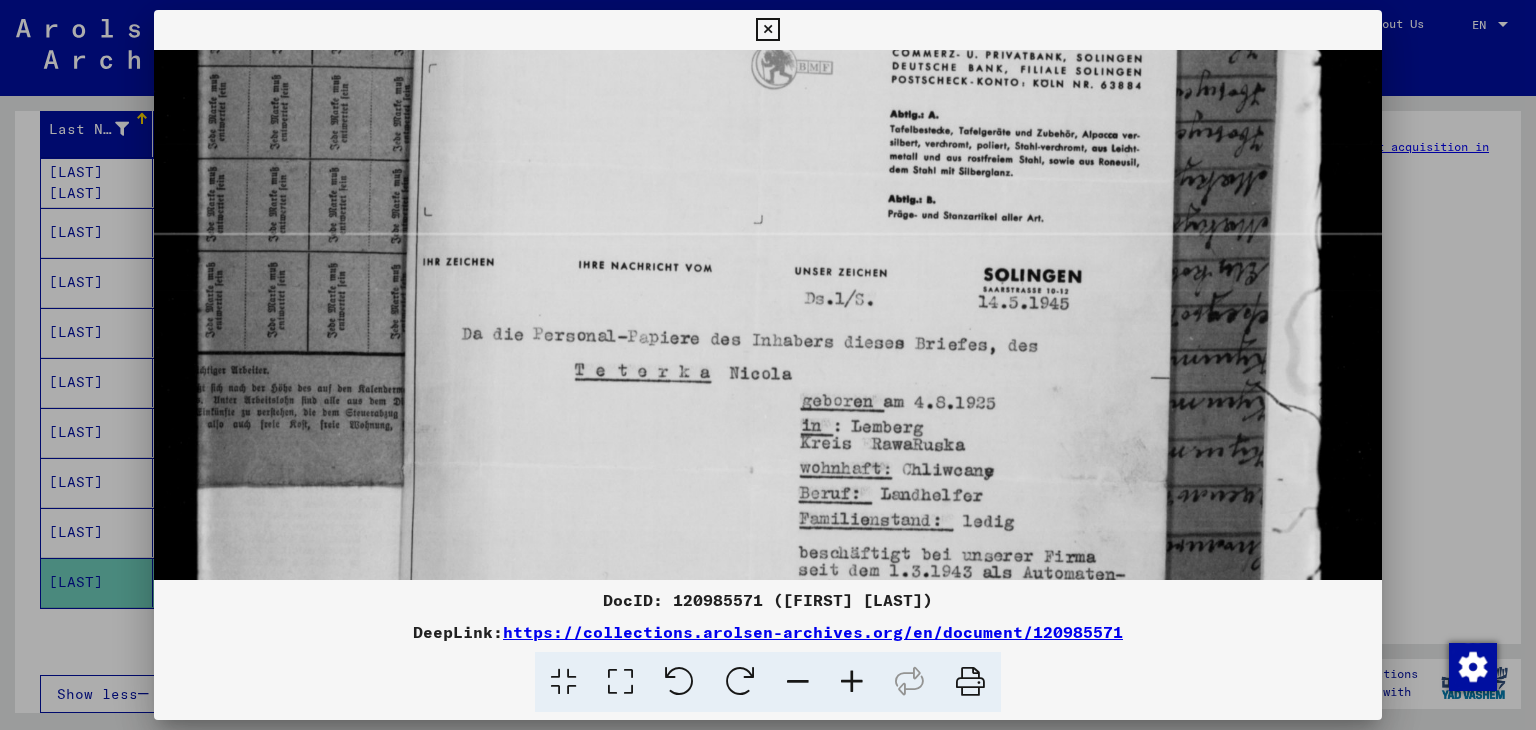 scroll, scrollTop: 329, scrollLeft: 0, axis: vertical 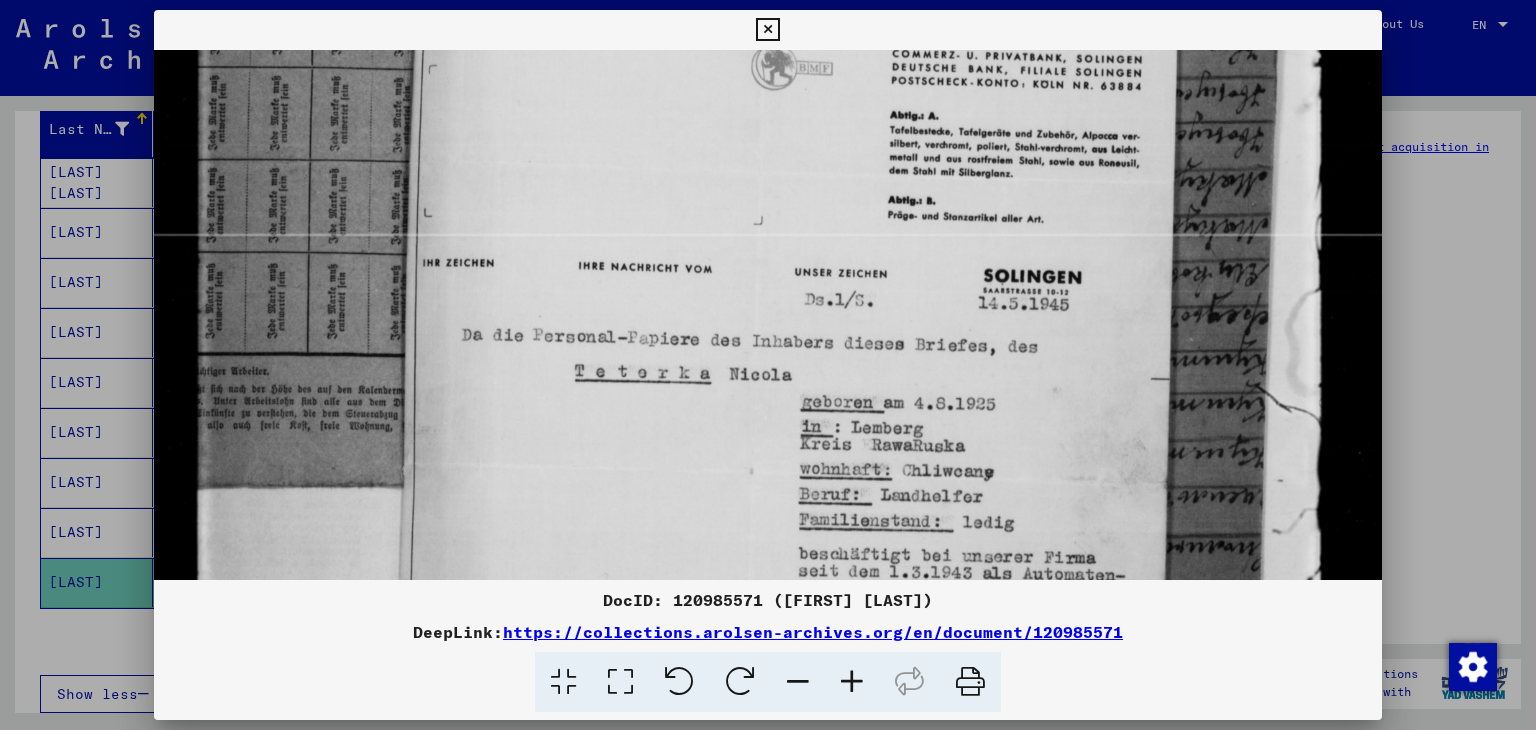 drag, startPoint x: 791, startPoint y: 231, endPoint x: 787, endPoint y: 318, distance: 87.0919 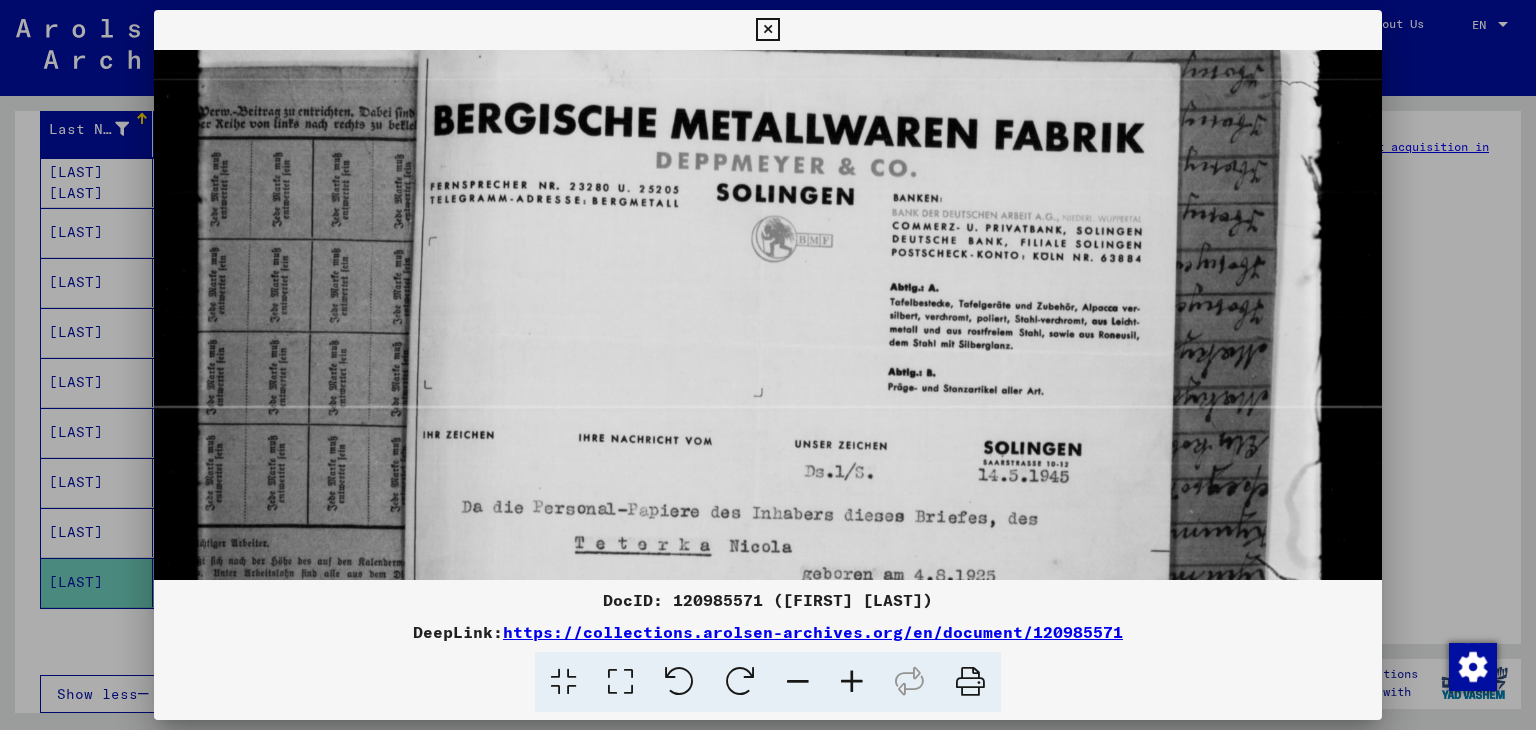 scroll, scrollTop: 152, scrollLeft: 0, axis: vertical 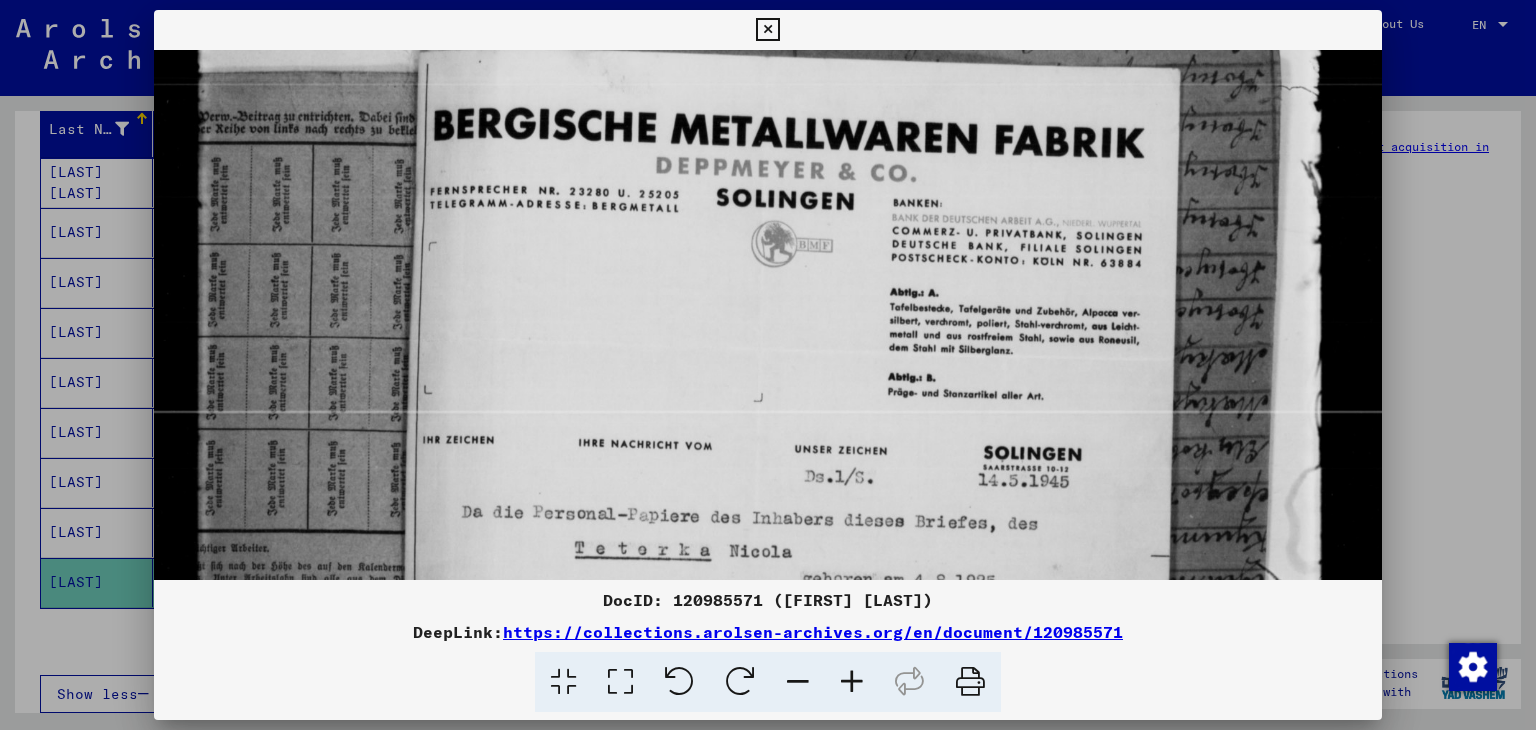 drag, startPoint x: 793, startPoint y: 266, endPoint x: 784, endPoint y: 447, distance: 181.22362 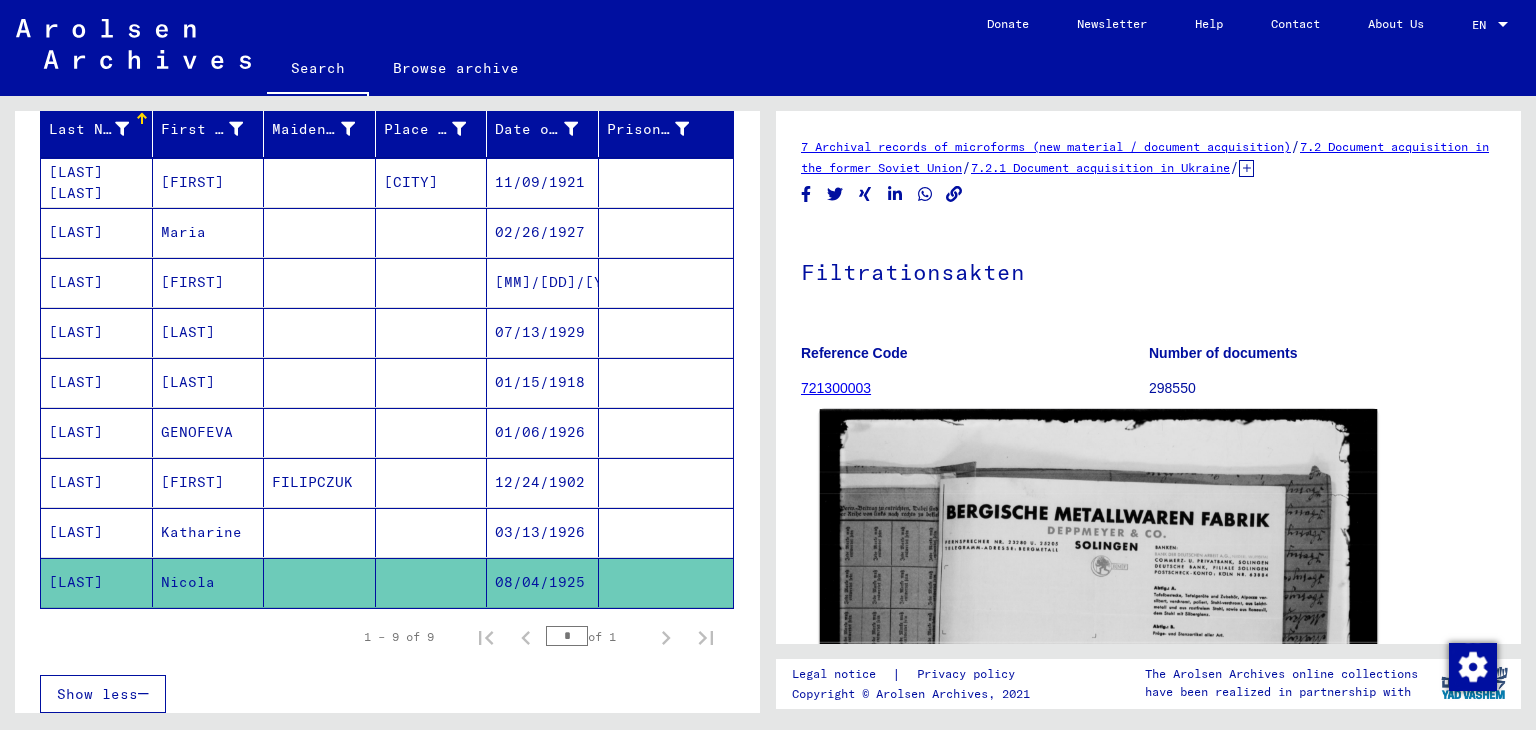 click 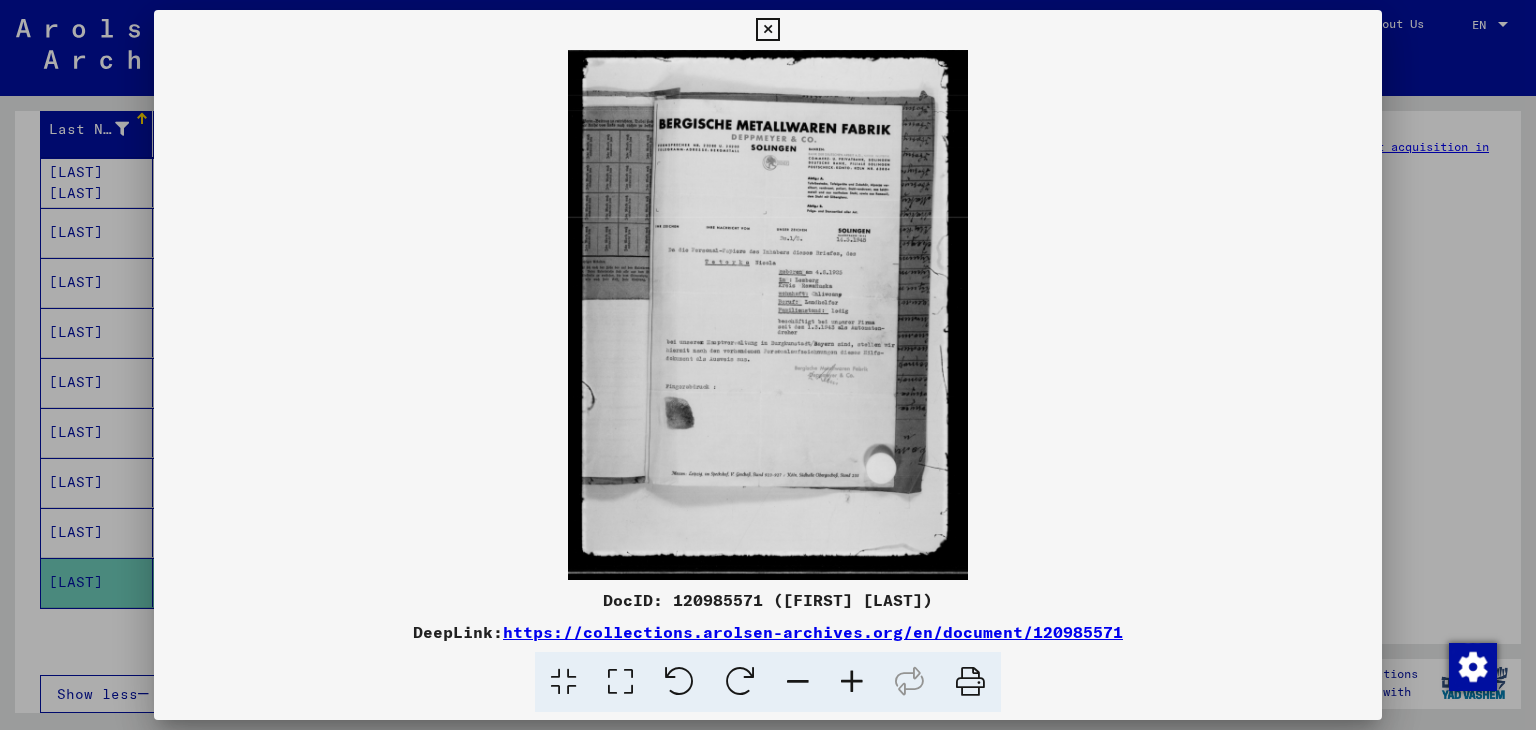 click at bounding box center (768, 315) 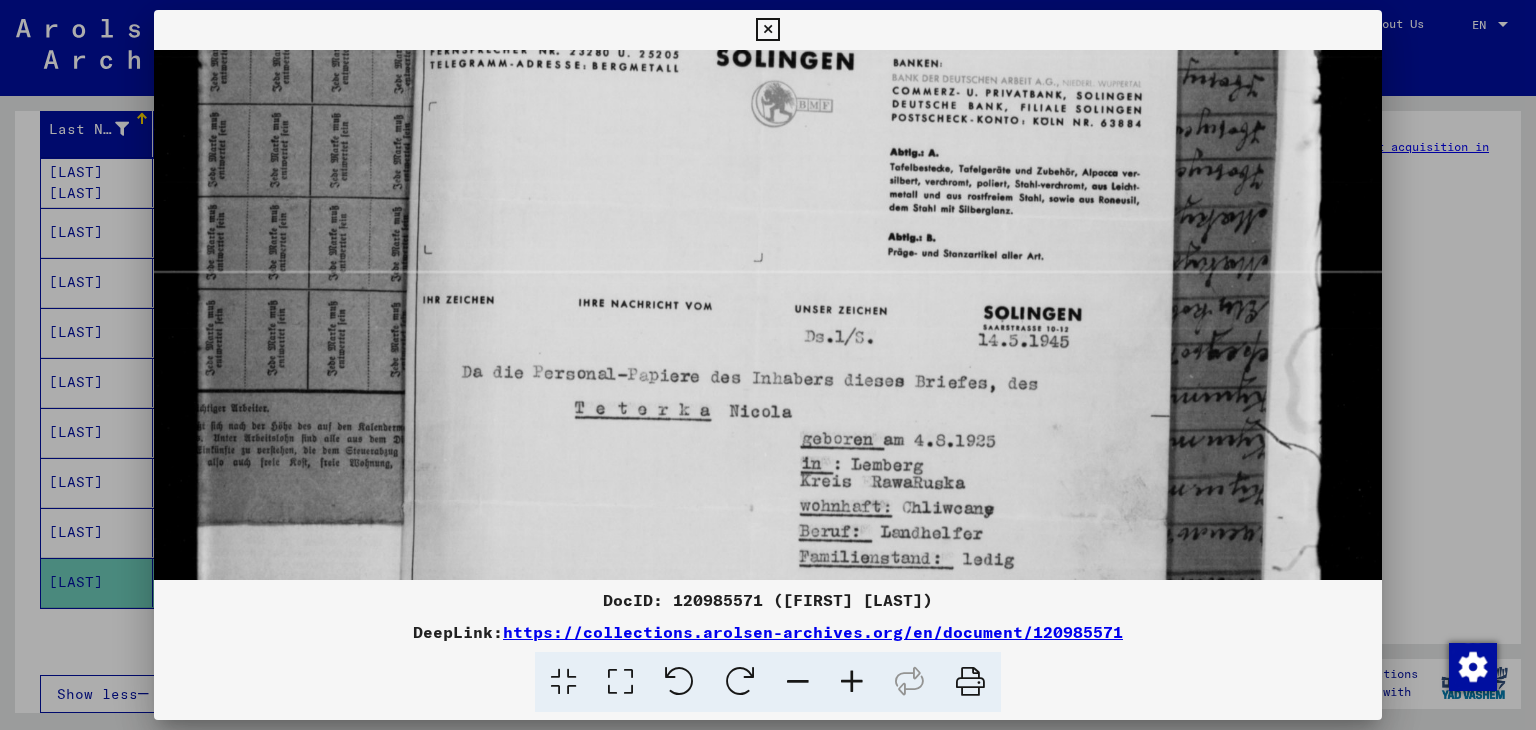 drag, startPoint x: 782, startPoint y: 430, endPoint x: 777, endPoint y: 141, distance: 289.04324 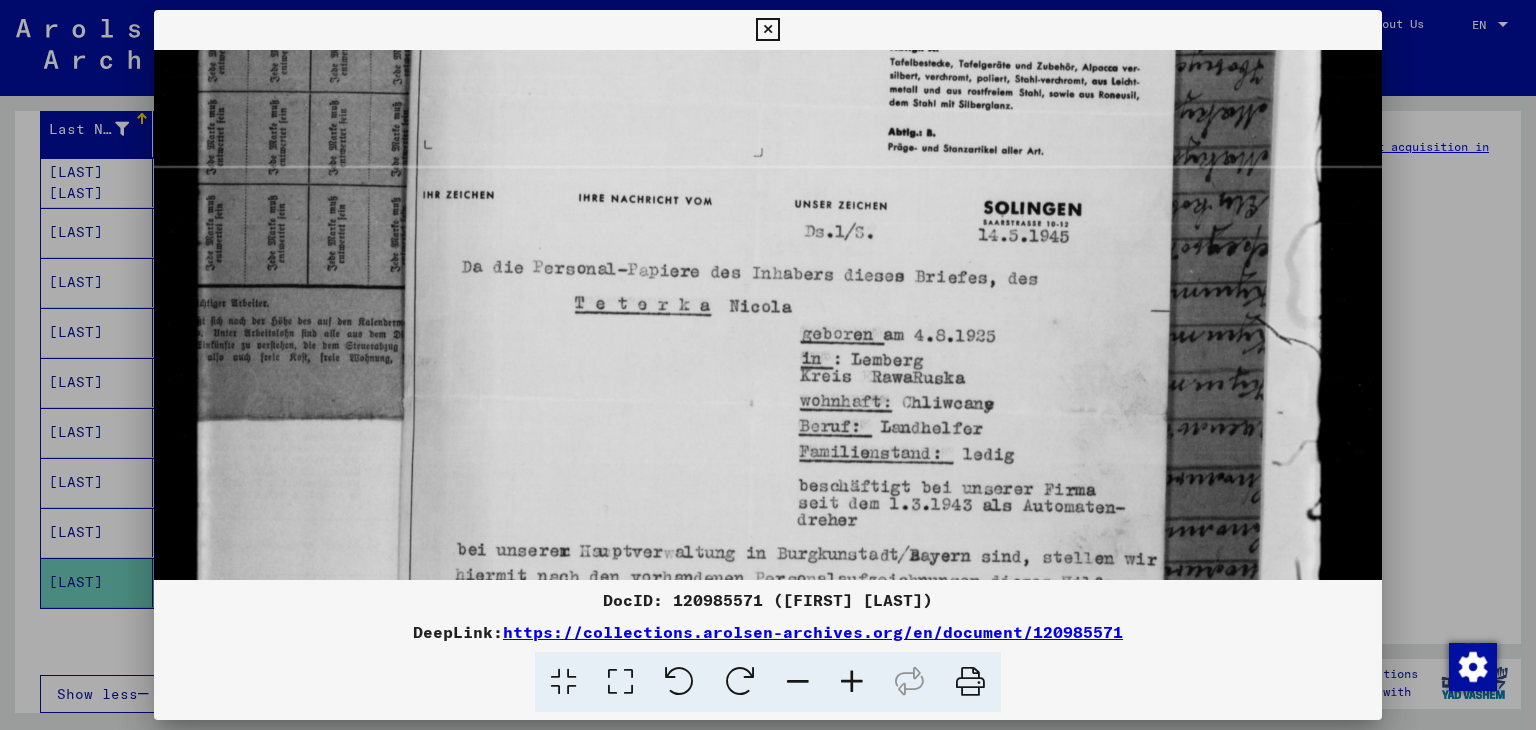 drag, startPoint x: 777, startPoint y: 141, endPoint x: 788, endPoint y: 29, distance: 112.53888 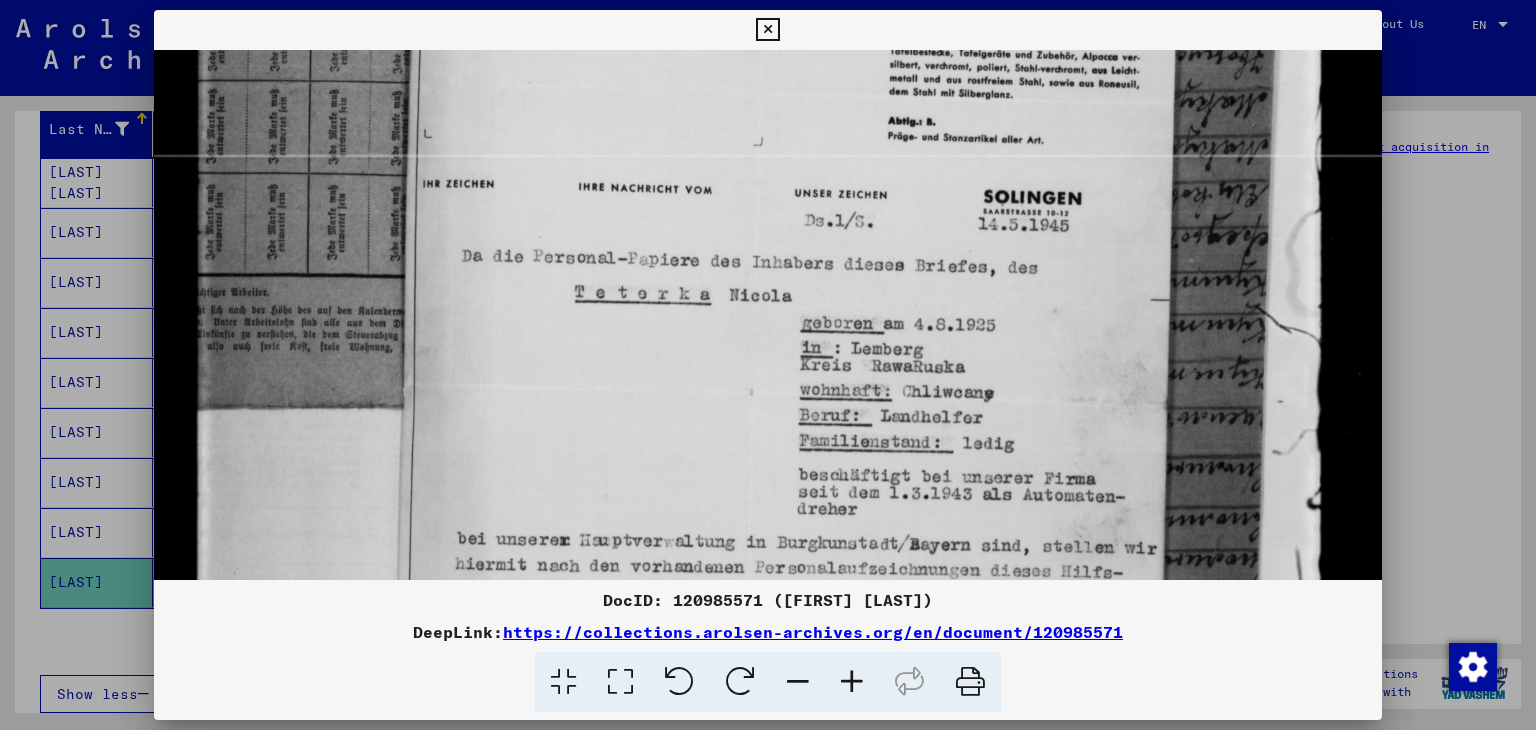 click at bounding box center [768, 365] 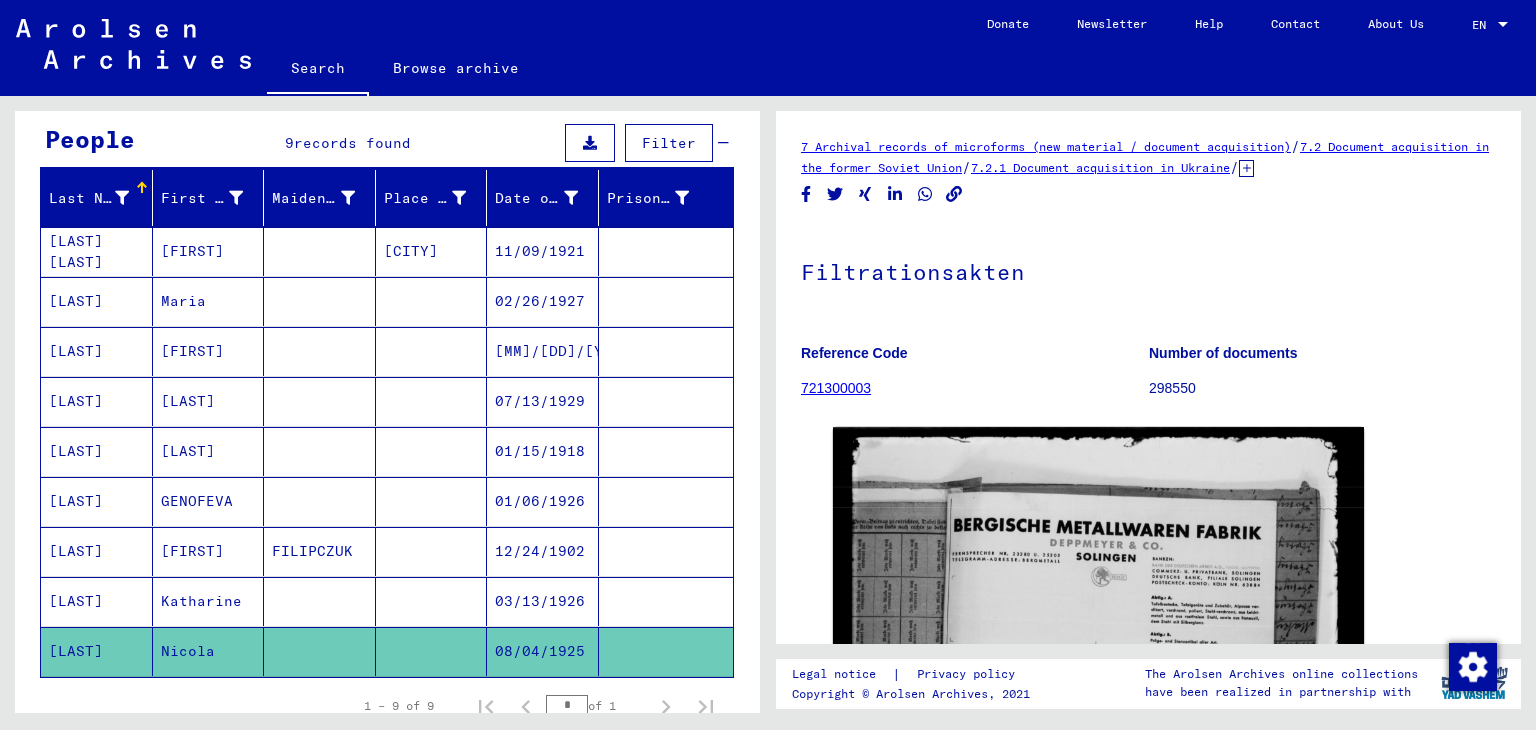 scroll, scrollTop: 243, scrollLeft: 0, axis: vertical 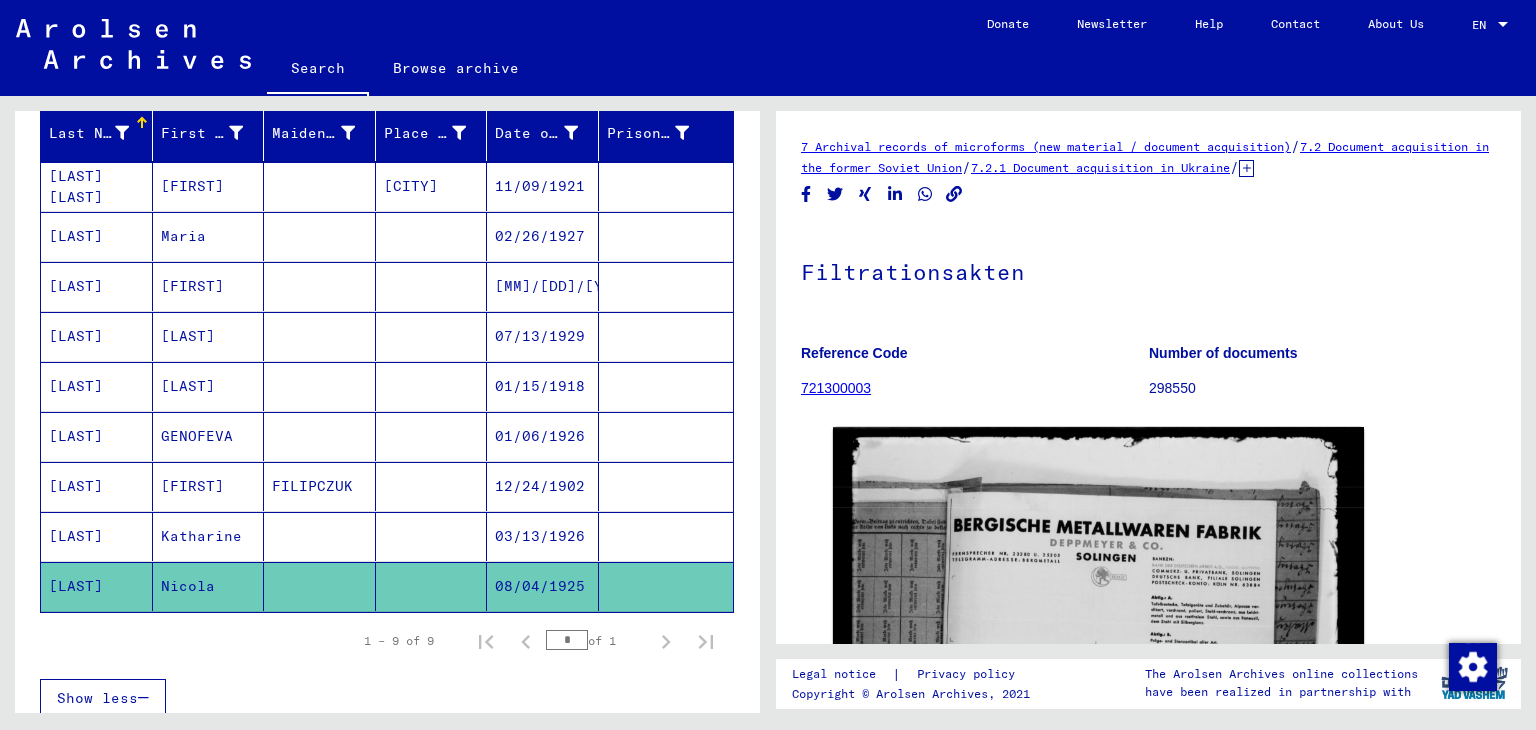 click on "[LAST]" at bounding box center [209, 386] 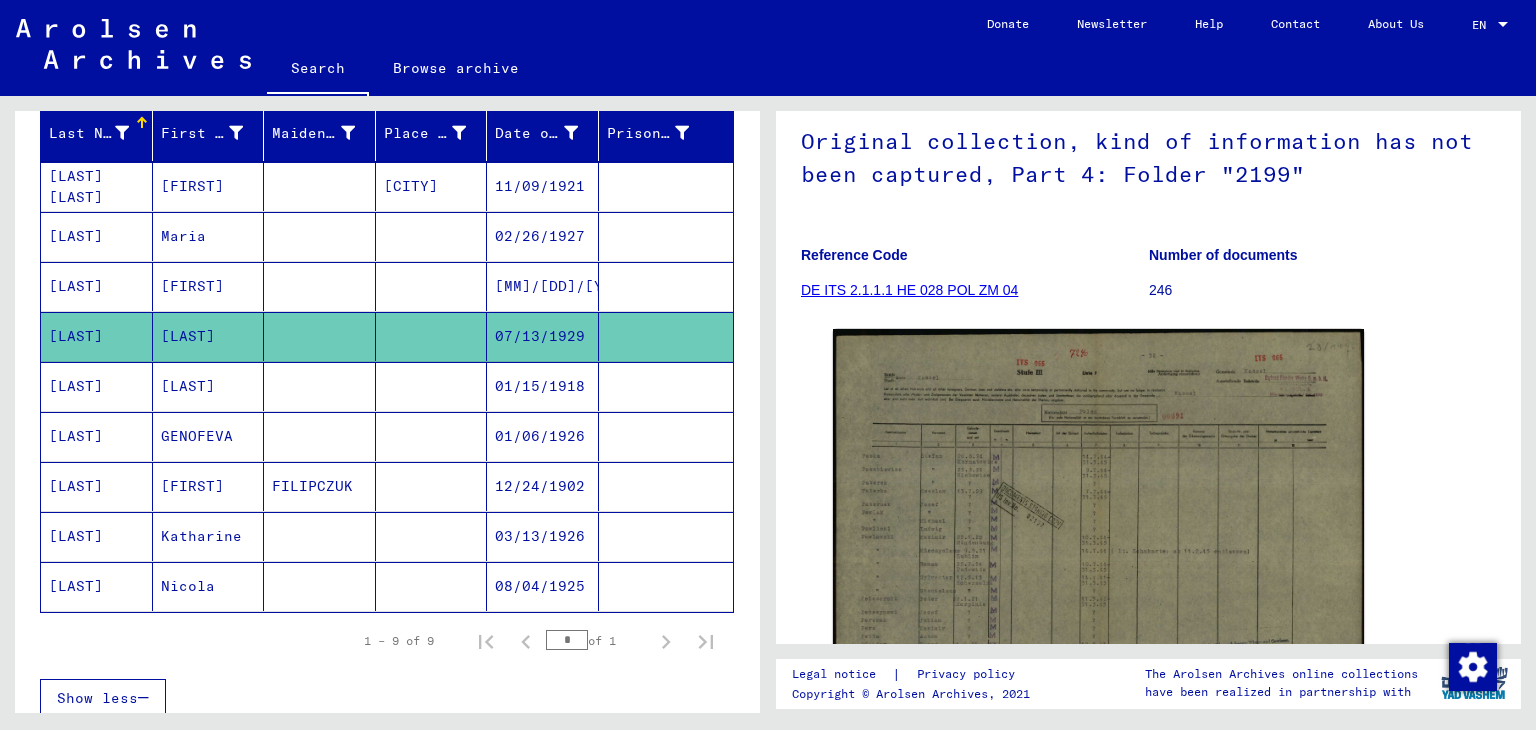 scroll, scrollTop: 198, scrollLeft: 0, axis: vertical 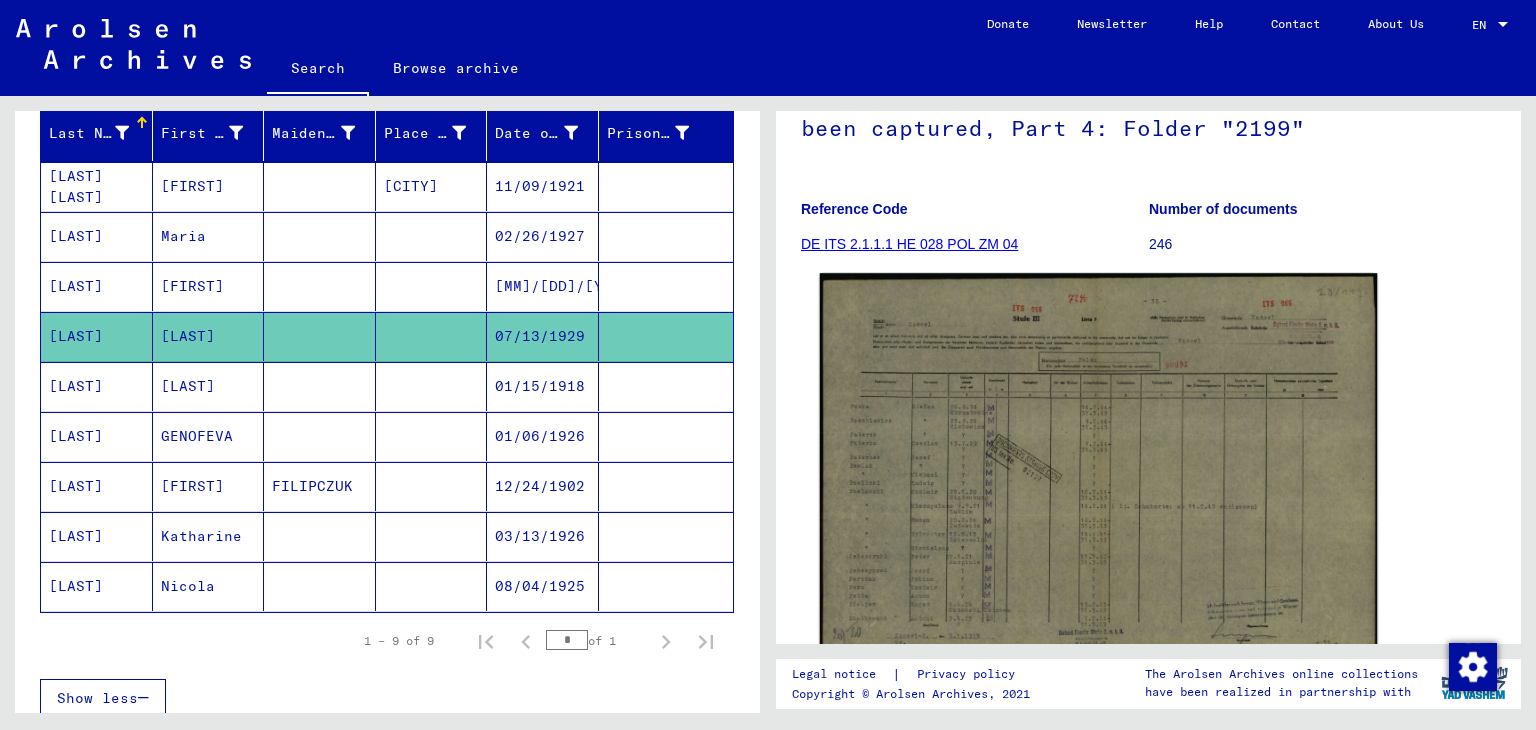 click 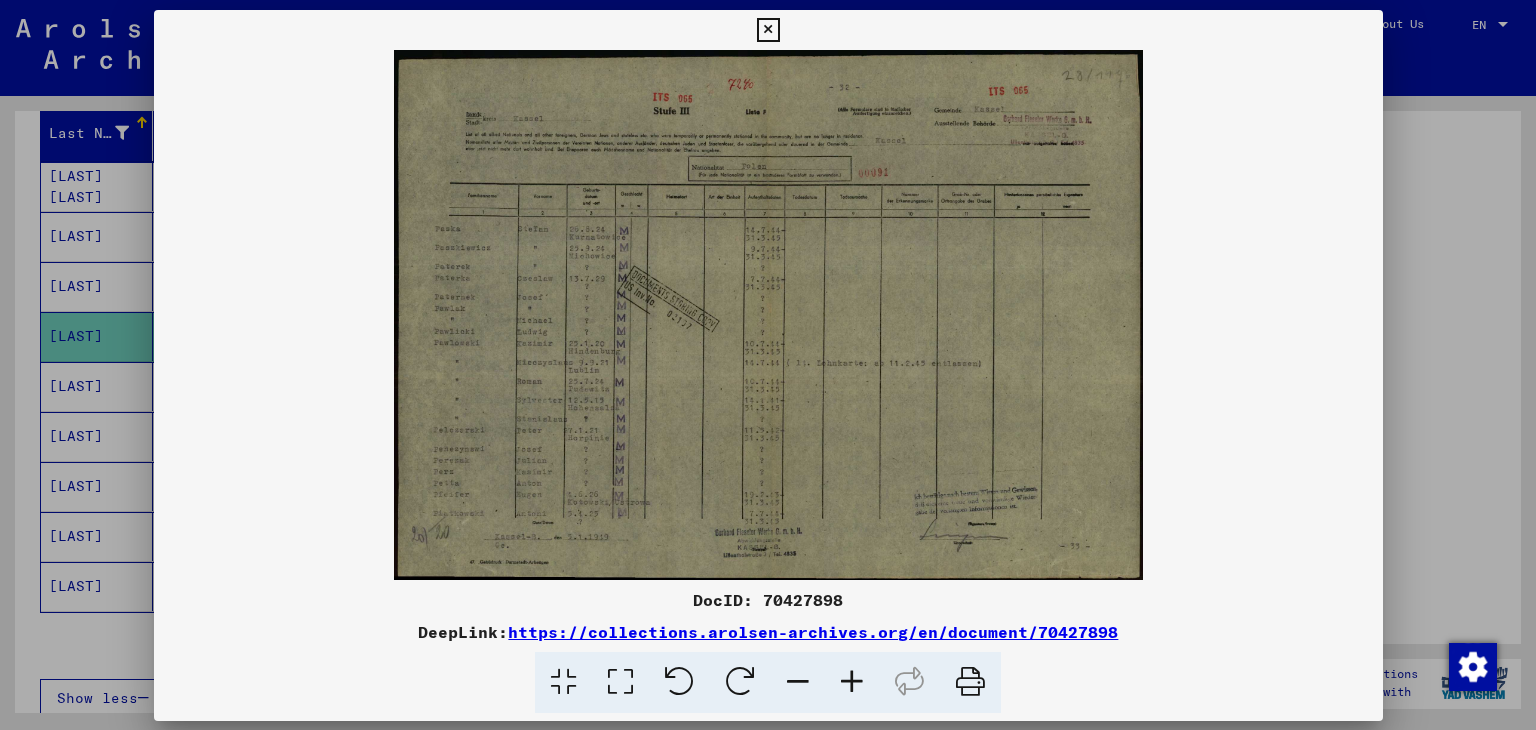 scroll, scrollTop: 0, scrollLeft: 0, axis: both 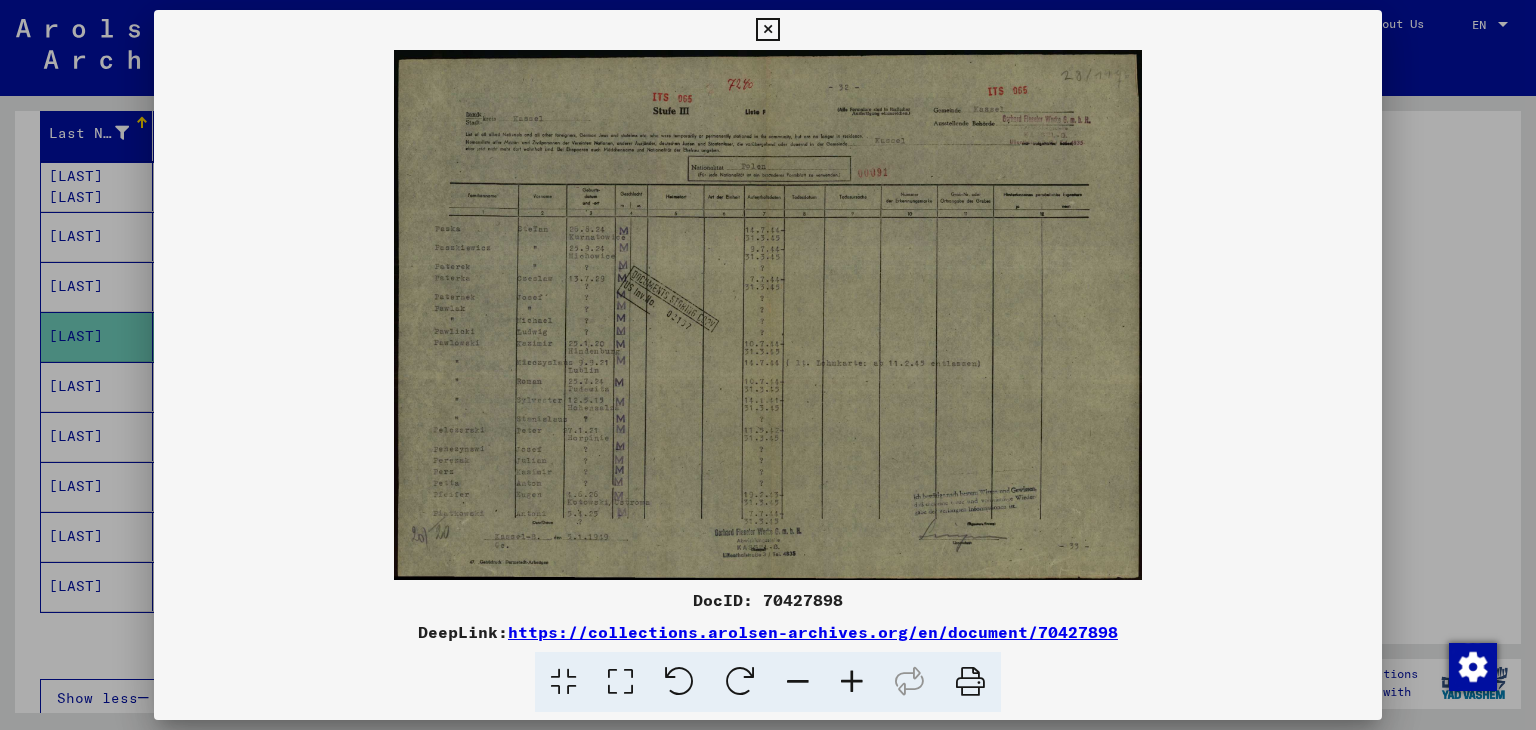 click at bounding box center [620, 682] 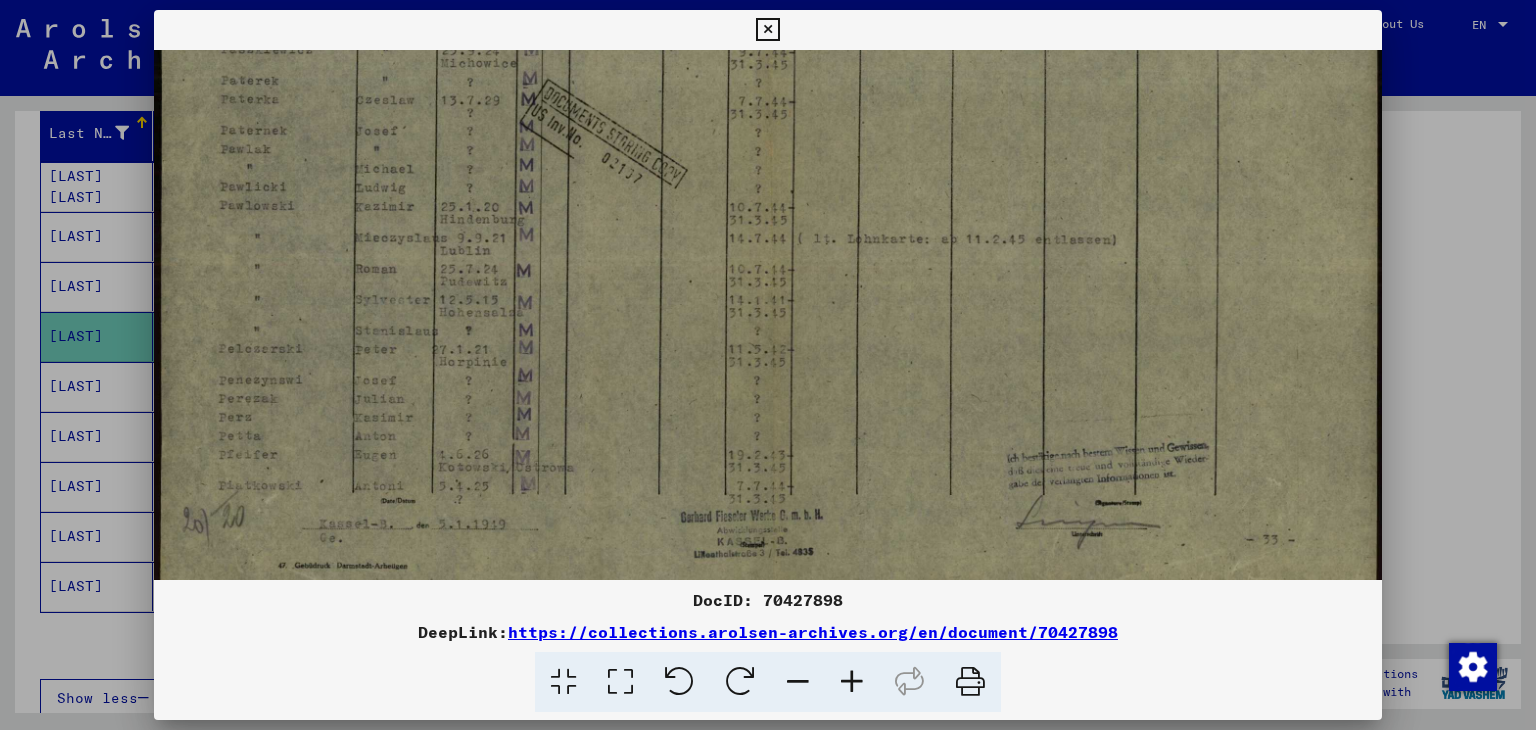 scroll, scrollTop: 327, scrollLeft: 0, axis: vertical 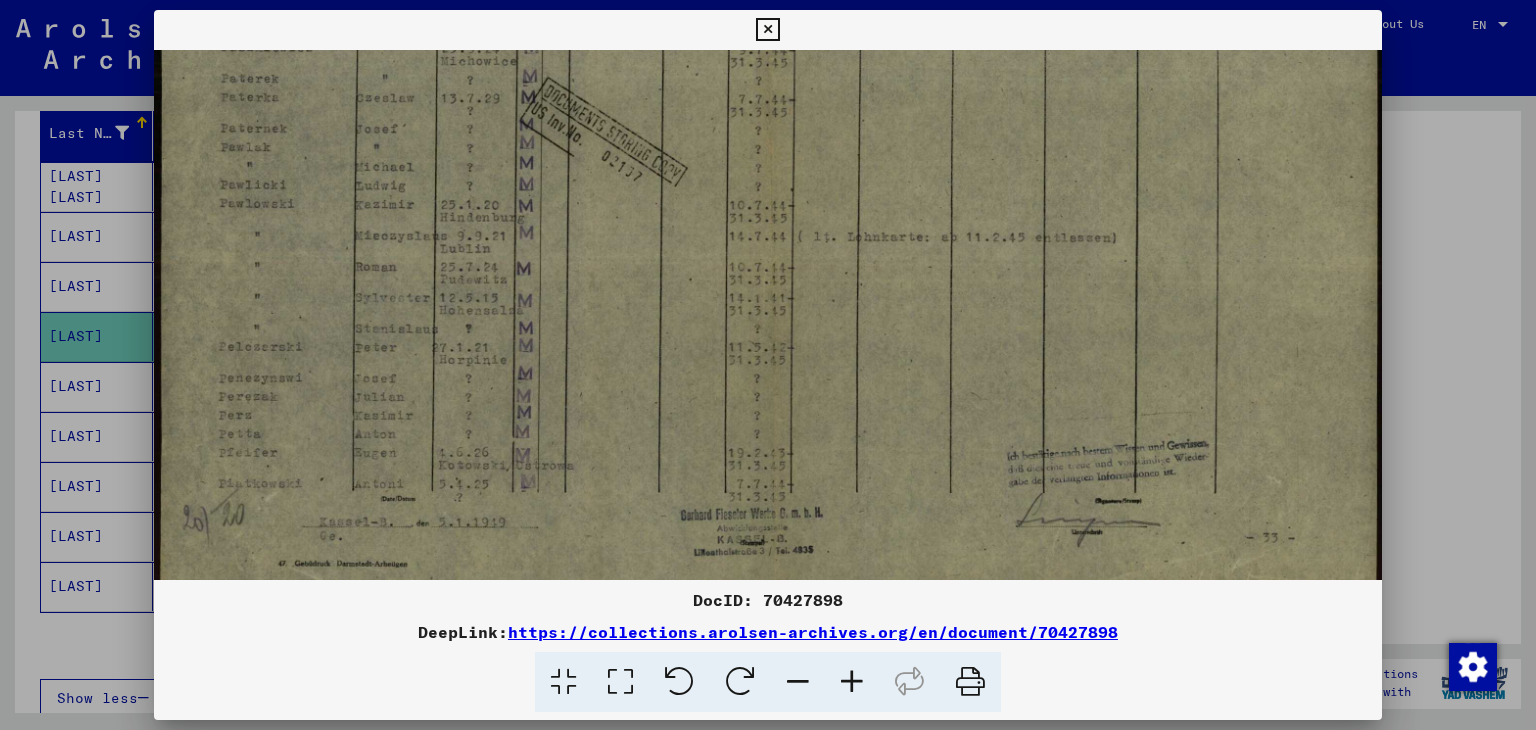 drag, startPoint x: 522, startPoint y: 508, endPoint x: 516, endPoint y: 184, distance: 324.05554 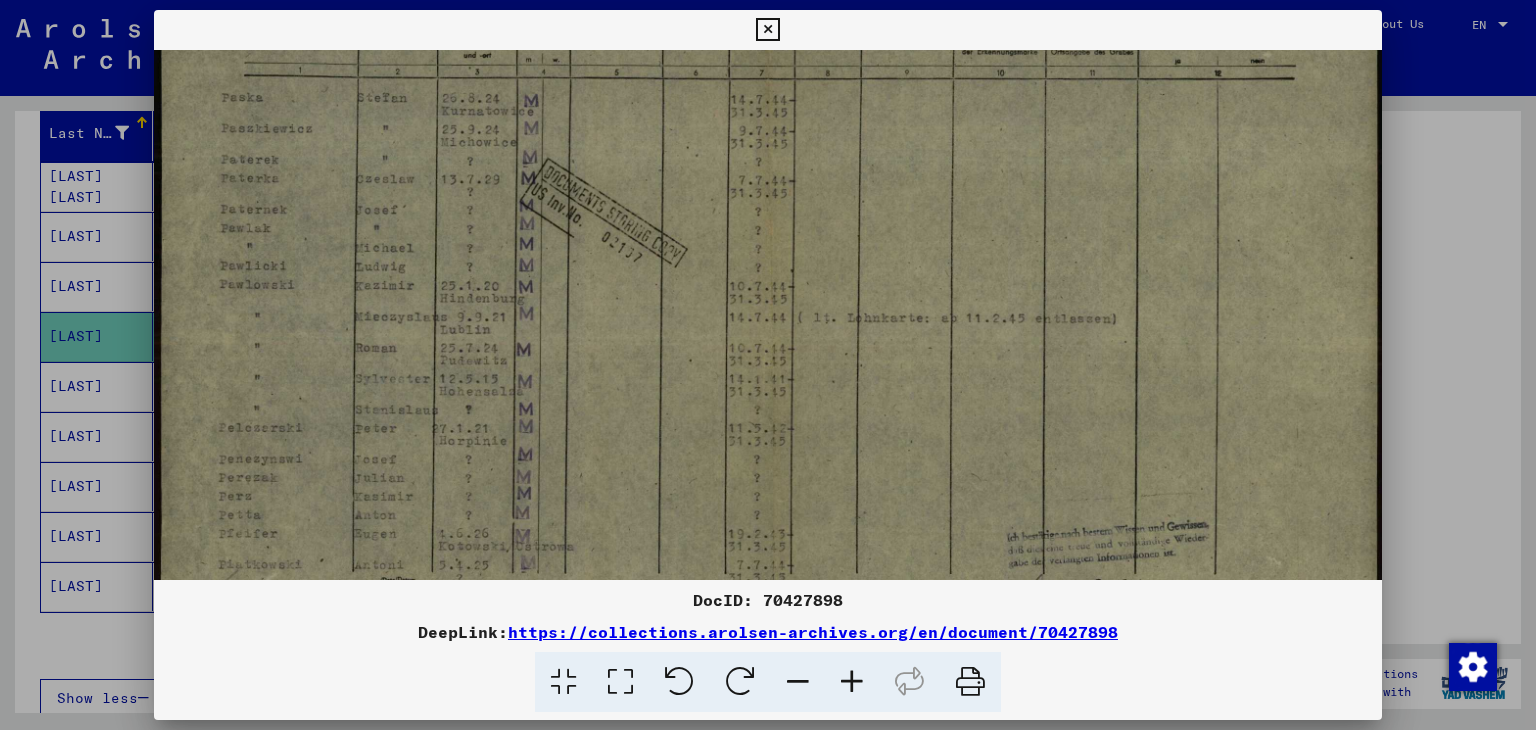 scroll, scrollTop: 253, scrollLeft: 0, axis: vertical 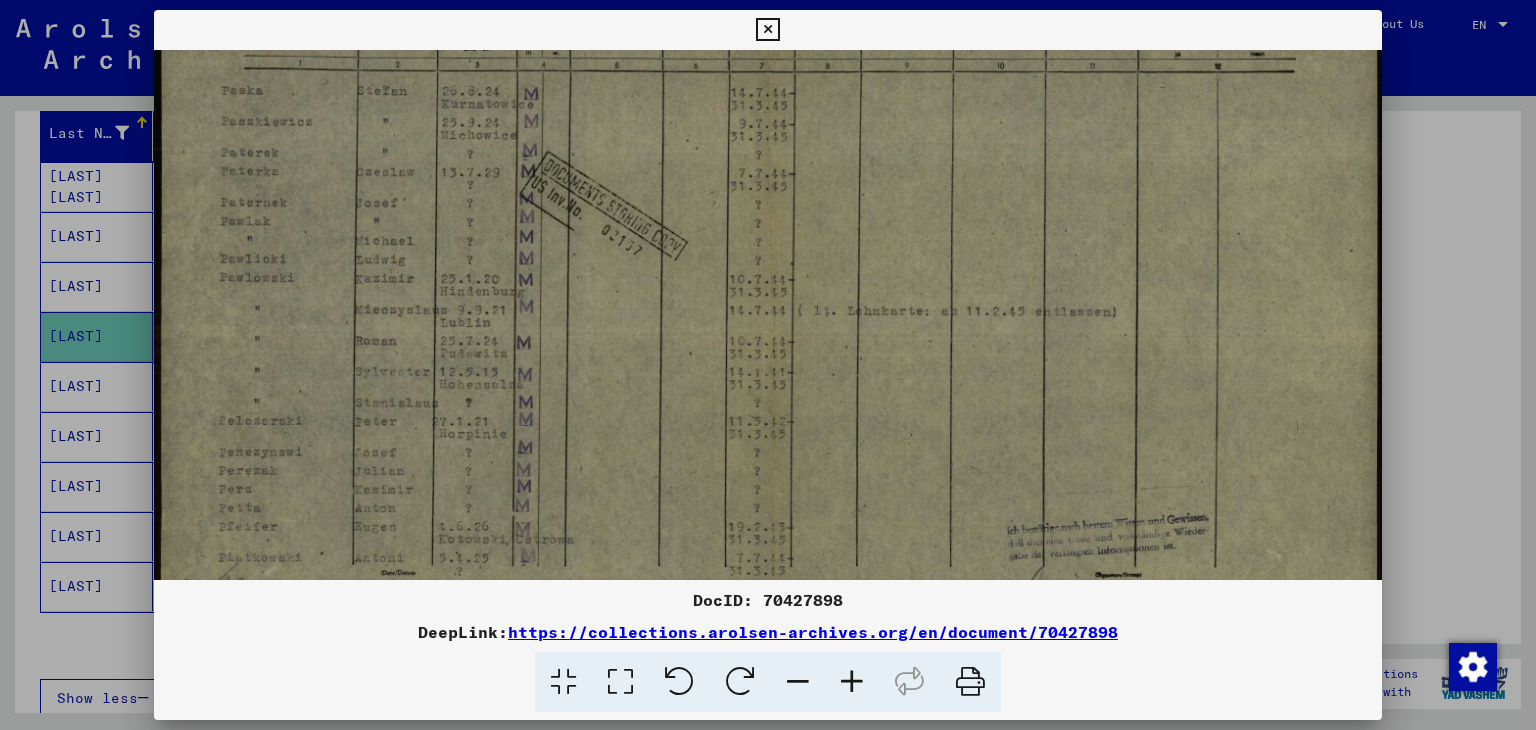 drag, startPoint x: 516, startPoint y: 183, endPoint x: 496, endPoint y: 285, distance: 103.94229 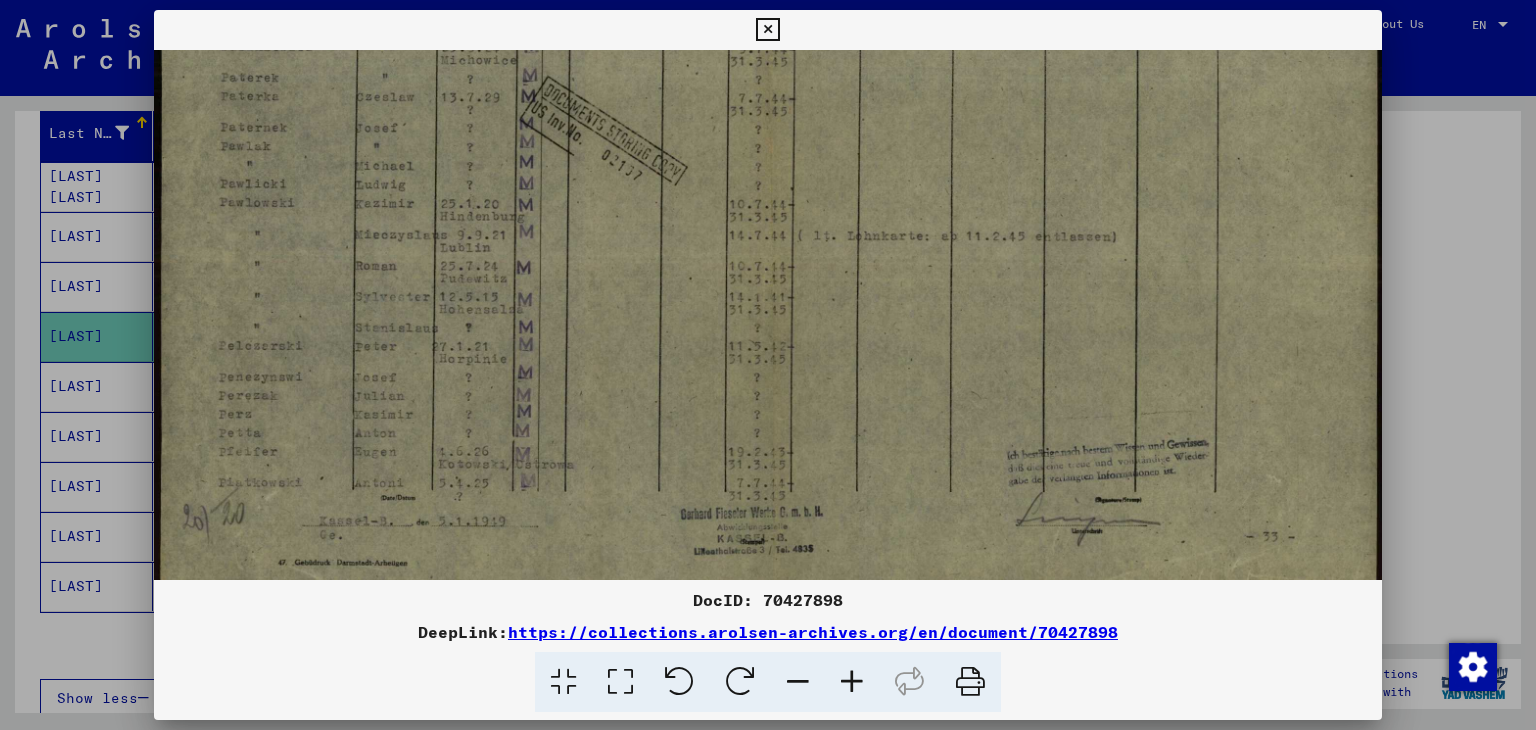 scroll, scrollTop: 325, scrollLeft: 0, axis: vertical 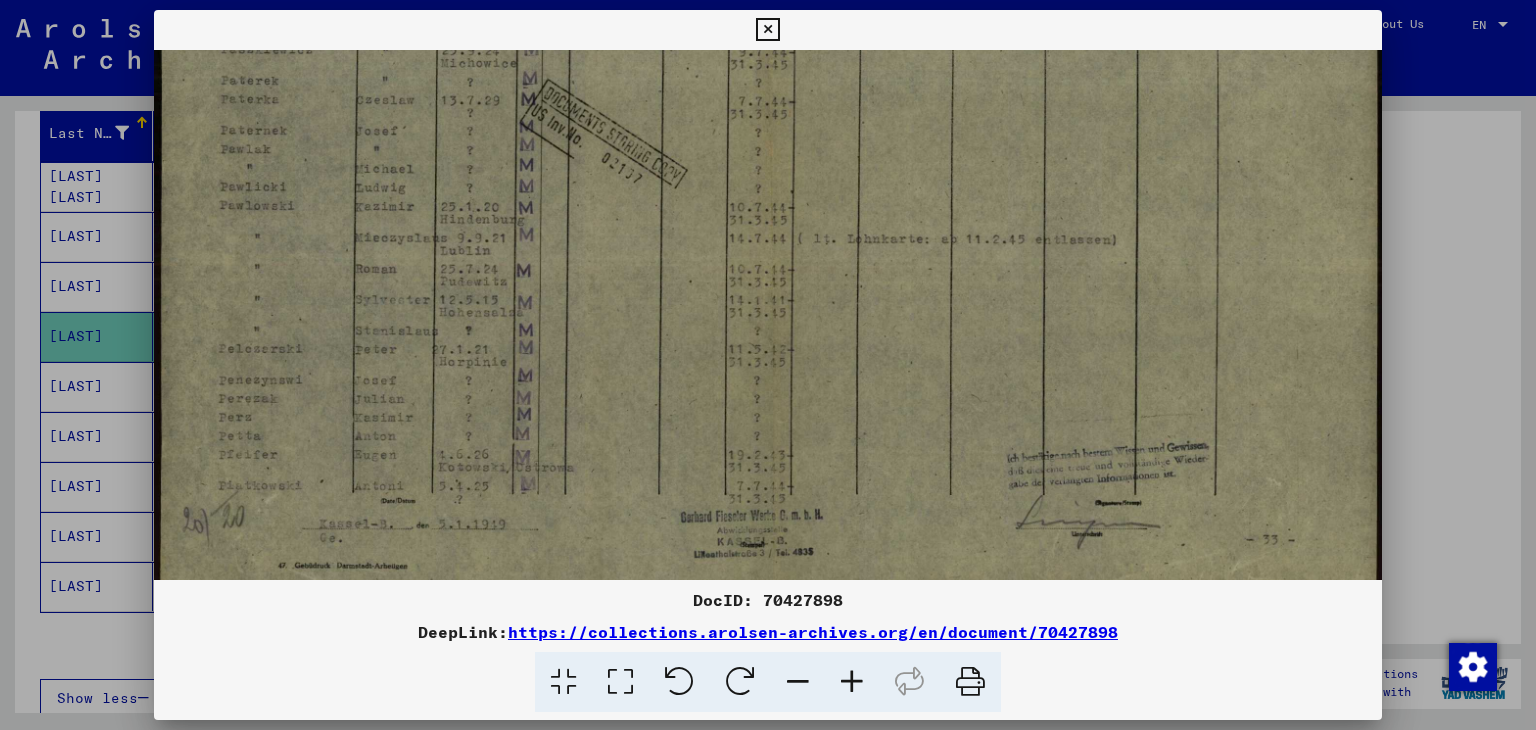 drag, startPoint x: 496, startPoint y: 285, endPoint x: 496, endPoint y: 214, distance: 71 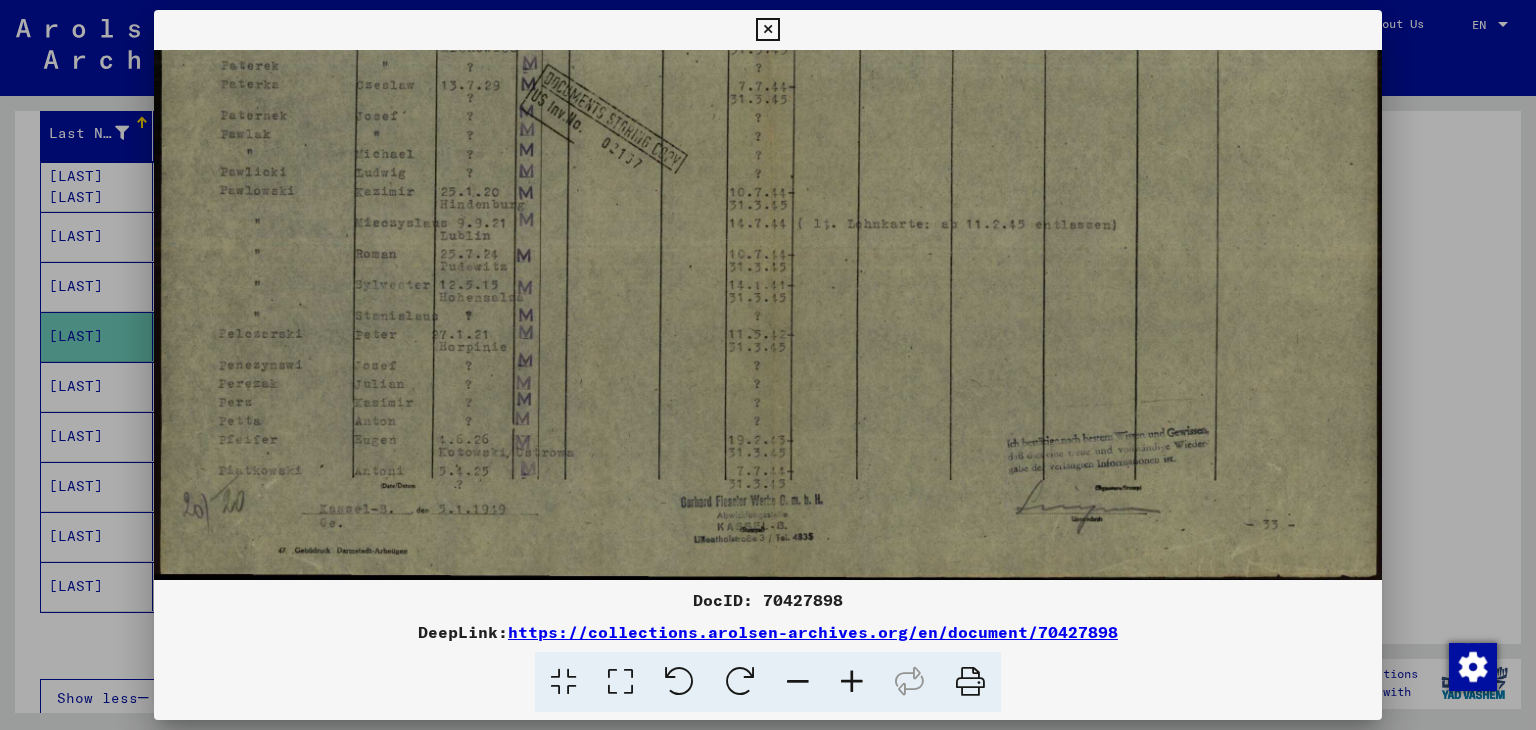 drag, startPoint x: 496, startPoint y: 214, endPoint x: 505, endPoint y: 97, distance: 117.34564 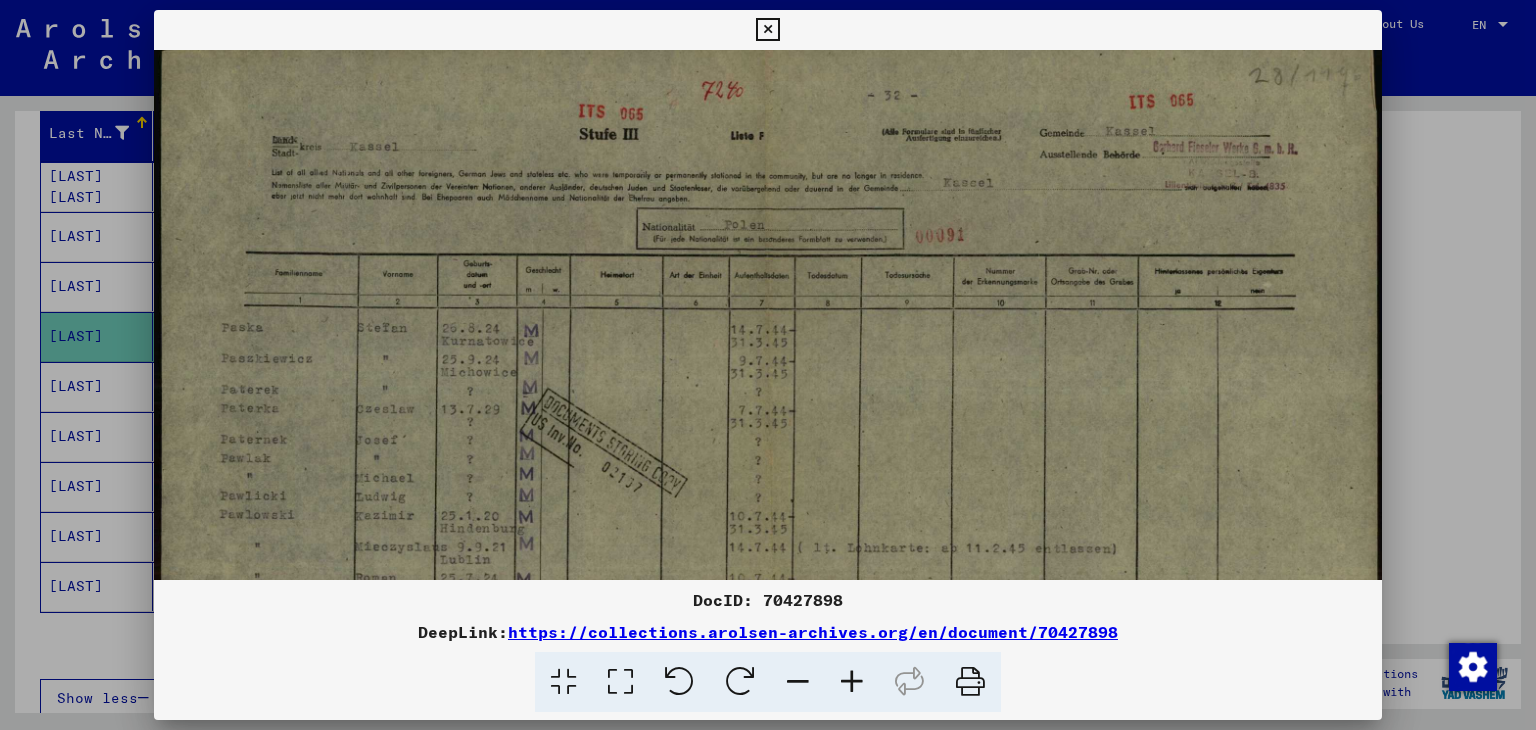 scroll, scrollTop: 13, scrollLeft: 0, axis: vertical 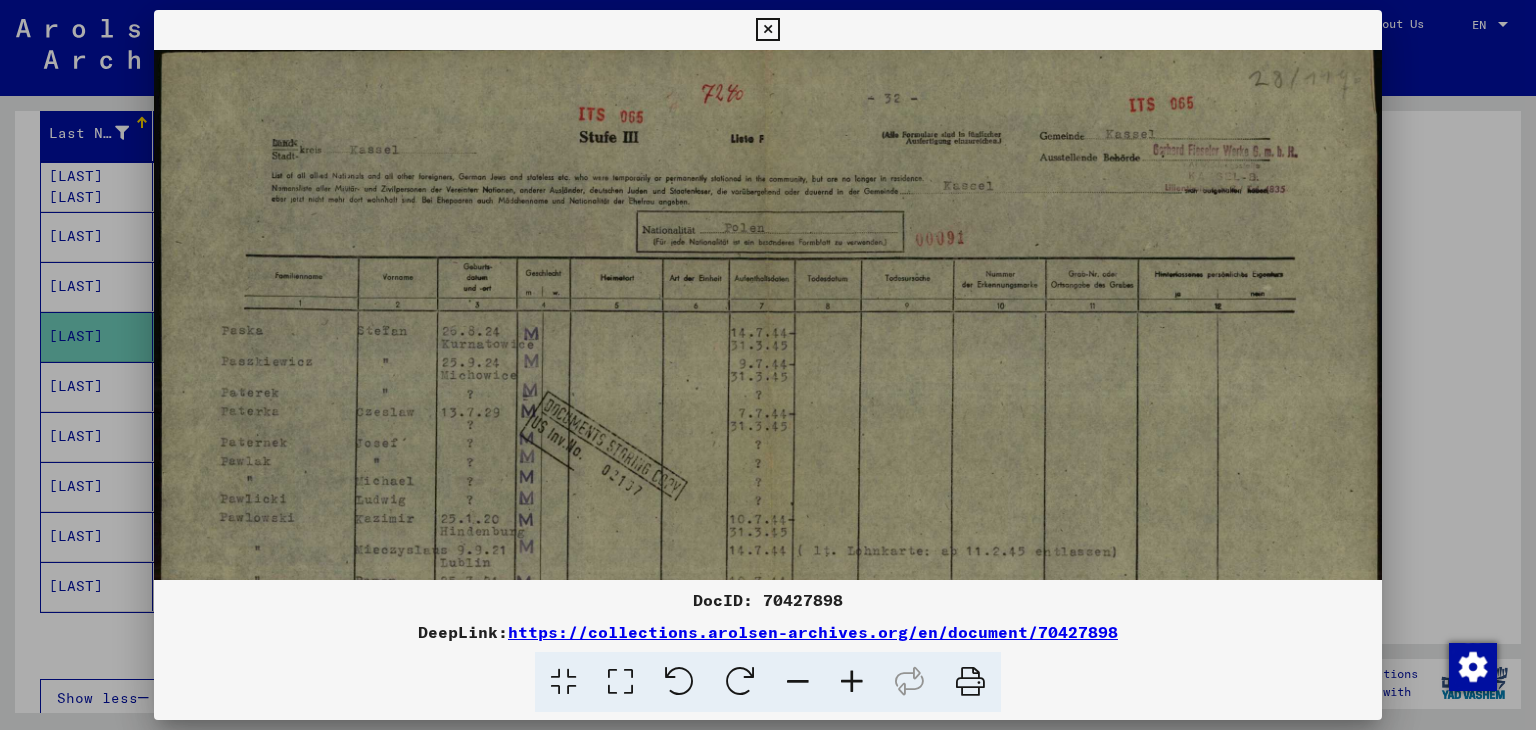 drag, startPoint x: 505, startPoint y: 98, endPoint x: 504, endPoint y: 428, distance: 330.00153 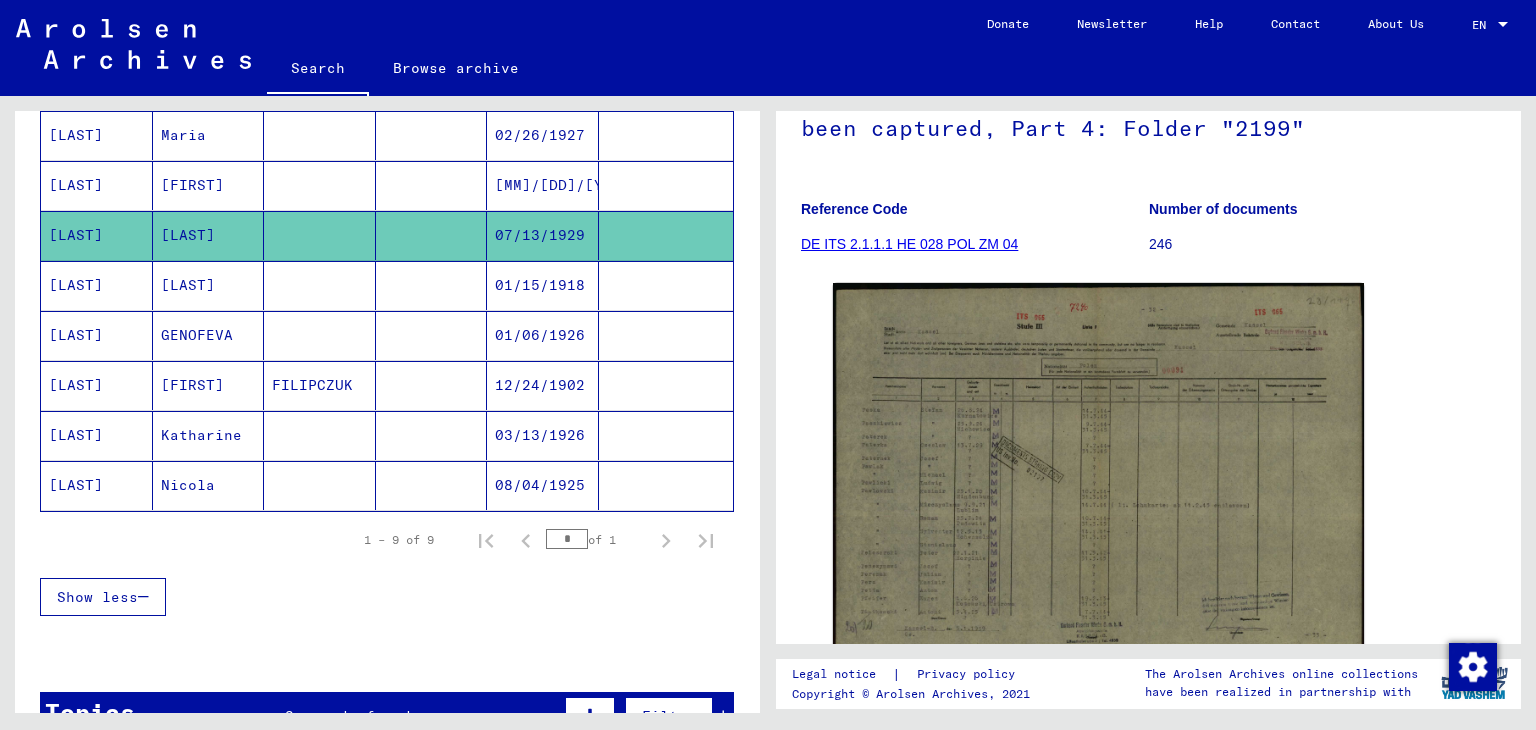 scroll, scrollTop: 0, scrollLeft: 0, axis: both 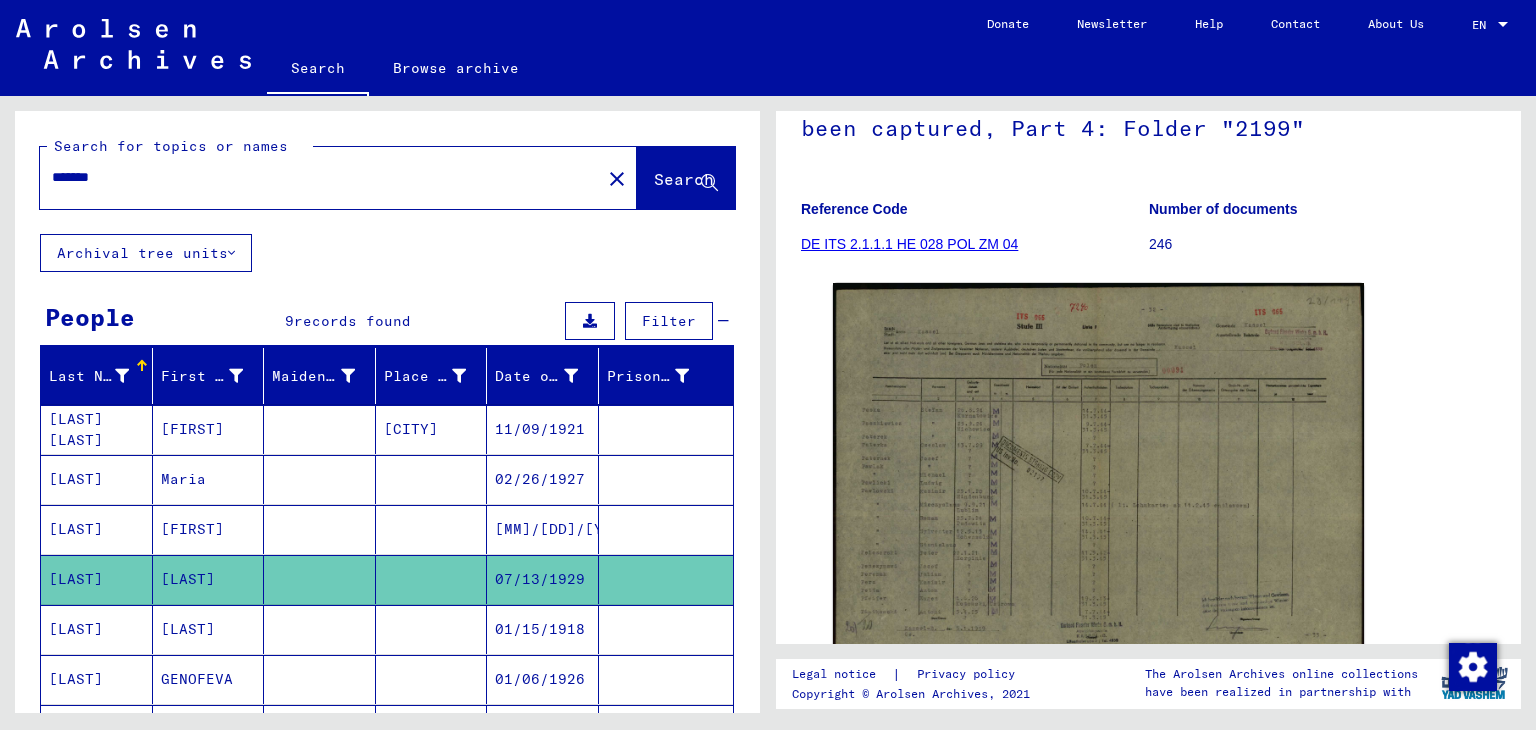 click on "*******" 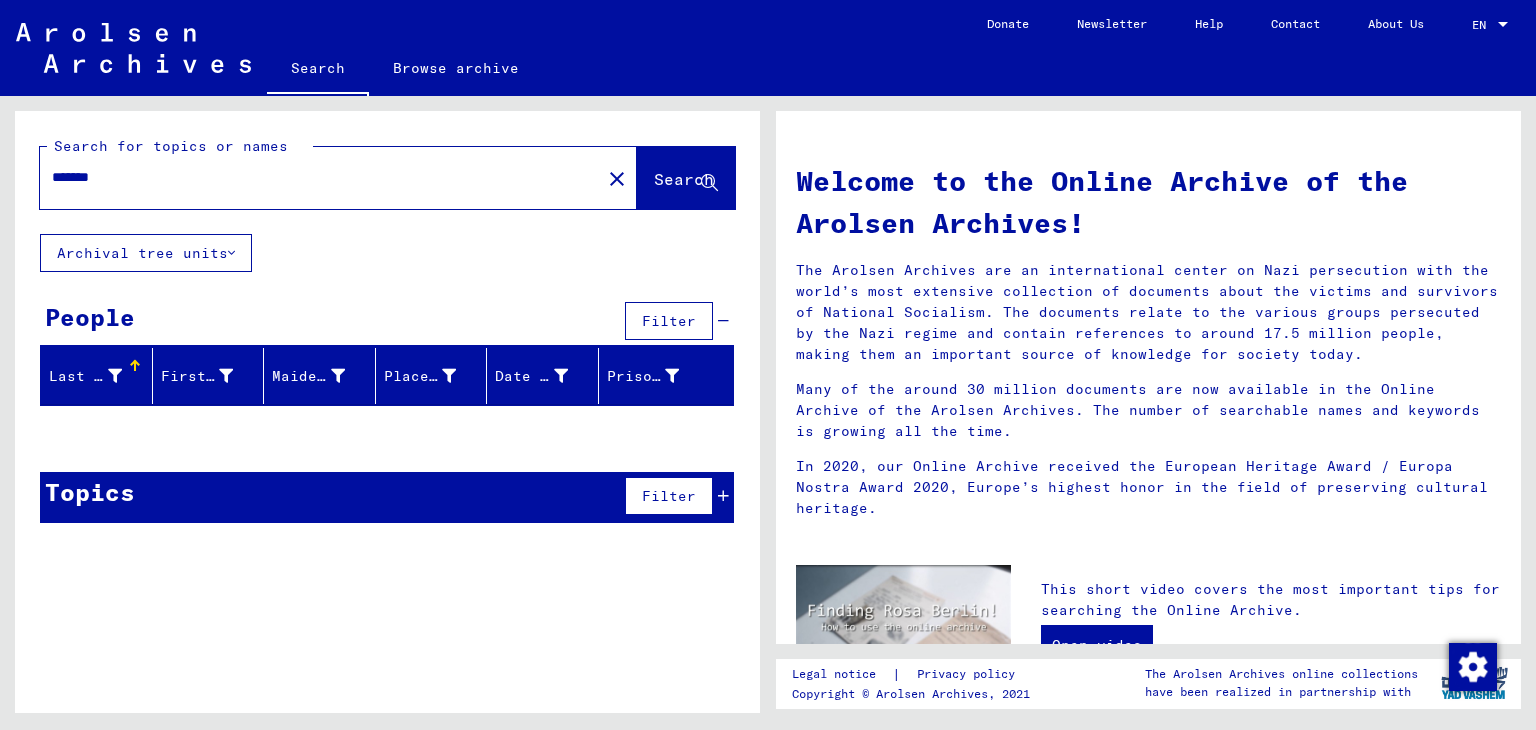 type on "*******" 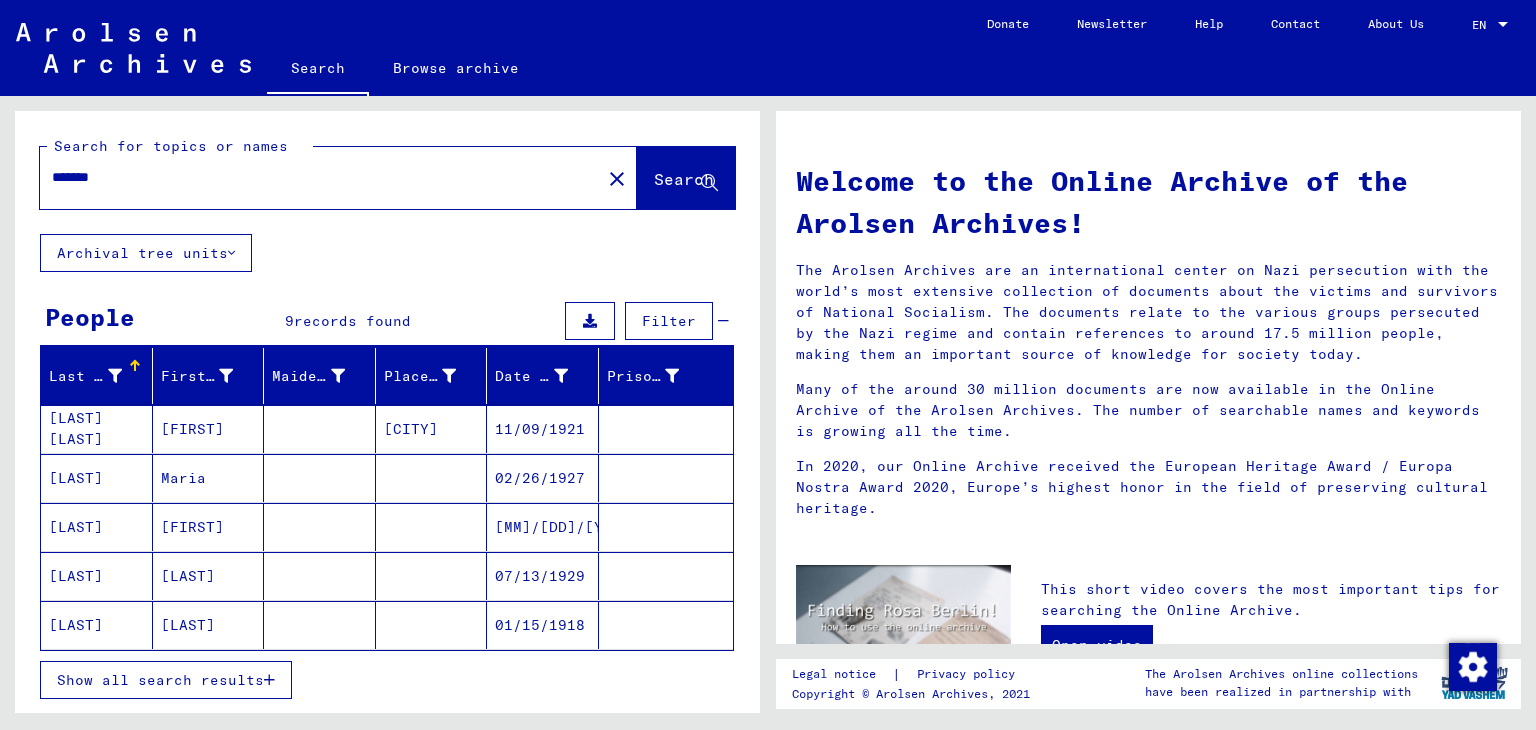 click on "[FIRST]" at bounding box center [209, 478] 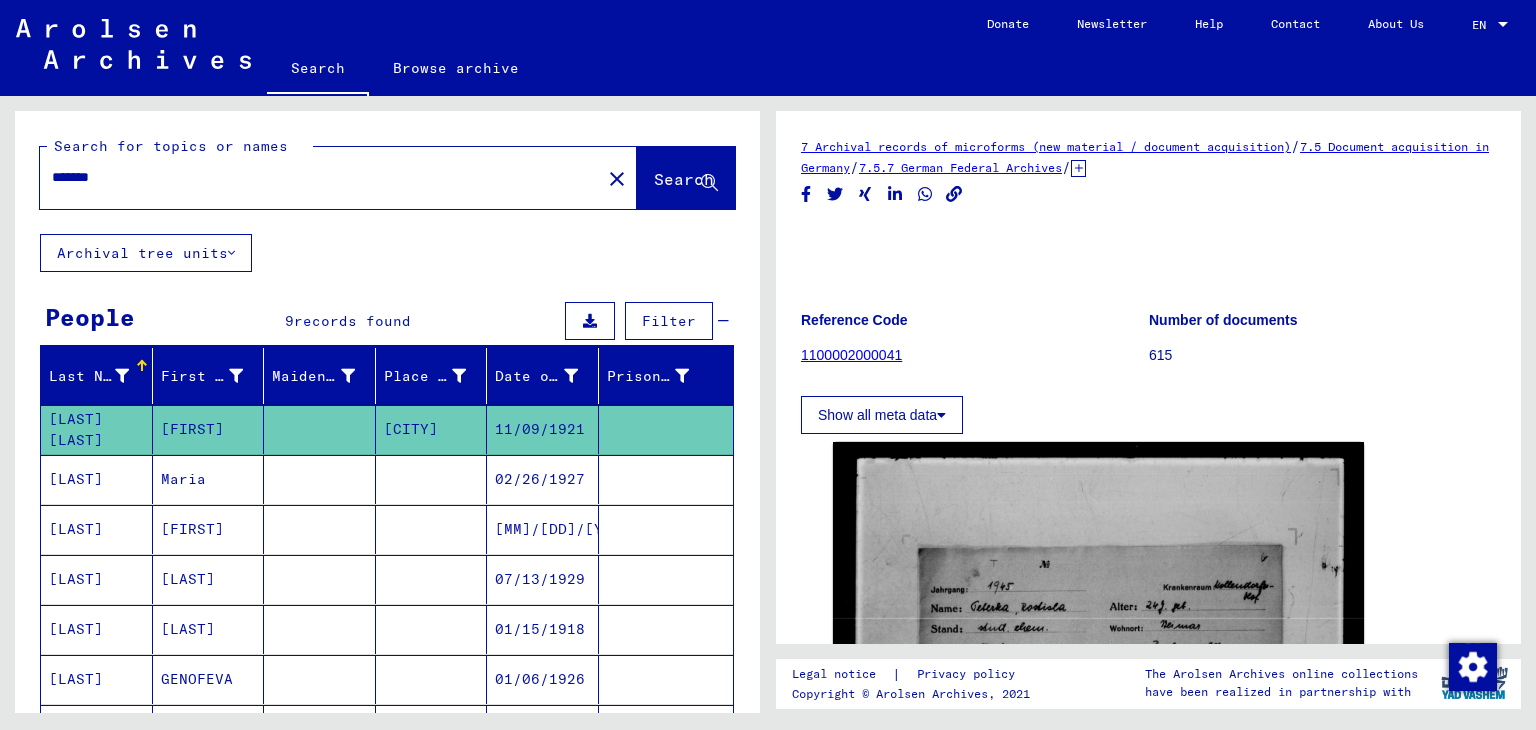 scroll, scrollTop: 0, scrollLeft: 0, axis: both 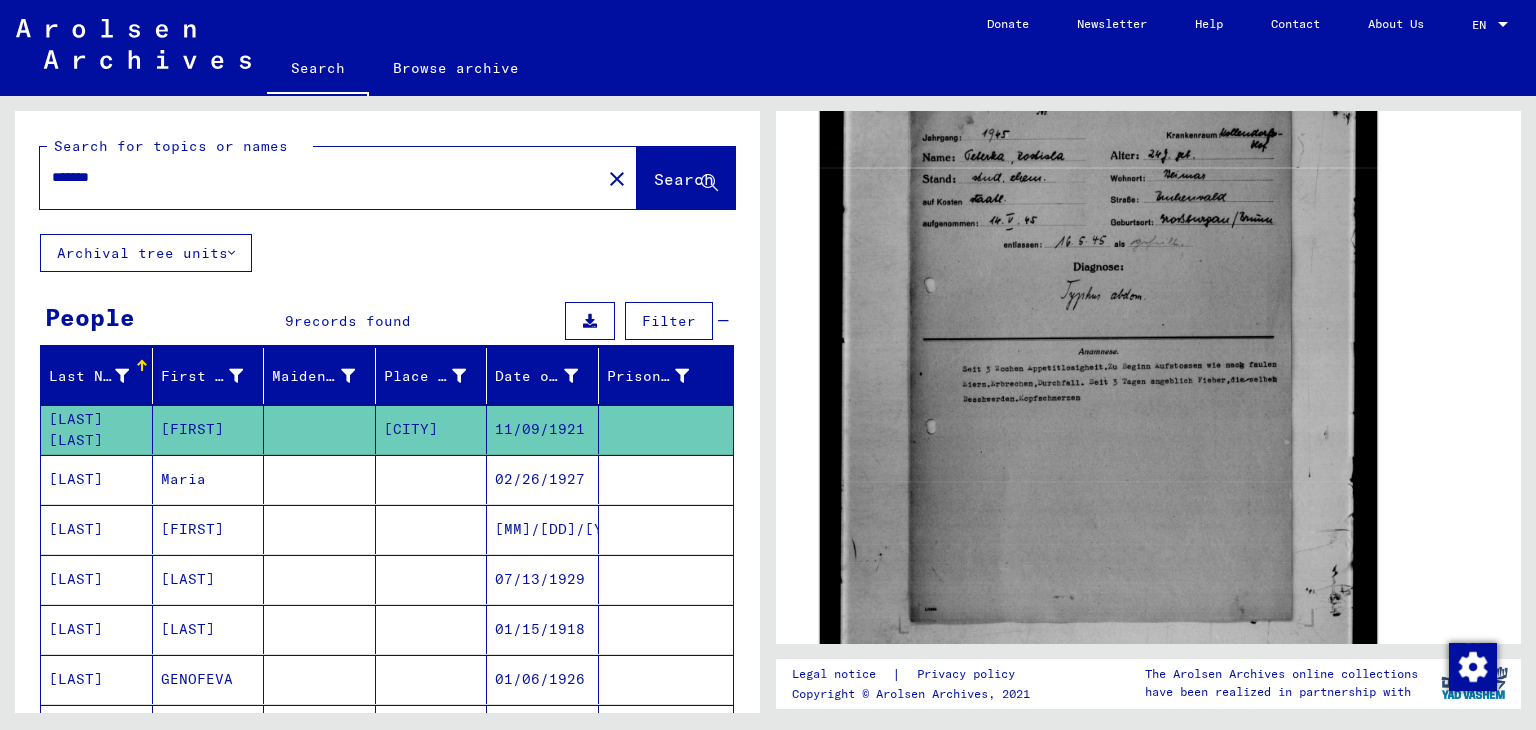 click 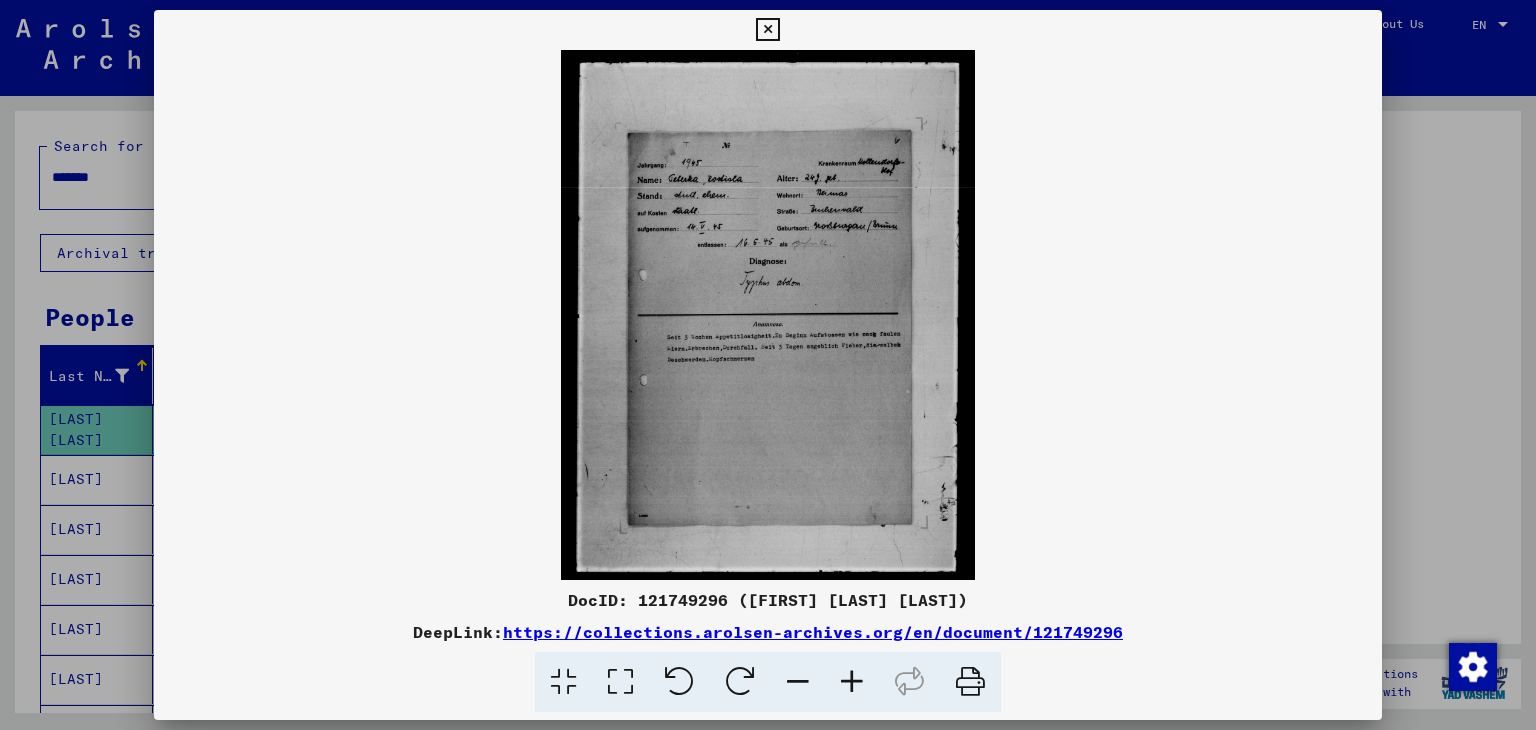 click at bounding box center (620, 682) 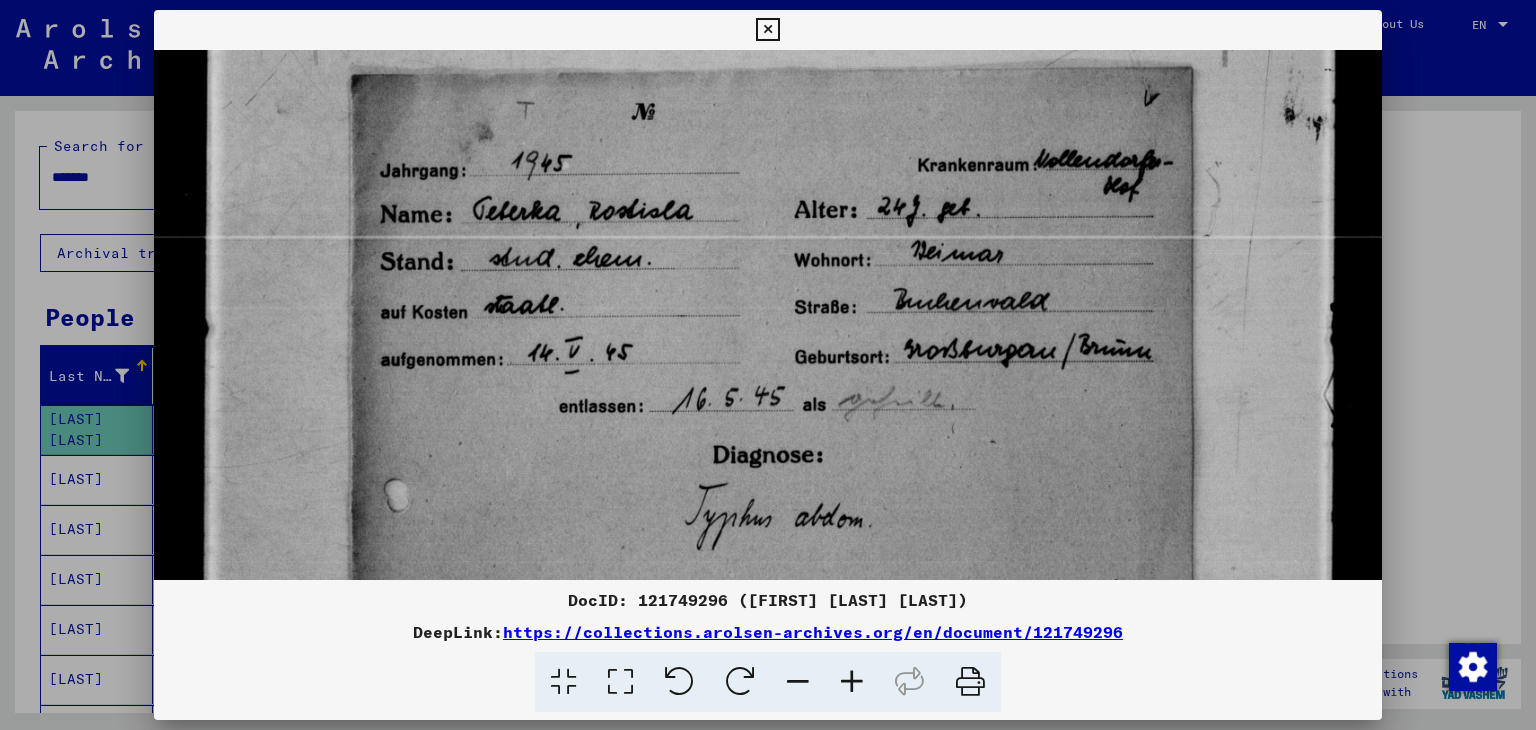scroll, scrollTop: 224, scrollLeft: 0, axis: vertical 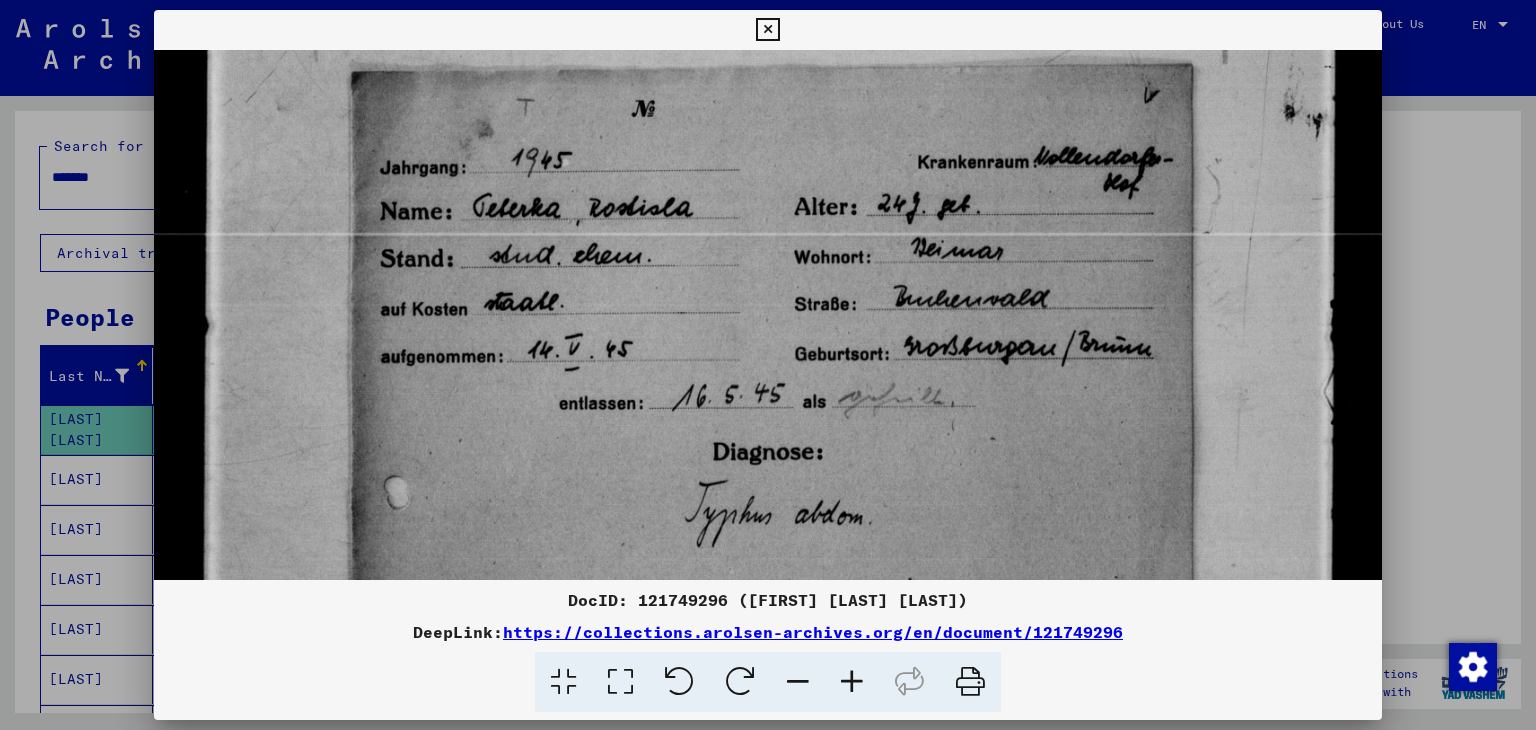 drag, startPoint x: 658, startPoint y: 389, endPoint x: 670, endPoint y: 170, distance: 219.32852 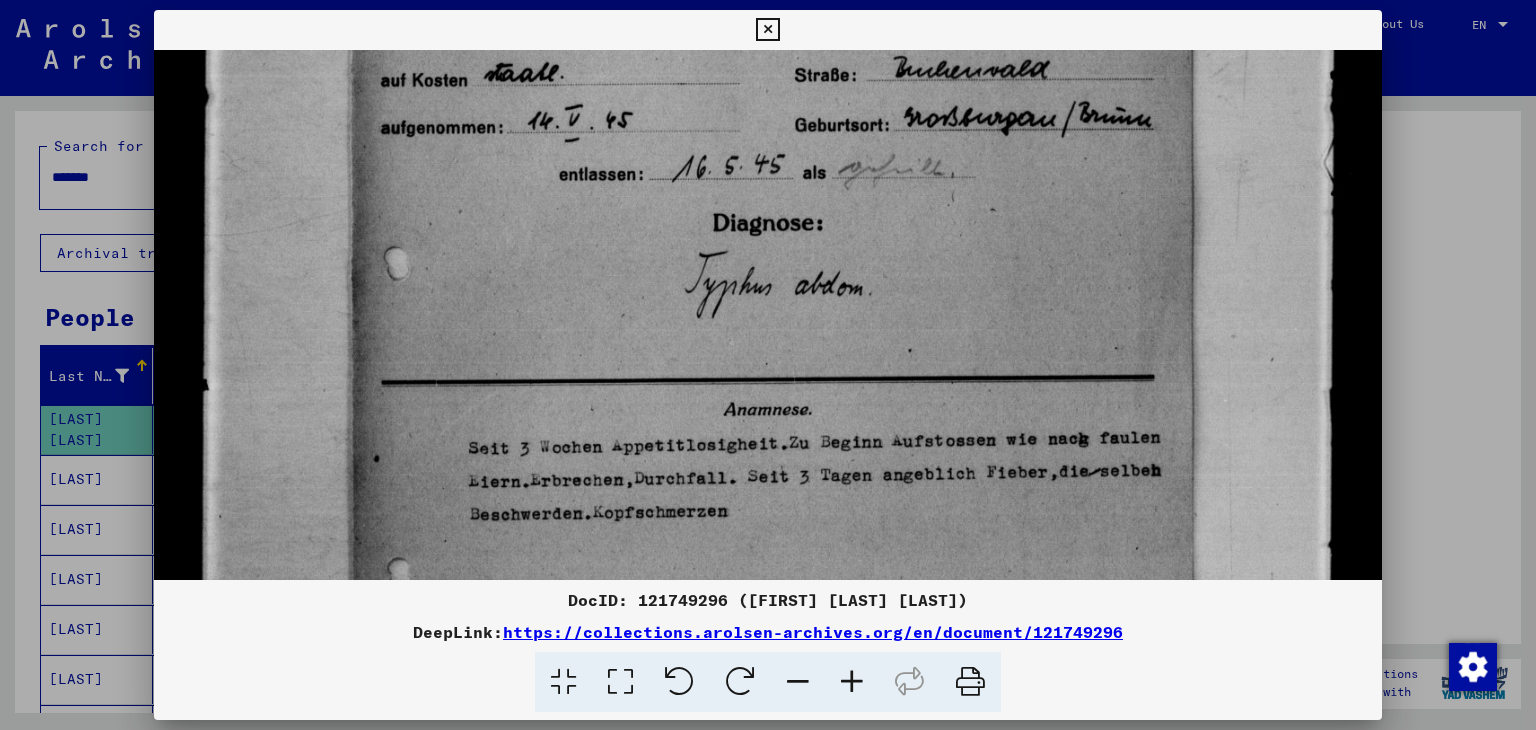 scroll, scrollTop: 487, scrollLeft: 0, axis: vertical 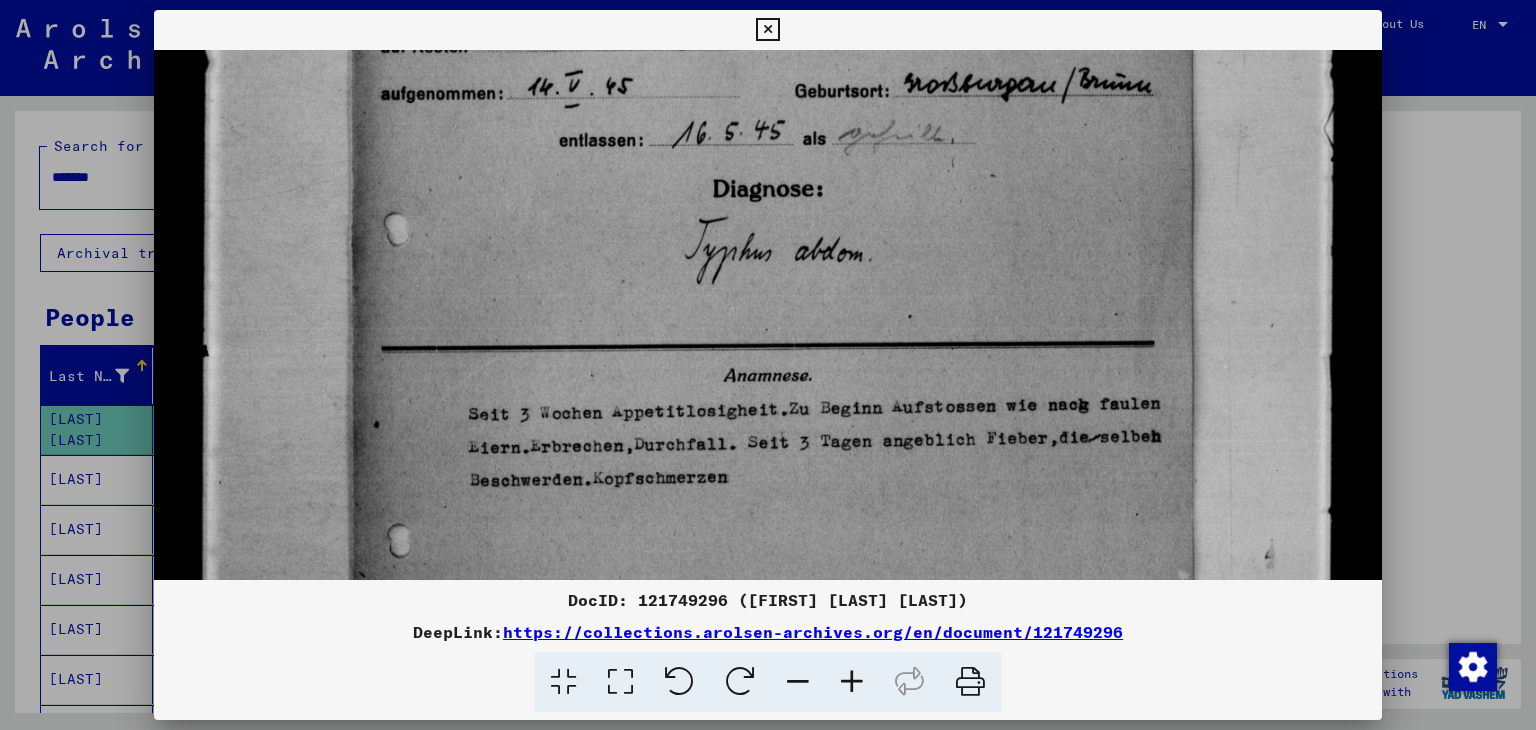 drag, startPoint x: 670, startPoint y: 170, endPoint x: 692, endPoint y: -87, distance: 257.9399 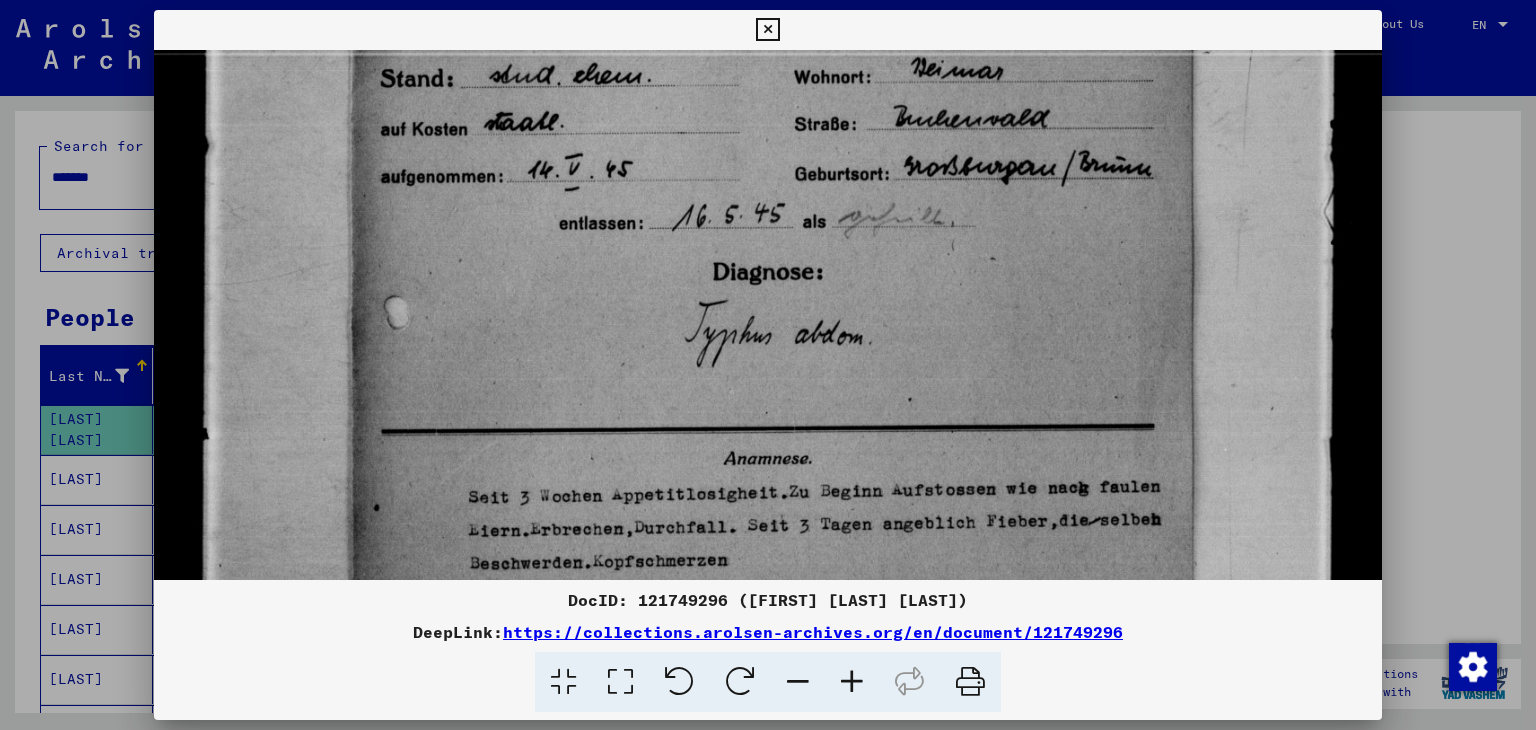 scroll, scrollTop: 374, scrollLeft: 0, axis: vertical 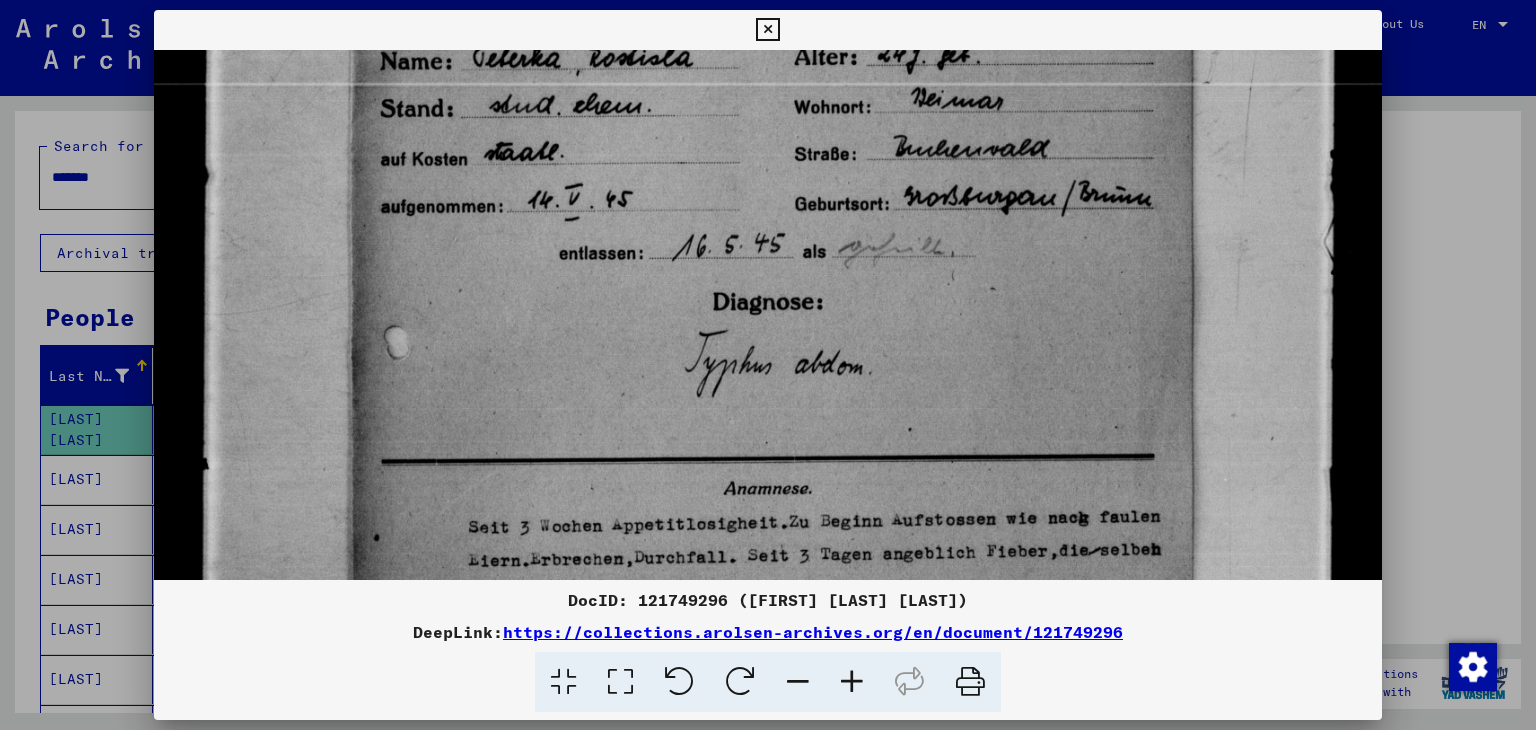 drag, startPoint x: 688, startPoint y: 204, endPoint x: 683, endPoint y: 319, distance: 115.10864 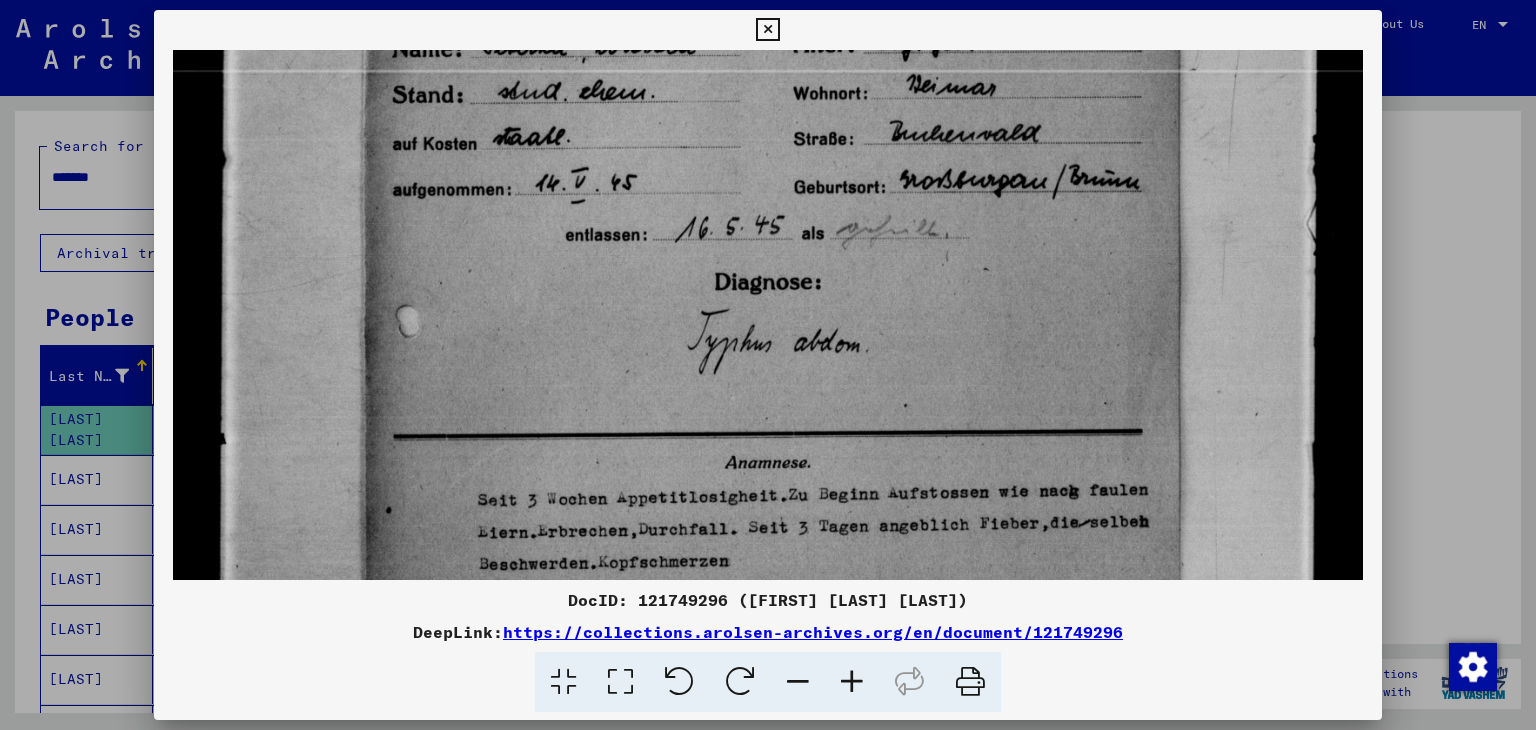 click at bounding box center [798, 682] 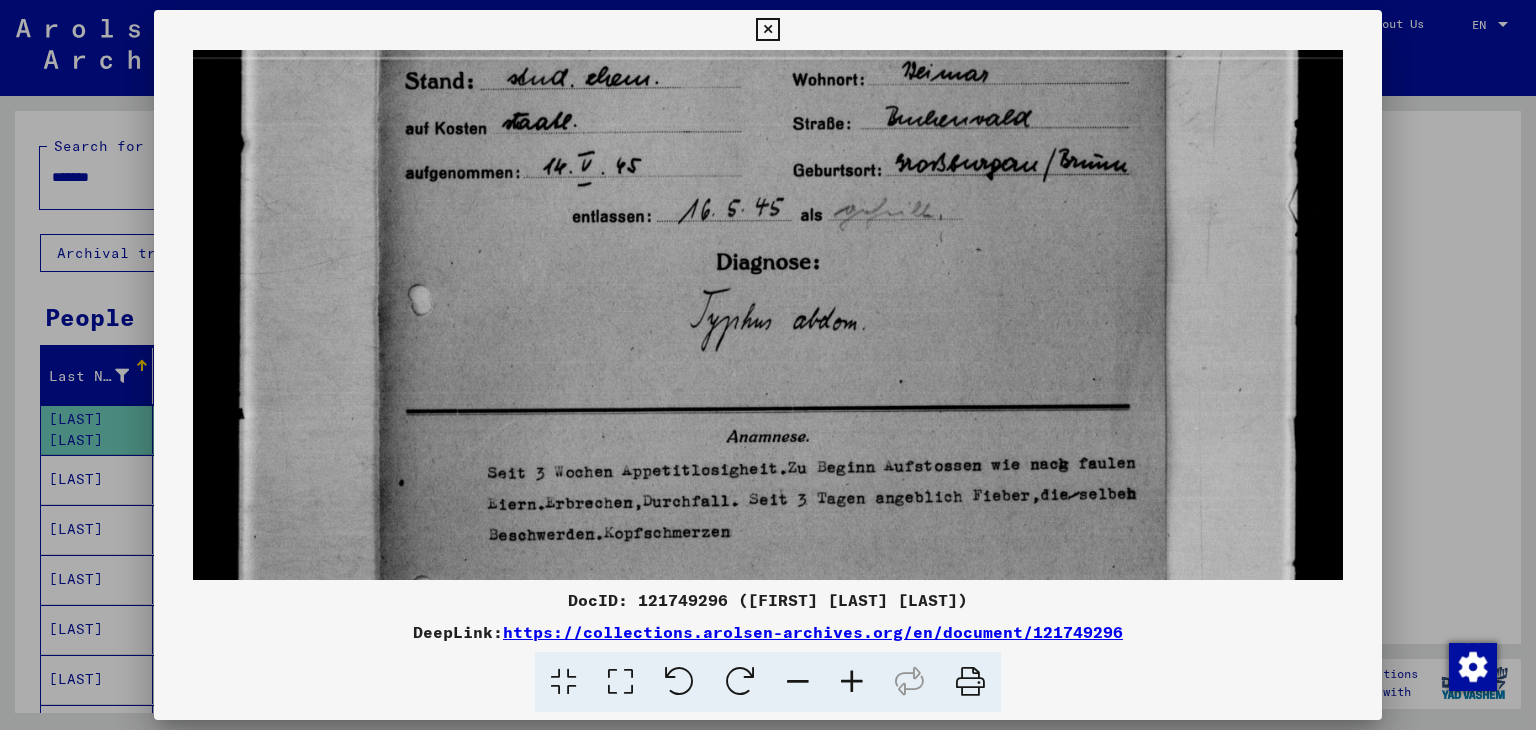 click at bounding box center (798, 682) 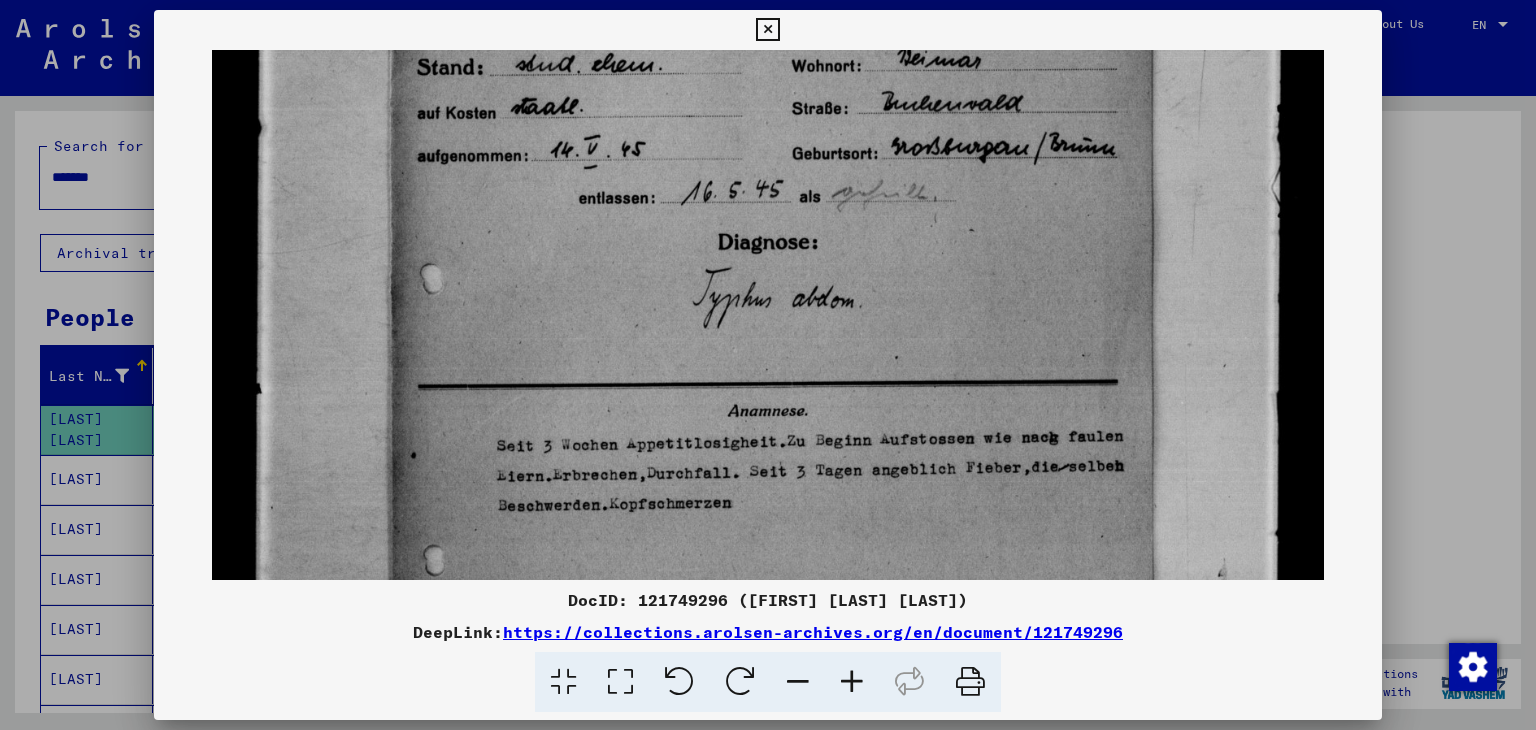 click at bounding box center [798, 682] 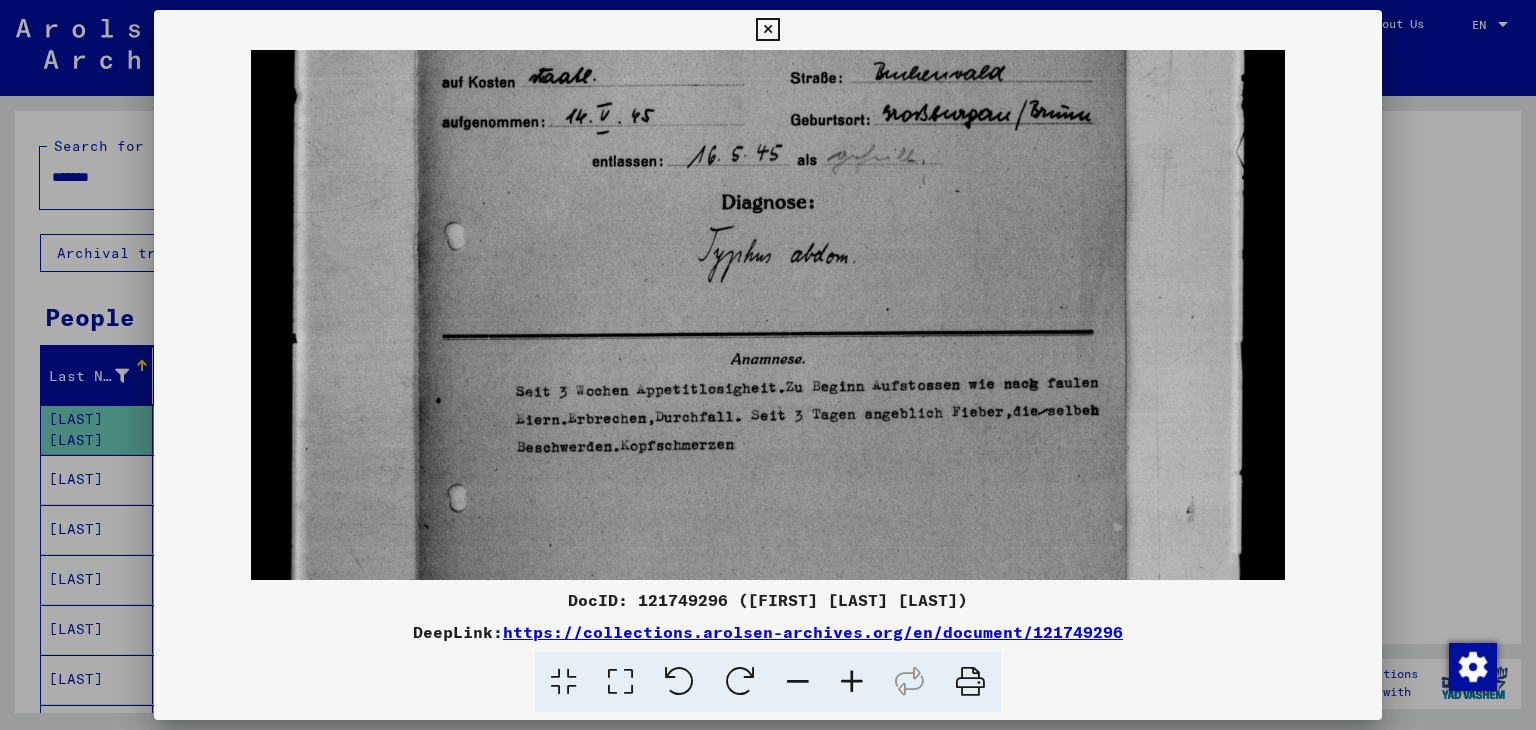 click at bounding box center (798, 682) 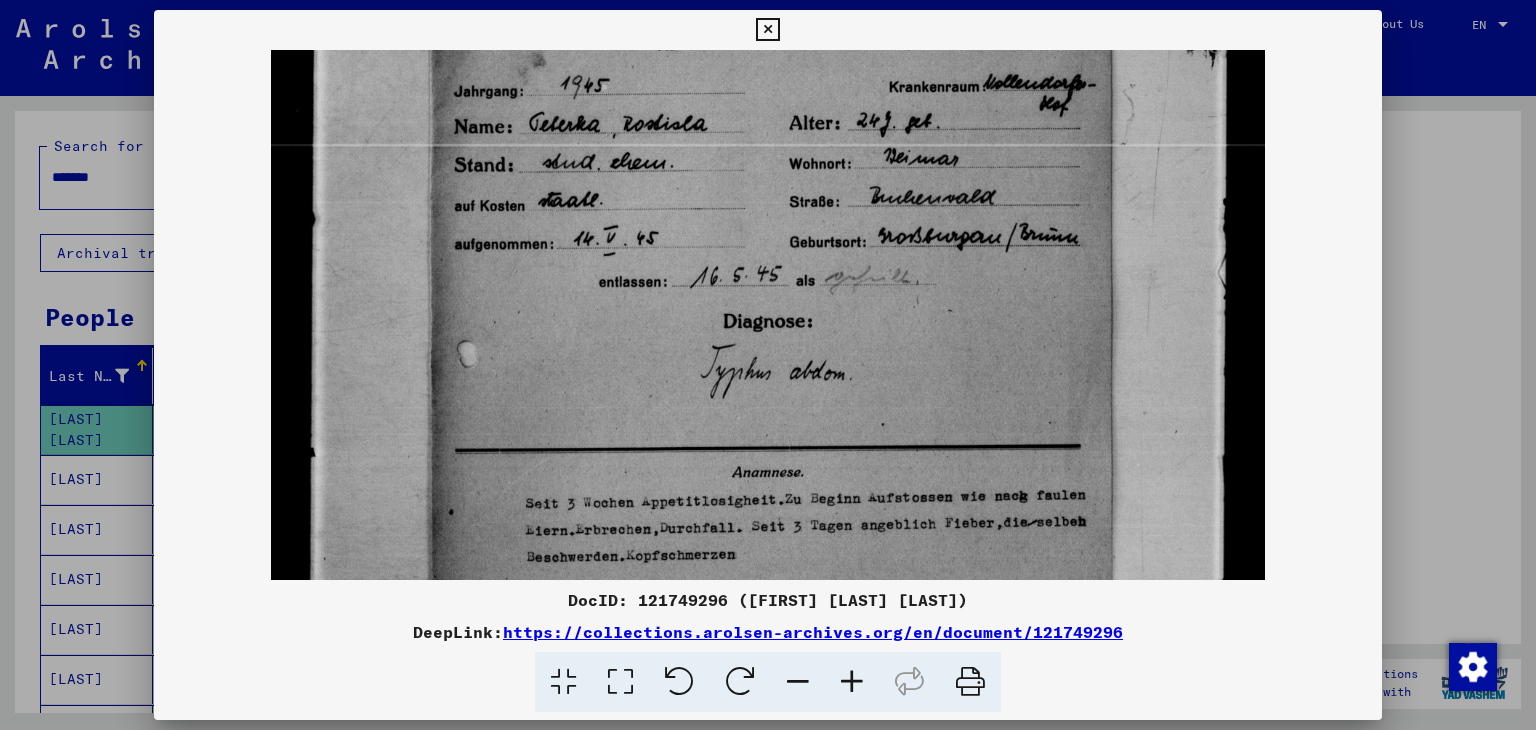 scroll, scrollTop: 236, scrollLeft: 0, axis: vertical 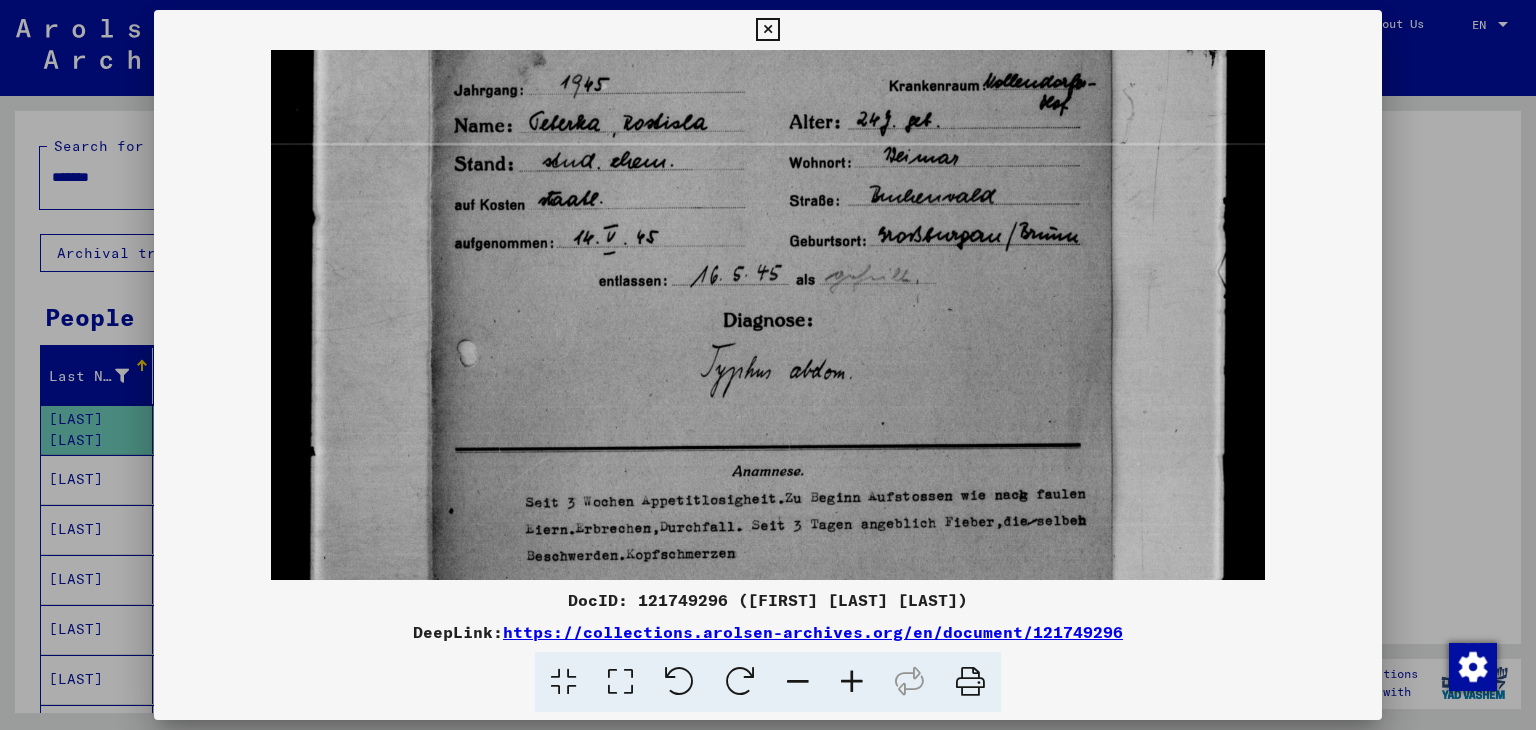 drag, startPoint x: 704, startPoint y: 237, endPoint x: 708, endPoint y: 379, distance: 142.05632 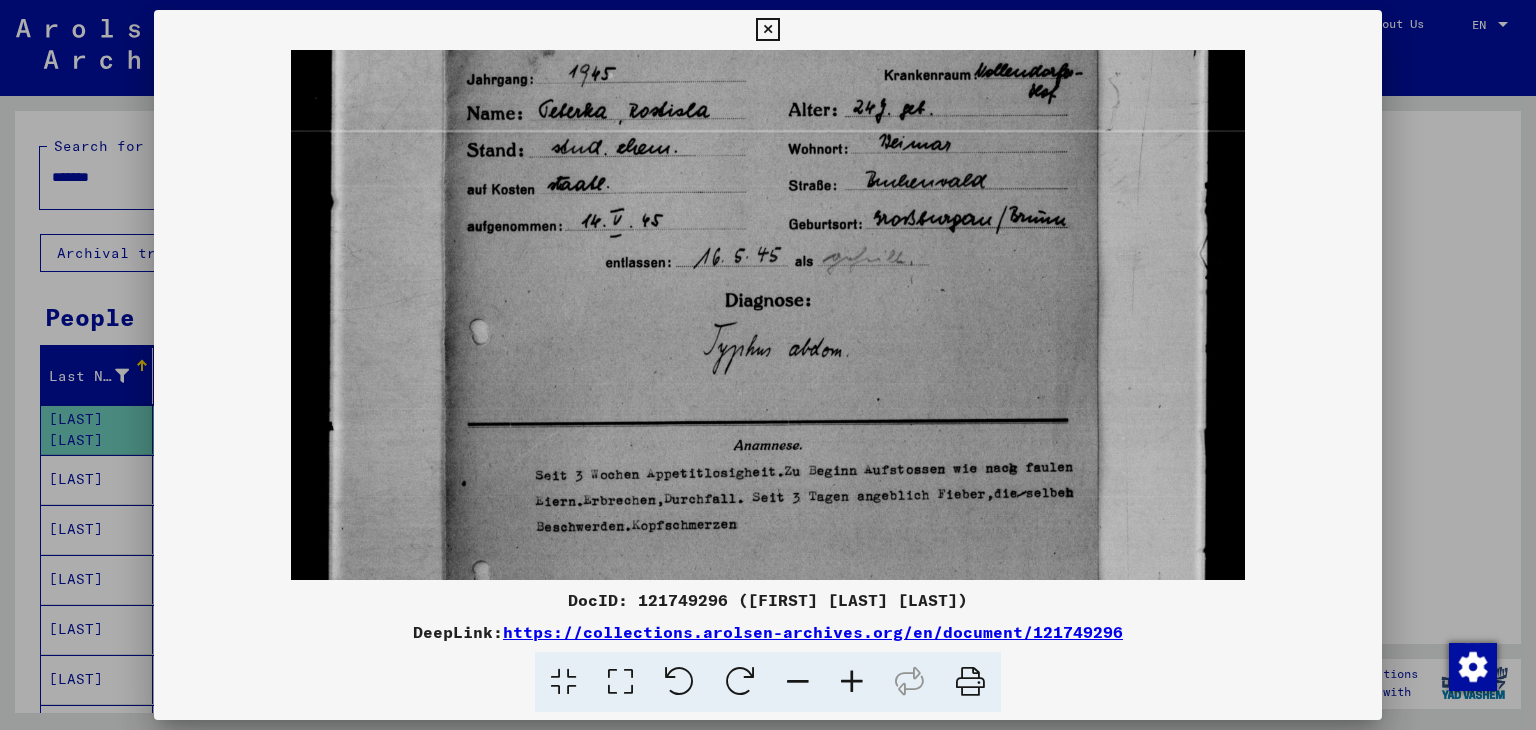 click at bounding box center [798, 682] 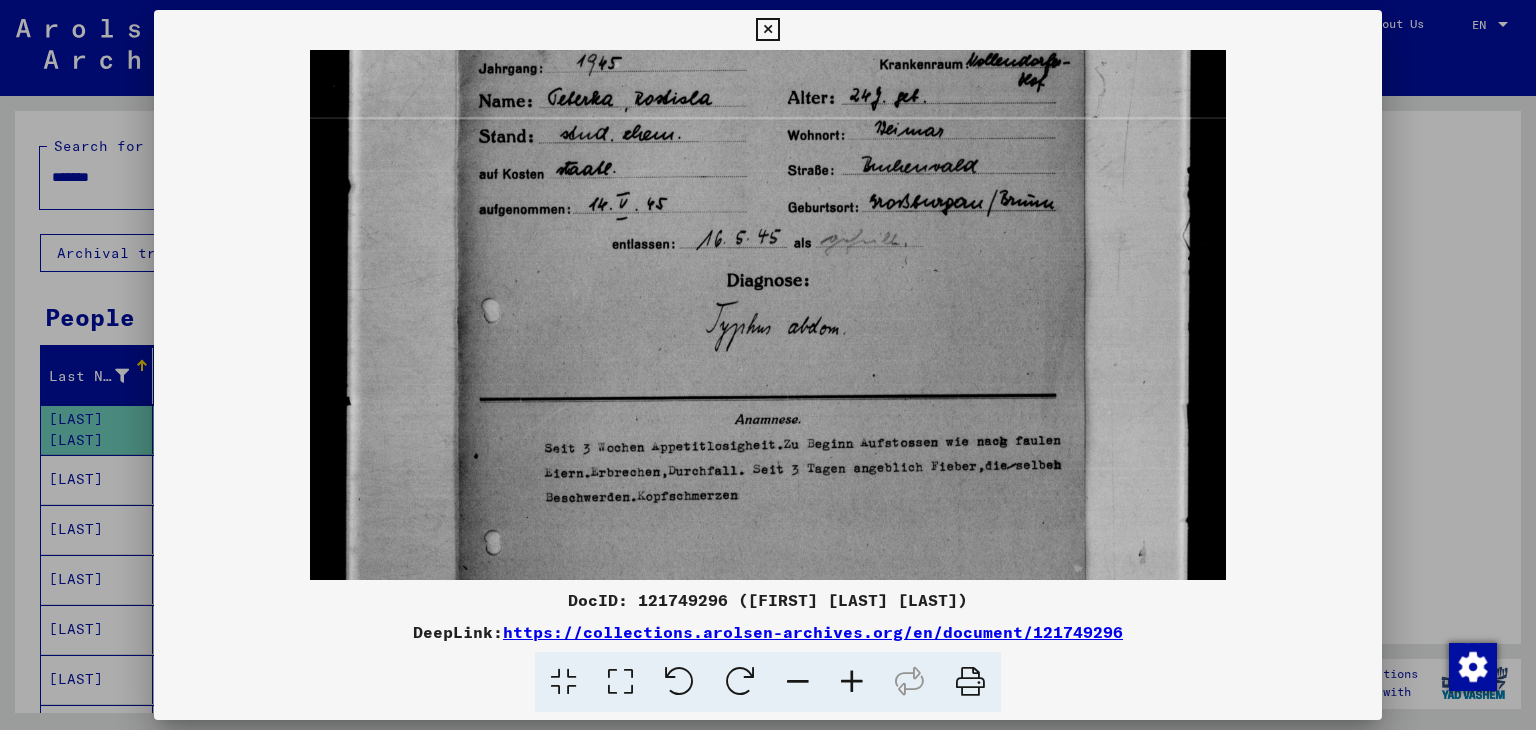 click at bounding box center (768, 399) 